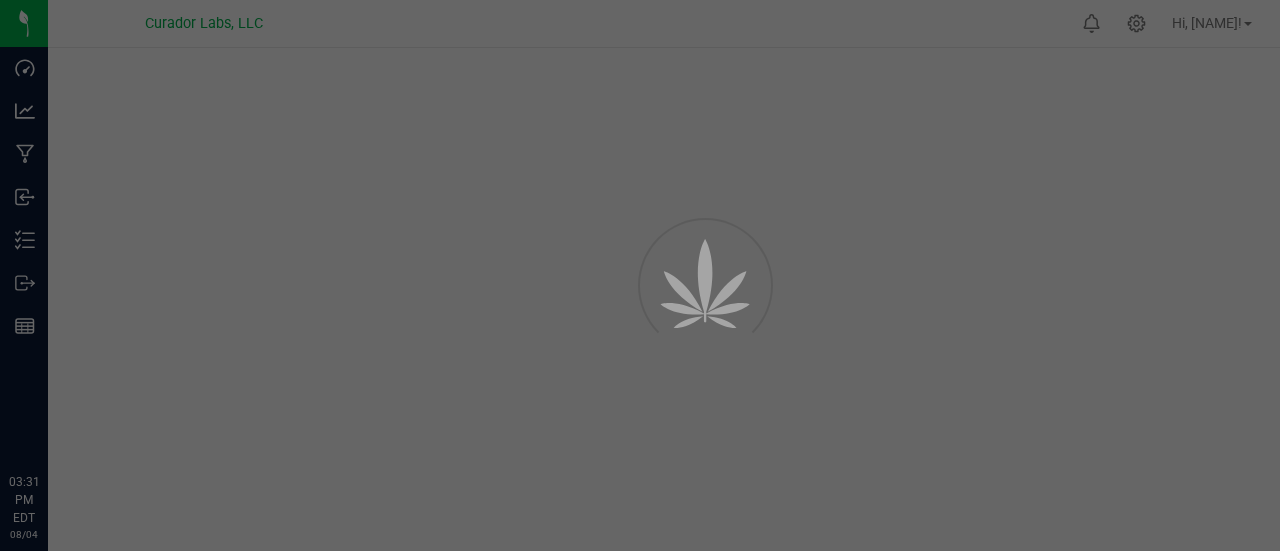 scroll, scrollTop: 0, scrollLeft: 0, axis: both 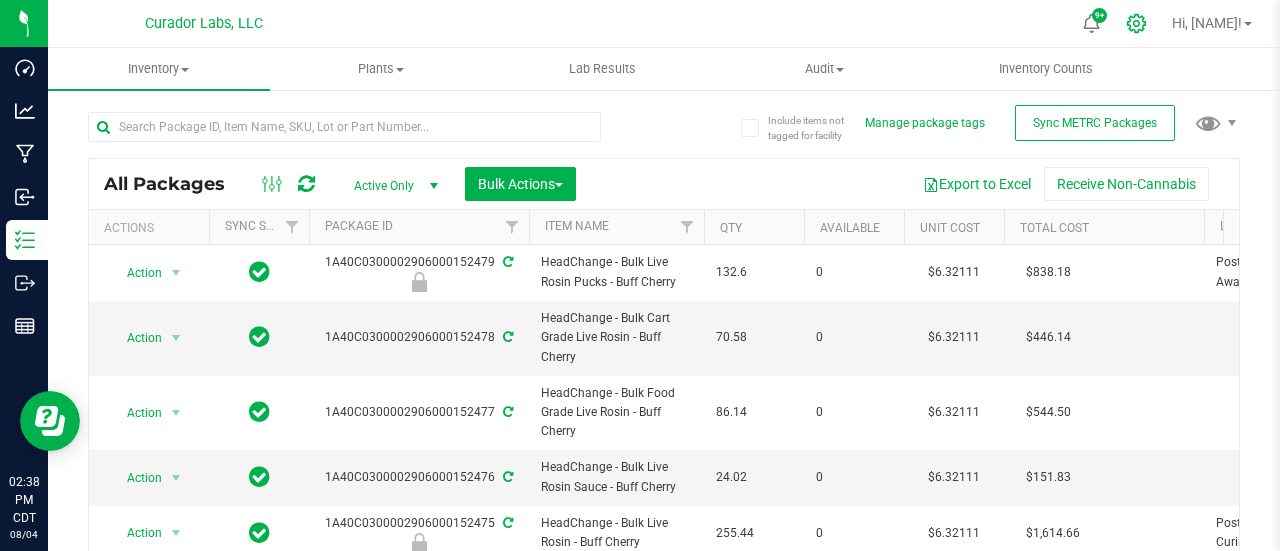 click 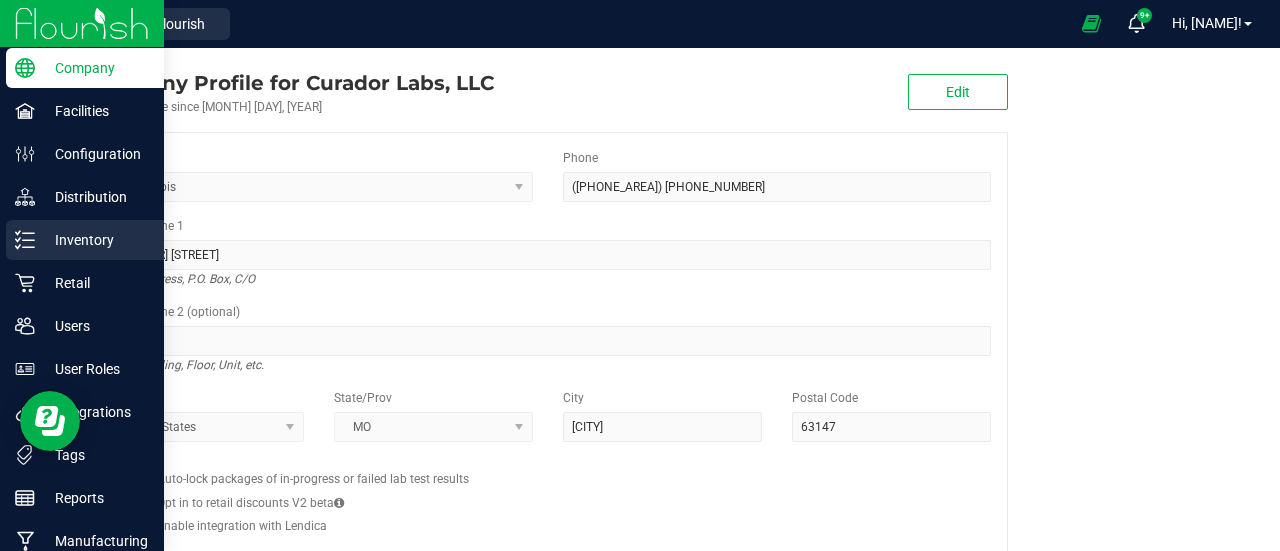 click 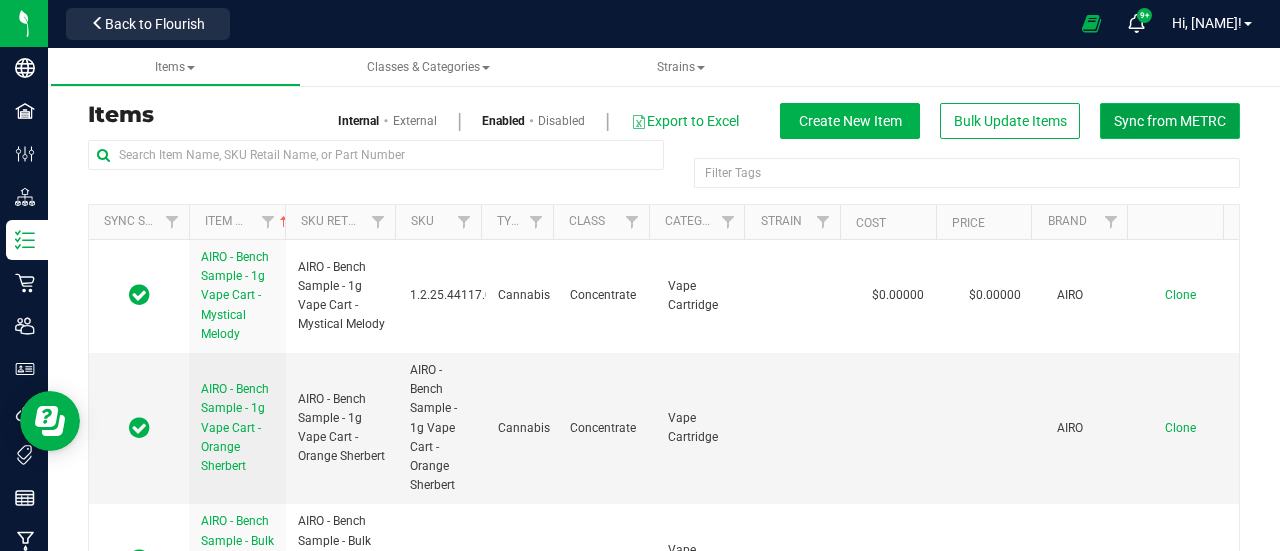 click on "Sync from METRC" at bounding box center [1170, 121] 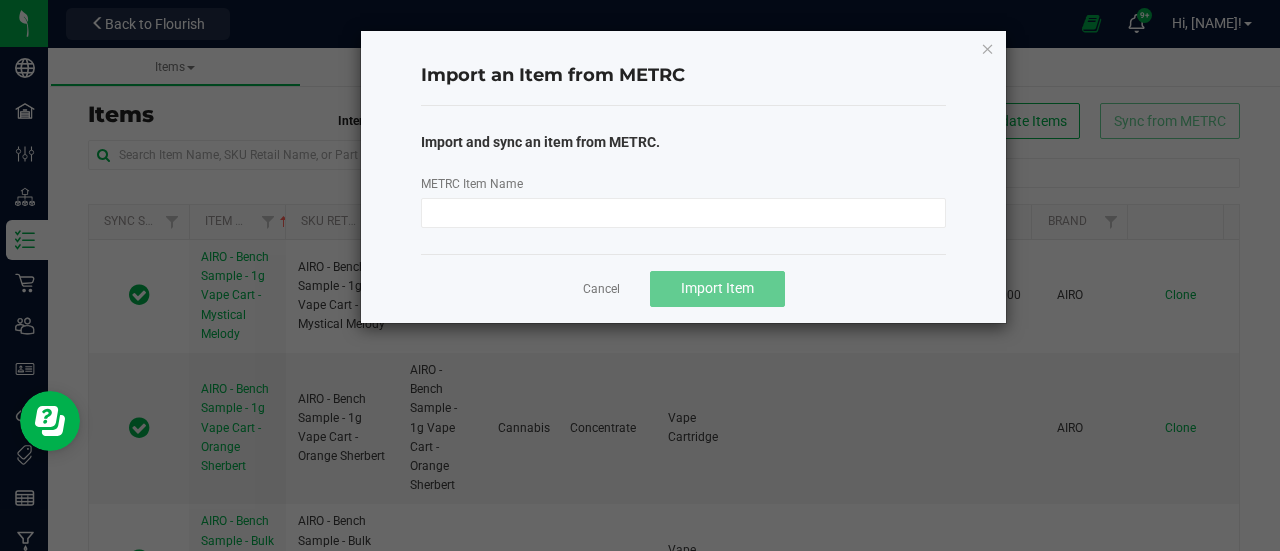 click on "Import and sync an item from METRC.   METRC Item Name" 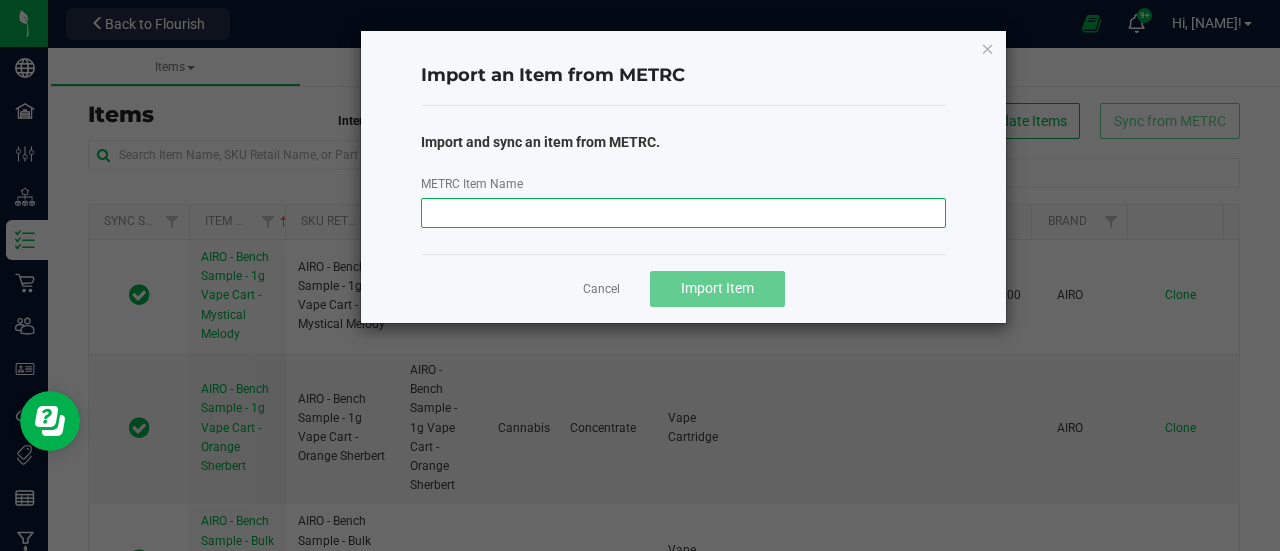click on "METRC Item Name" at bounding box center (684, 213) 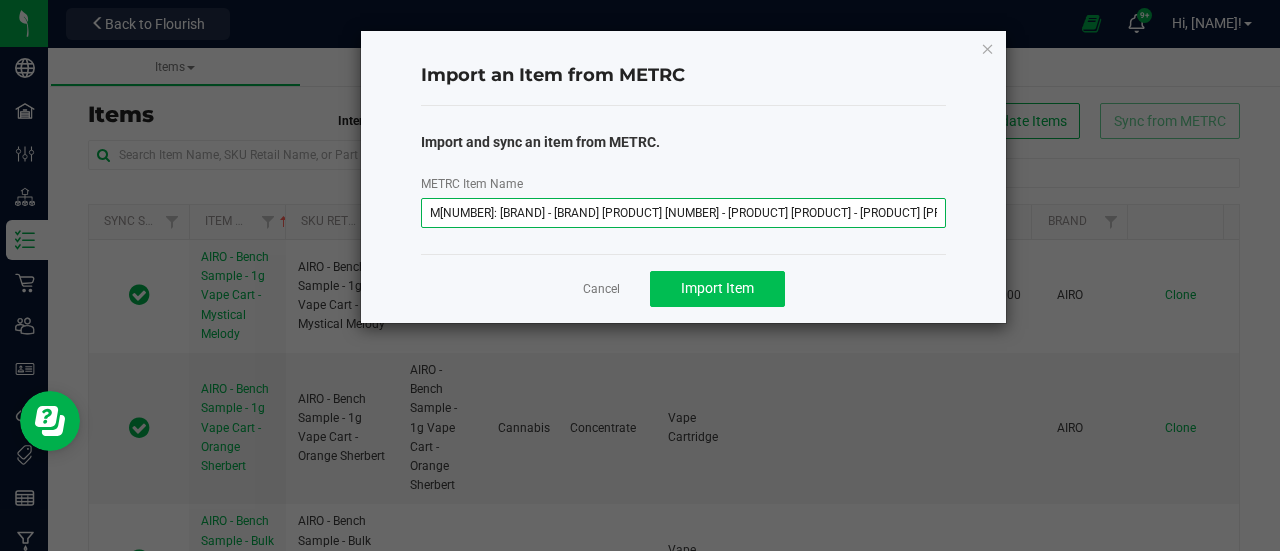 type on "[ID]: [BRAND] - AIO Vape Cart 1g - Final Packaging - [STRAIN] [STRAIN]" 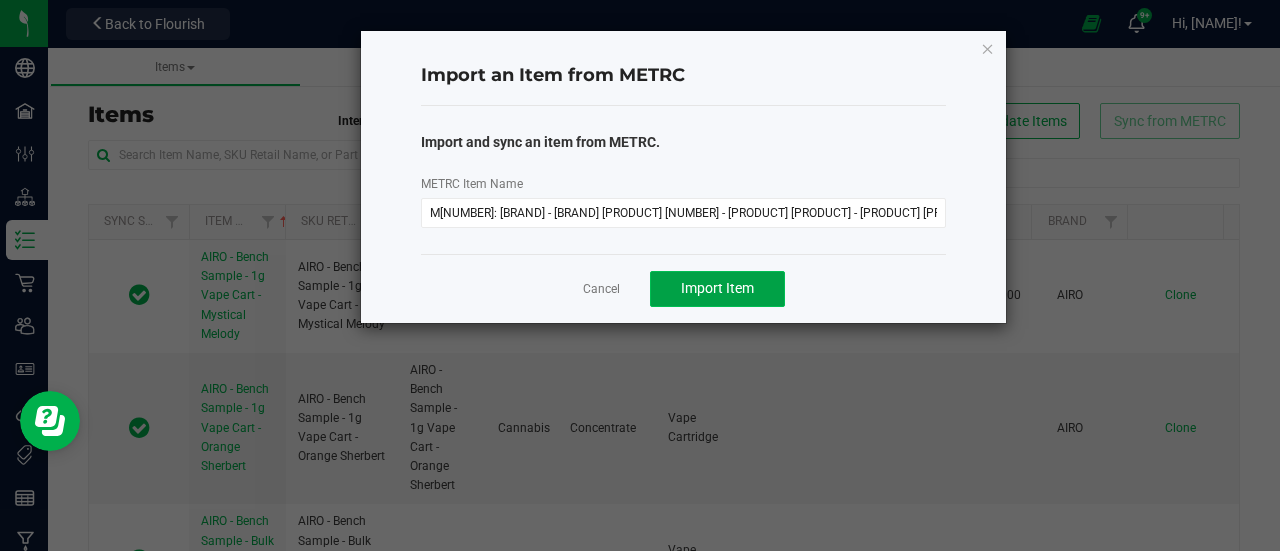 click on "Import Item" 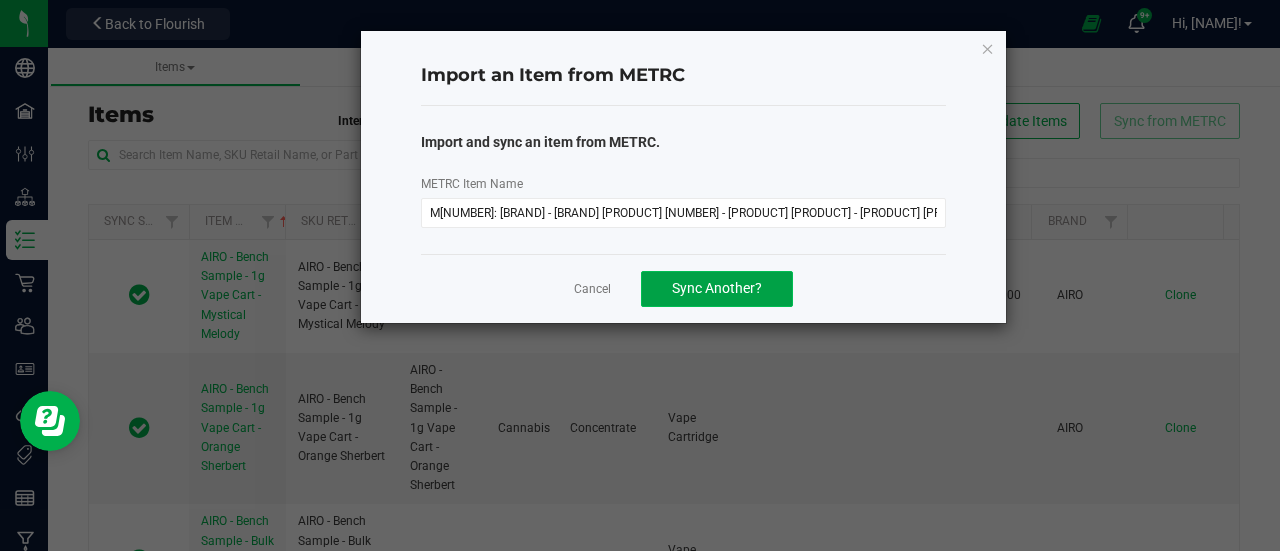 click on "Sync Another?" 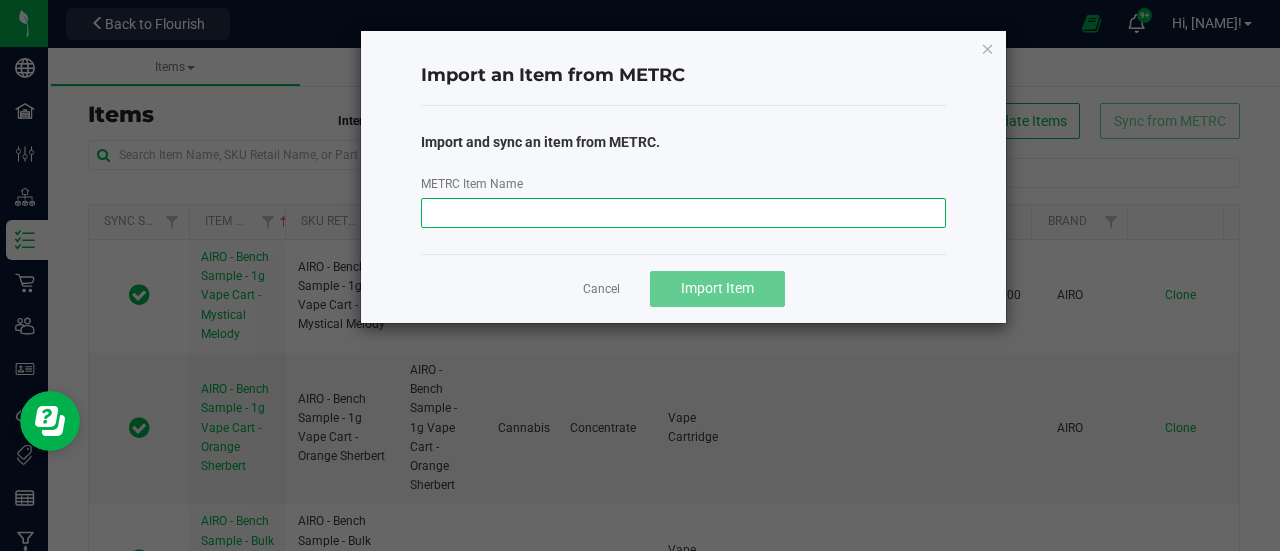 click on "METRC Item Name" at bounding box center [684, 213] 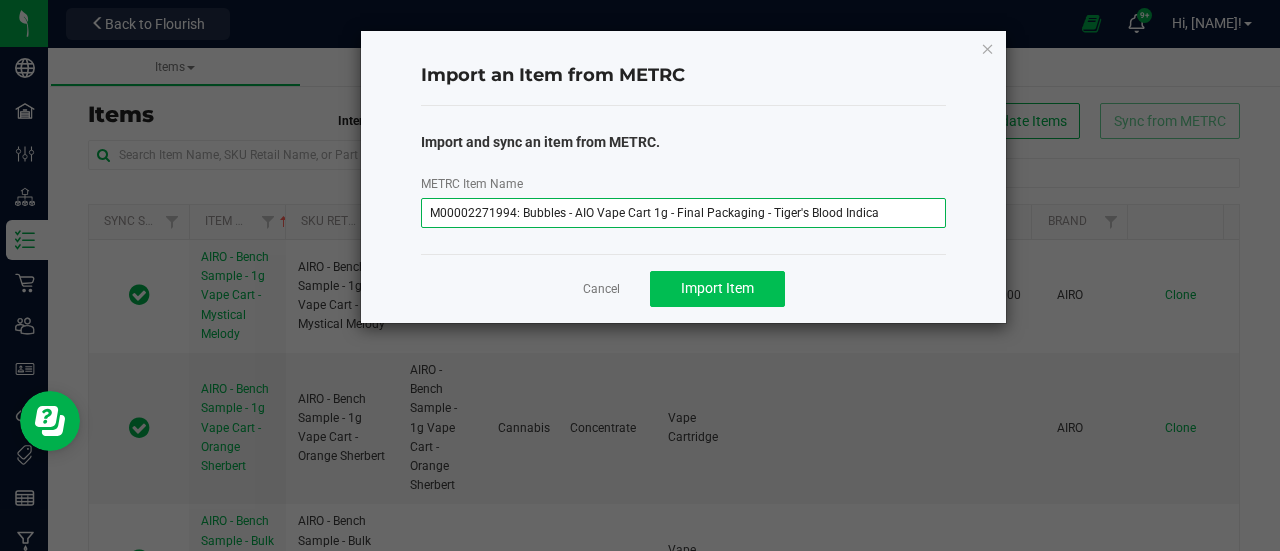 type on "M00002271994: Bubbles - AIO Vape Cart 1g - Final Packaging - Tiger's Blood Indica" 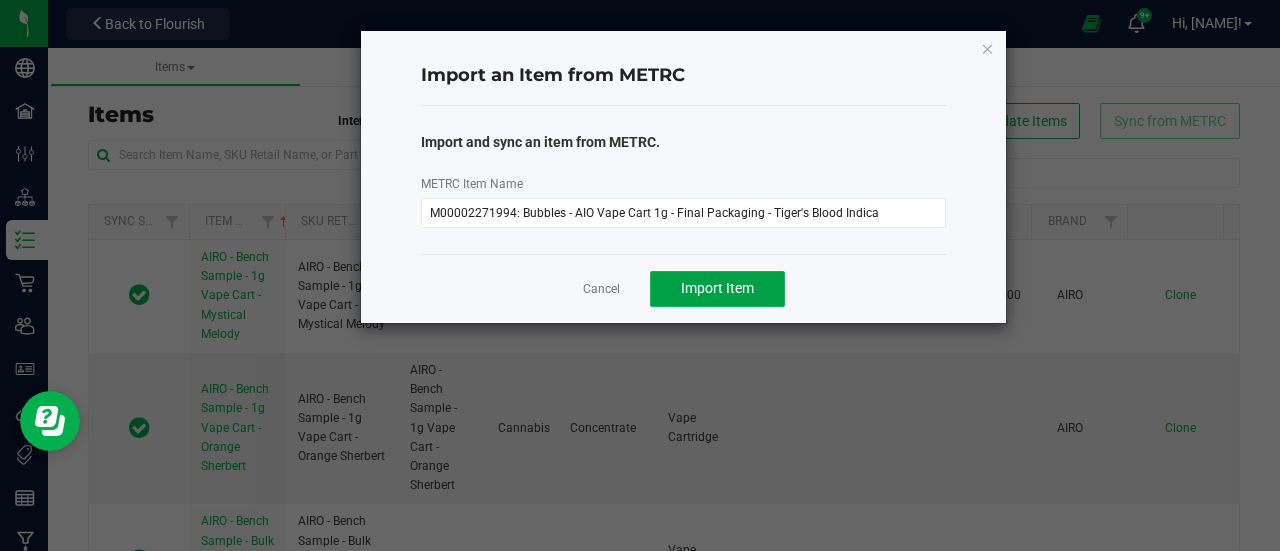 click on "Import Item" 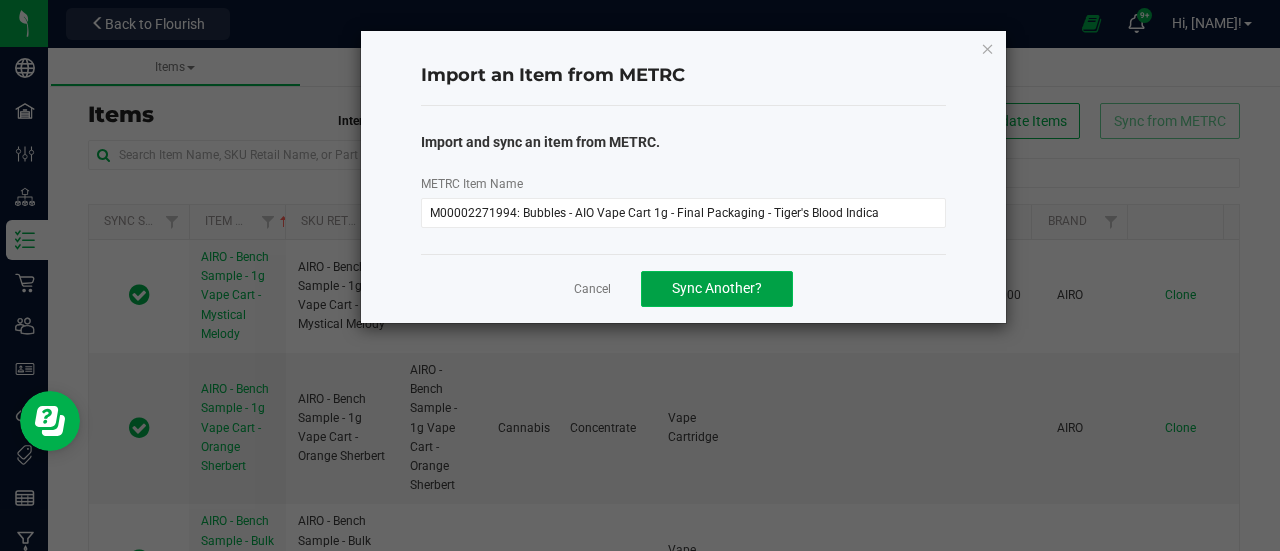 click on "Sync Another?" 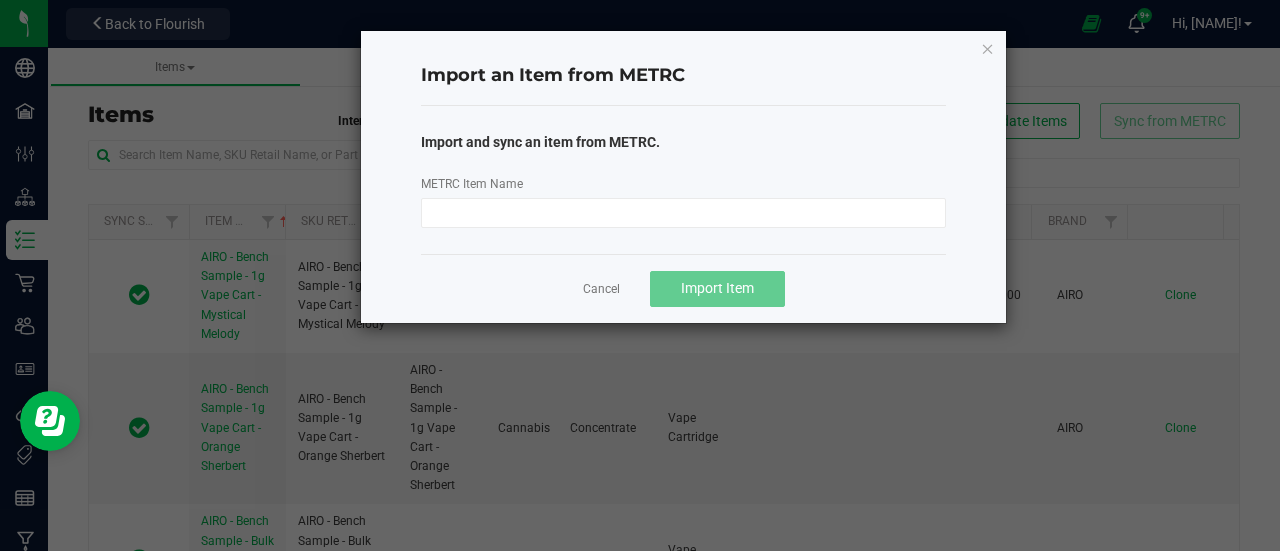 click on "METRC Item Name" 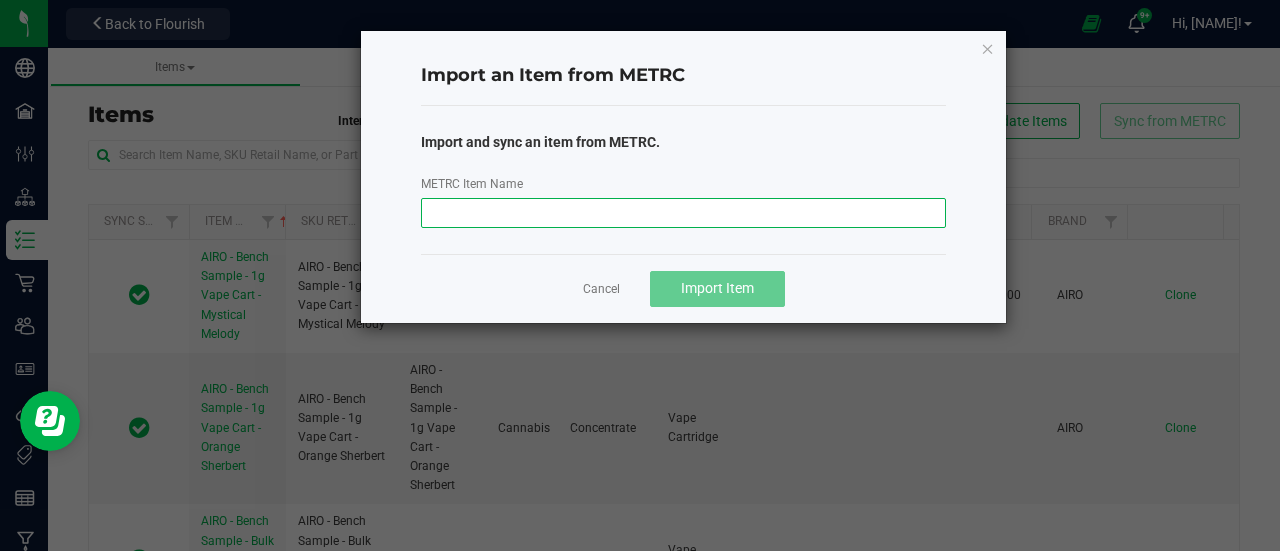 click on "METRC Item Name" at bounding box center (684, 213) 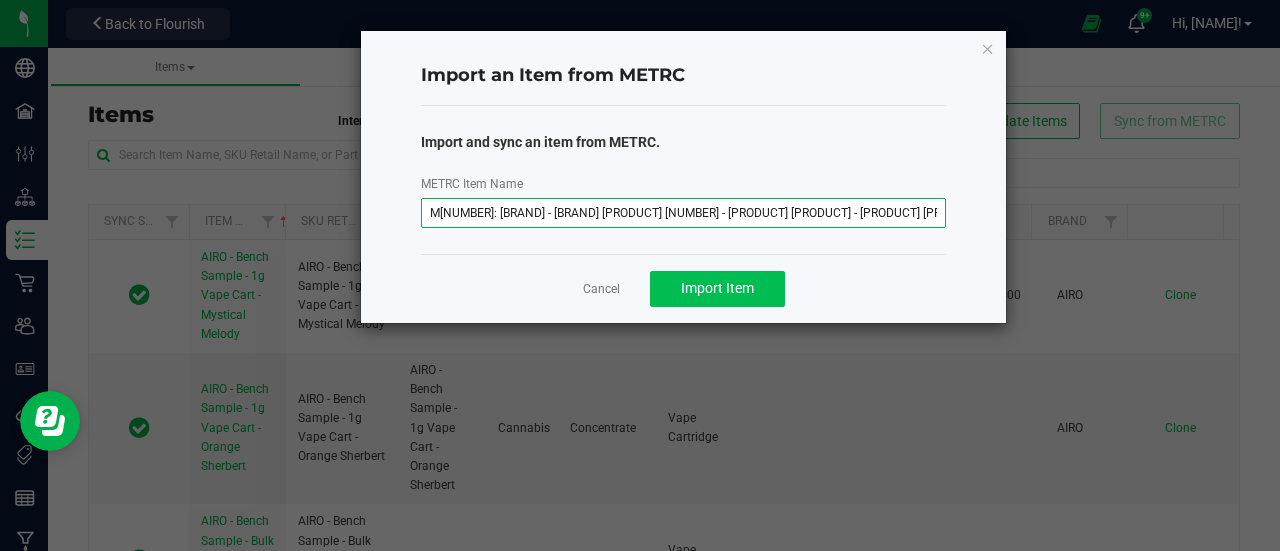 type on "M00002271722: [FIRST] - AIO Vape Cart 1g - Final Packaging - Blue Raz Indica" 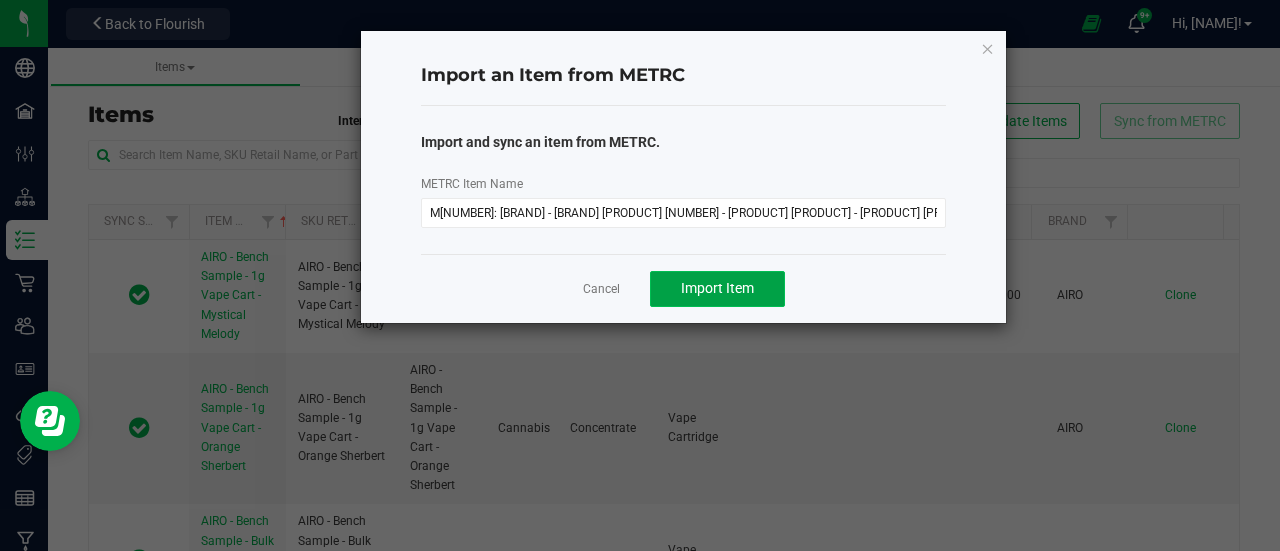 click on "Import Item" 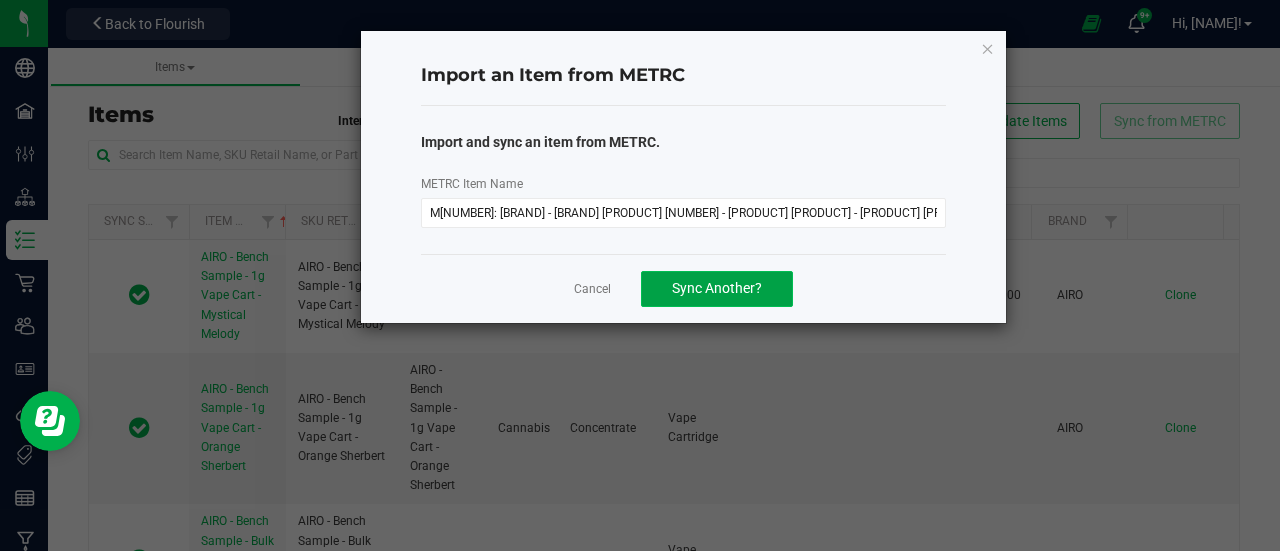 click on "Sync Another?" 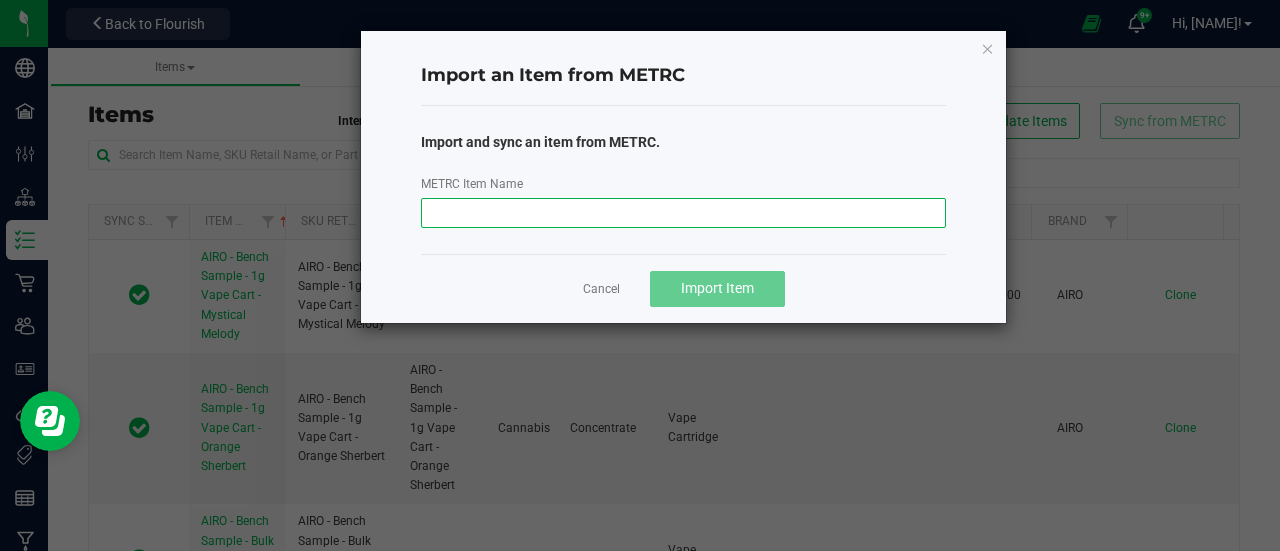 click on "METRC Item Name" at bounding box center (684, 213) 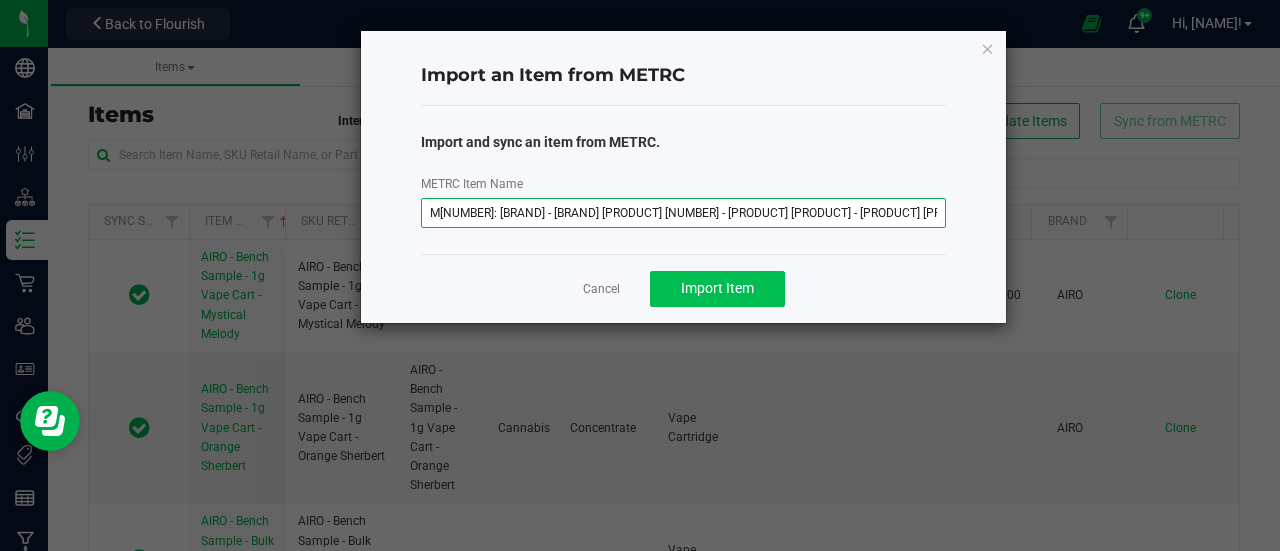 type on "M00002271677: Bubbles - AIO Vape Cart 1g - Final Packaging - Breezy Blast" 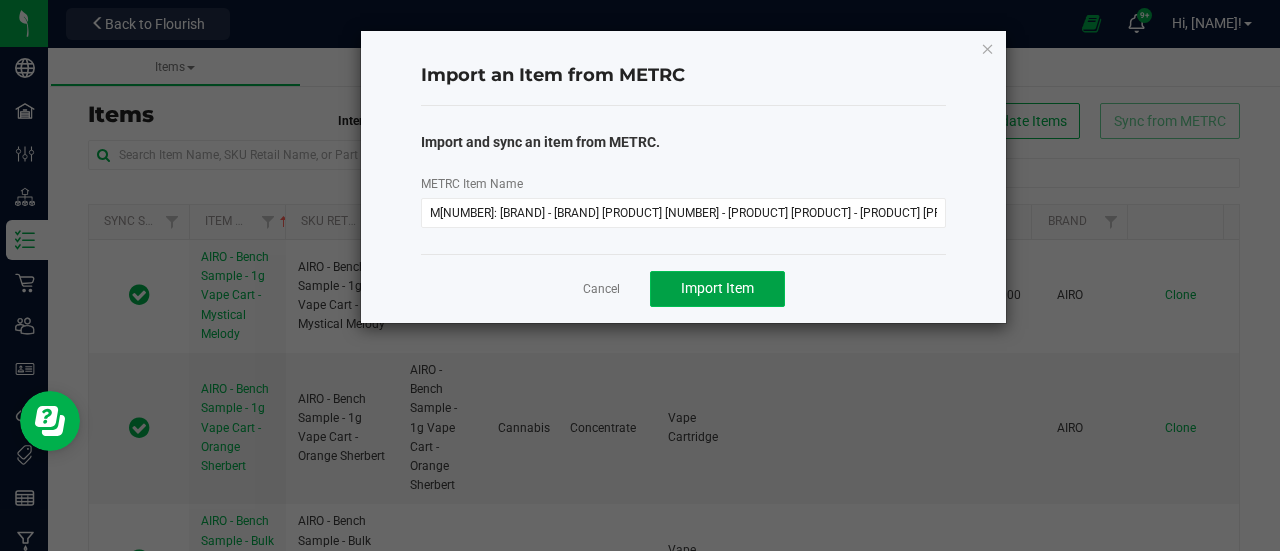 click on "Import Item" 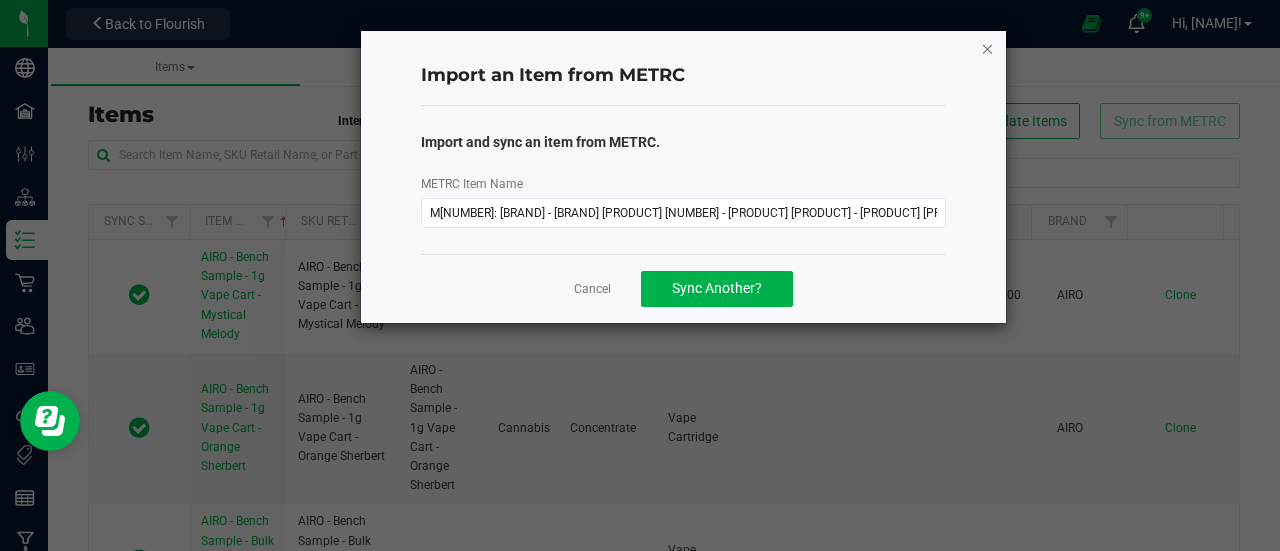 click 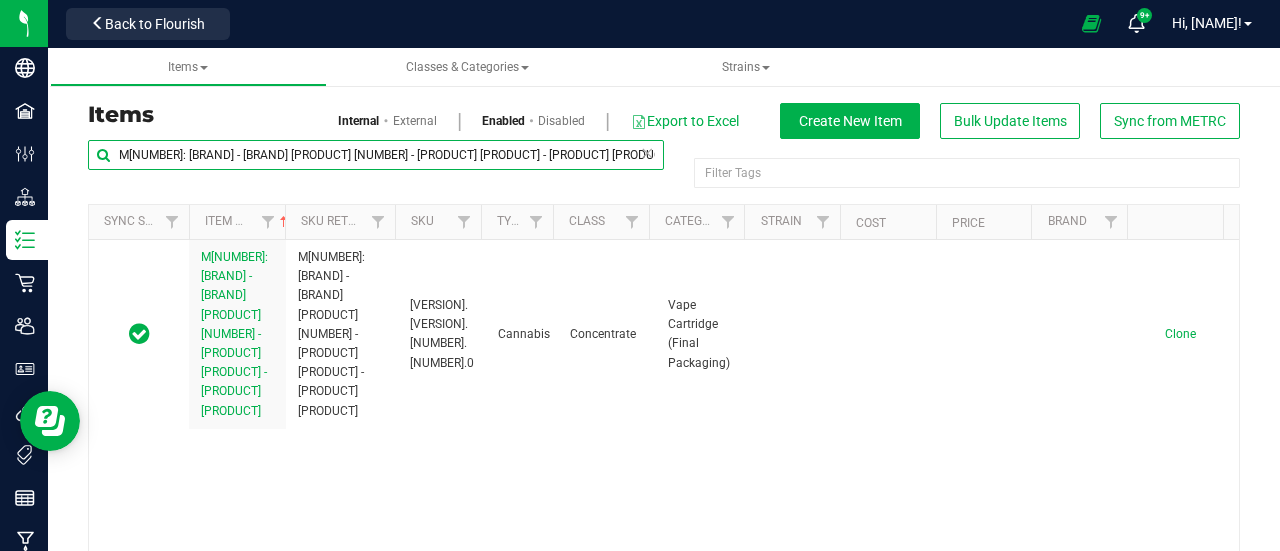 drag, startPoint x: 571, startPoint y: 155, endPoint x: 98, endPoint y: 154, distance: 473.00107 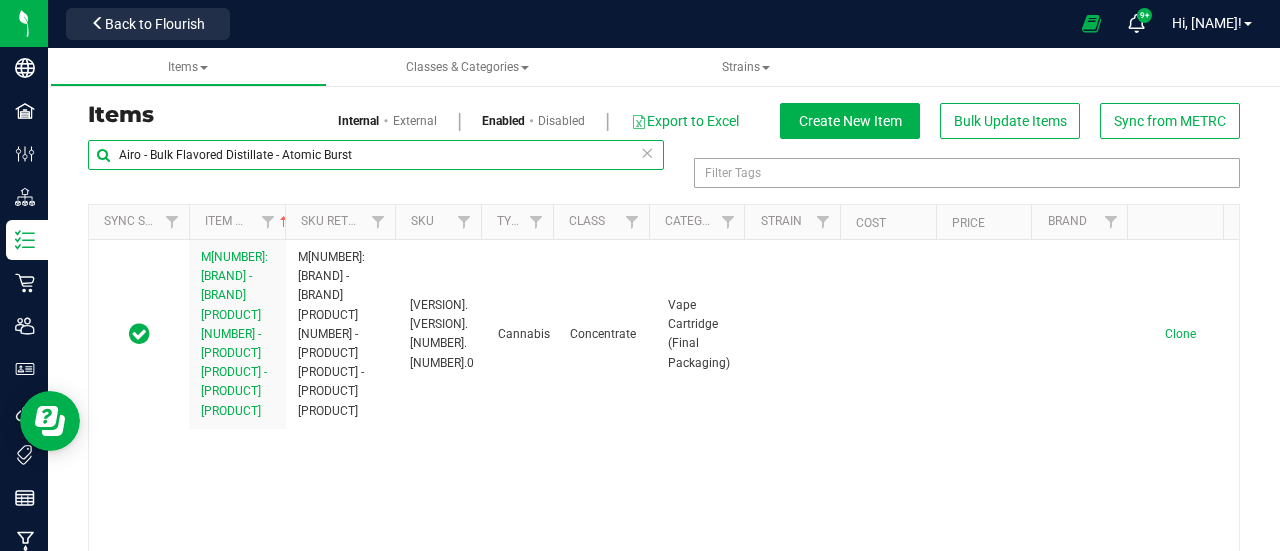 drag, startPoint x: 280, startPoint y: 153, endPoint x: 790, endPoint y: 157, distance: 510.0157 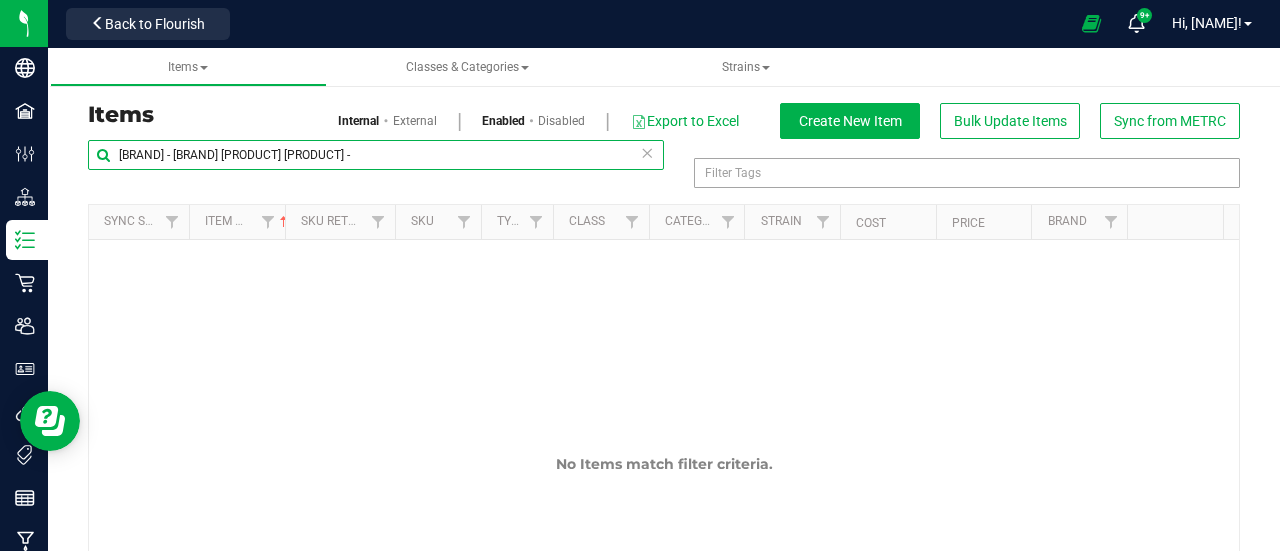 type on "Airo - Bulk Flavored Distillate -" 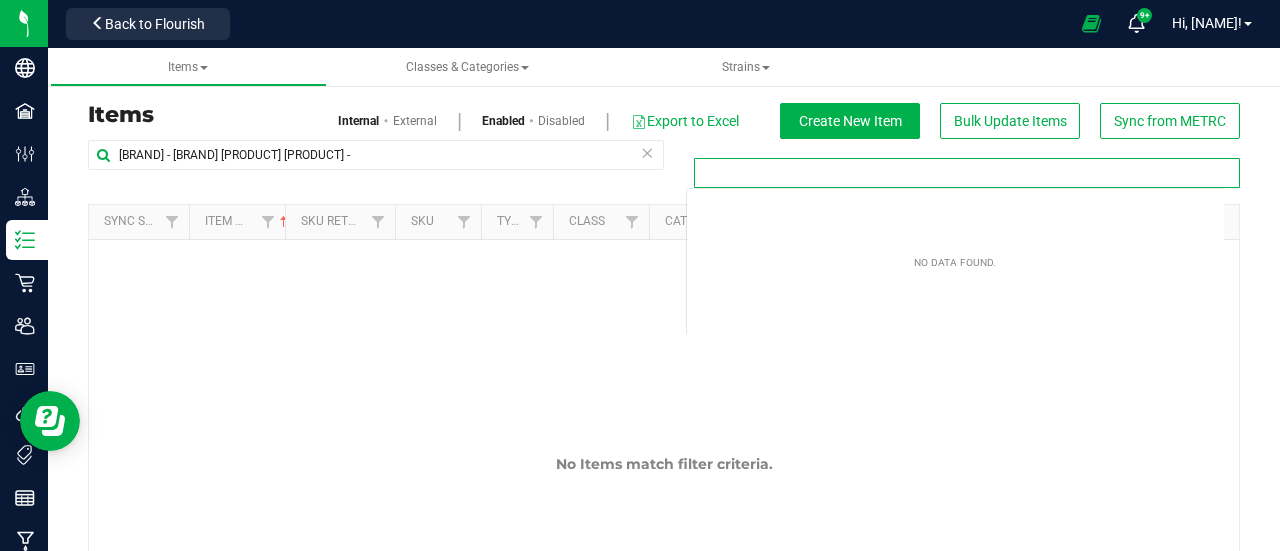 click at bounding box center (967, 173) 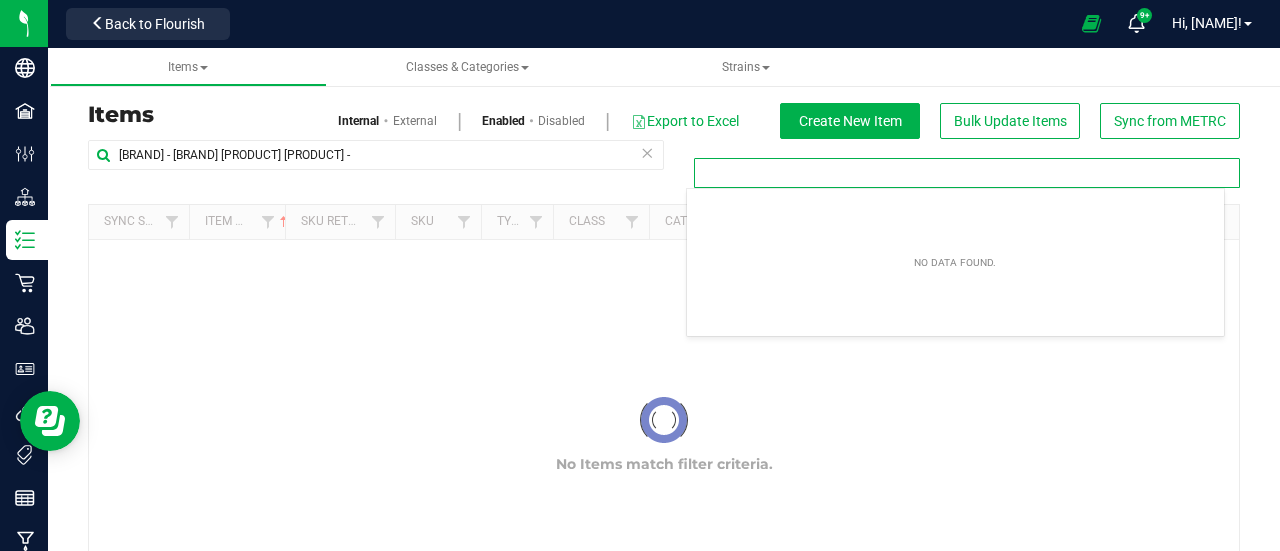 click on "Airo - Bulk Flavored Distillate -" at bounding box center (376, 163) 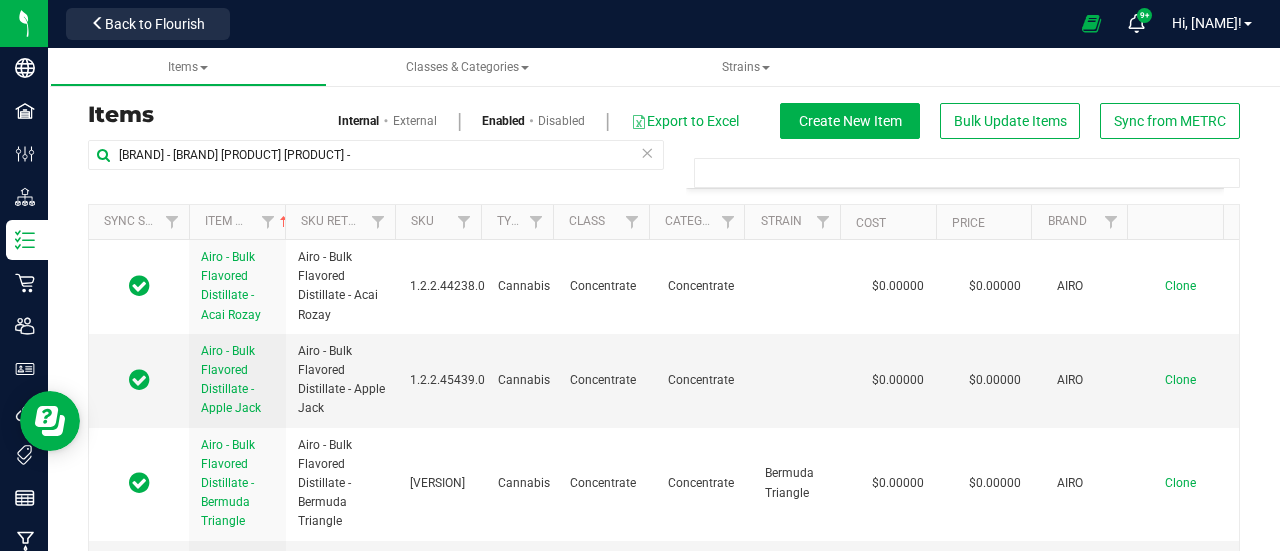 type on "Filter Tags" 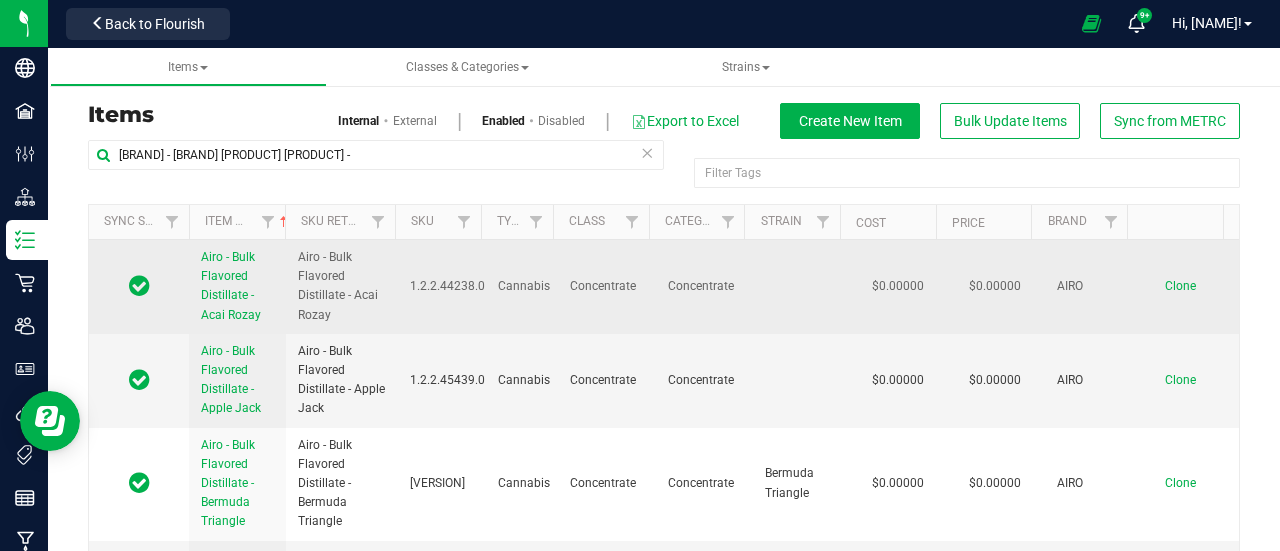 click on "Clone" at bounding box center [1180, 286] 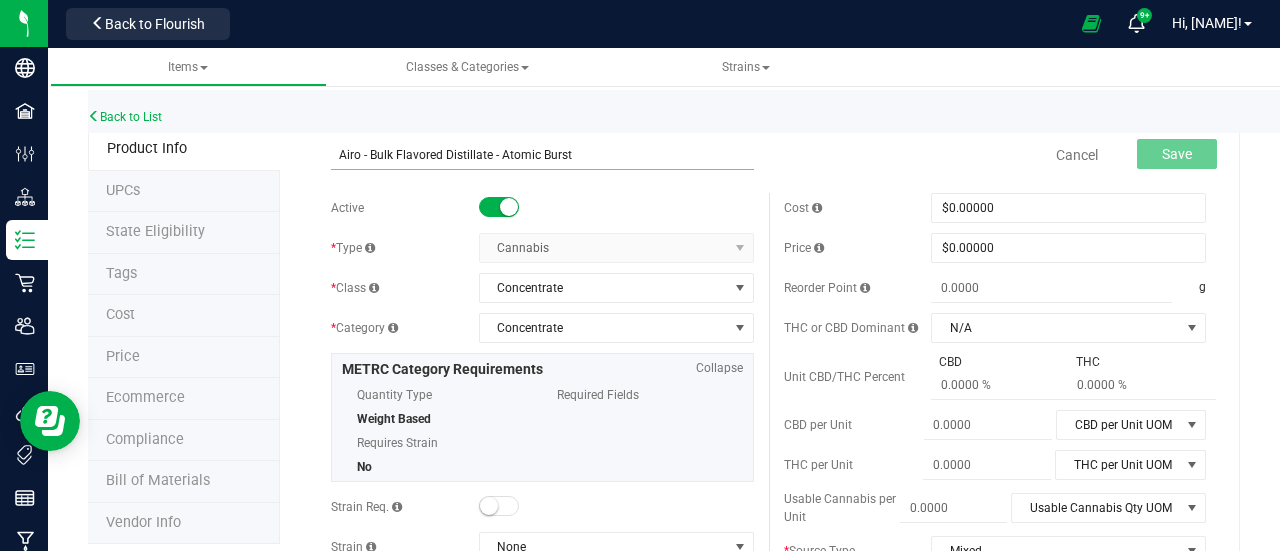 click on "Airo - Bulk Flavored Distillate - Atomic Burst" at bounding box center (542, 155) 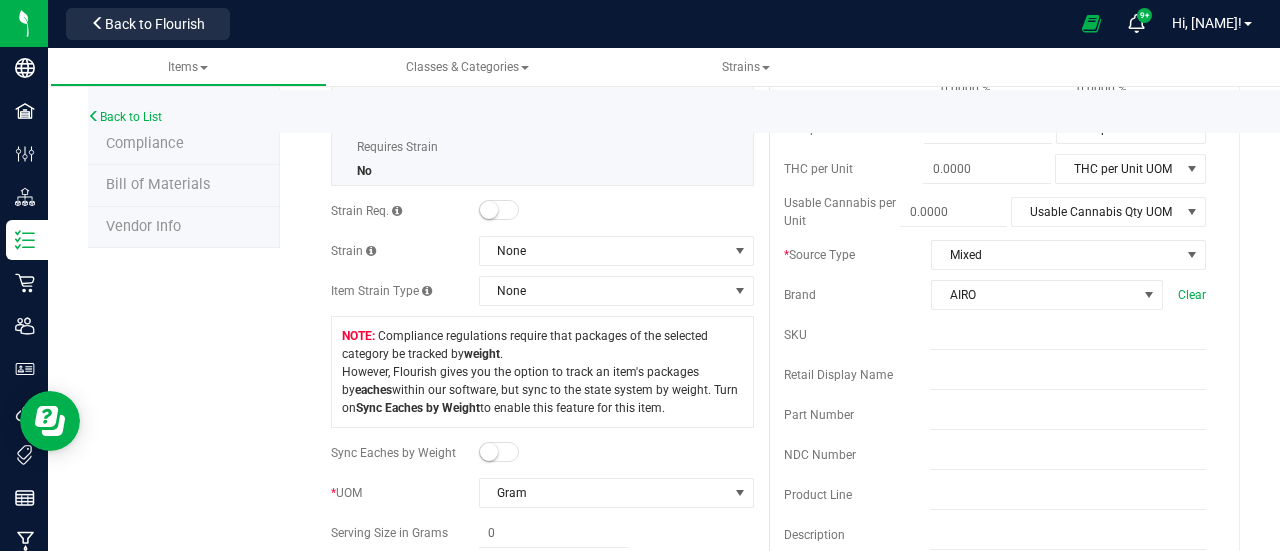 scroll, scrollTop: 0, scrollLeft: 0, axis: both 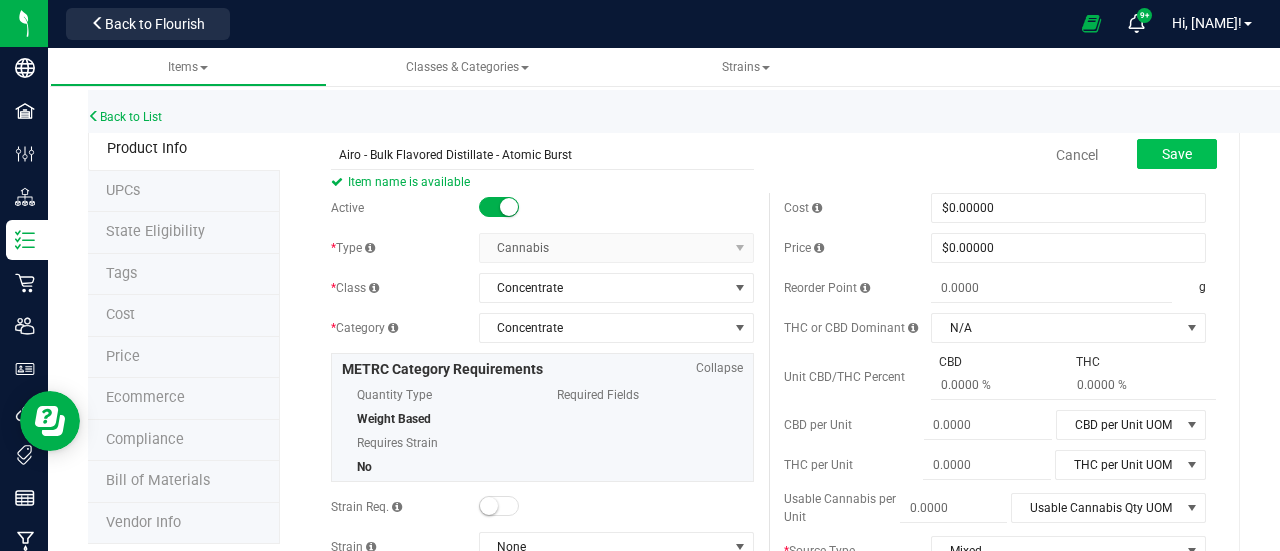 type on "Airo - Bulk Flavored Distillate - Atomic Burst" 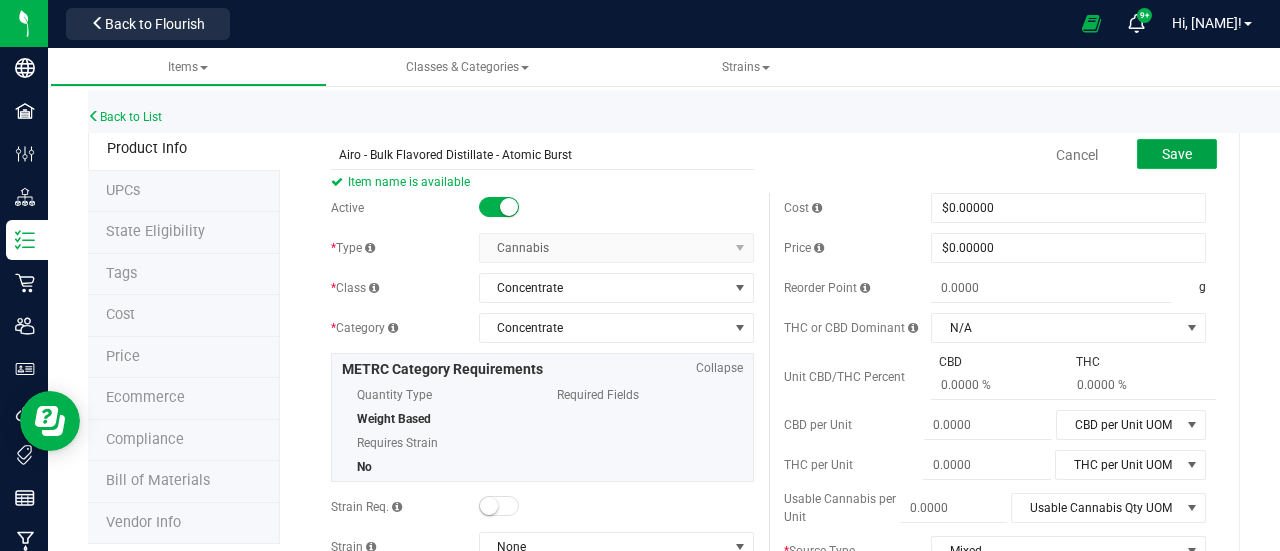 click on "Save" at bounding box center (1177, 154) 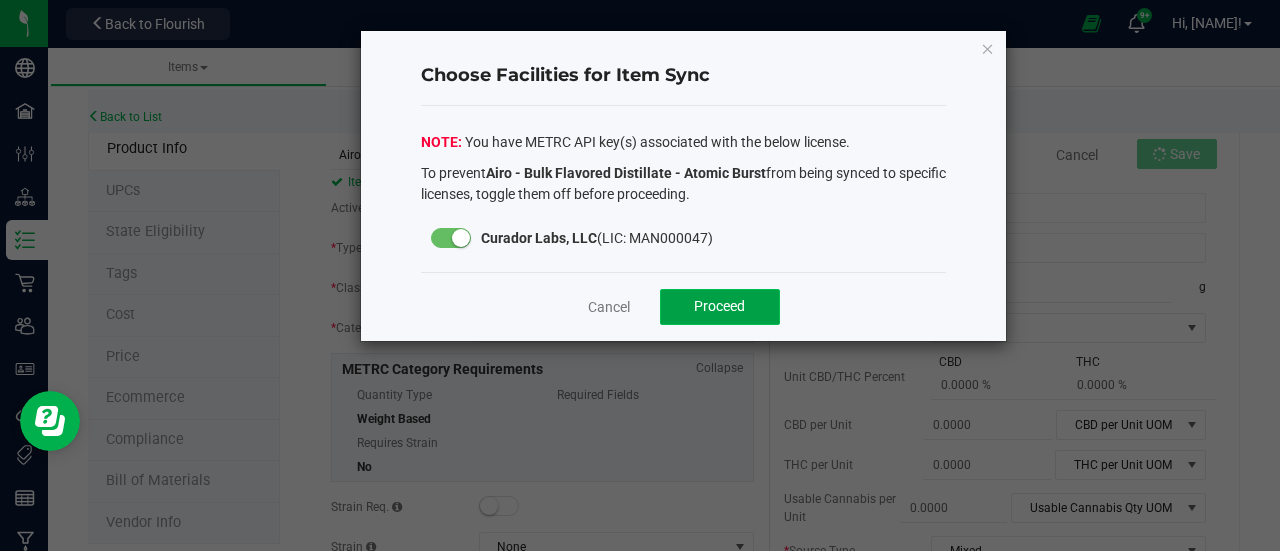 click on "Proceed" 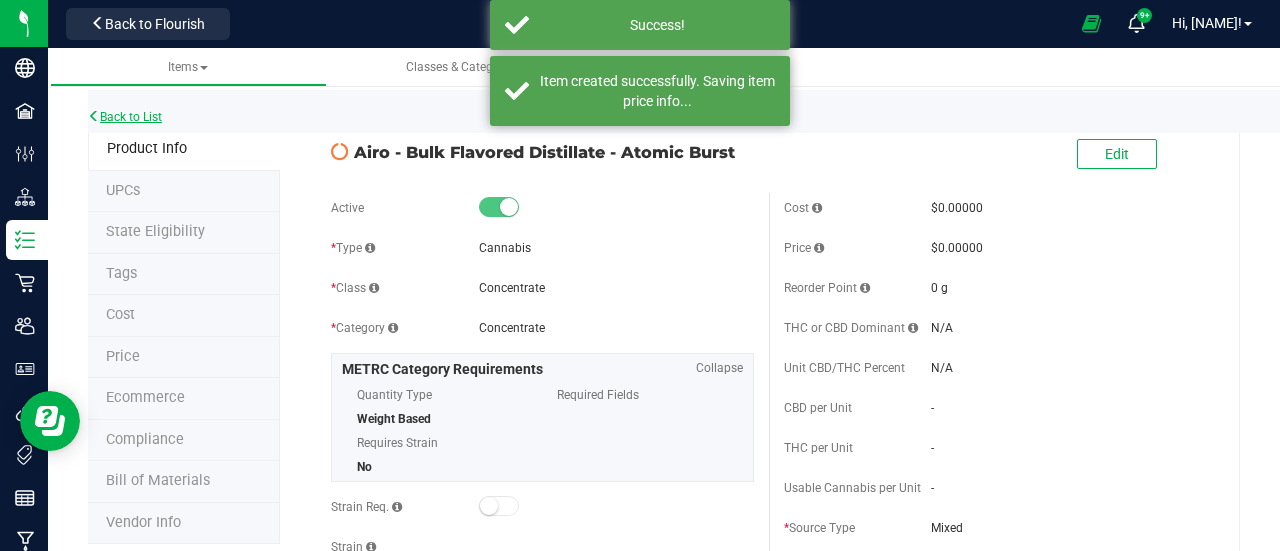 click on "Back to List" at bounding box center [125, 117] 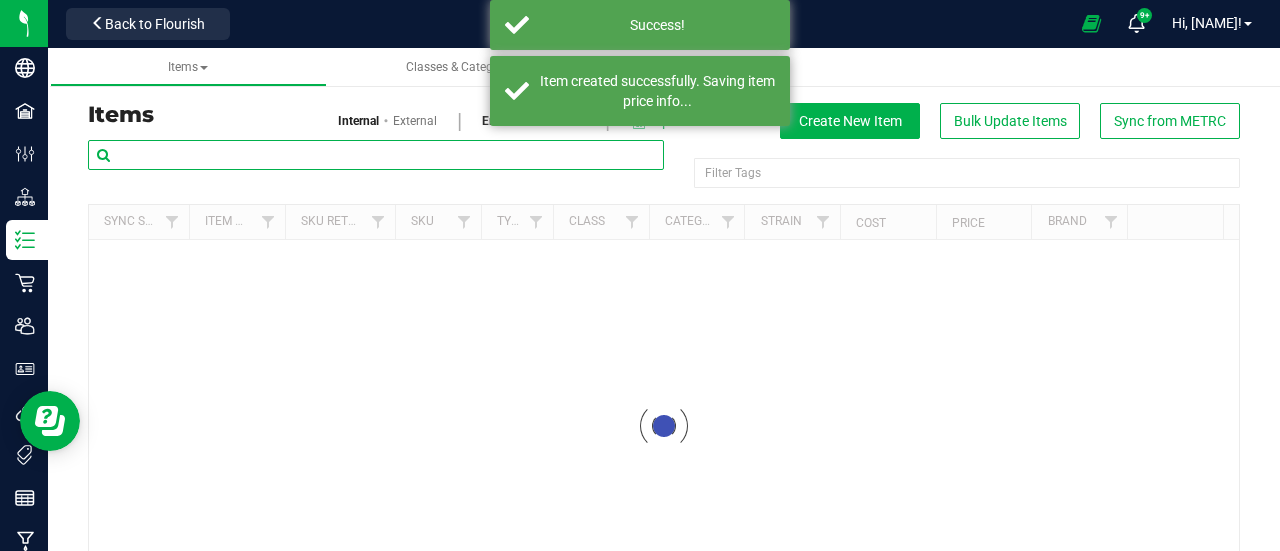 click at bounding box center (376, 155) 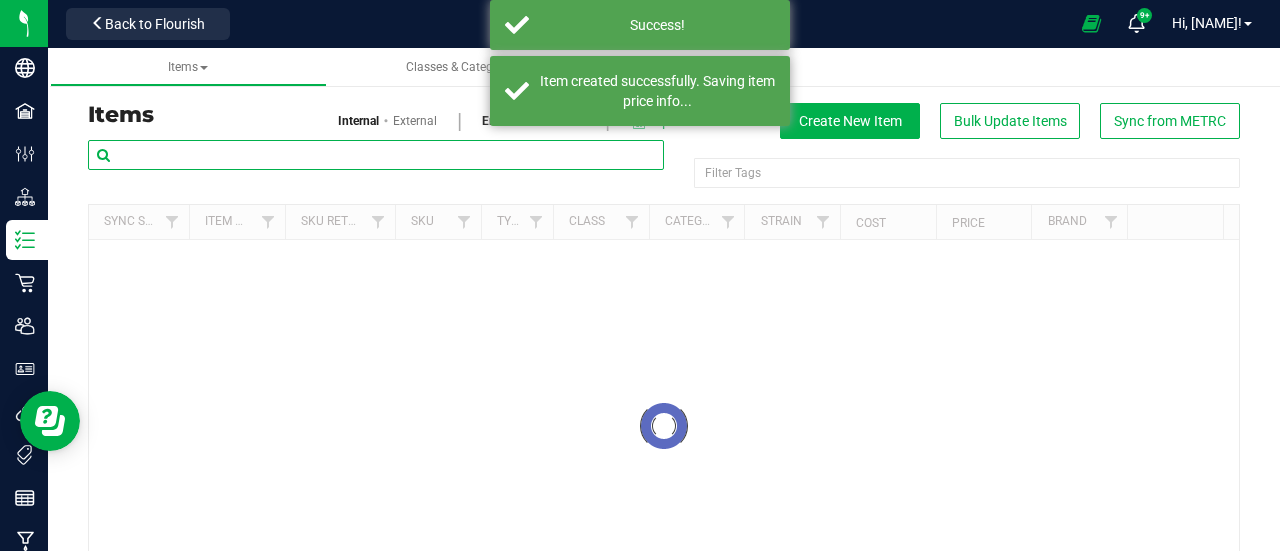 paste on "[BRAND] - Bulk Formulation Distillate - [STRAIN]" 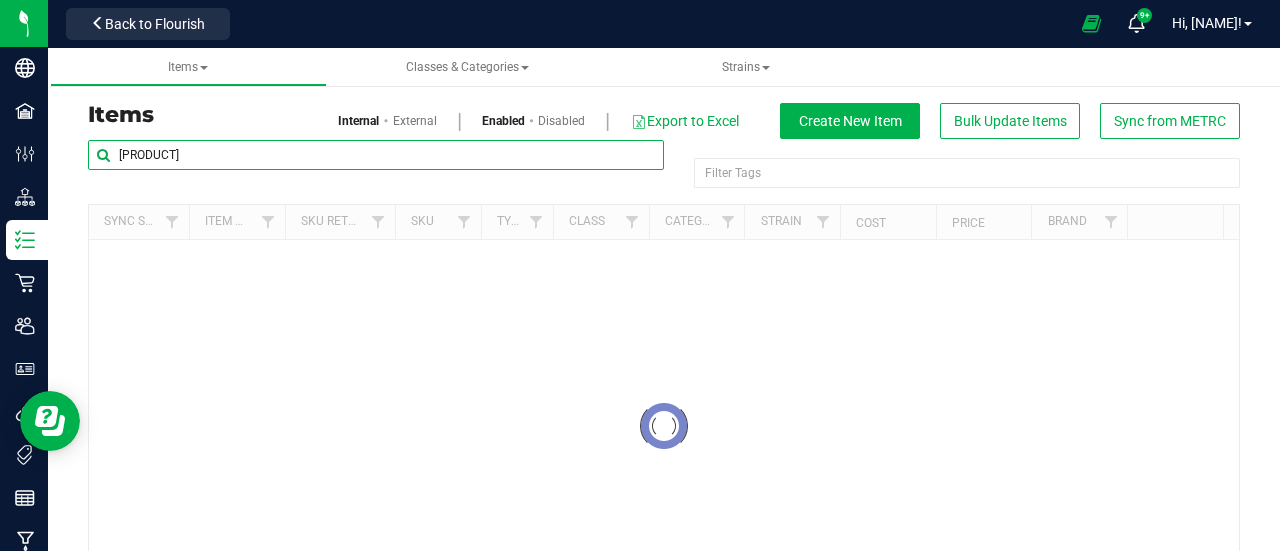 click on "Airo - Bulk Formulation Distillate - Atomic Burst
Filter Tags
Filter Tags" at bounding box center (664, 172) 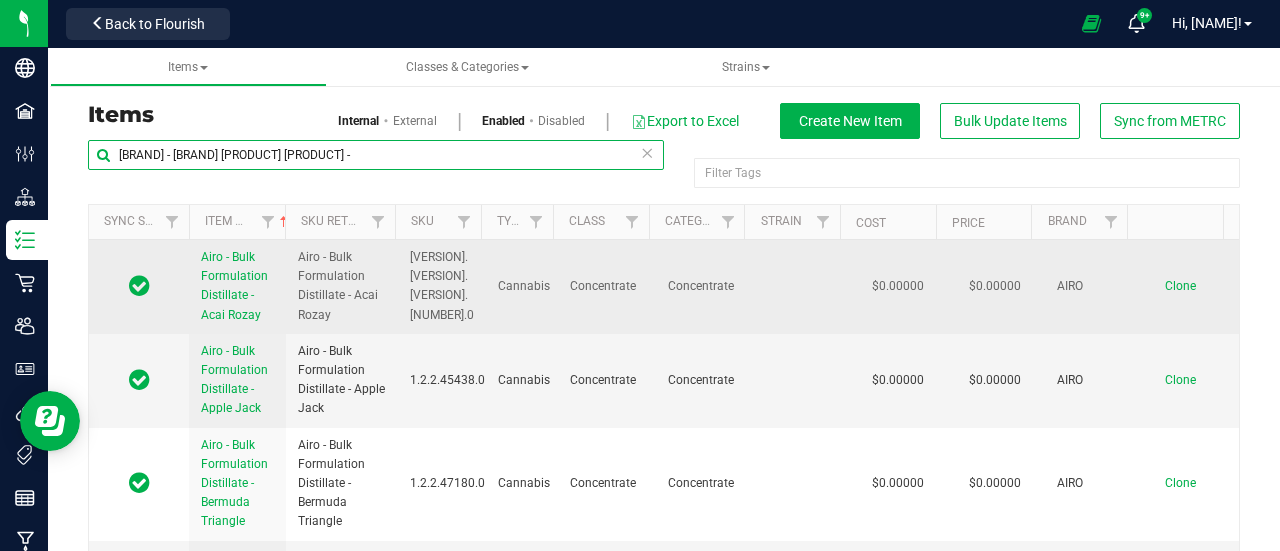 type on "Airo - Bulk Formulation Distillate -" 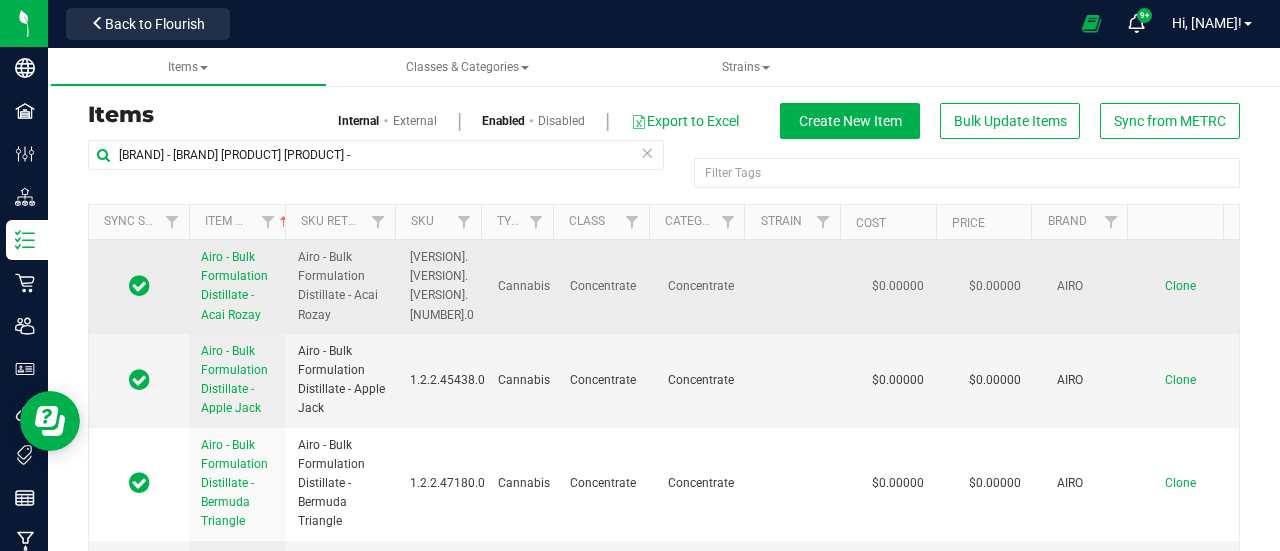 click on "Clone" at bounding box center [1180, 286] 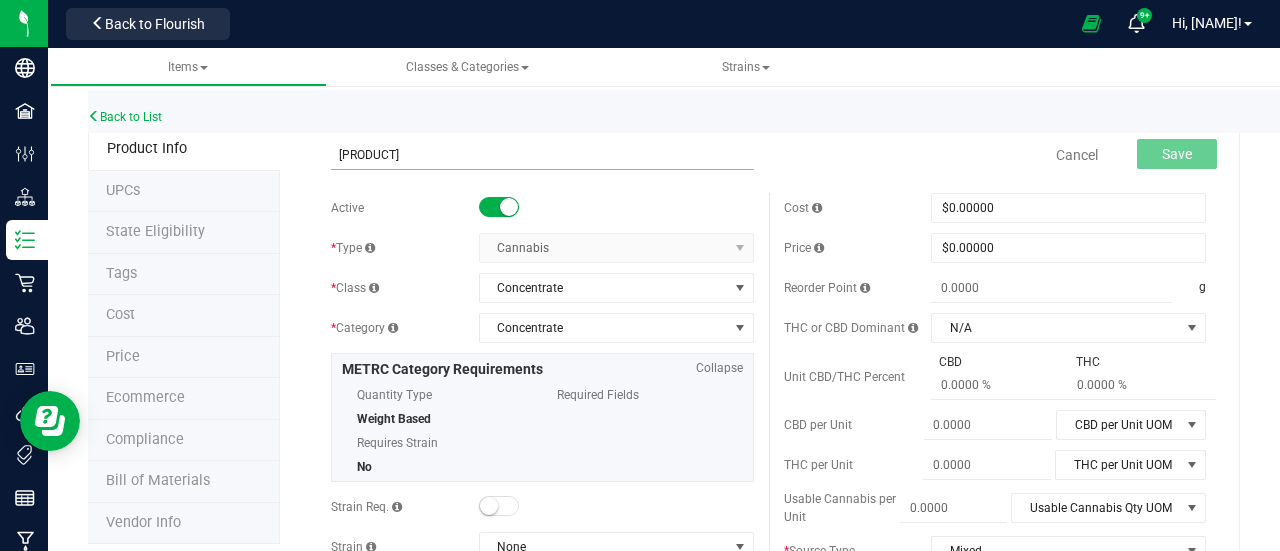 click on "[BRAND] - Bulk Formulation Distillate - [STRAIN]" at bounding box center (542, 155) 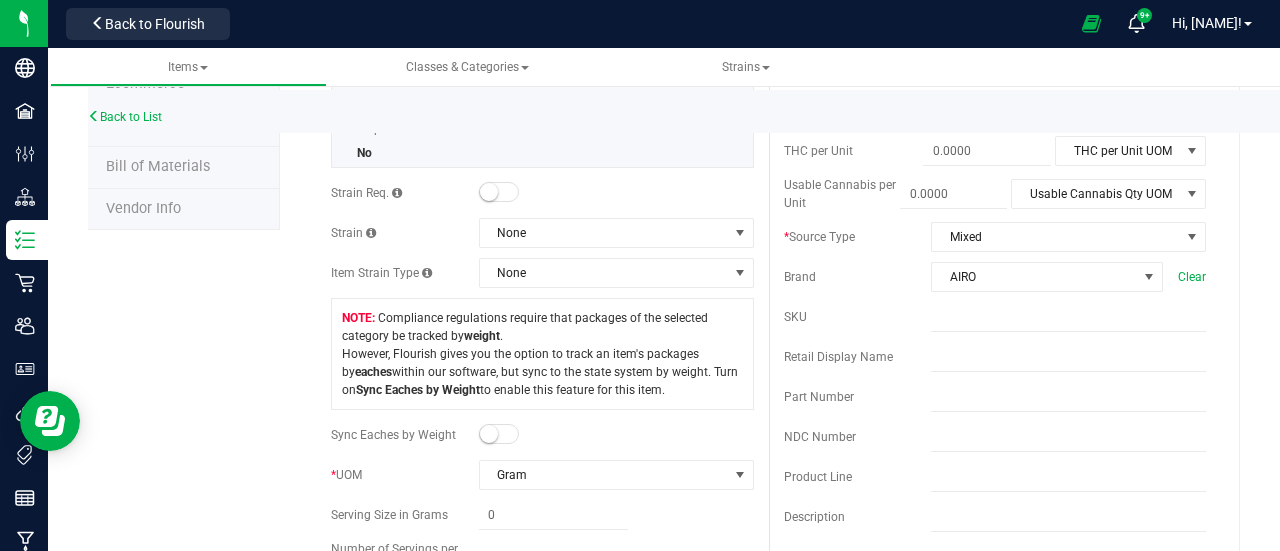 scroll, scrollTop: 0, scrollLeft: 0, axis: both 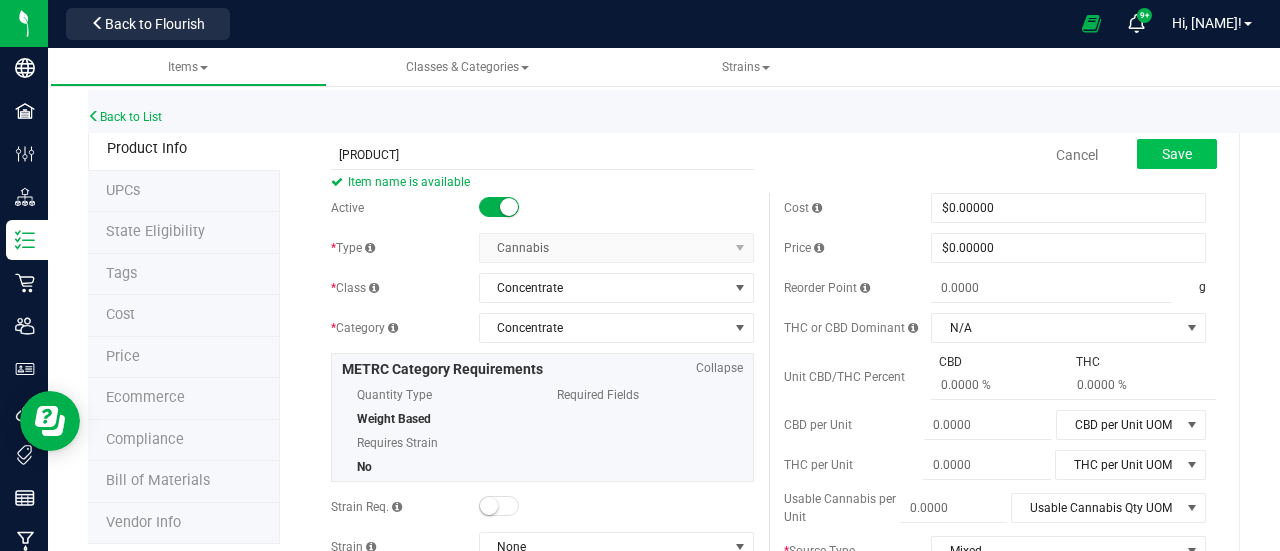 type on "[BRAND] - Bulk Formulation Distillate - [STRAIN]" 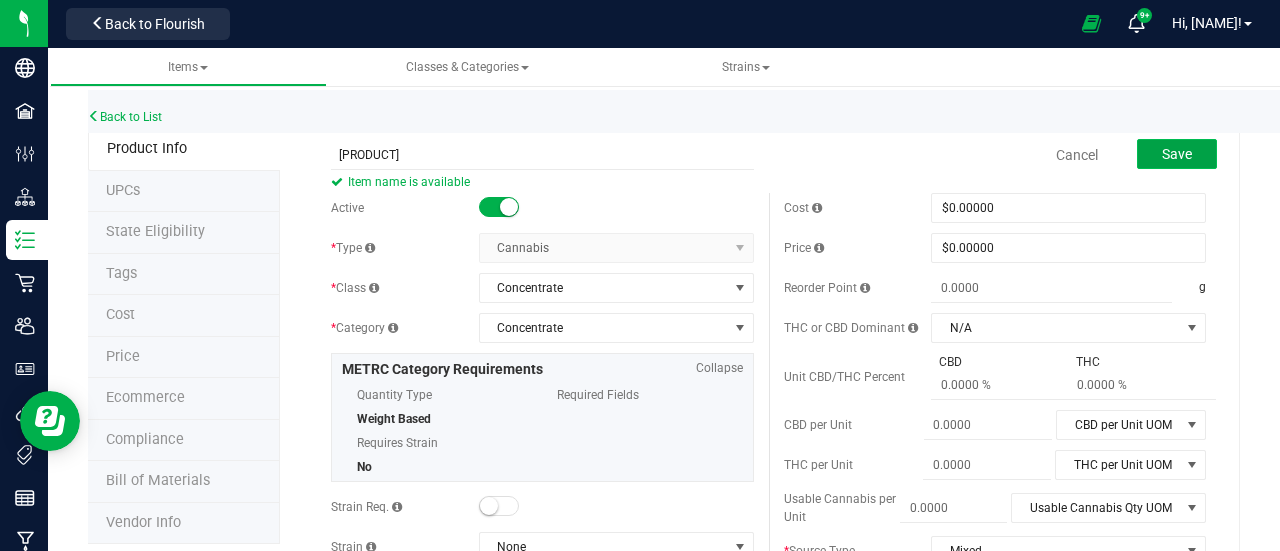 click on "Save" at bounding box center (1177, 154) 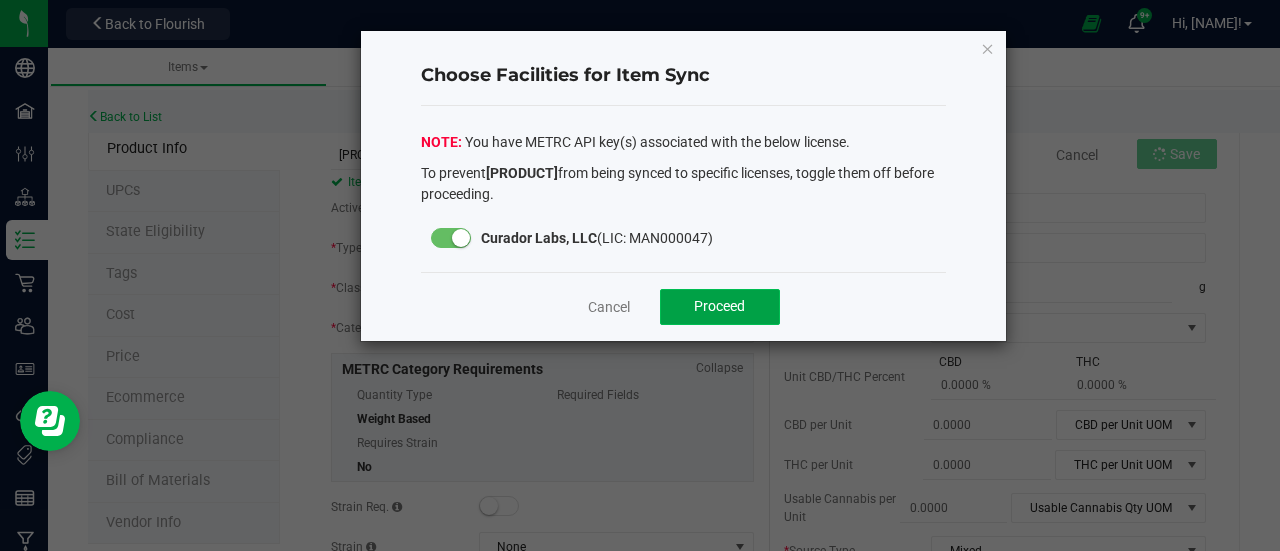 click on "Proceed" 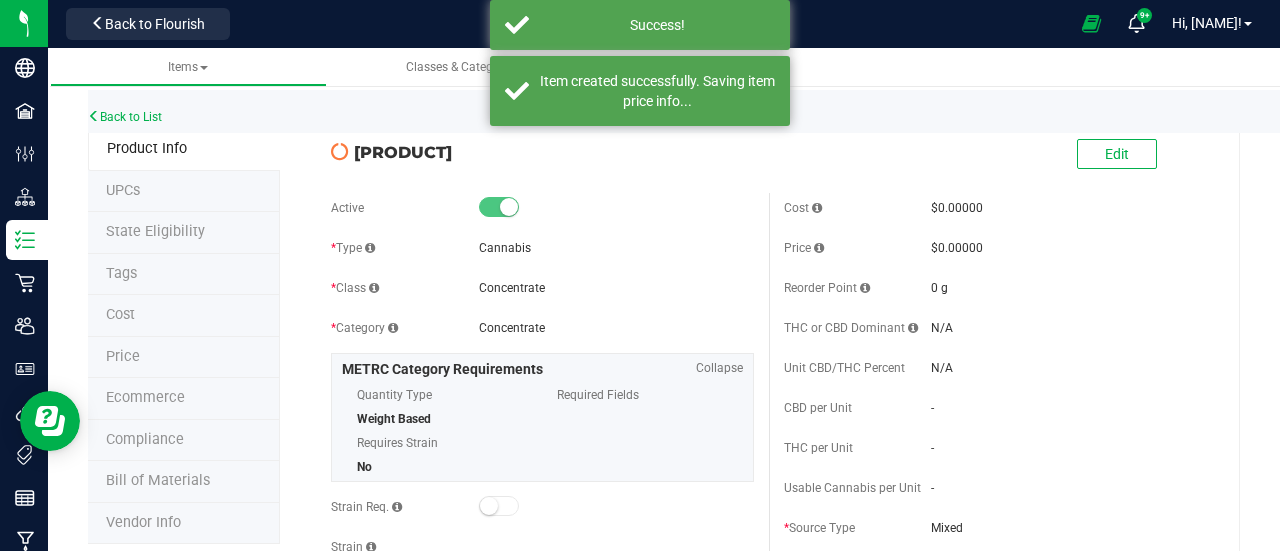 click on "Back to List" at bounding box center [728, 111] 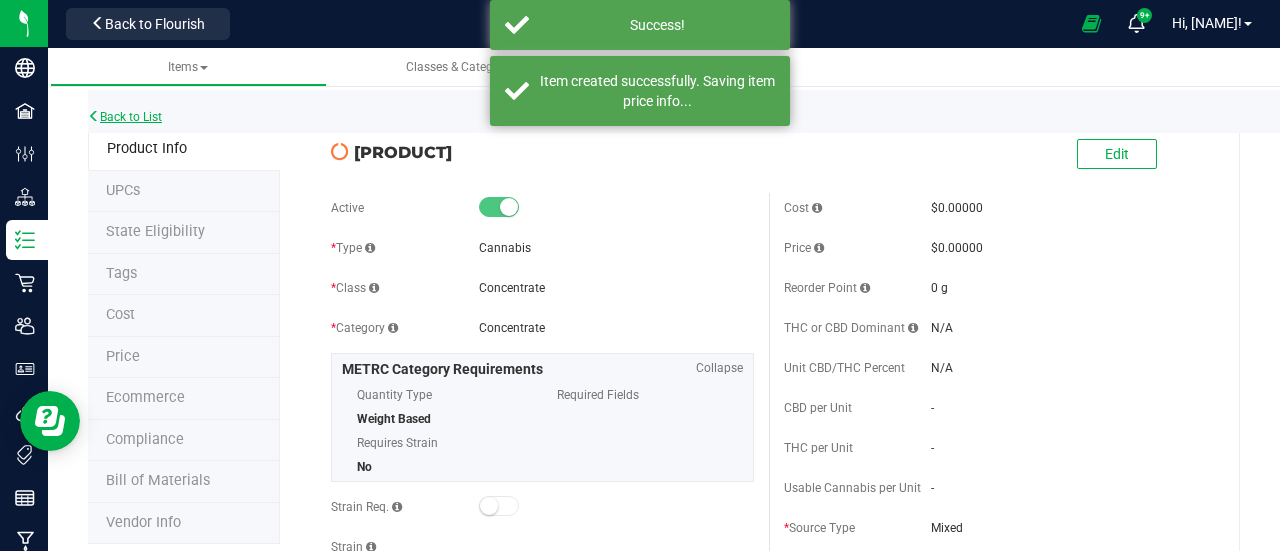 click on "Back to List" at bounding box center [125, 117] 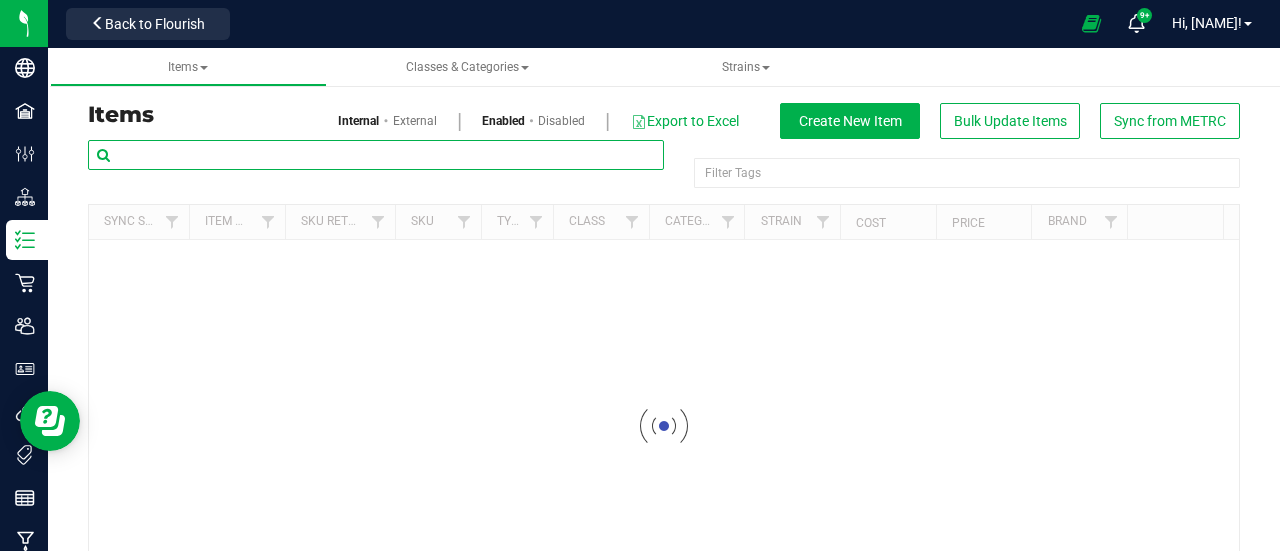click at bounding box center (376, 155) 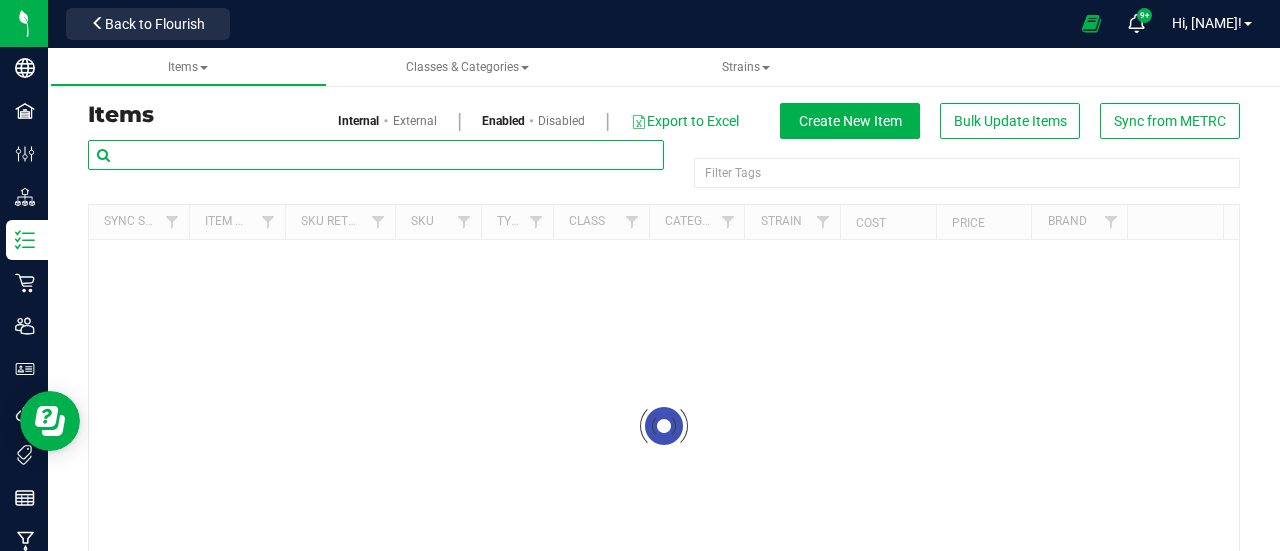 paste on "[BRAND] - Bulk Vape Cart 1g Each - [STRAIN]" 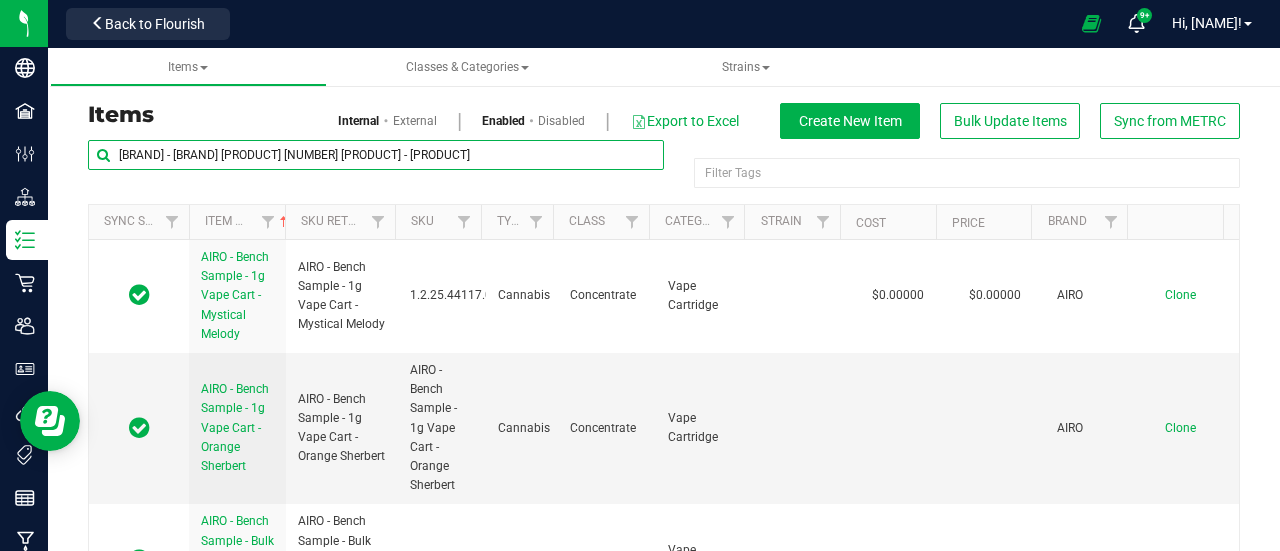 drag, startPoint x: 284, startPoint y: 153, endPoint x: 578, endPoint y: 201, distance: 297.8926 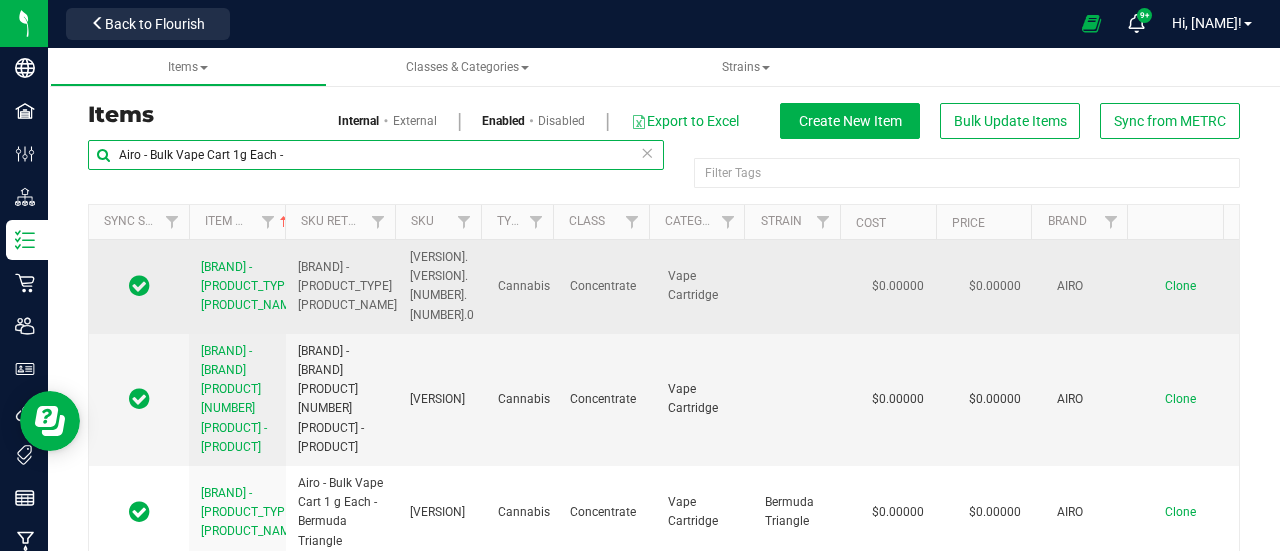 type on "Airo - Bulk Vape Cart 1g Each -" 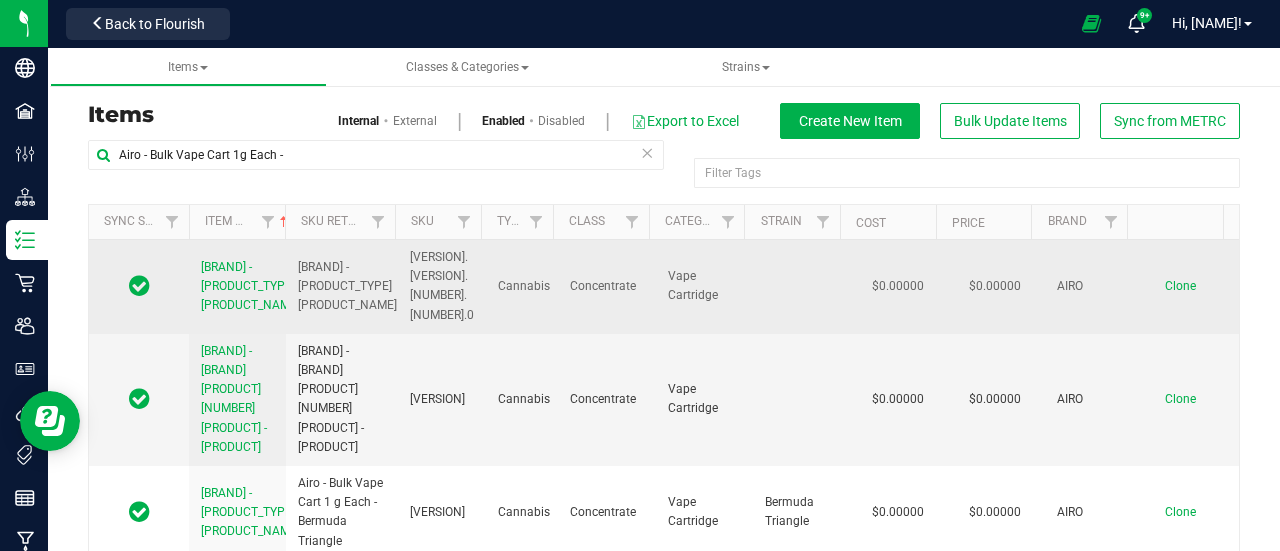 click on "Clone" at bounding box center [1180, 286] 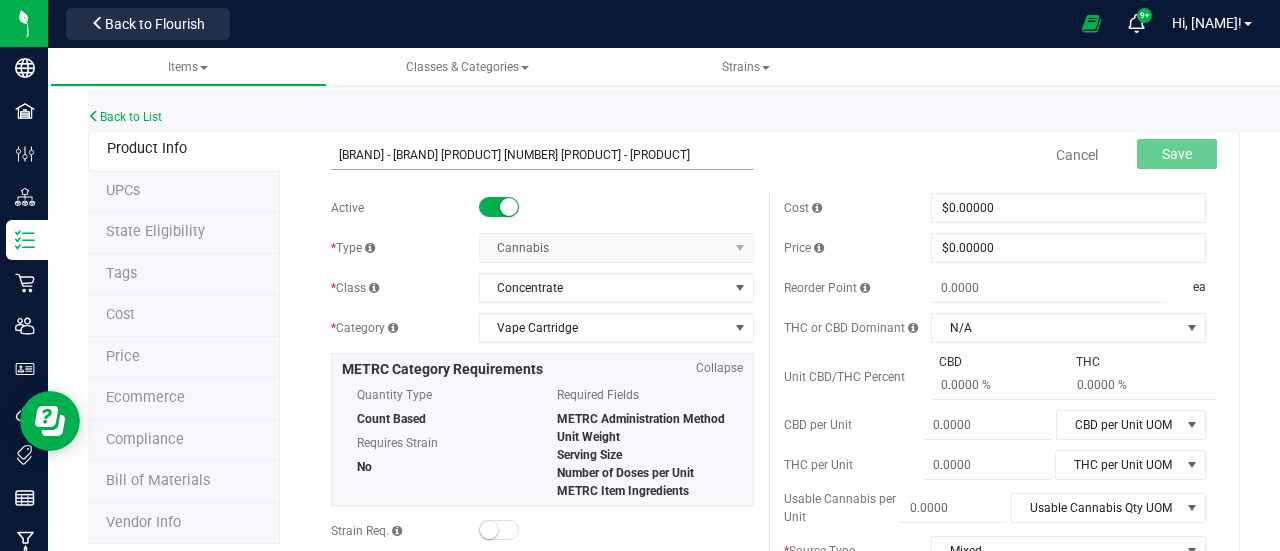 click on "[BRAND] - Bulk Vape Cart 1g Each - [STRAIN]" at bounding box center (542, 155) 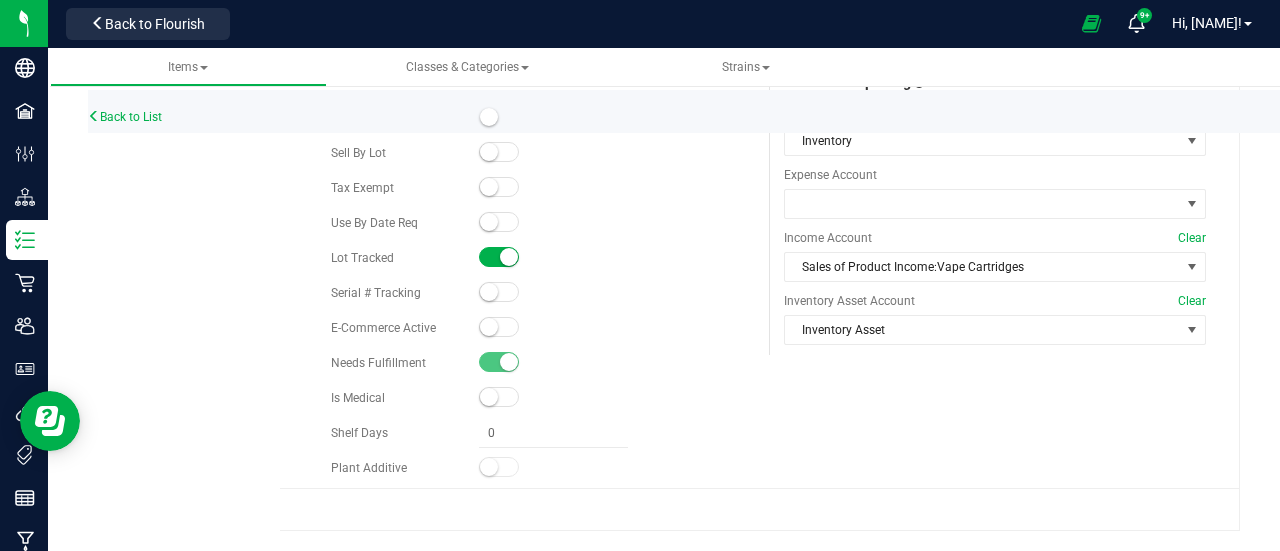 scroll, scrollTop: 1434, scrollLeft: 0, axis: vertical 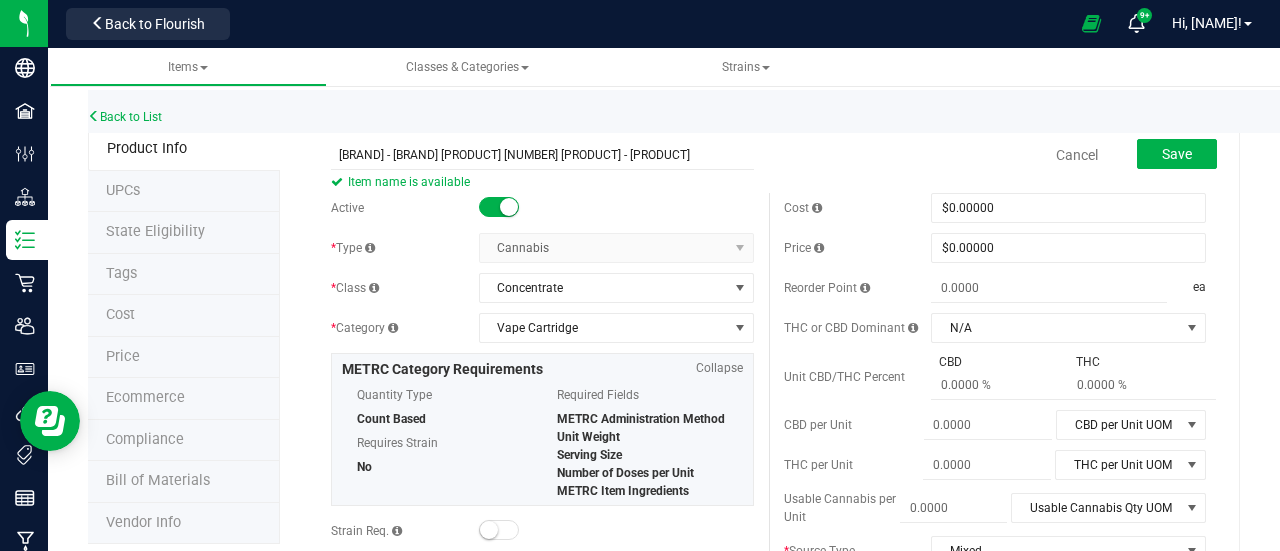 click on "Cancel
Save" at bounding box center [995, 155] 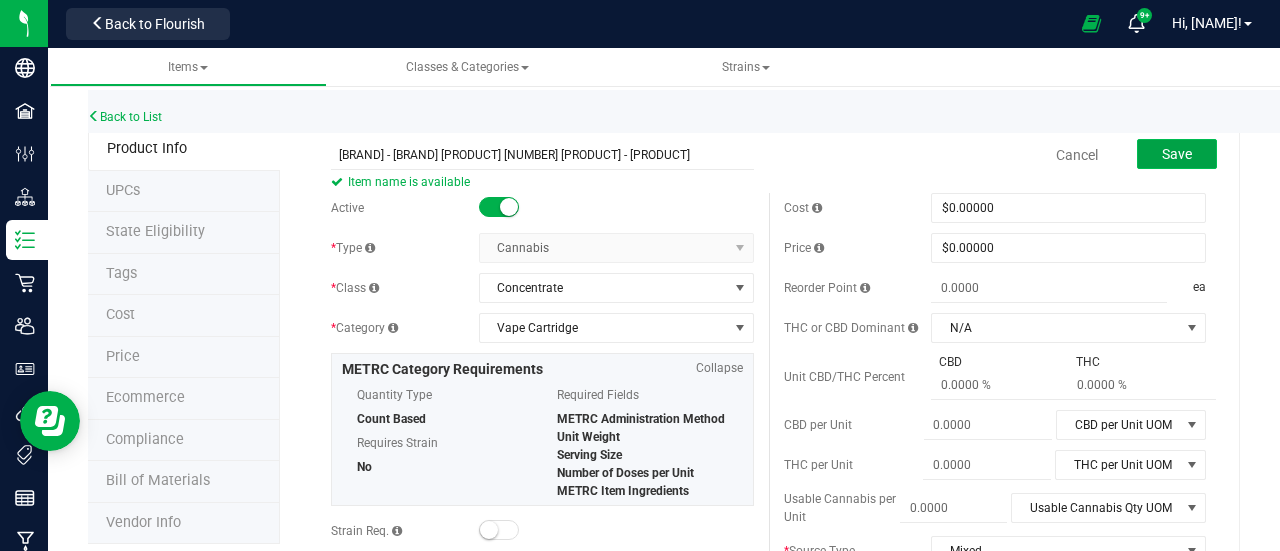 click on "Save" at bounding box center [1177, 154] 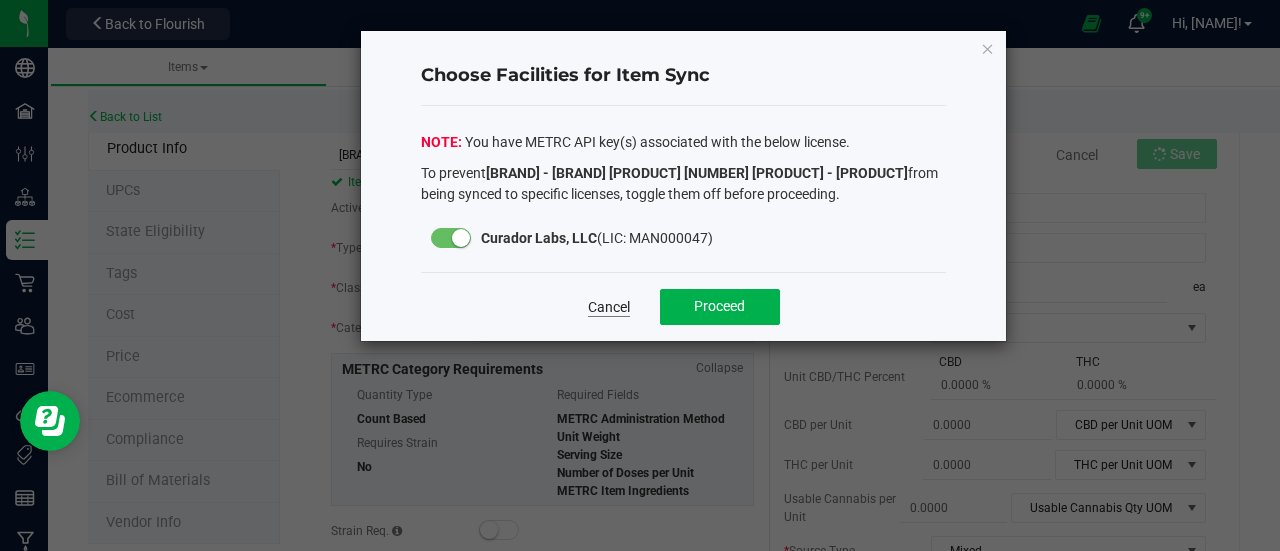 click on "Cancel" 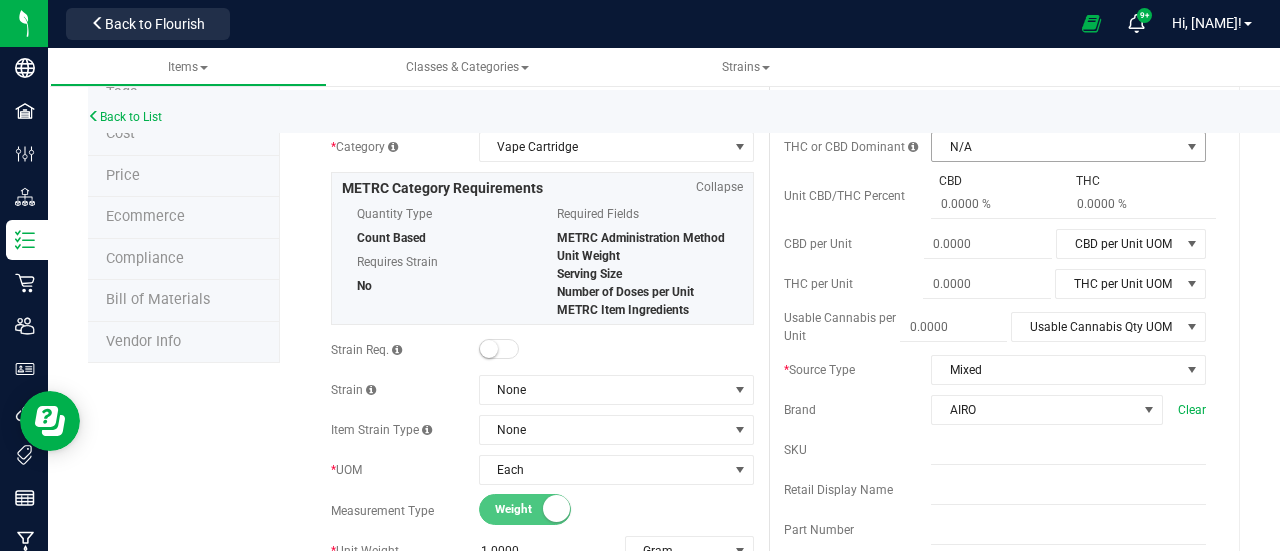 scroll, scrollTop: 0, scrollLeft: 0, axis: both 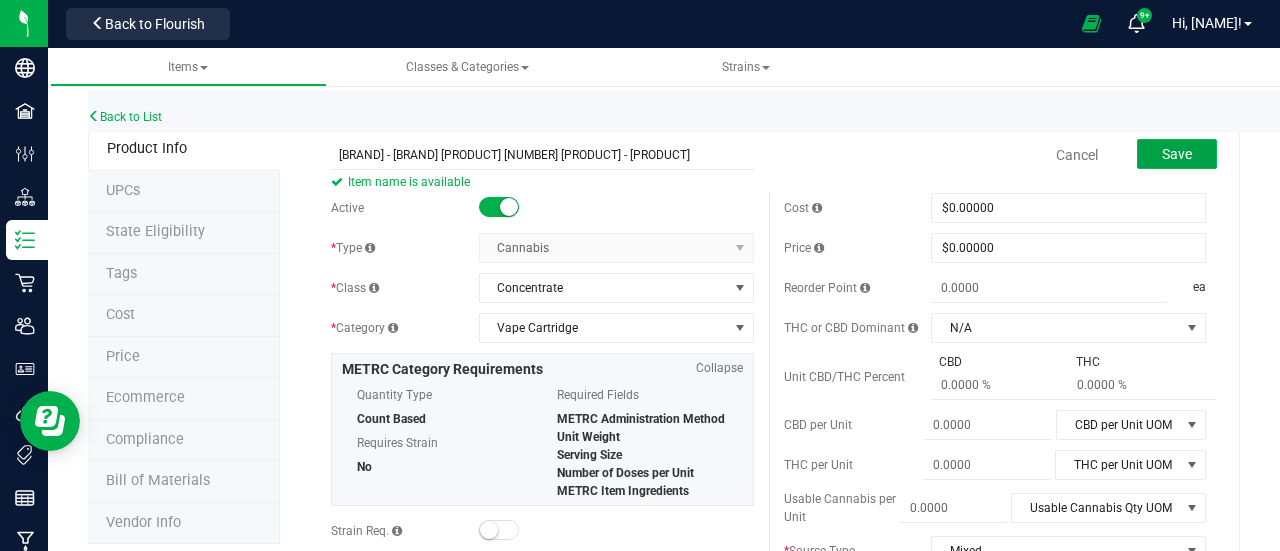 click on "Save" at bounding box center (1177, 154) 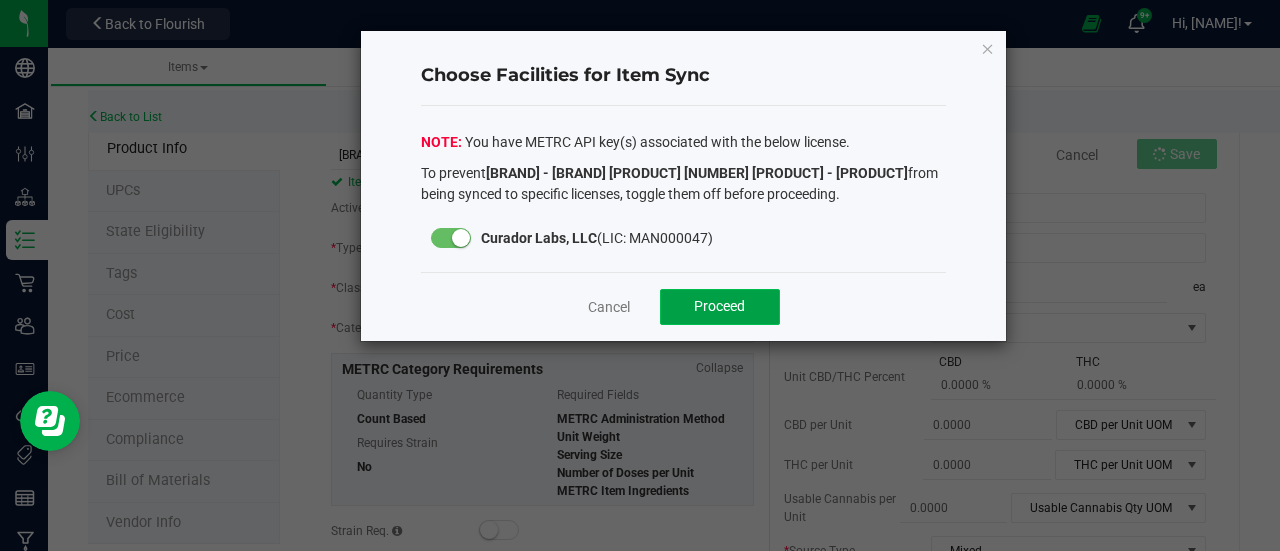 click on "Proceed" 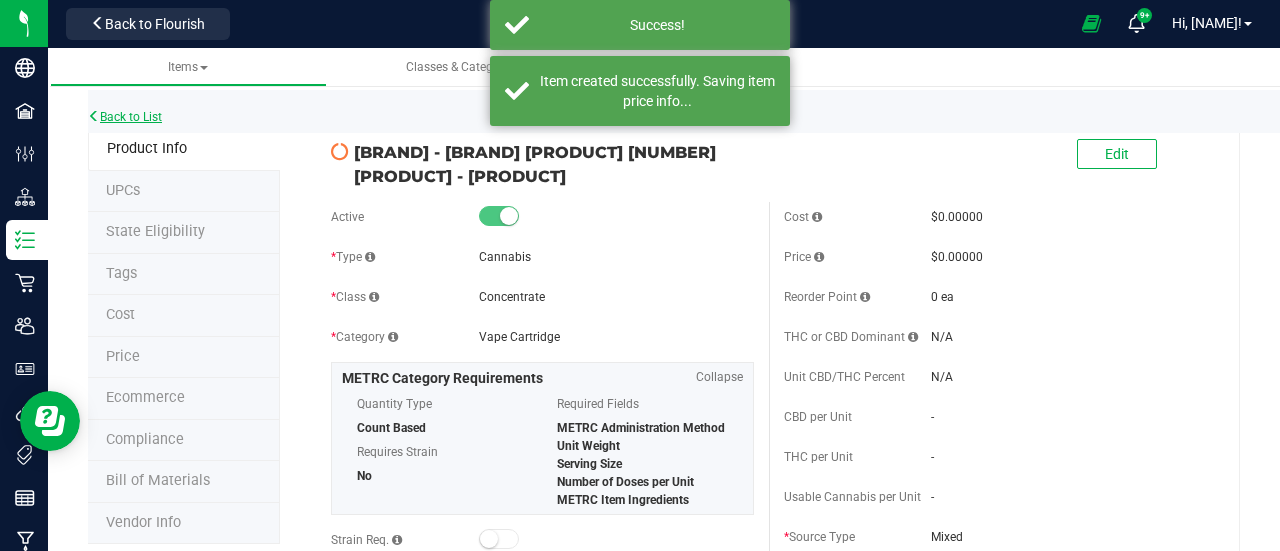 click on "Back to List" at bounding box center (125, 117) 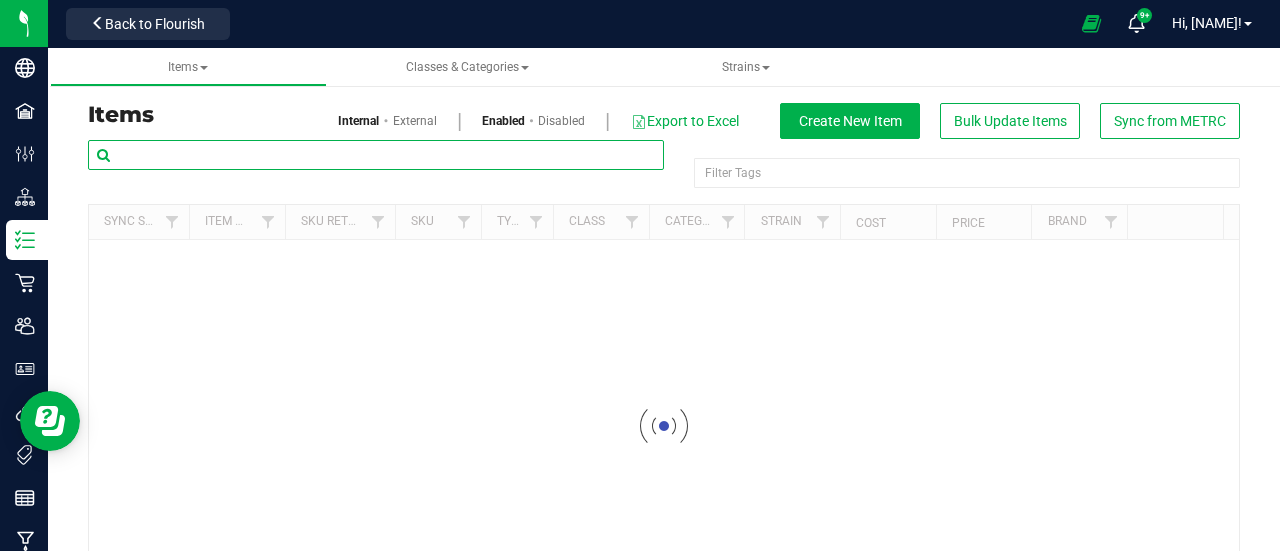 click at bounding box center (376, 155) 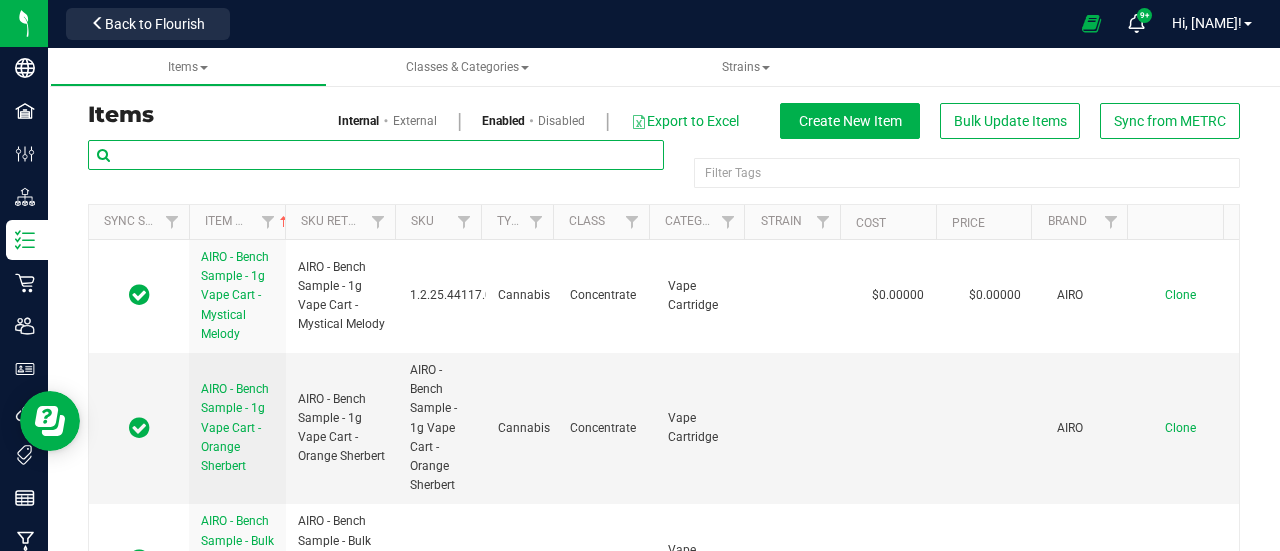 click at bounding box center (376, 155) 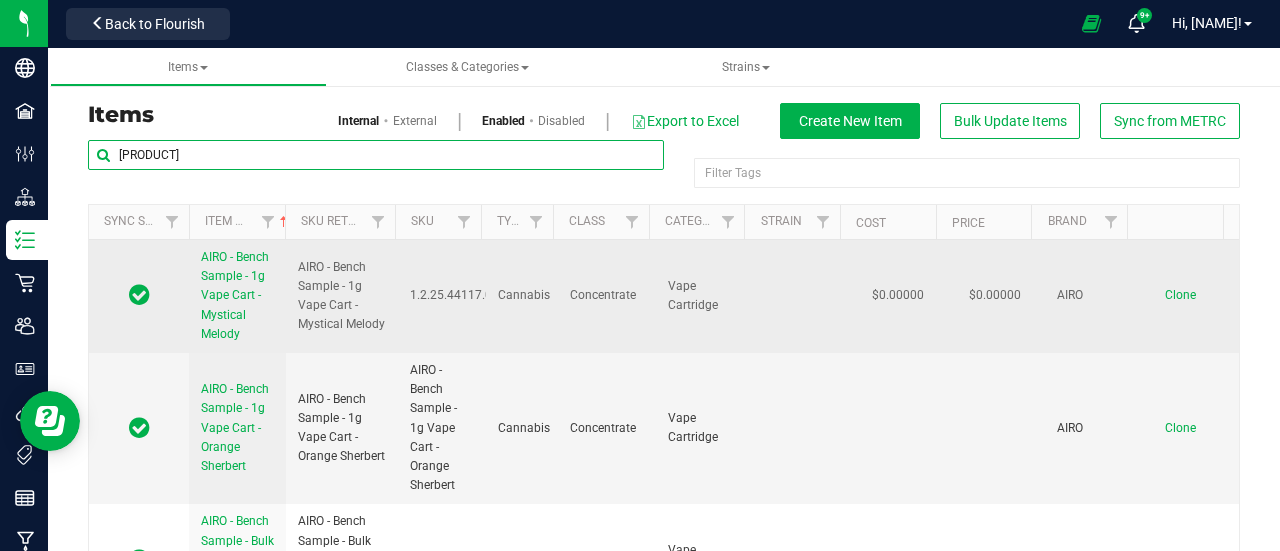 drag, startPoint x: 314, startPoint y: 152, endPoint x: 850, endPoint y: 247, distance: 544.35376 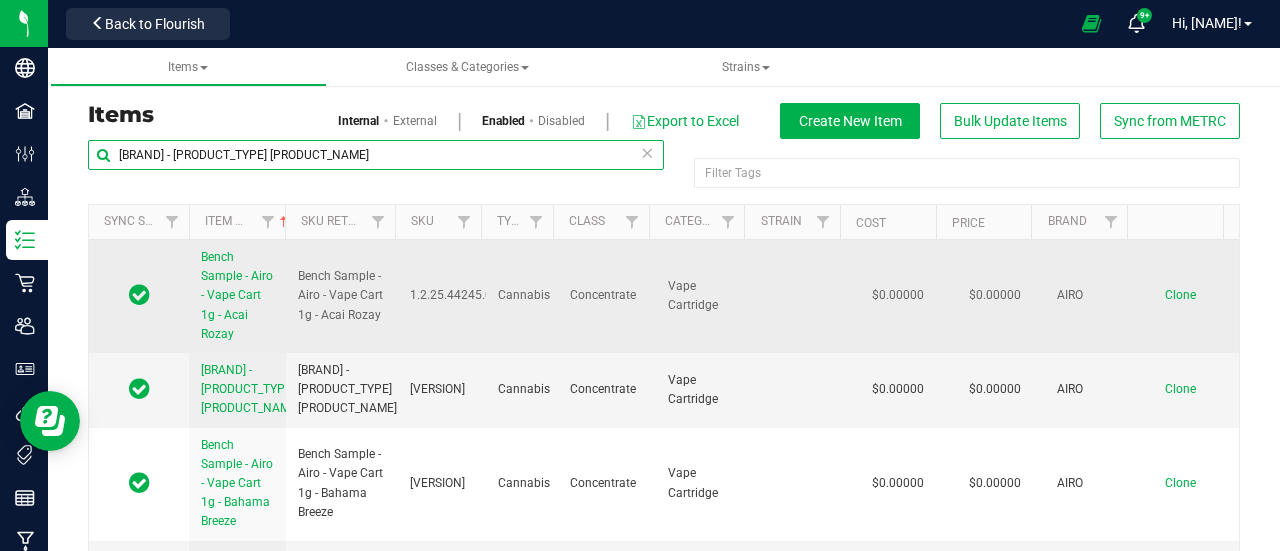 type on "Bench Sample - Airo - Vape Cart 1g -" 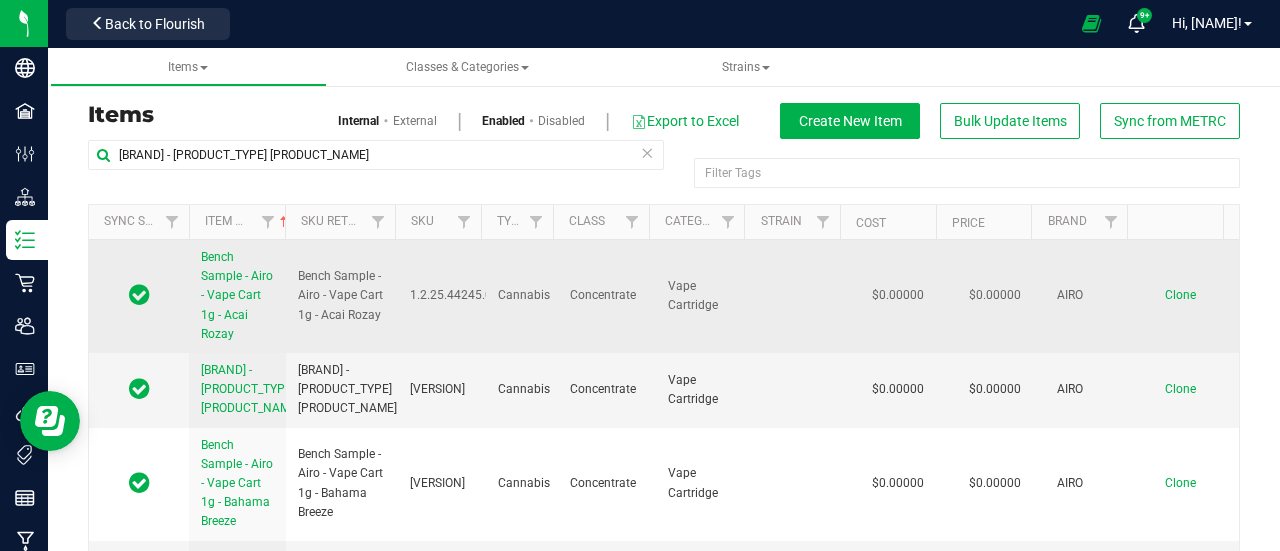 click on "Clone" at bounding box center [1180, 295] 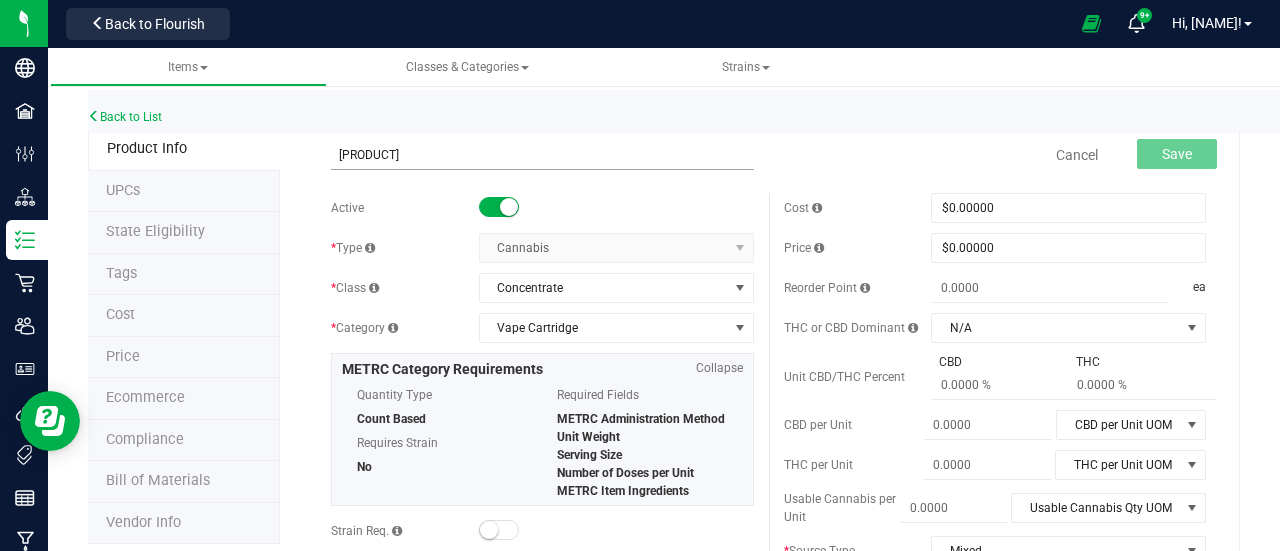 click on "Bench Sample - Airo - Vape Cart 1g - [NAME]" at bounding box center (542, 155) 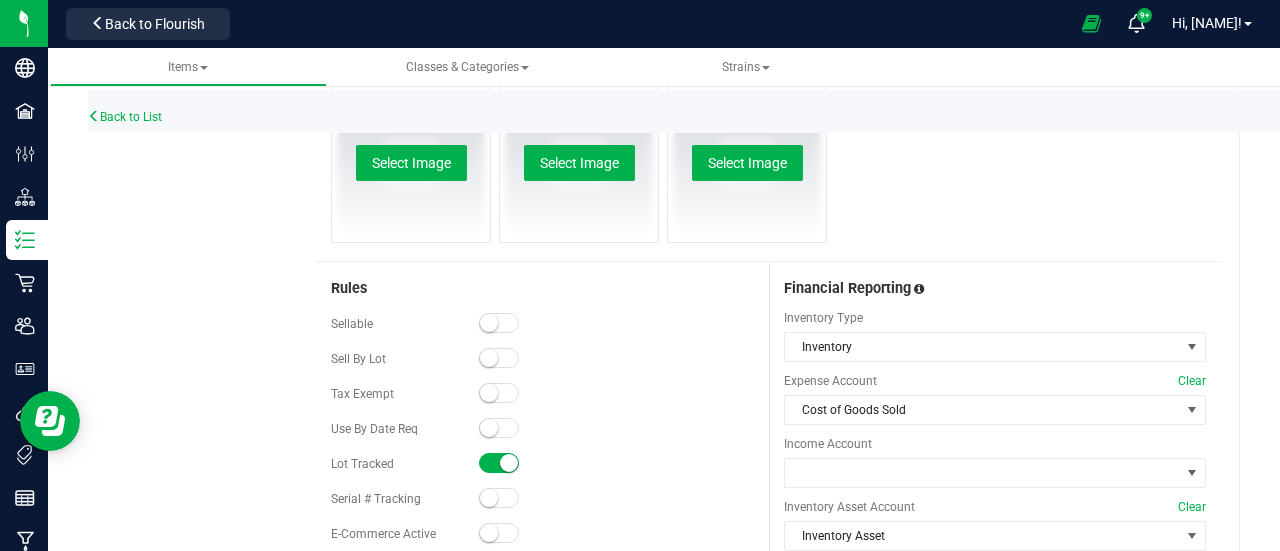 scroll, scrollTop: 1449, scrollLeft: 0, axis: vertical 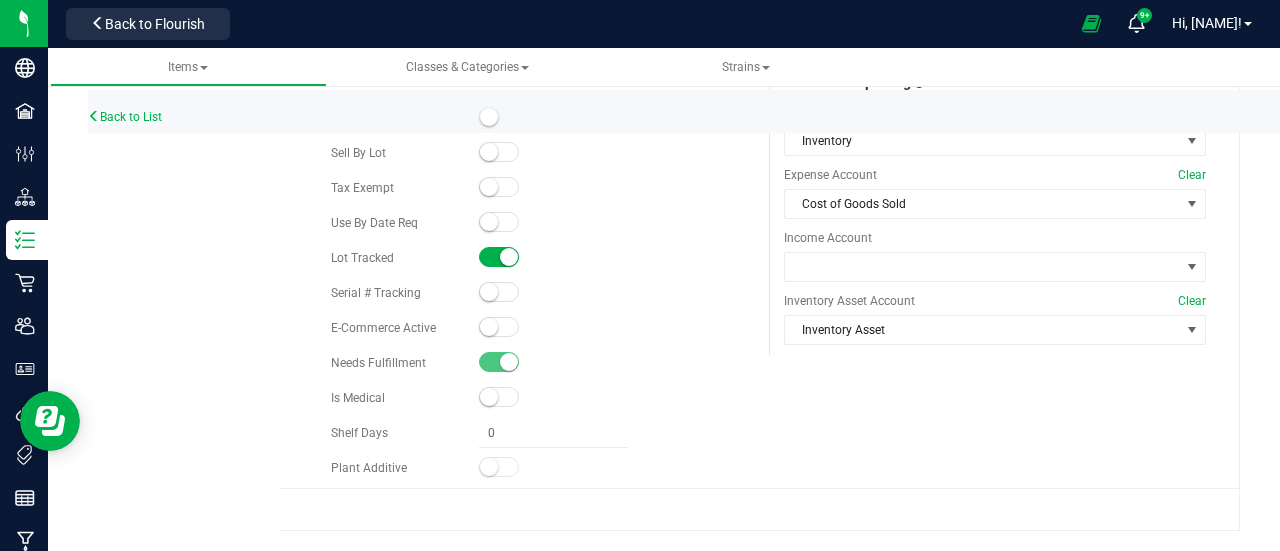 type on "Bench Sample - Airo - Vape Cart 1g - [NAME]" 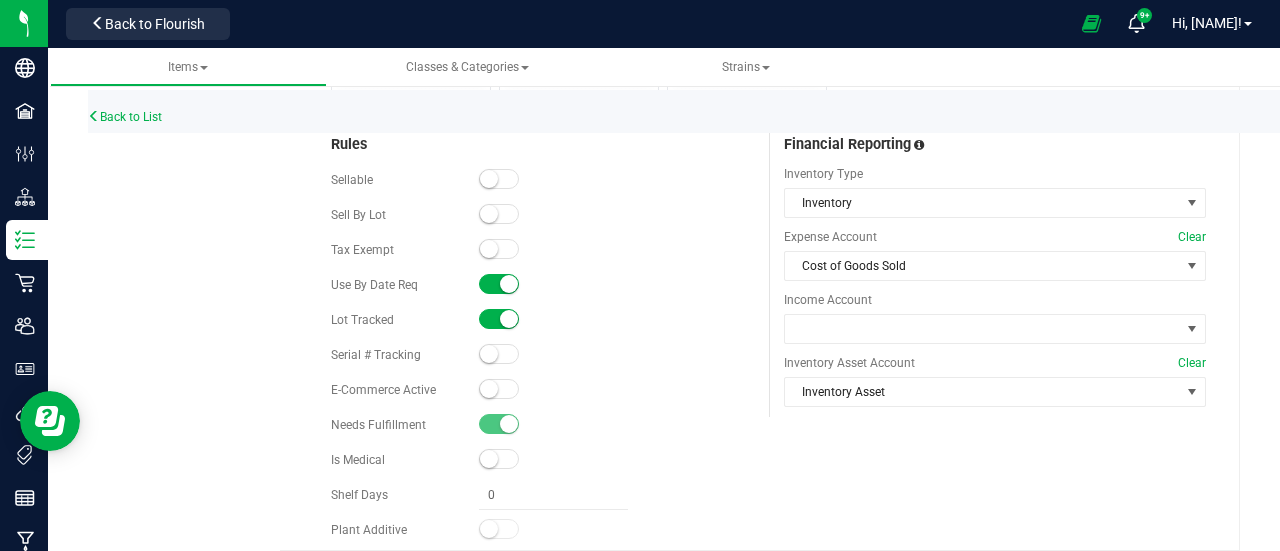 scroll, scrollTop: 1449, scrollLeft: 0, axis: vertical 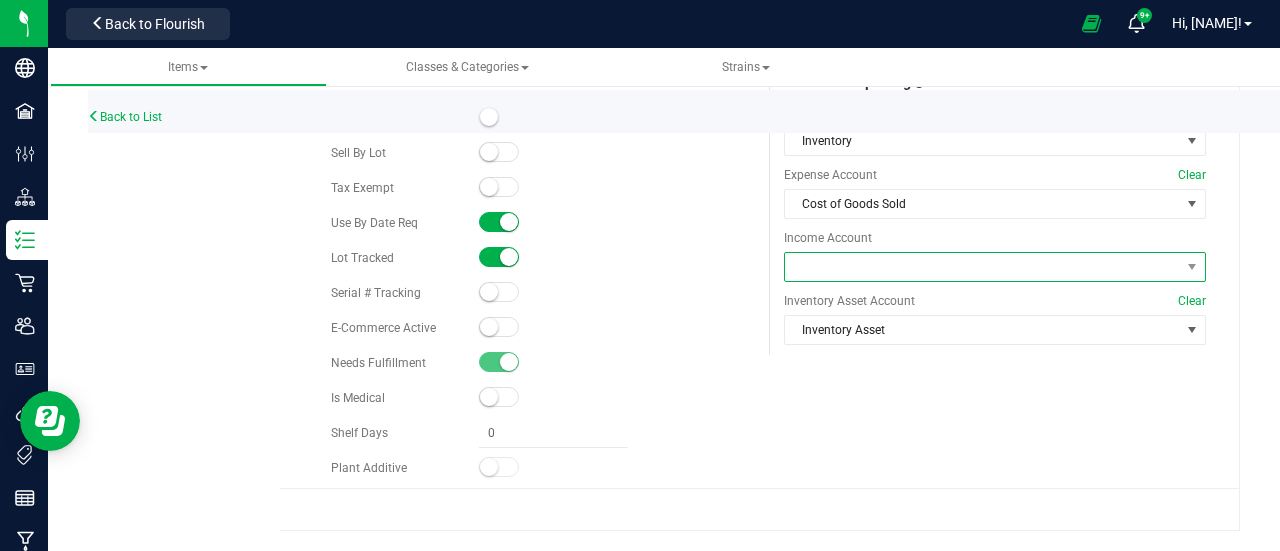 click at bounding box center (983, 267) 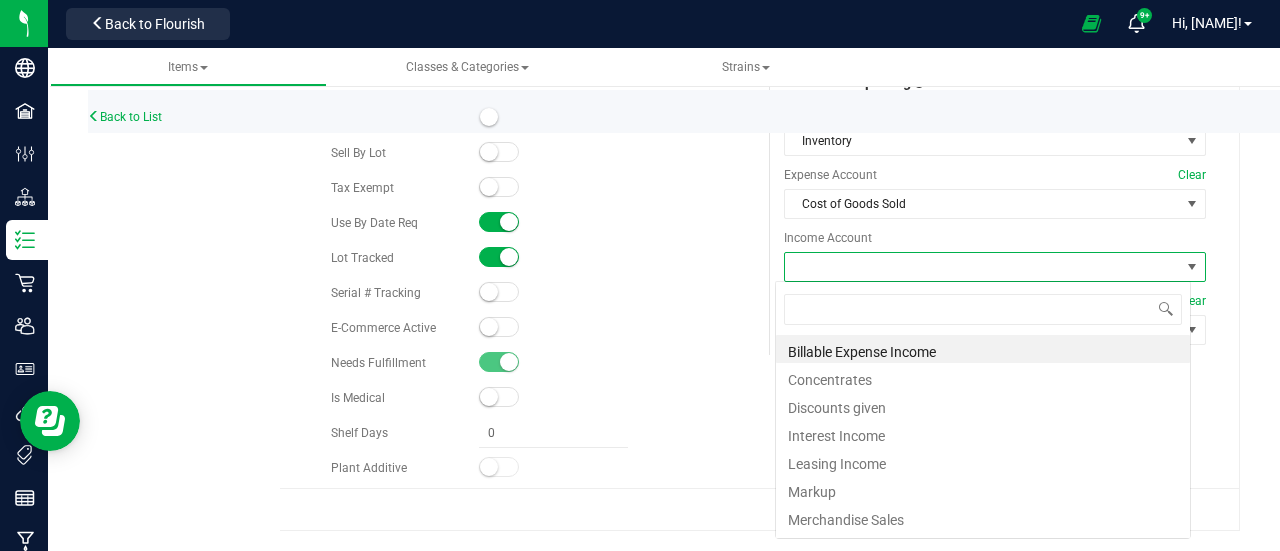 scroll, scrollTop: 99970, scrollLeft: 99584, axis: both 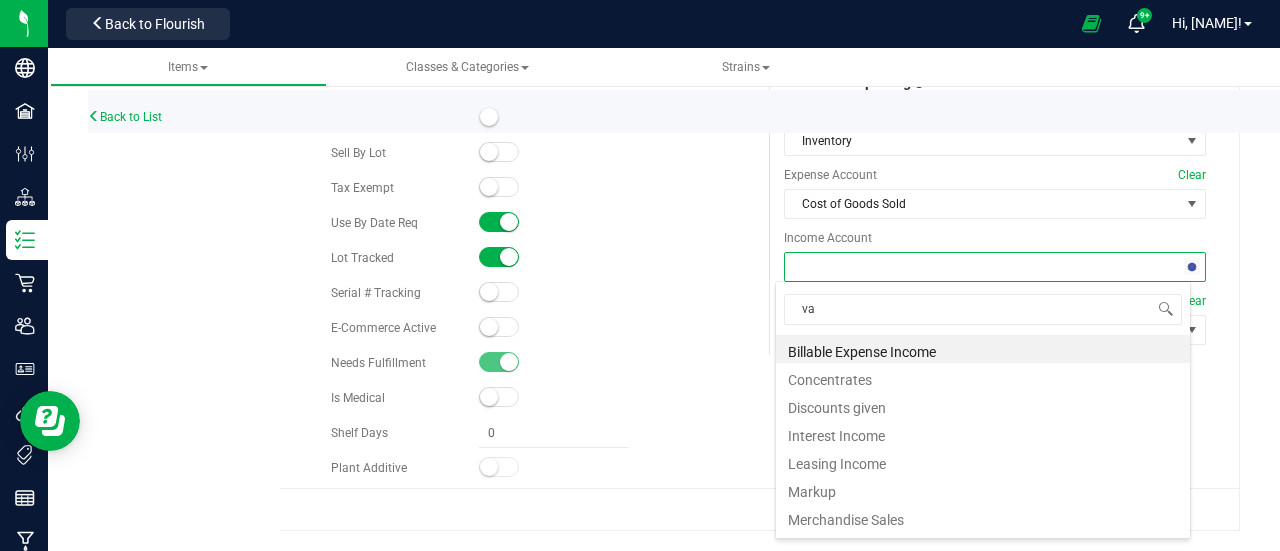 type on "vap" 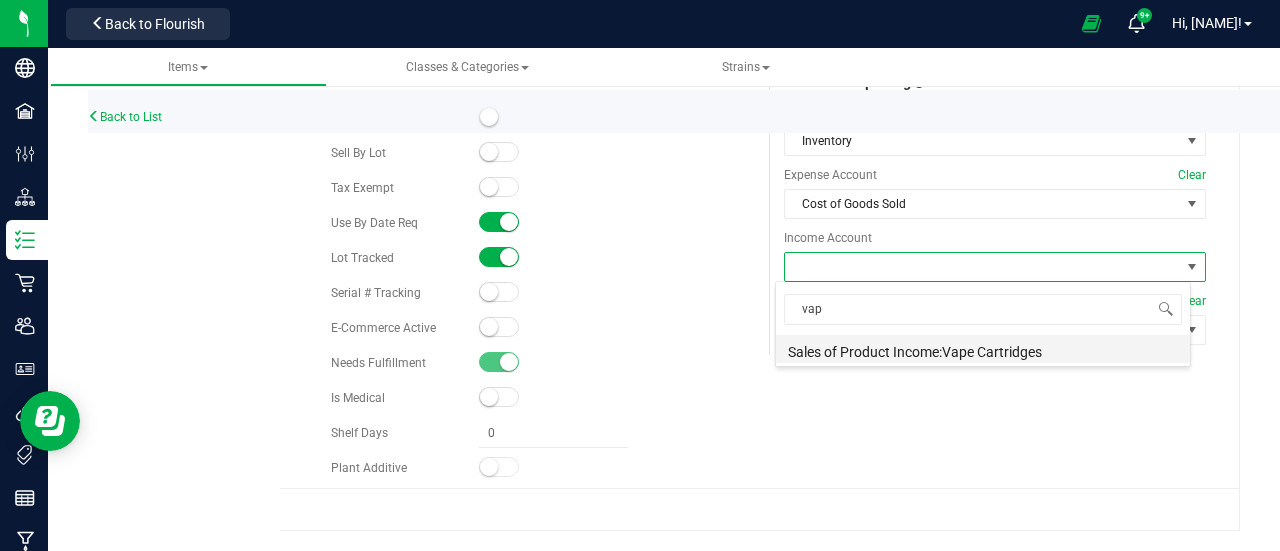 click on "Sales of Product Income:Vape Cartridges" at bounding box center (983, 349) 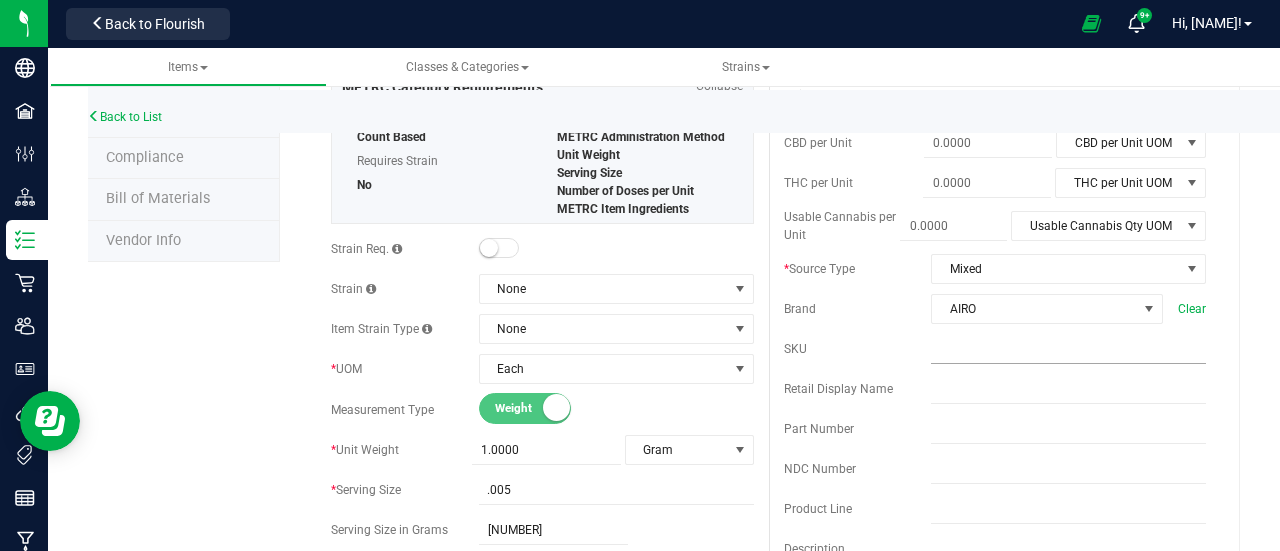 scroll, scrollTop: 0, scrollLeft: 0, axis: both 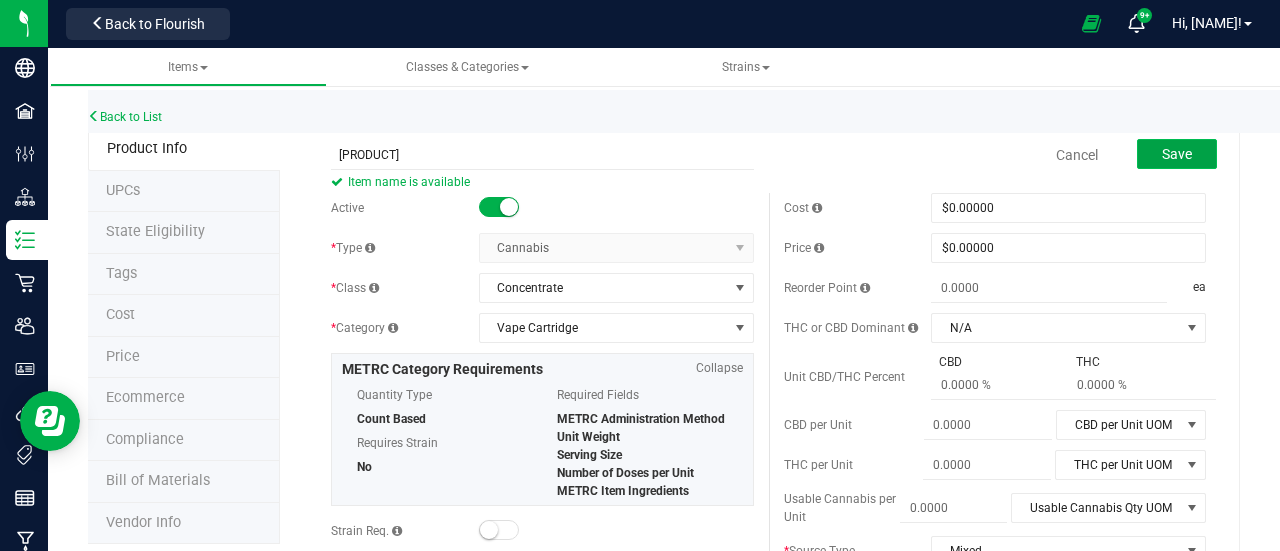click on "Save" at bounding box center [1177, 154] 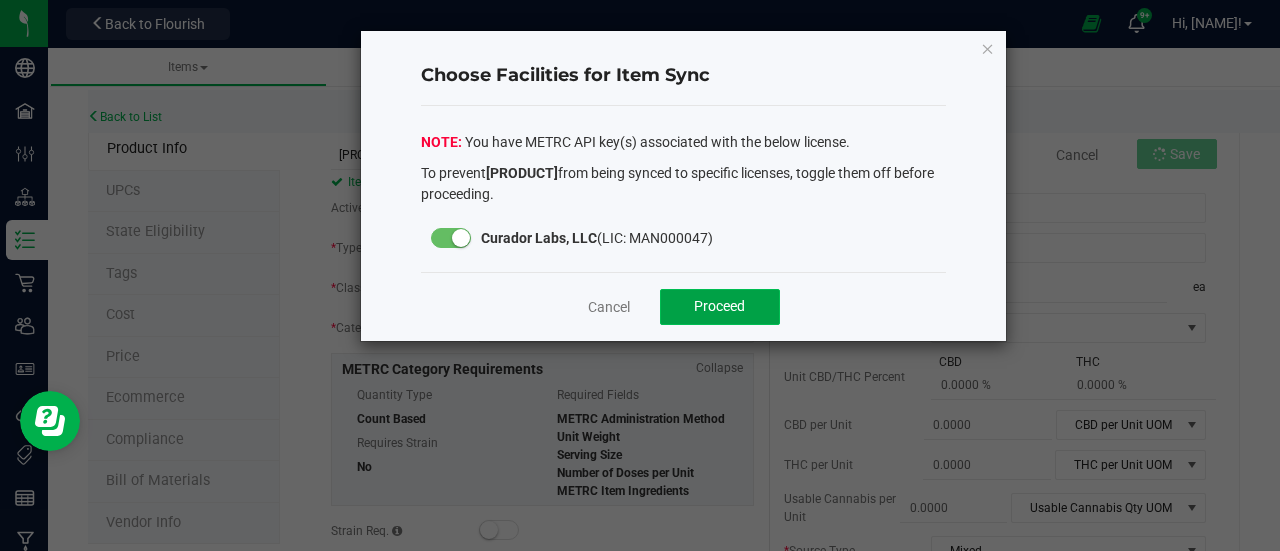 click on "Proceed" 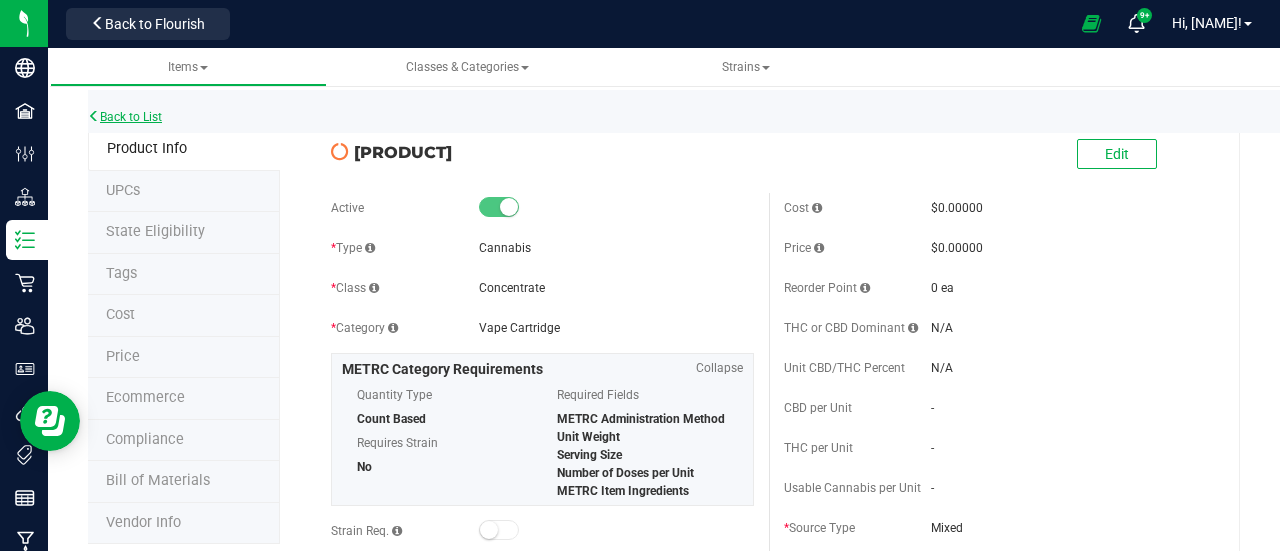 click on "Back to List" at bounding box center [125, 117] 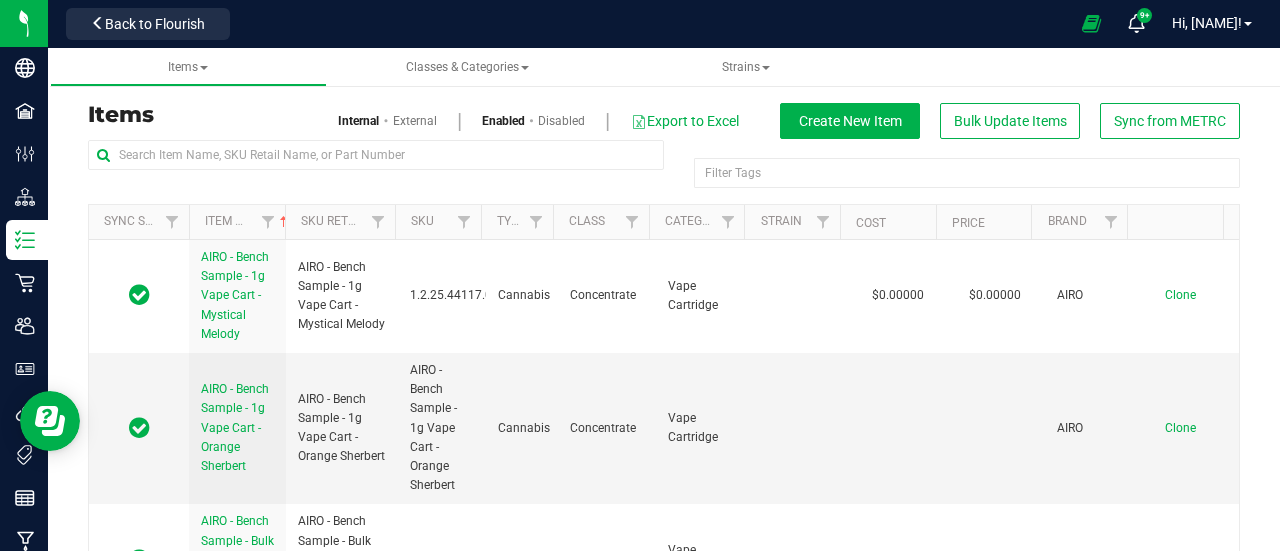 click on "Items
Internal
External
Enabled
Disabled
Export to Excel
Create New Item
Bulk Update Items
Sync from METRC" at bounding box center (664, 121) 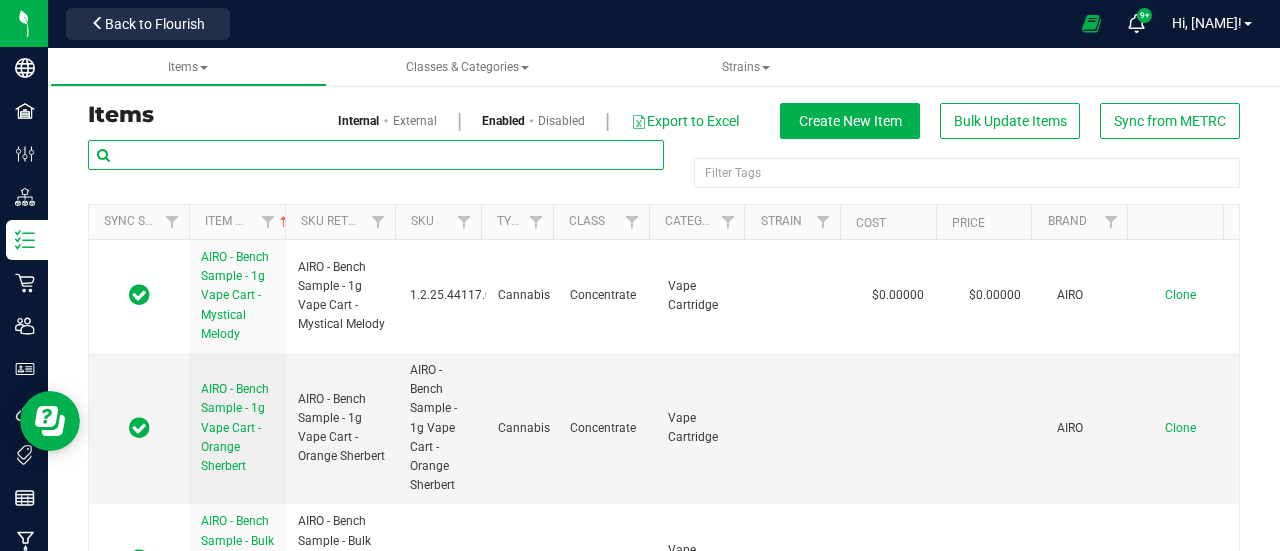 click at bounding box center [376, 155] 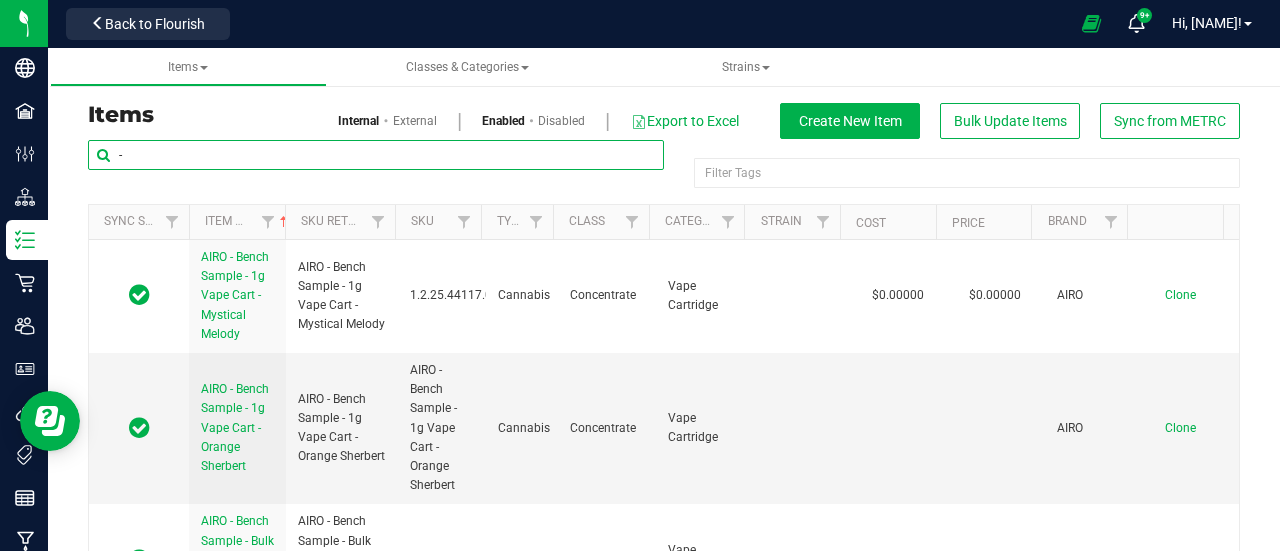 paste on "[STRAIN]" 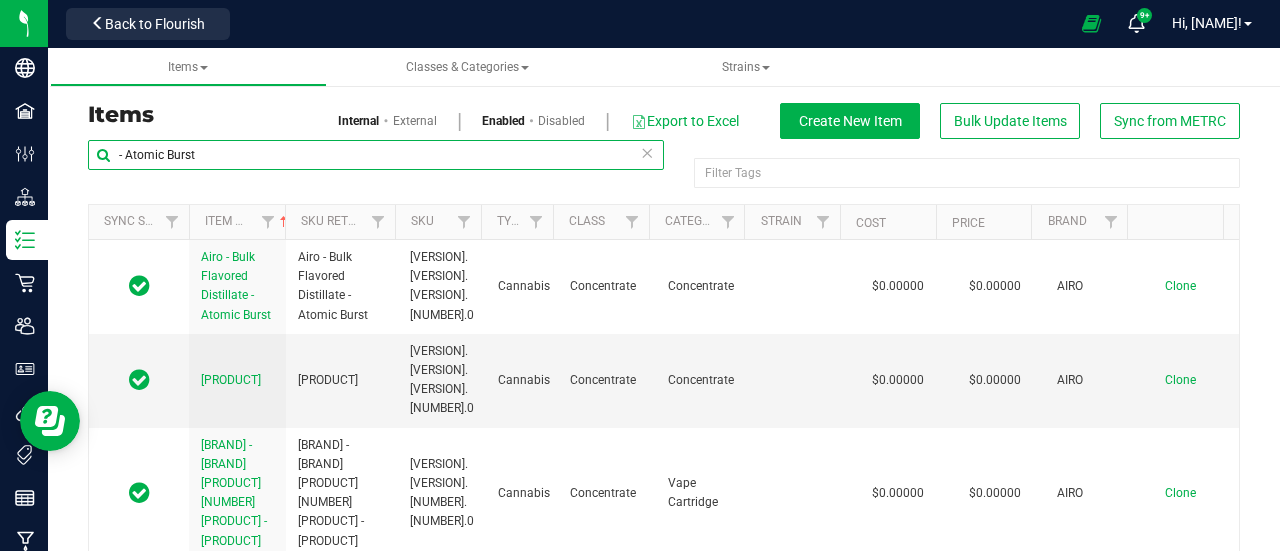 click on "- Atomic Burst" at bounding box center (376, 155) 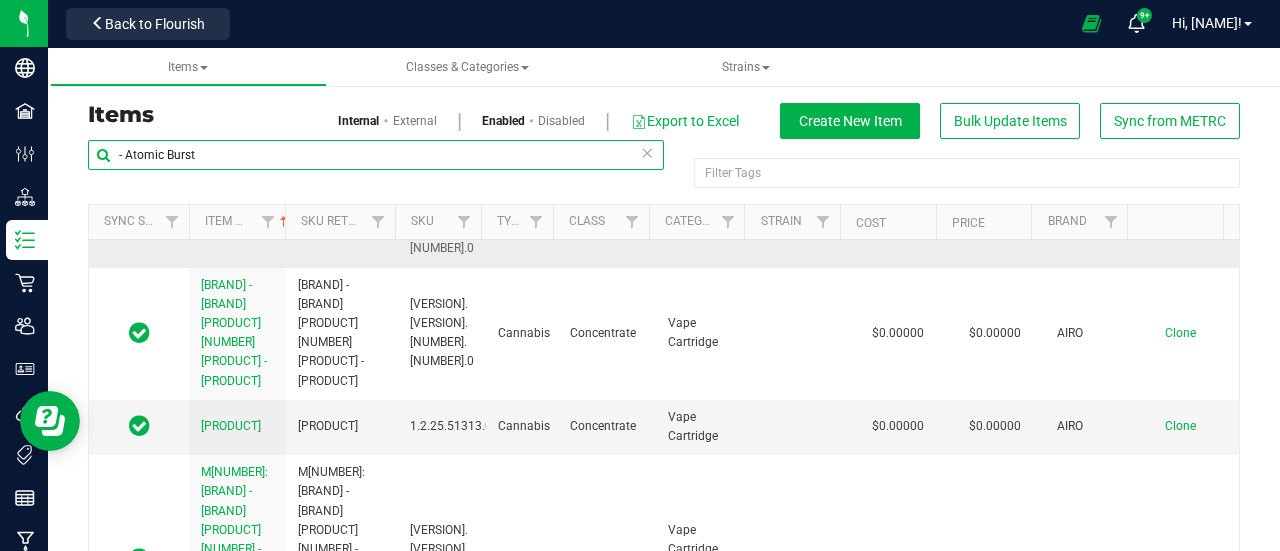 scroll, scrollTop: 270, scrollLeft: 0, axis: vertical 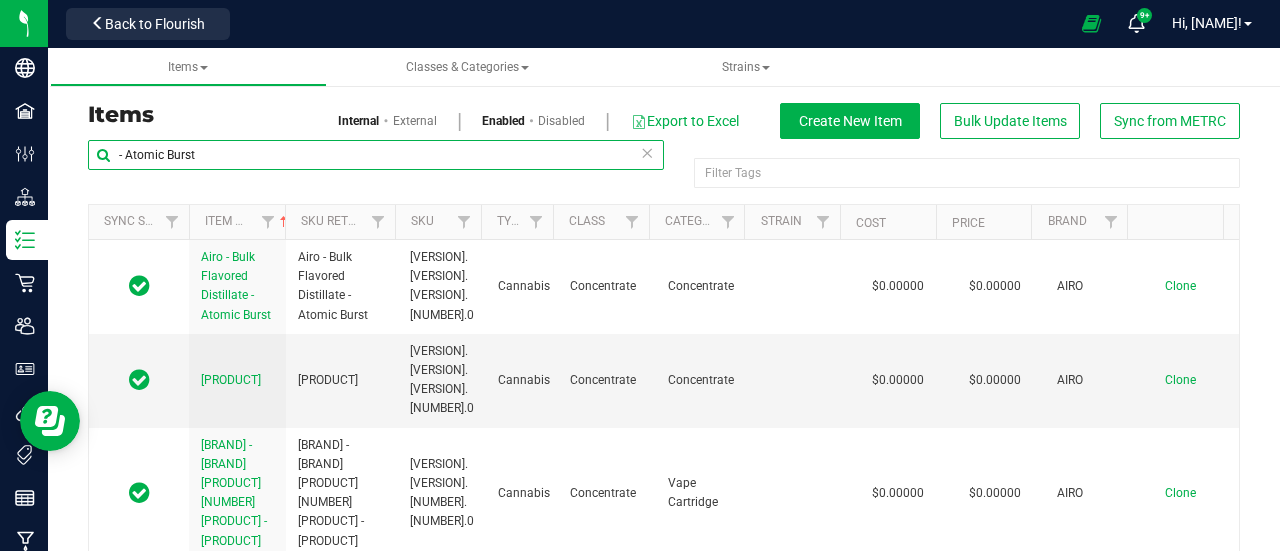 drag, startPoint x: 236, startPoint y: 151, endPoint x: 105, endPoint y: 138, distance: 131.64346 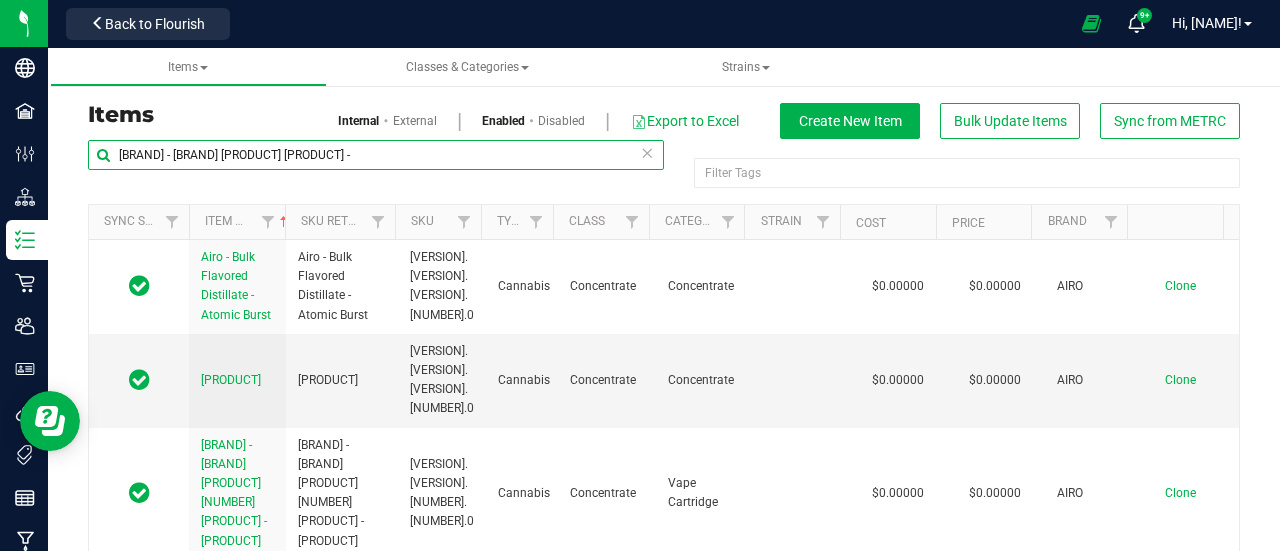 click on "Airo - Bulk Flavored Distillate -" at bounding box center [376, 155] 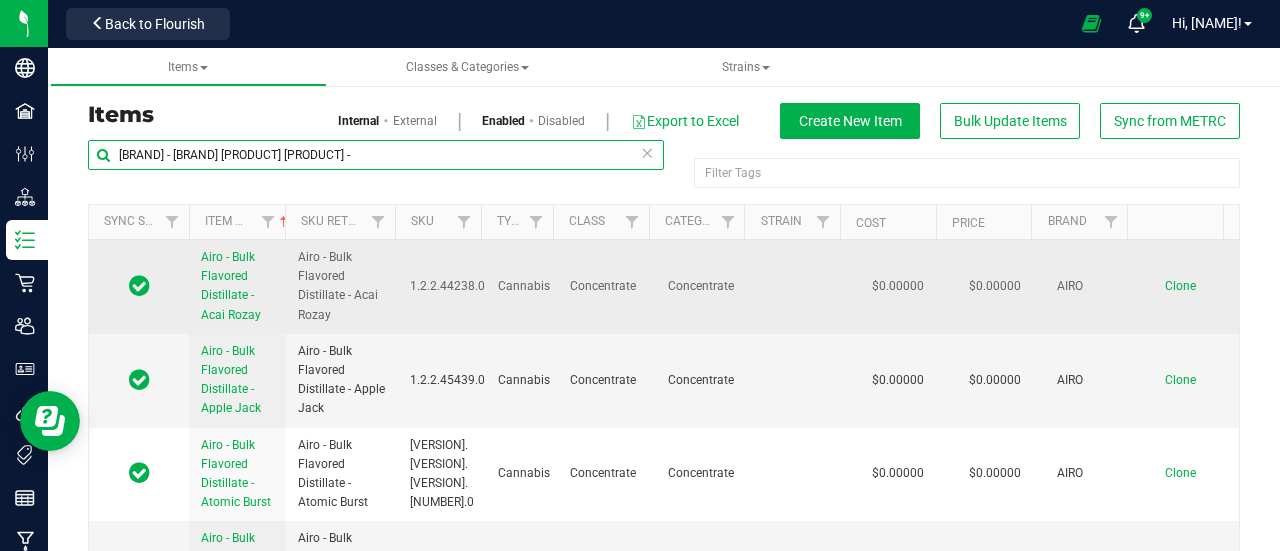 type on "Airo - Bulk Flavored Distillate -" 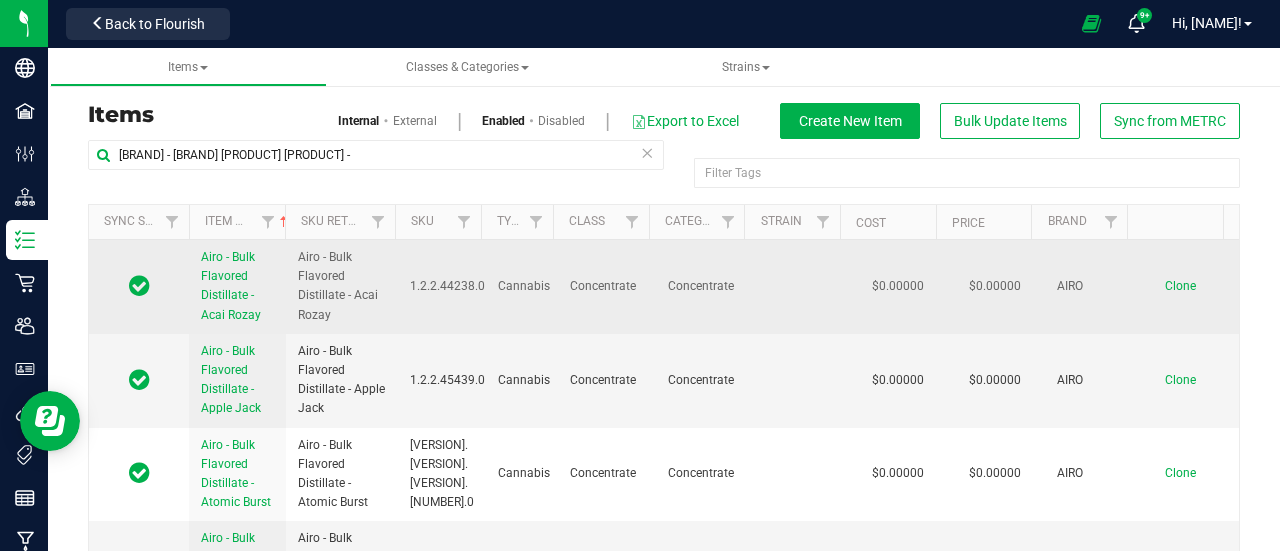 click on "Clone" at bounding box center (1180, 286) 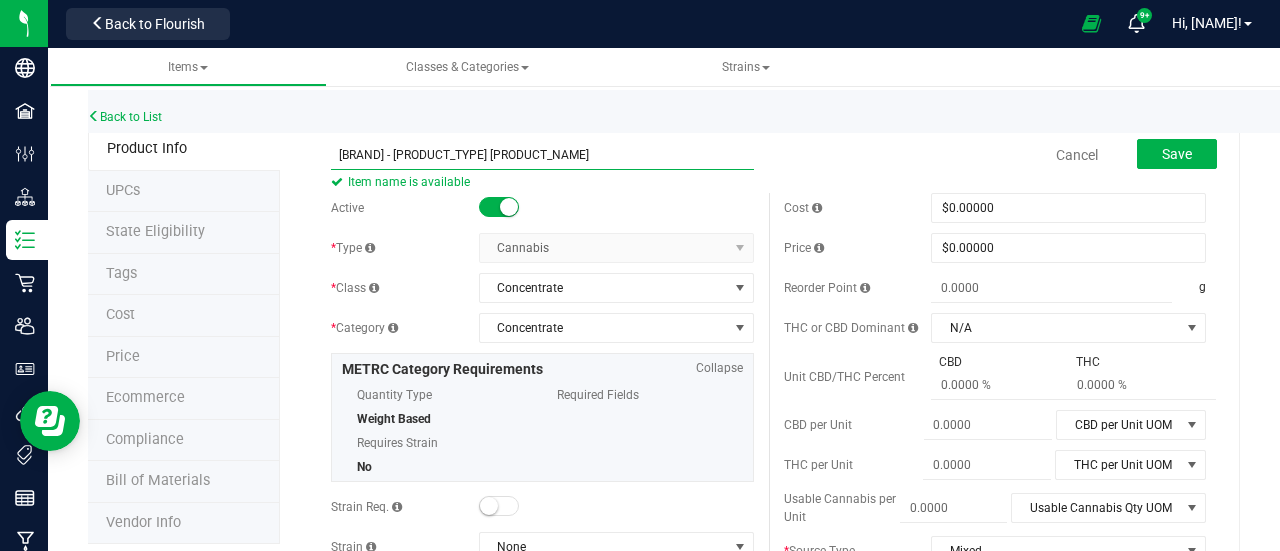 drag, startPoint x: 354, startPoint y: 138, endPoint x: 340, endPoint y: 149, distance: 17.804493 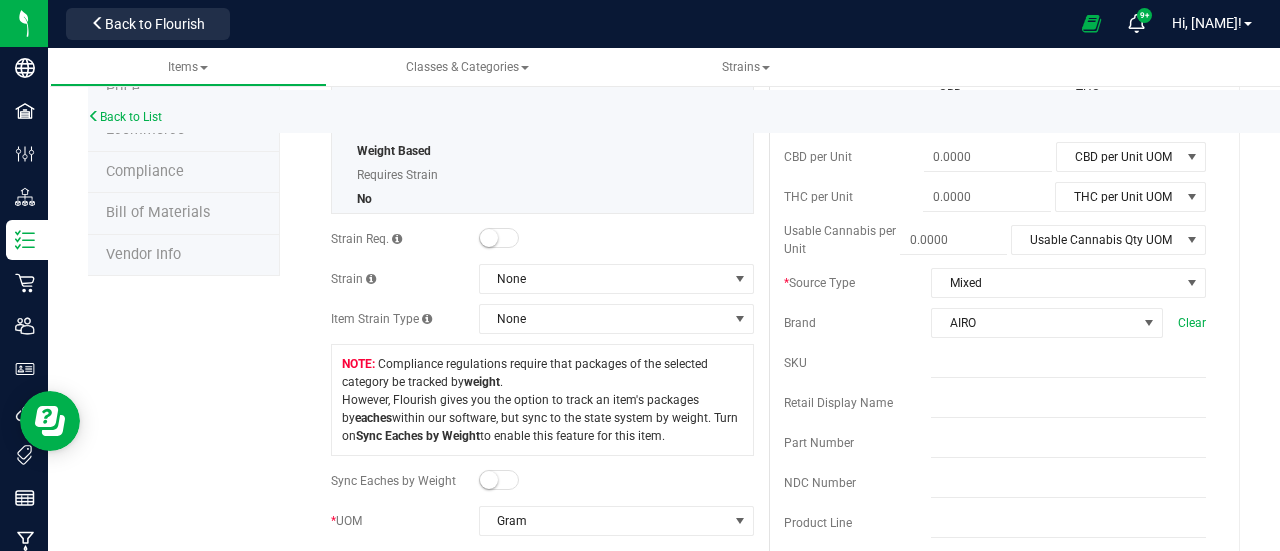 scroll, scrollTop: 0, scrollLeft: 0, axis: both 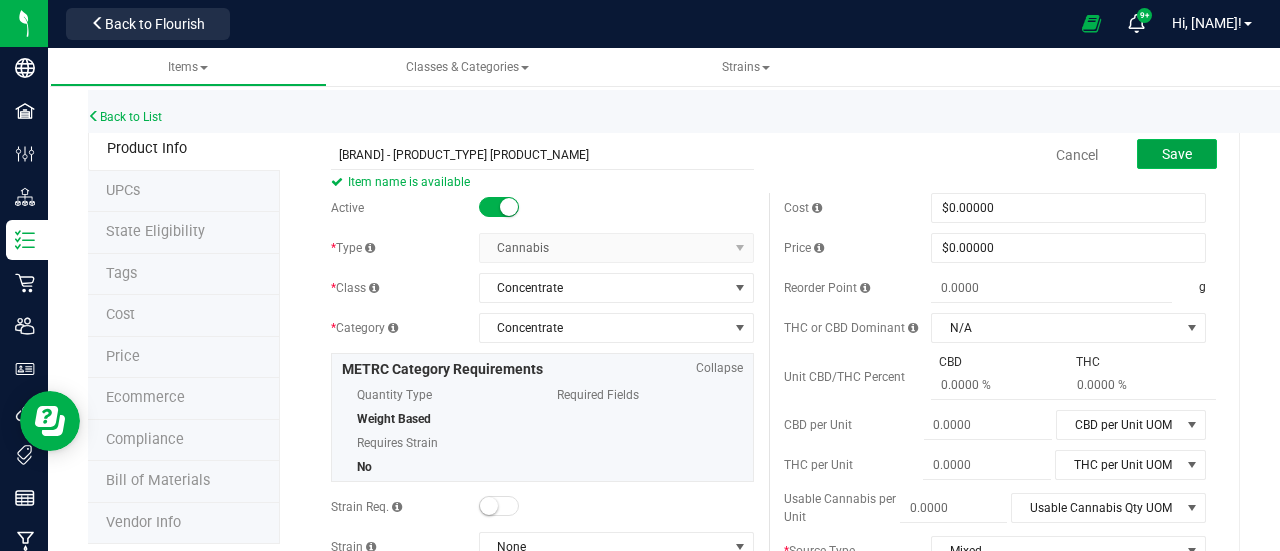 click on "Save" at bounding box center (1177, 154) 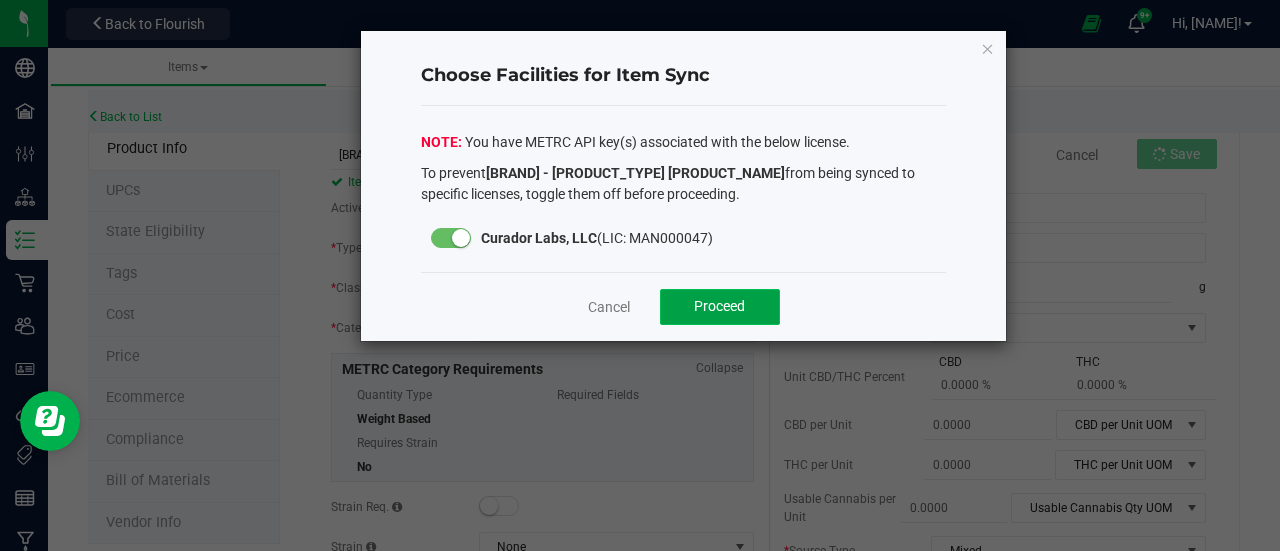 click on "Proceed" 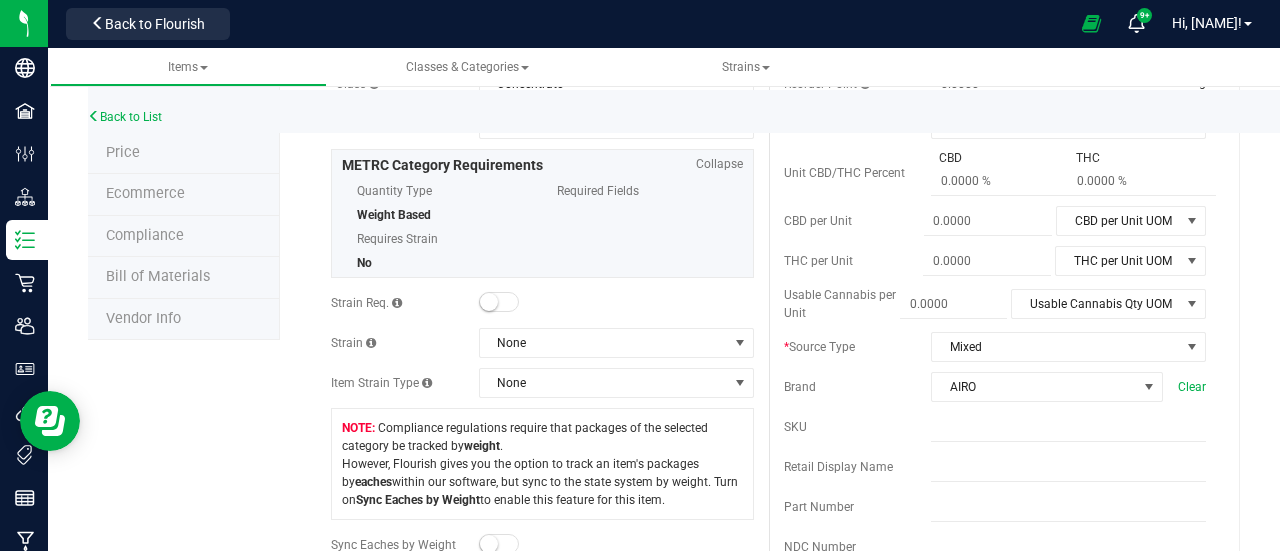 scroll, scrollTop: 0, scrollLeft: 0, axis: both 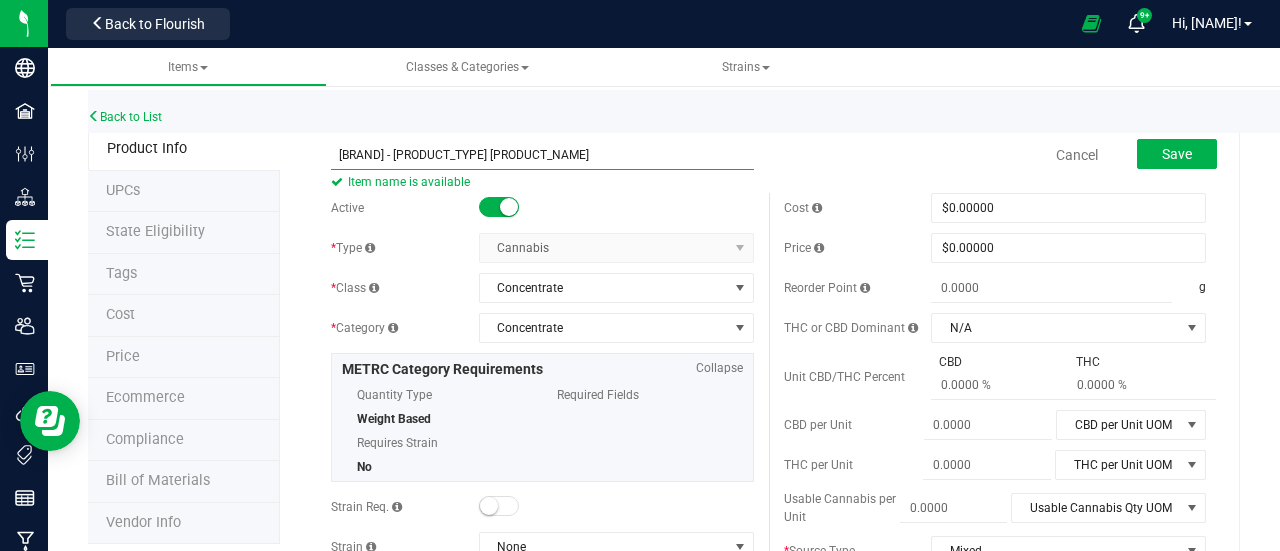 click on "Airo - Bulk Flavored Distillate - Tiger’s Blood" at bounding box center (542, 155) 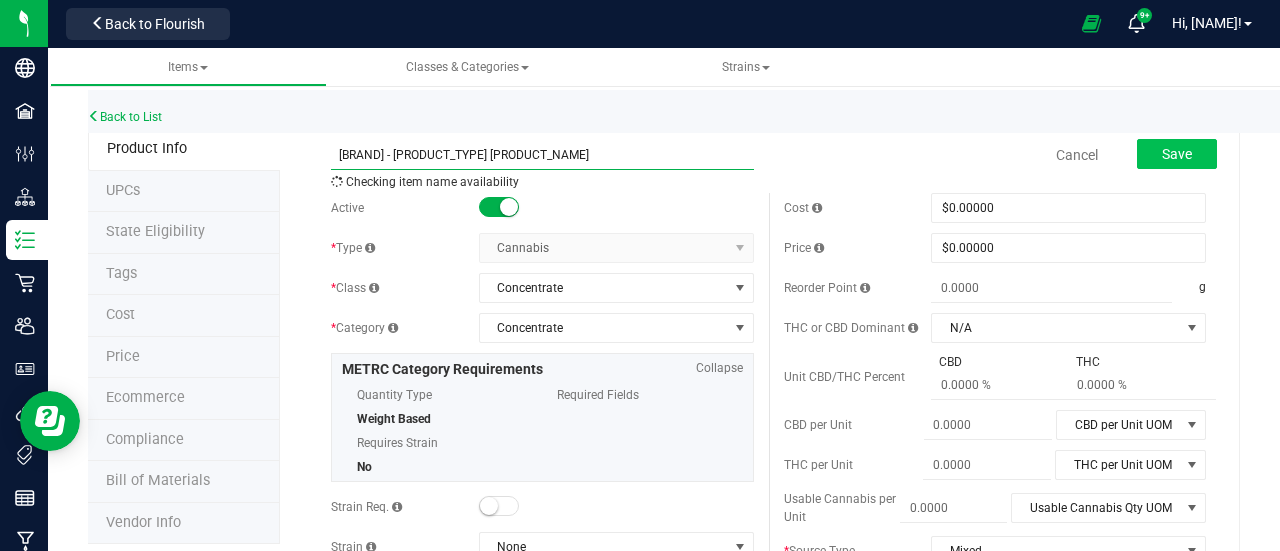 type on "[BRAND] - Bulk Flavored Distillate - [STRAIN]" 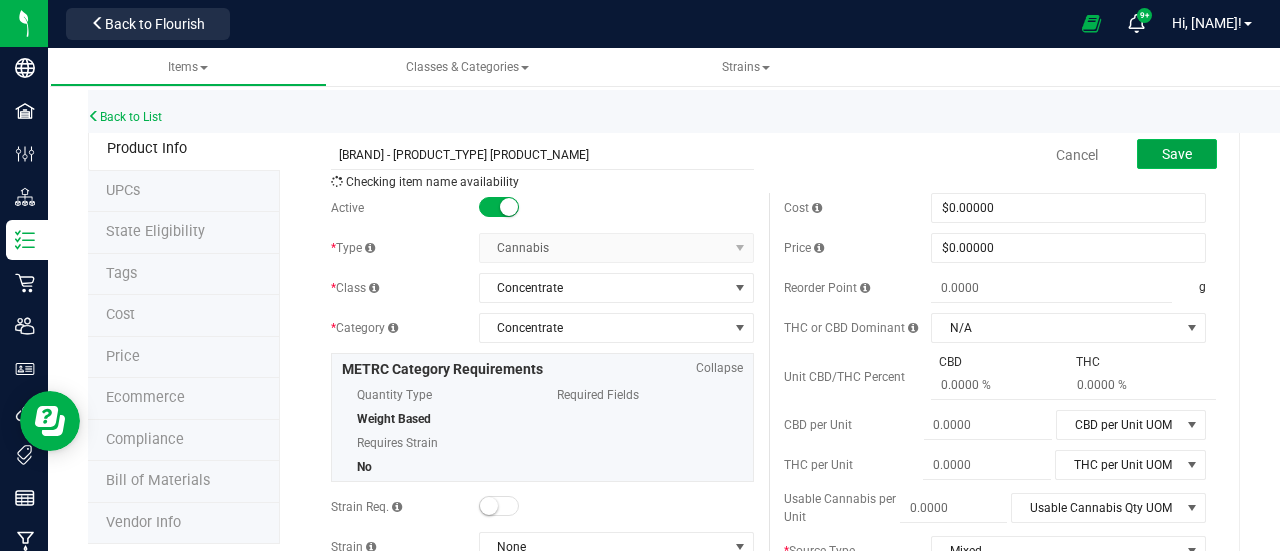 click on "Save" at bounding box center (1177, 154) 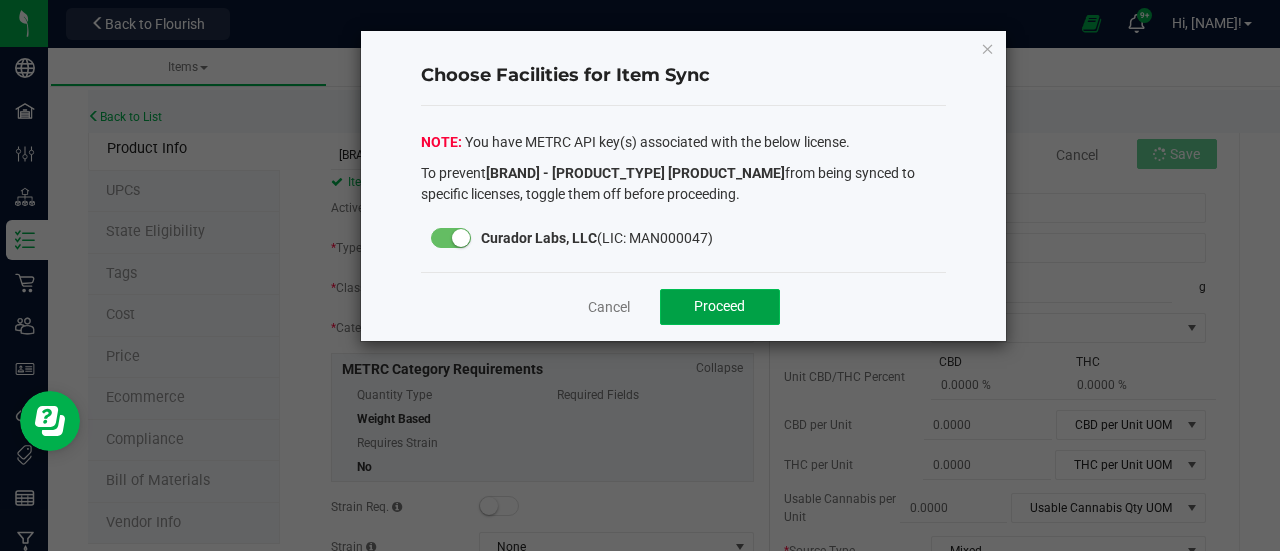 click on "Proceed" 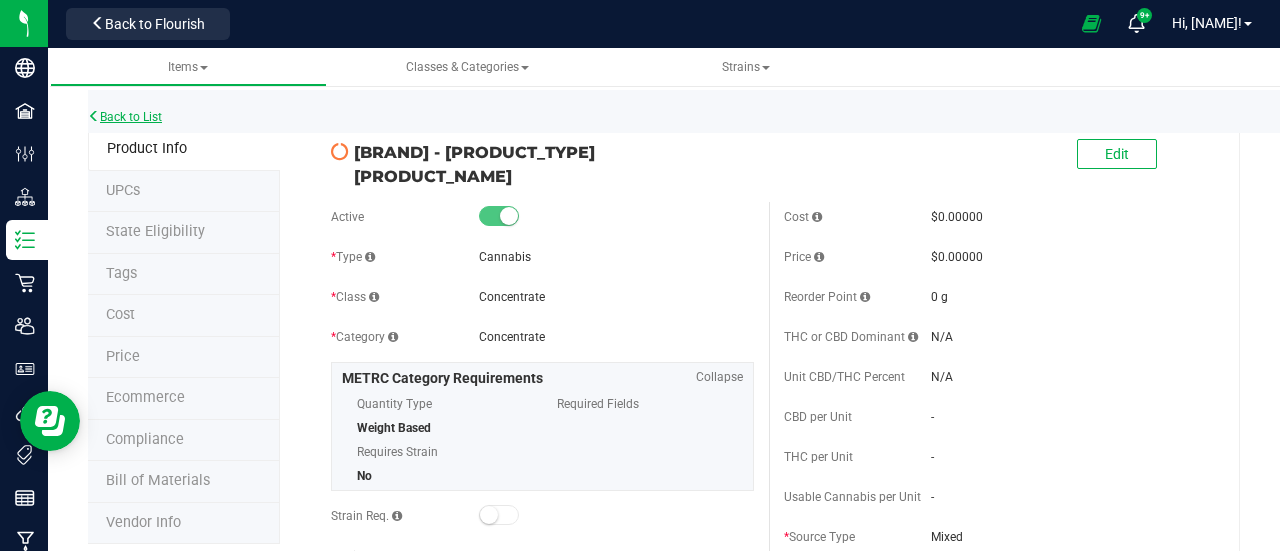 click on "Back to List" at bounding box center [125, 117] 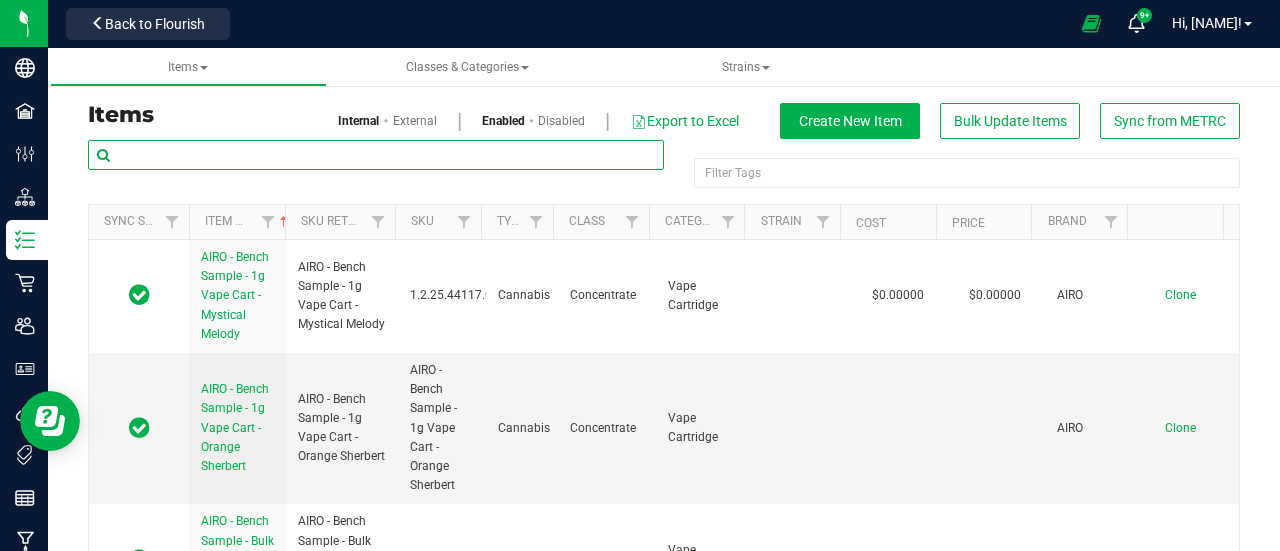 click at bounding box center (376, 155) 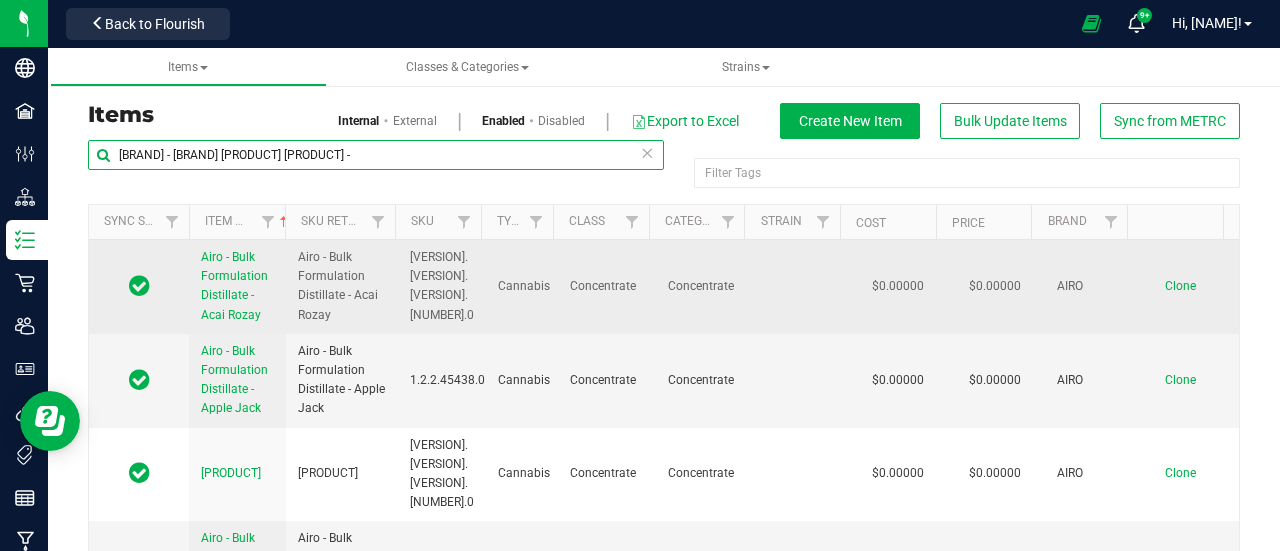 type on "Airo - Bulk Formulation Distillate -" 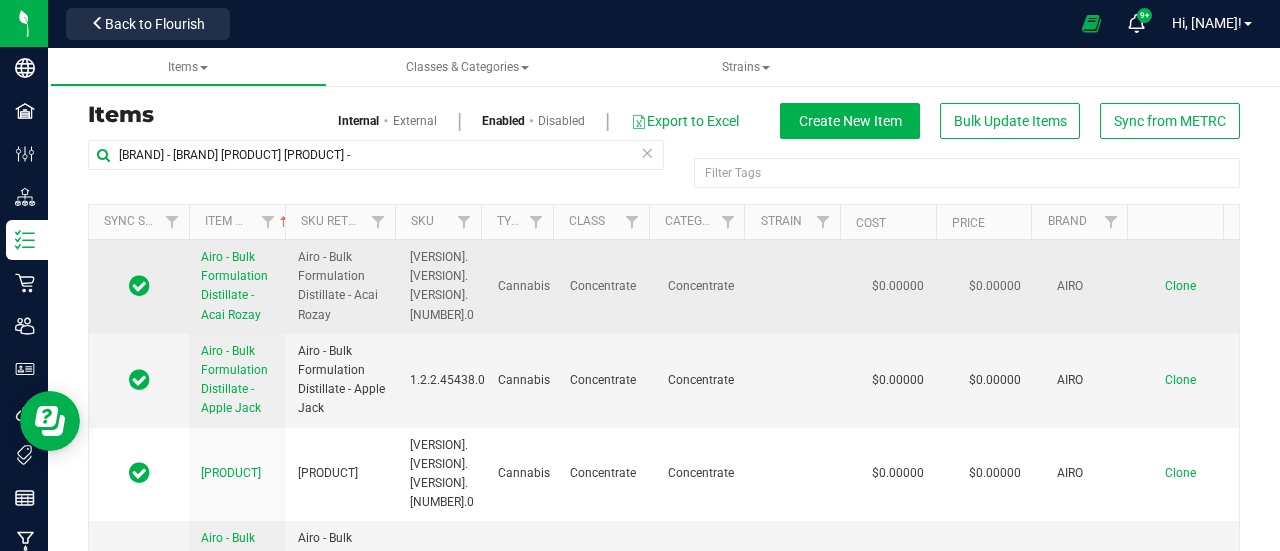 click on "Clone" at bounding box center (1180, 286) 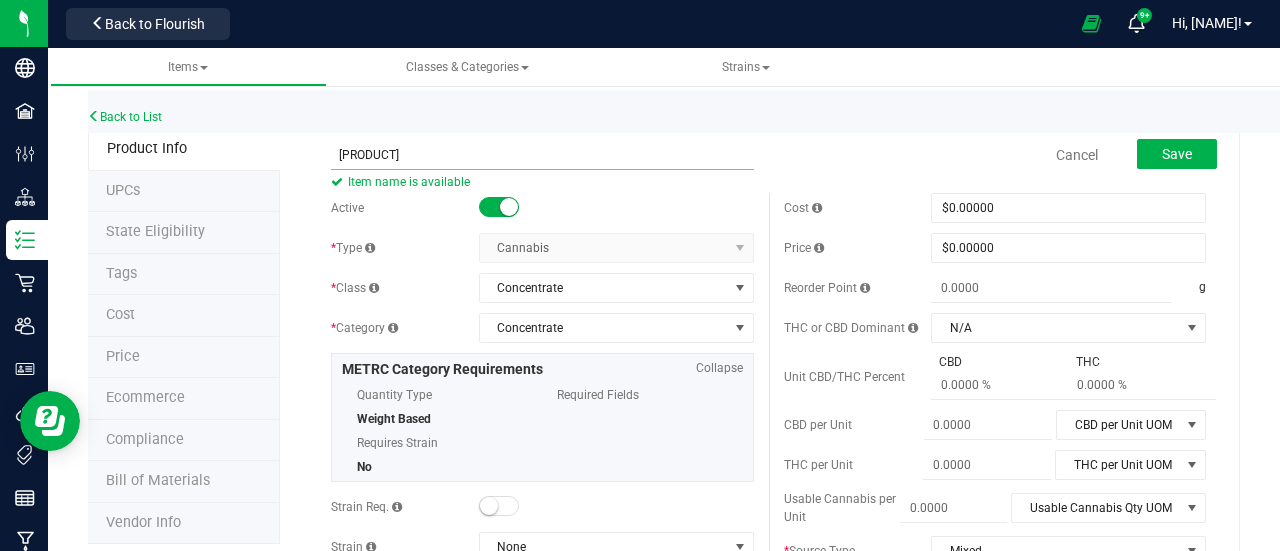 click on "Airo - Bulk Formulation Distillate - Tigers Blood" at bounding box center [542, 155] 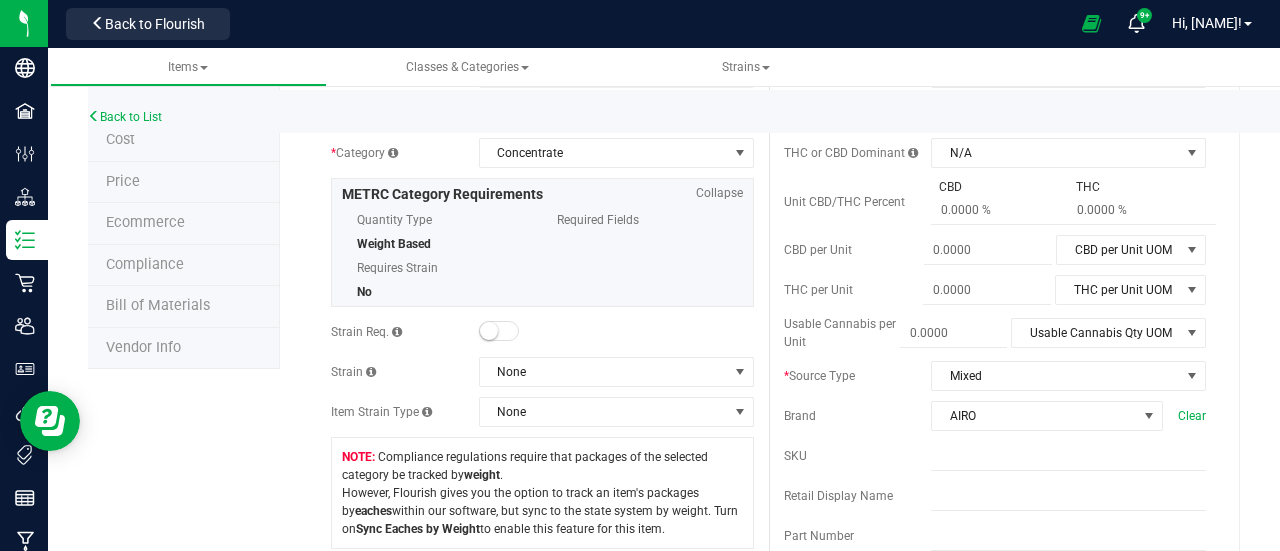 scroll, scrollTop: 0, scrollLeft: 0, axis: both 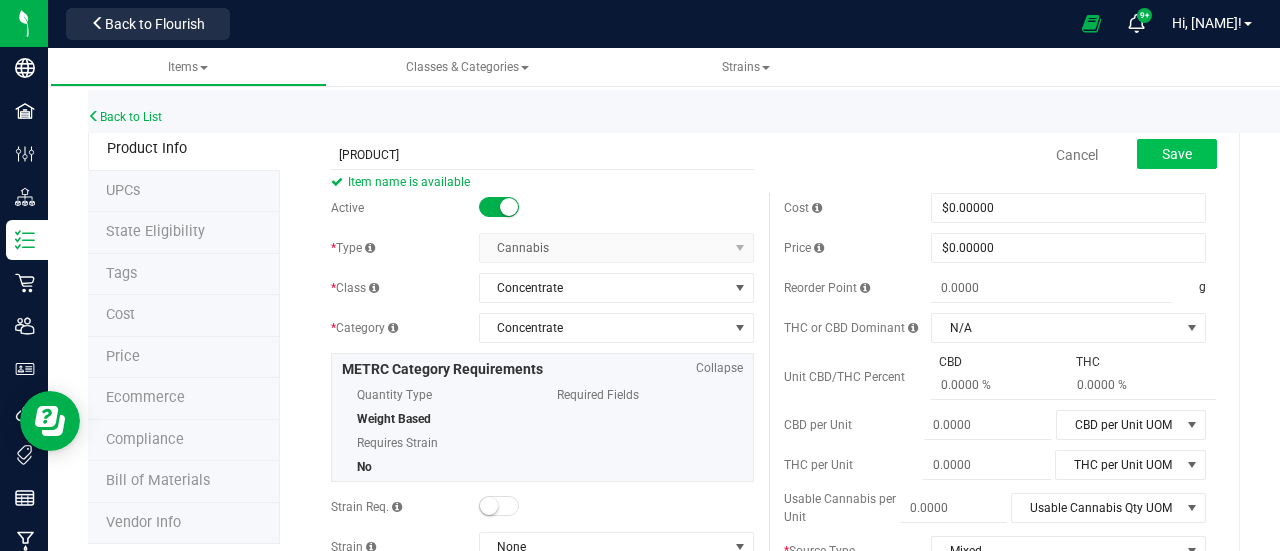 type on "Airo - Bulk Formulation Distillate - Tigers Blood" 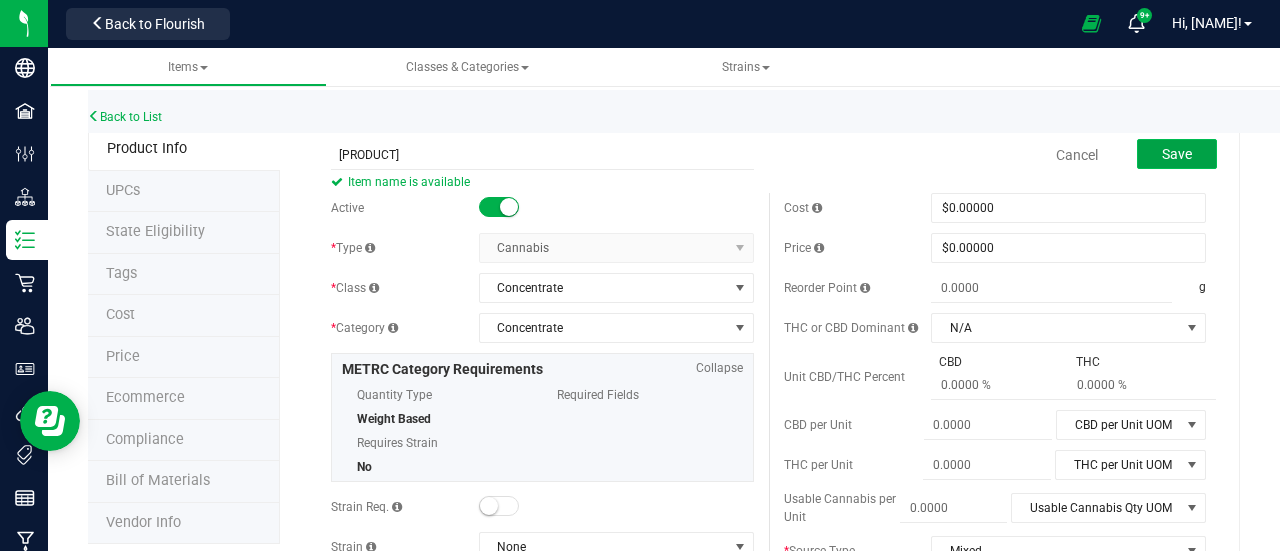 click on "Save" at bounding box center (1177, 154) 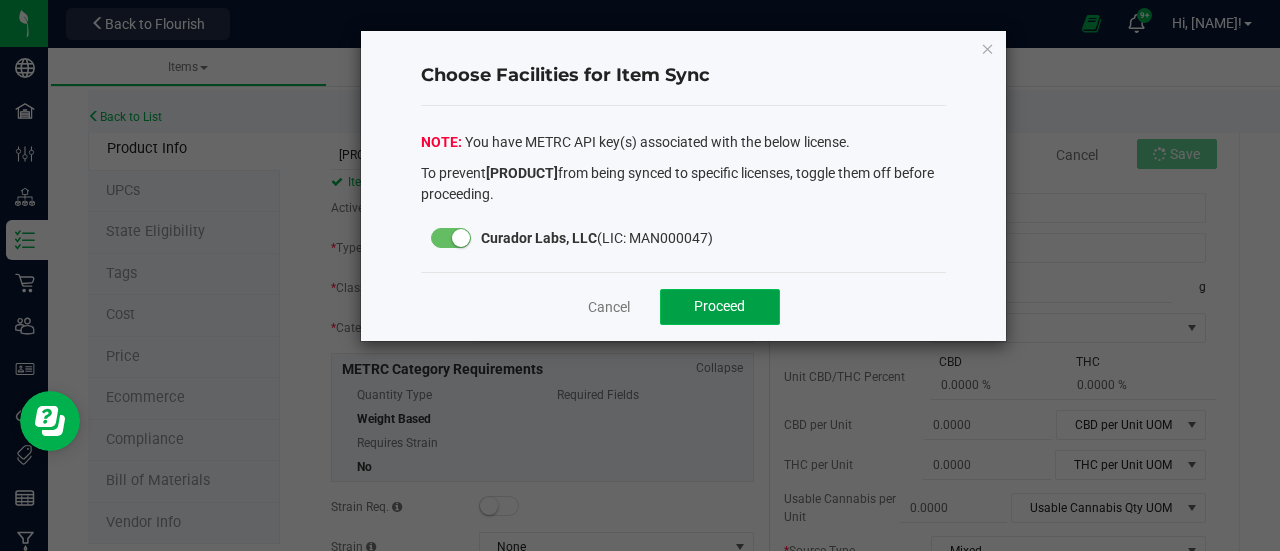 click on "Proceed" 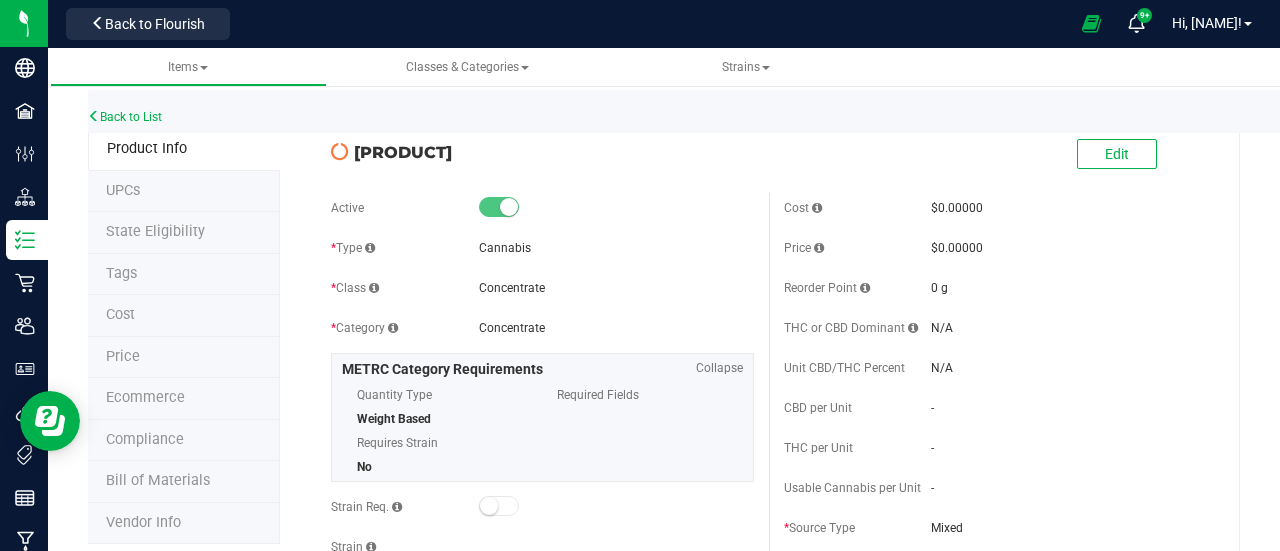 click on "Back to List" at bounding box center [728, 111] 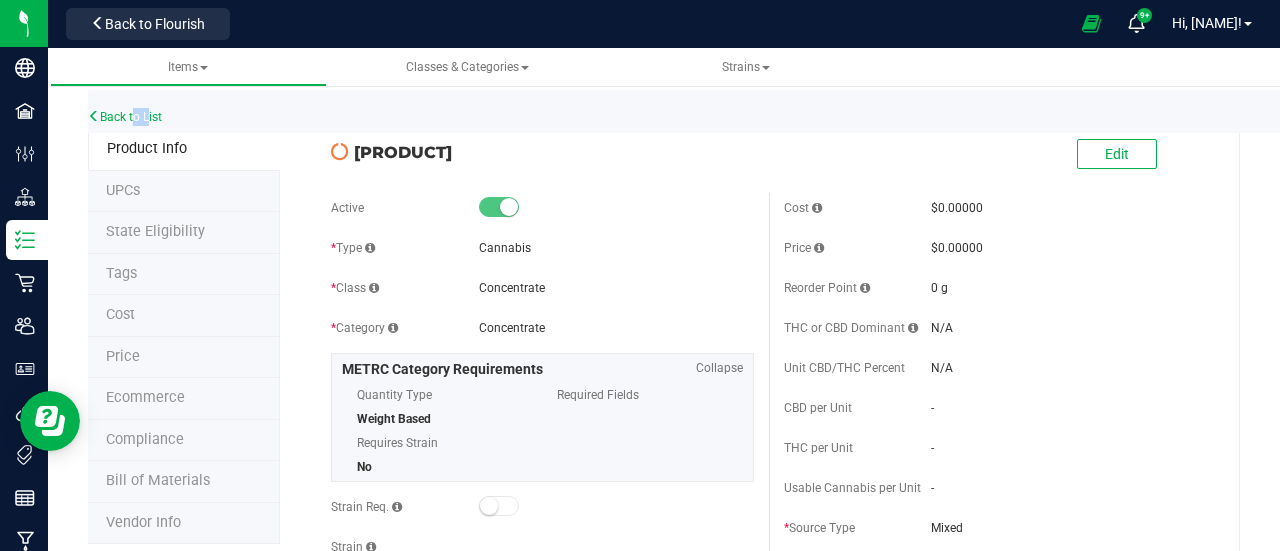 click on "Back to List" at bounding box center (728, 111) 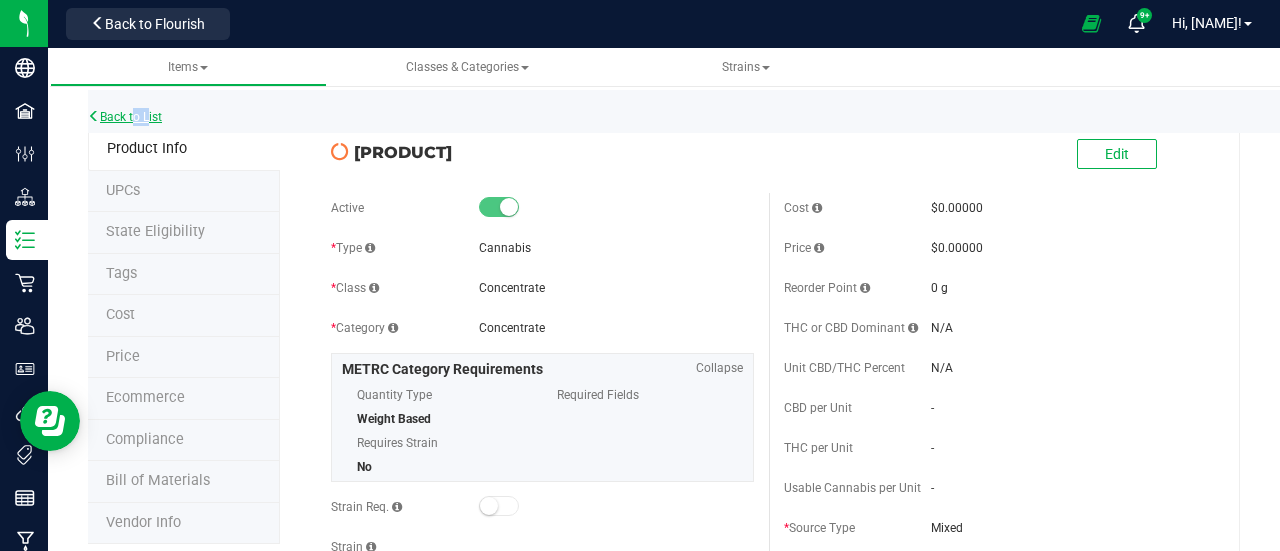click on "Back to List" at bounding box center [125, 117] 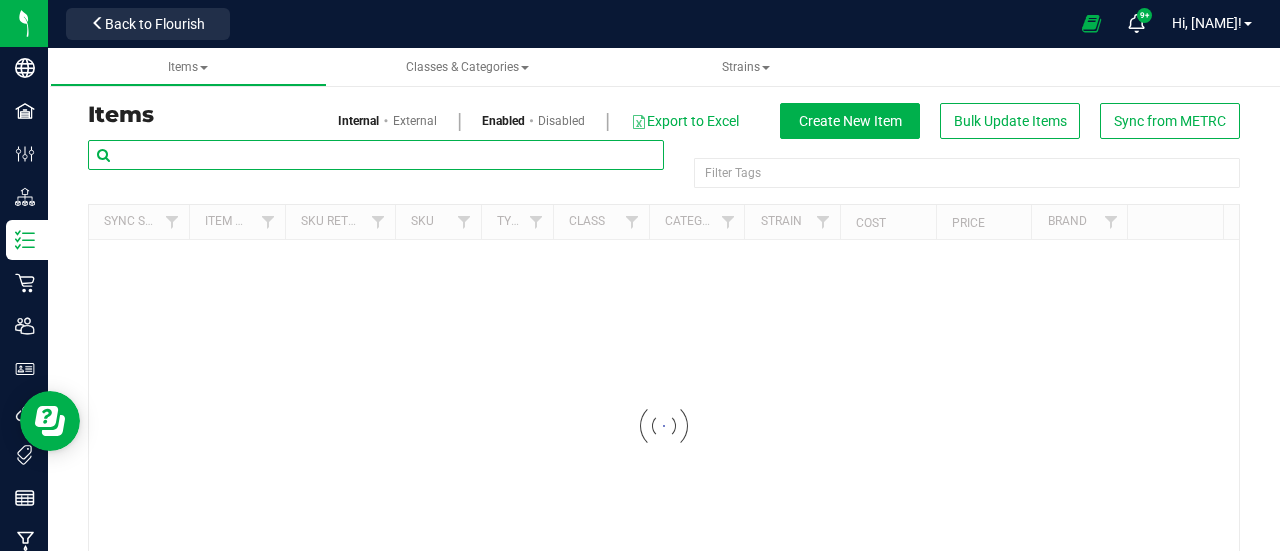 click at bounding box center (376, 155) 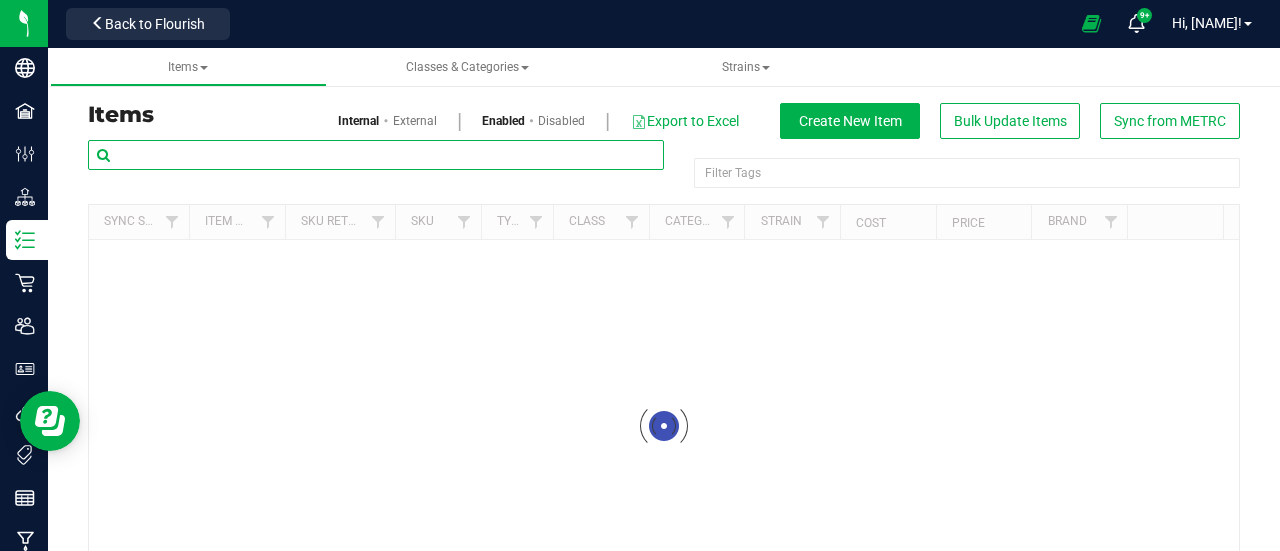 paste on "Airo - Bulk Vape Cart 1g Each - Tigers Blood" 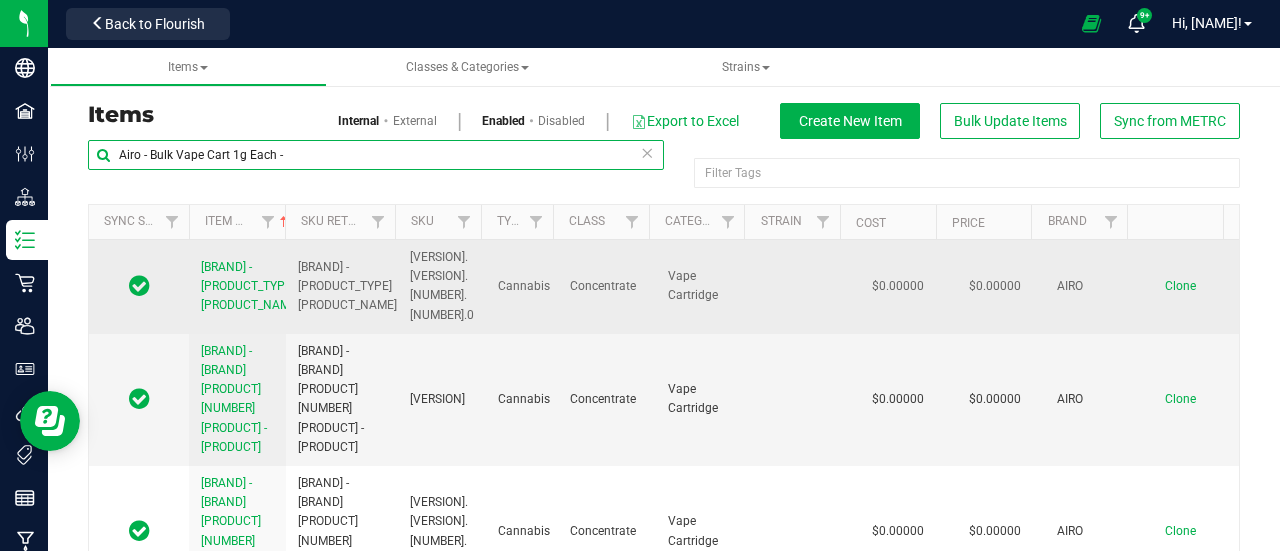 type on "Airo - Bulk Vape Cart 1g Each -" 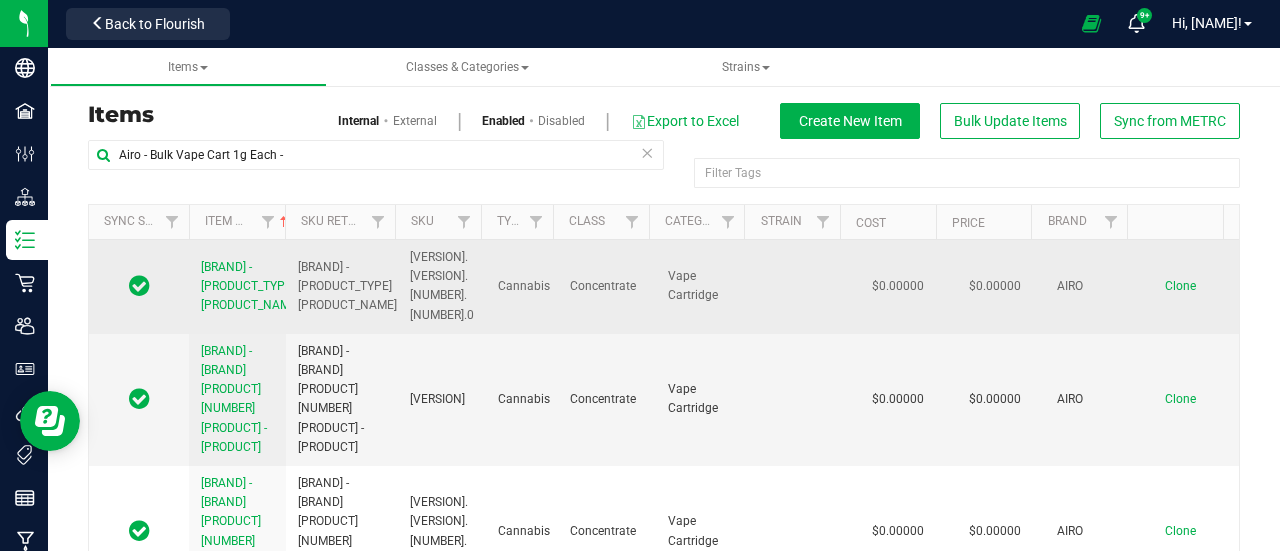 click on "Clone" at bounding box center (1180, 286) 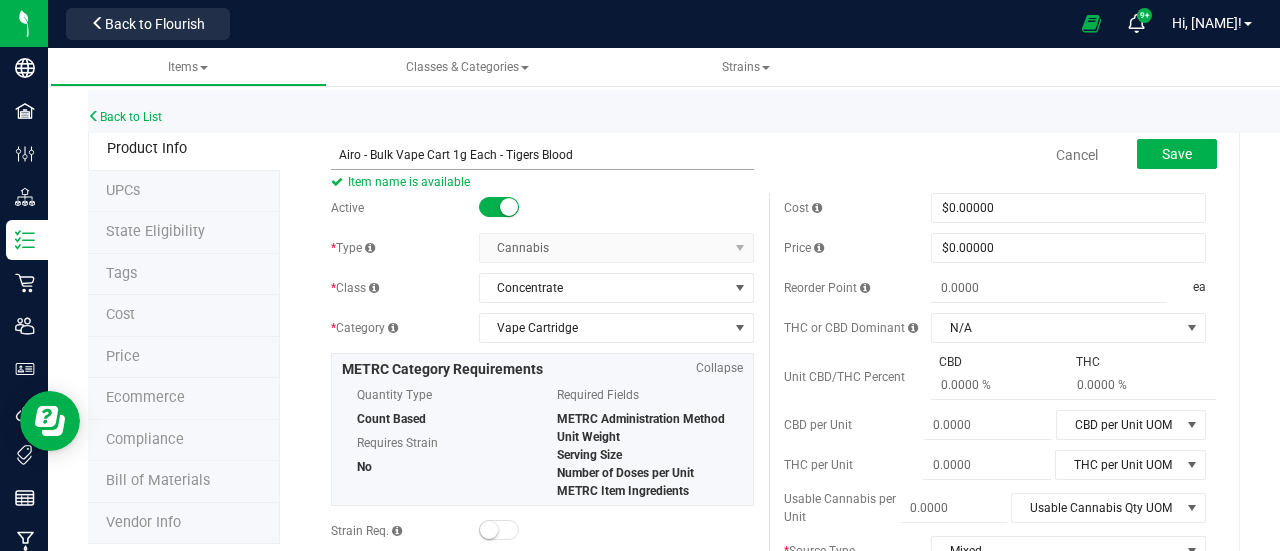 click on "Airo - Bulk Vape Cart 1g Each - Tigers Blood" at bounding box center [542, 155] 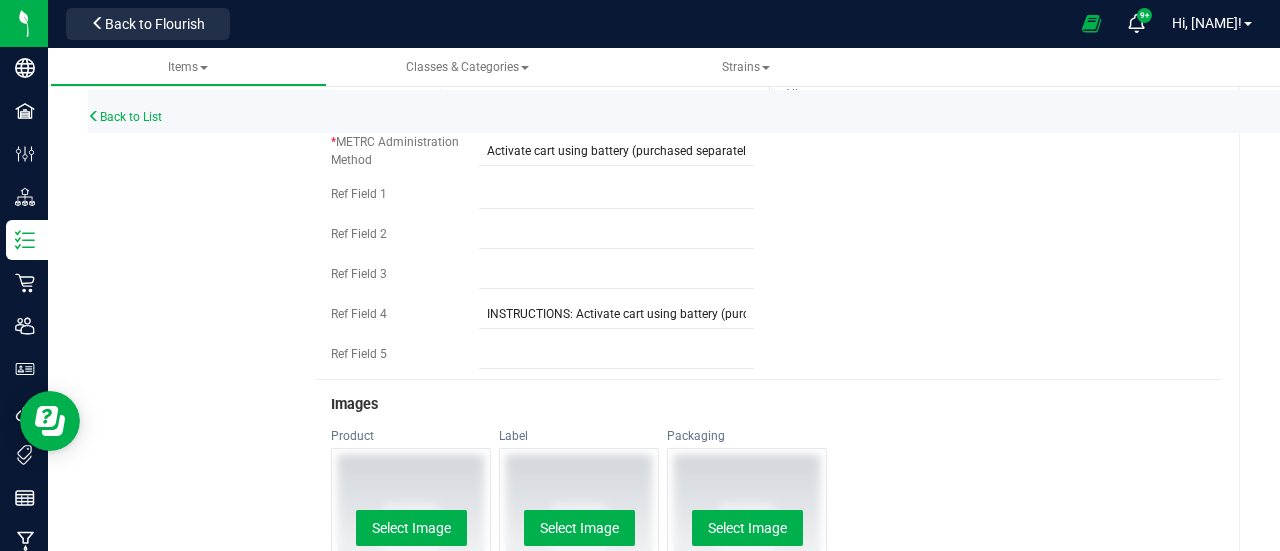 scroll, scrollTop: 0, scrollLeft: 0, axis: both 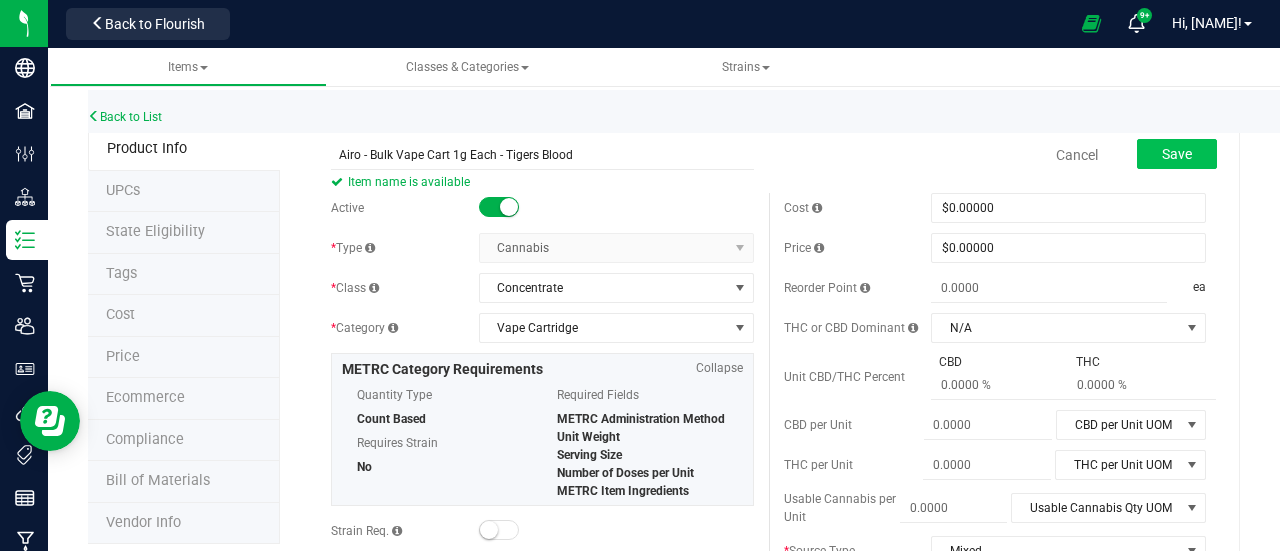 type on "Airo - Bulk Vape Cart 1g Each - Tigers Blood" 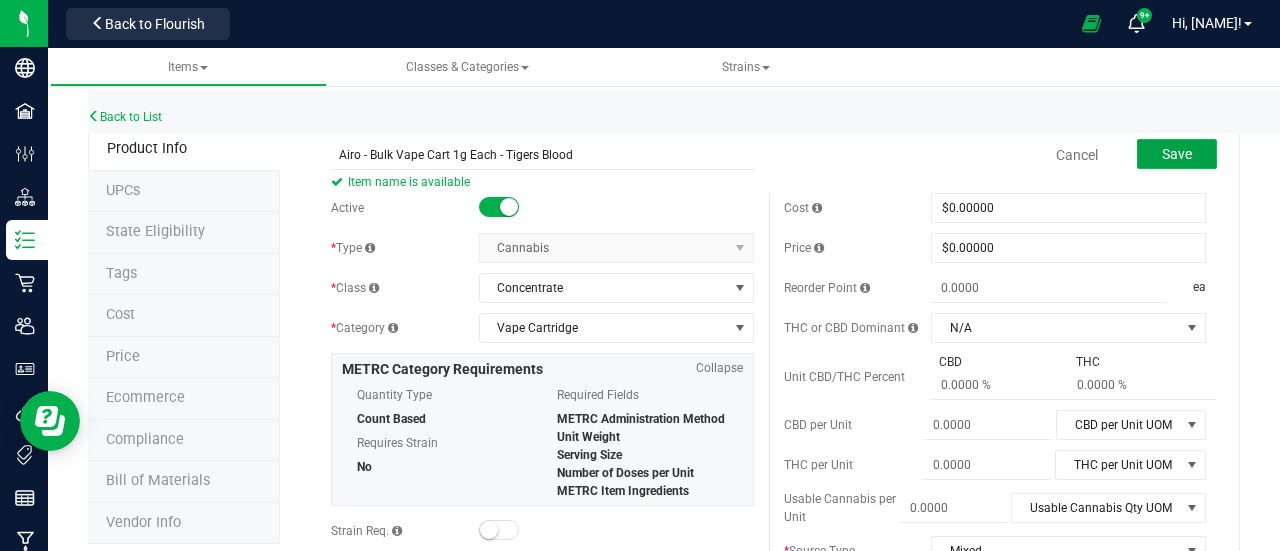 click on "Save" at bounding box center [1177, 154] 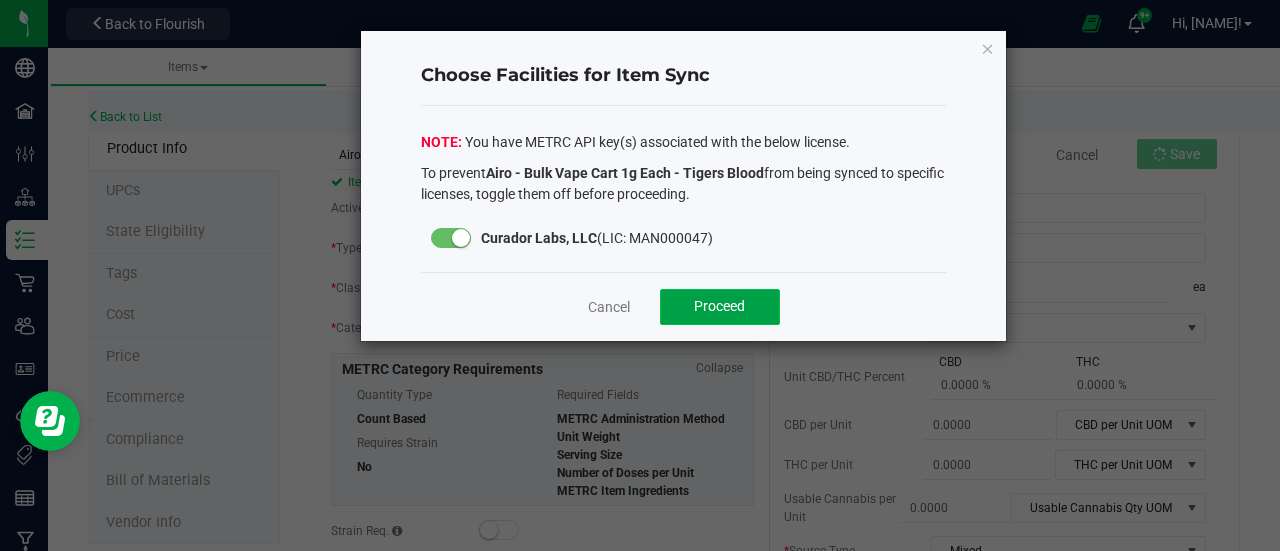 click on "Proceed" 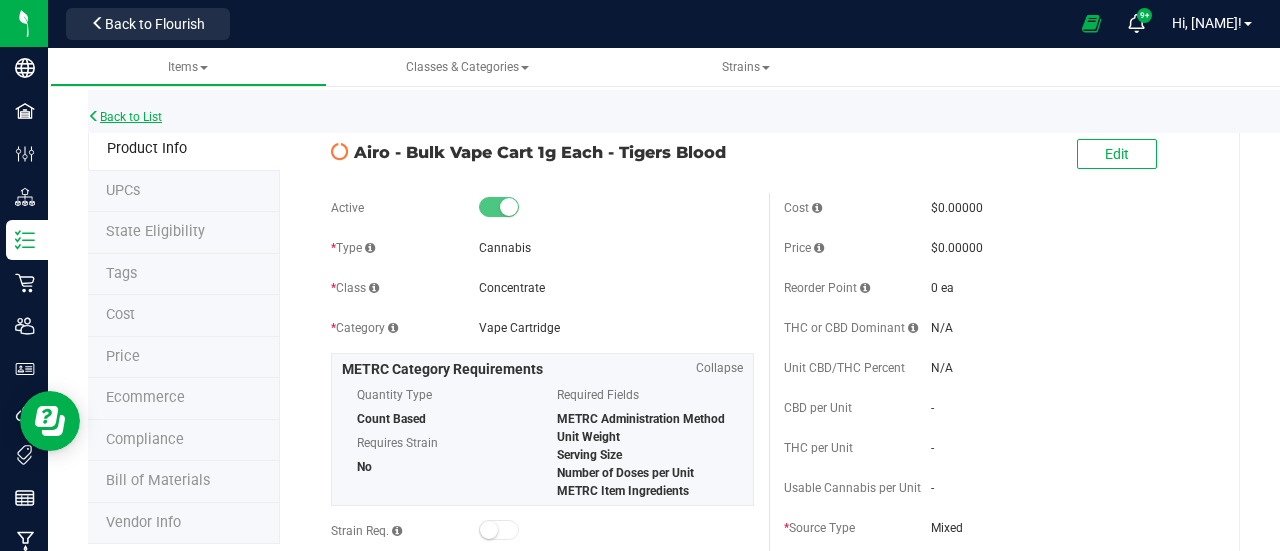 click on "Back to List" at bounding box center [125, 117] 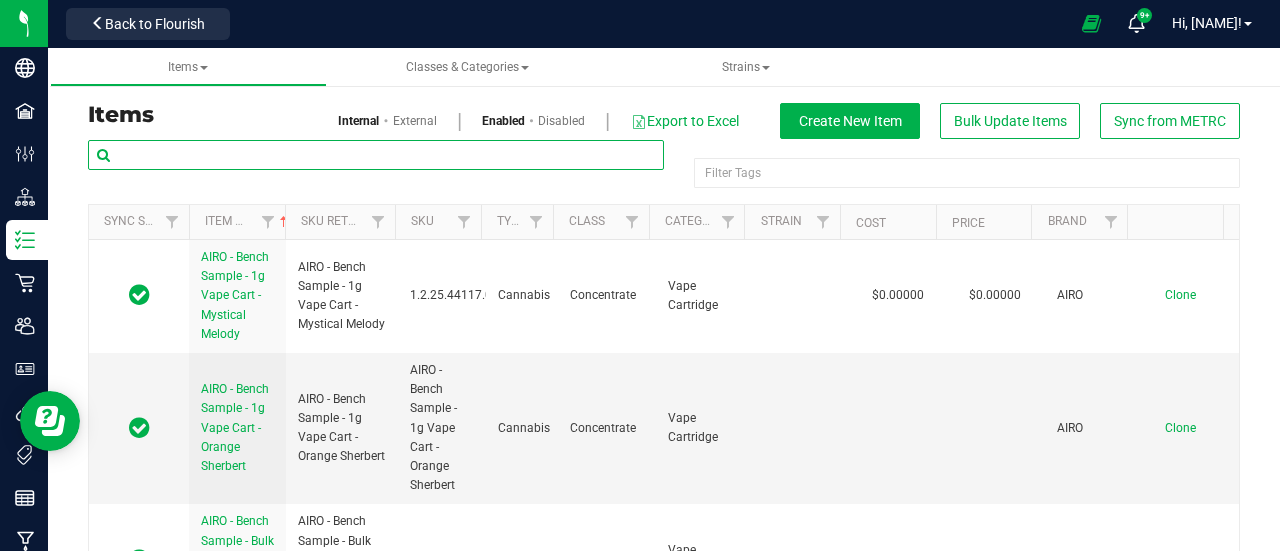 click at bounding box center [376, 155] 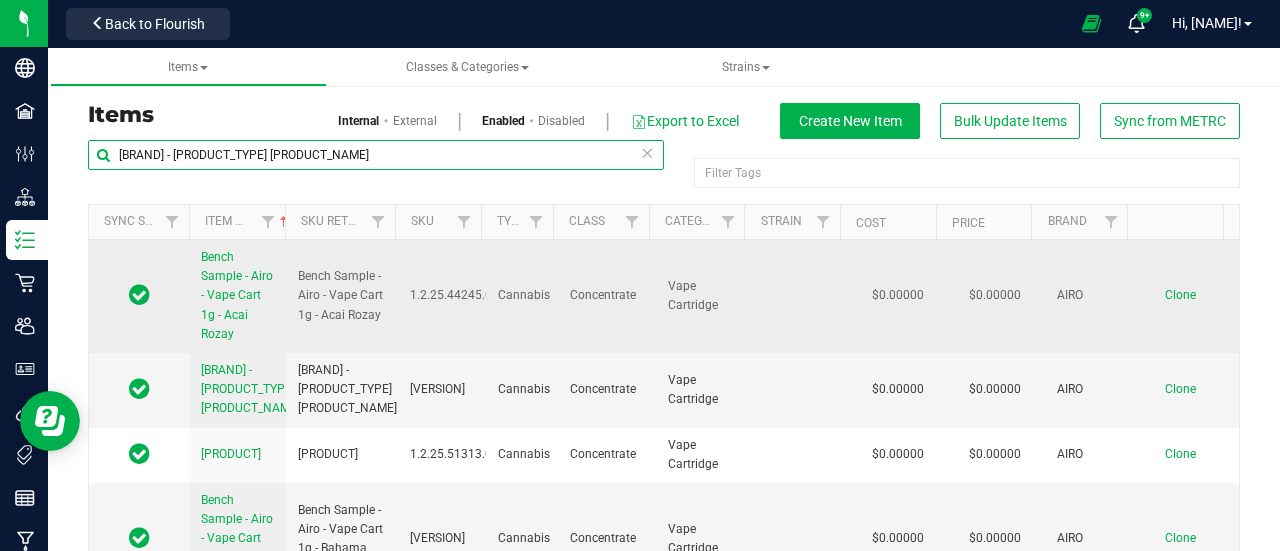 type on "Bench Sample - Airo - Vape Cart 1g -" 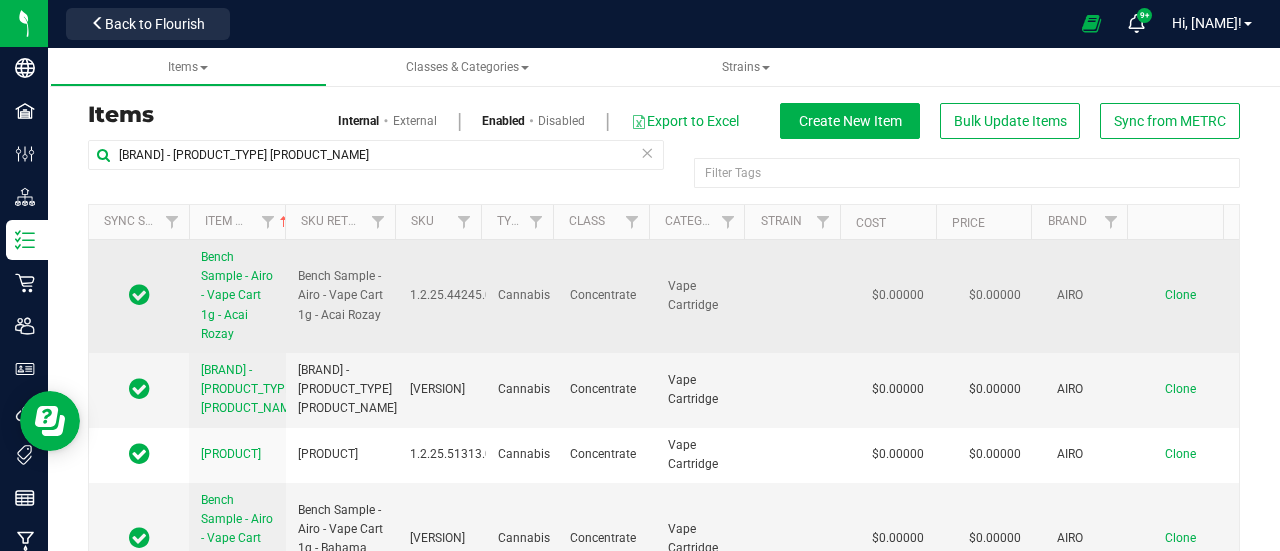 click on "Clone" at bounding box center (1180, 295) 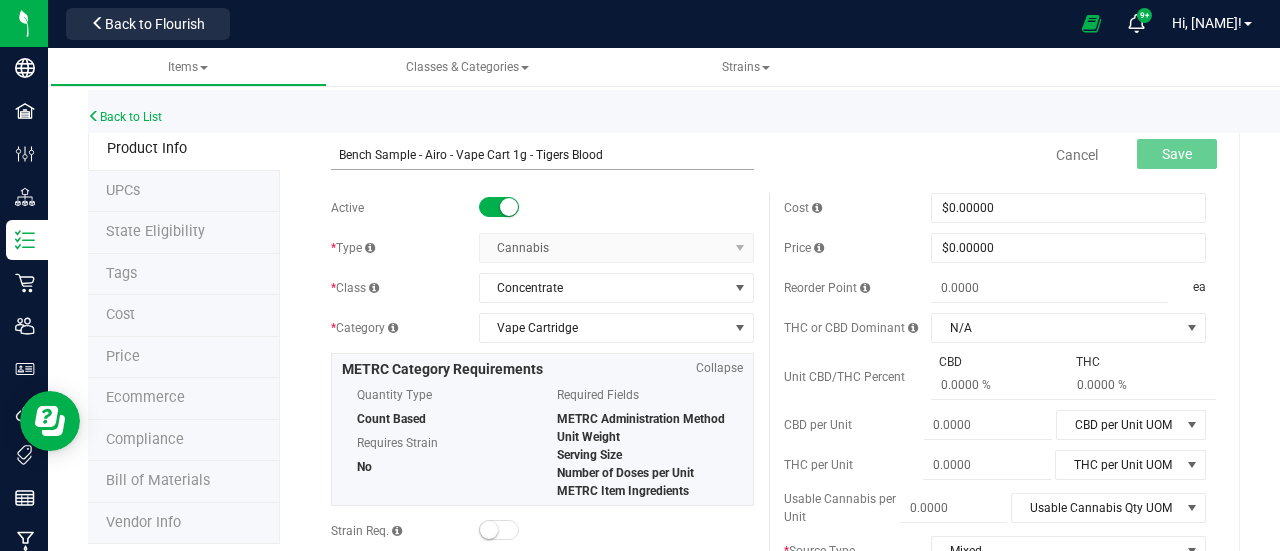 click on "[PRODUCT]" at bounding box center (542, 155) 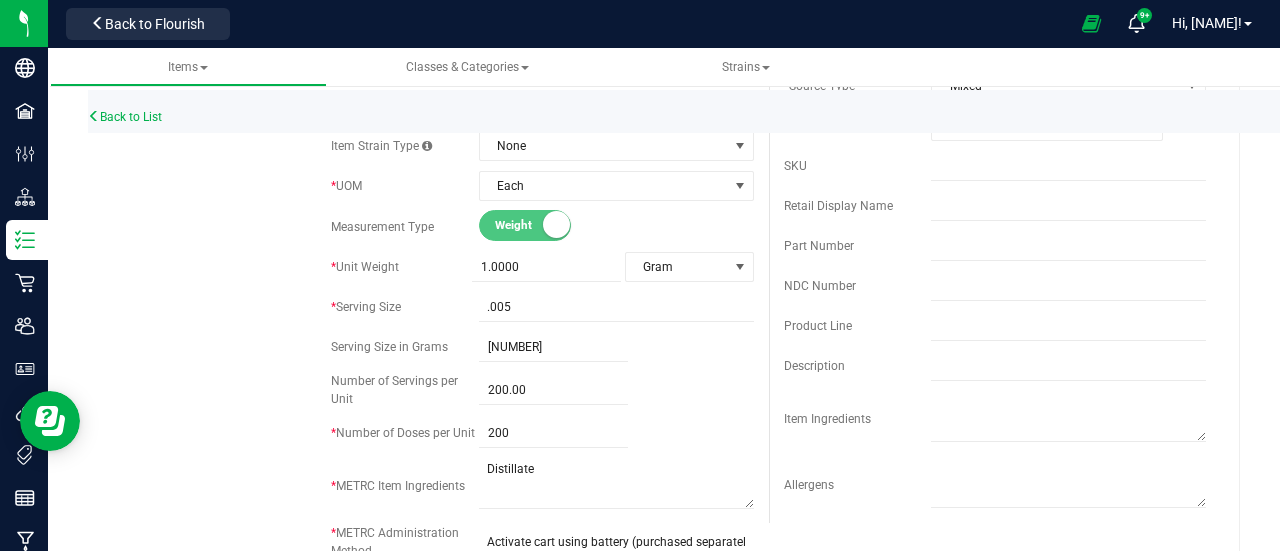 scroll, scrollTop: 0, scrollLeft: 0, axis: both 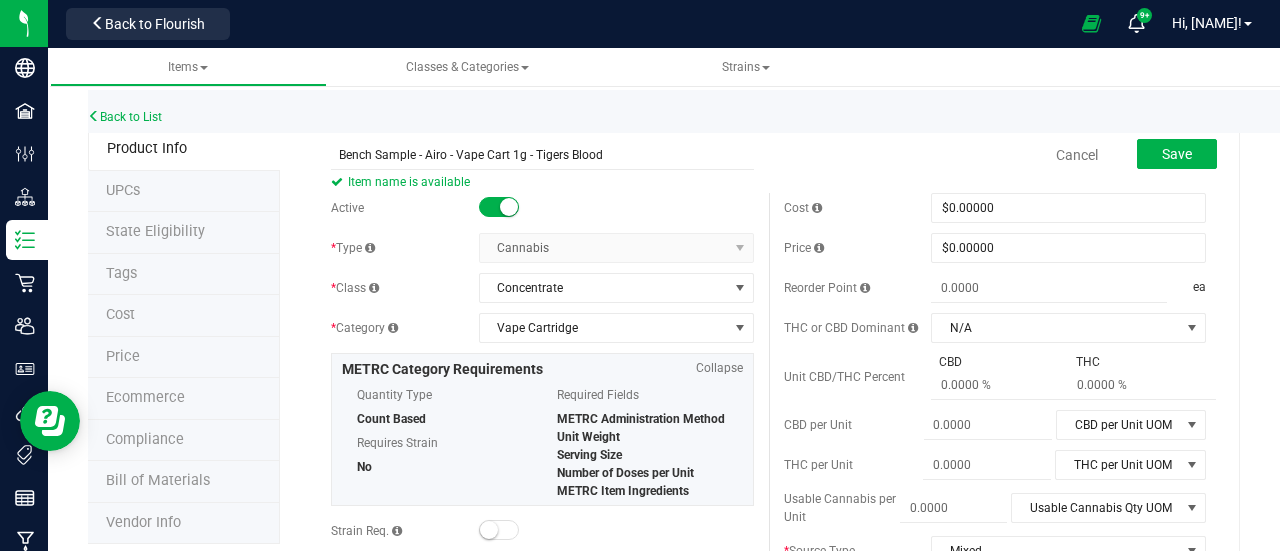type on "[PRODUCT]" 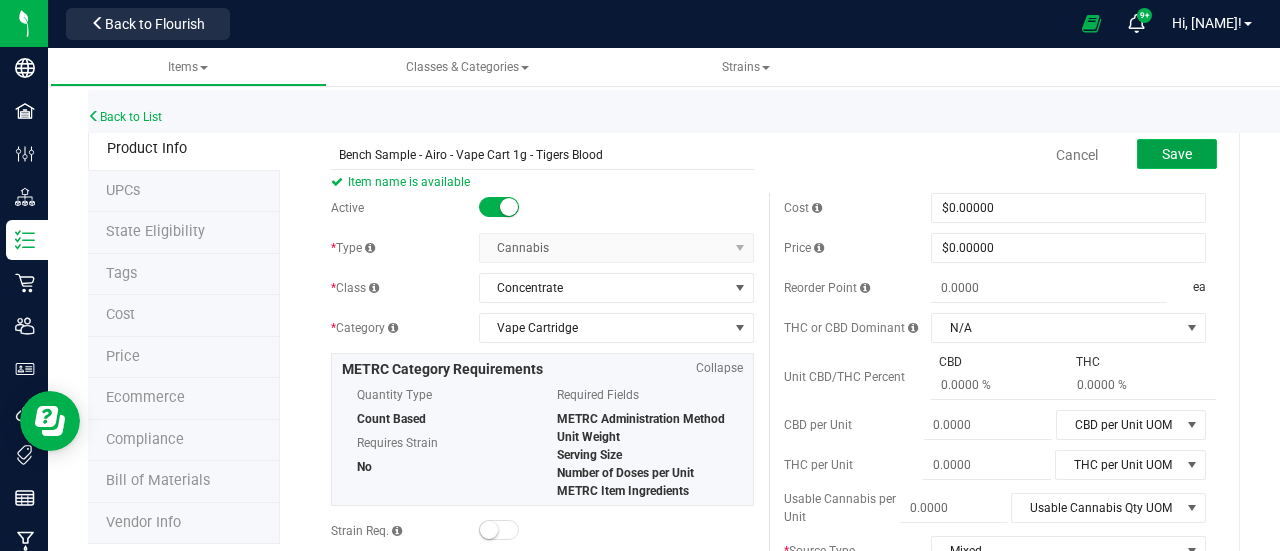 click on "Save" at bounding box center [1177, 154] 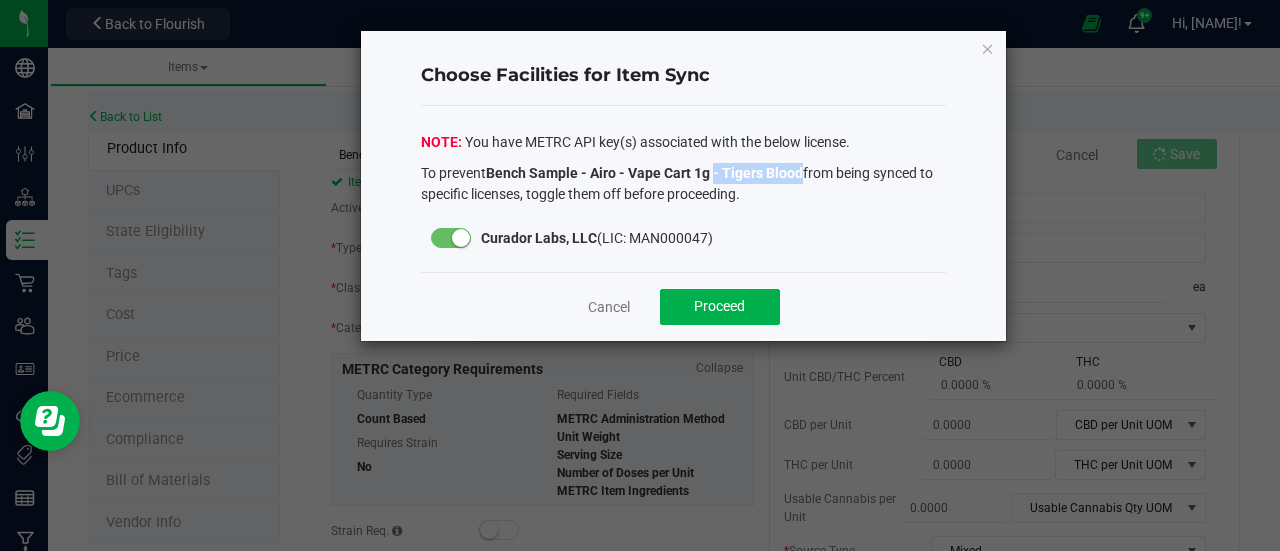 drag, startPoint x: 716, startPoint y: 174, endPoint x: 805, endPoint y: 169, distance: 89.140335 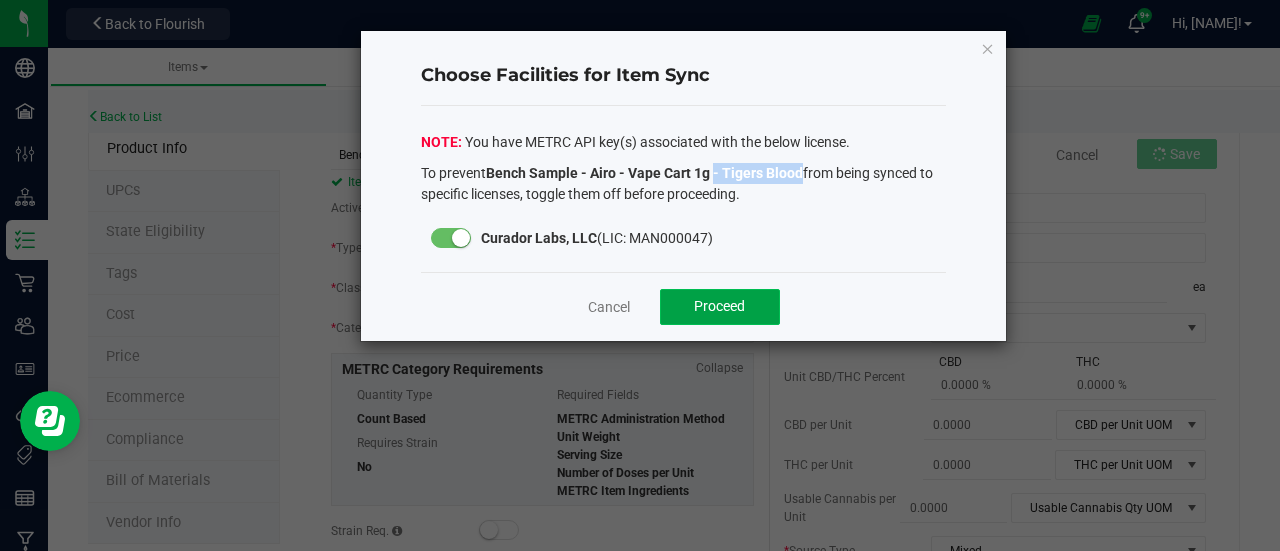 click on "Proceed" 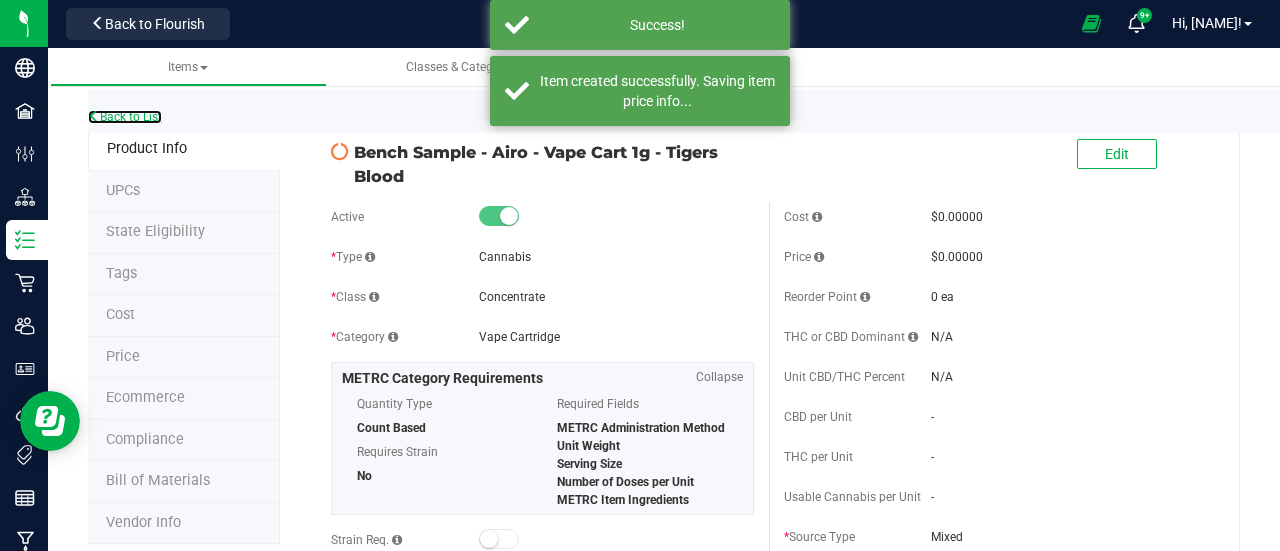 click on "Back to List" at bounding box center (125, 117) 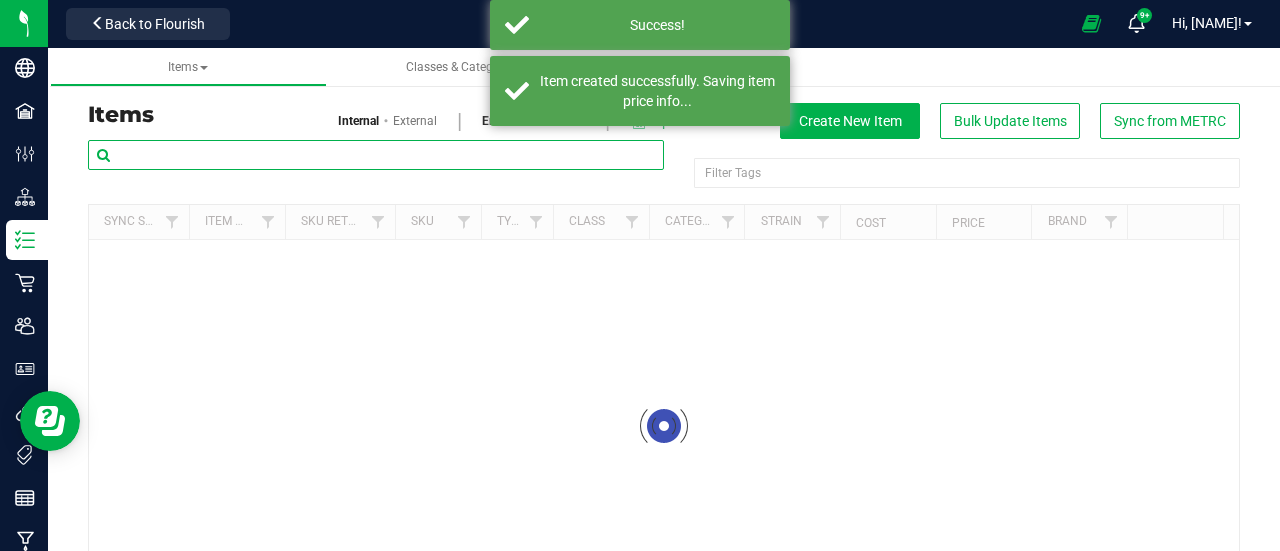 click at bounding box center [376, 155] 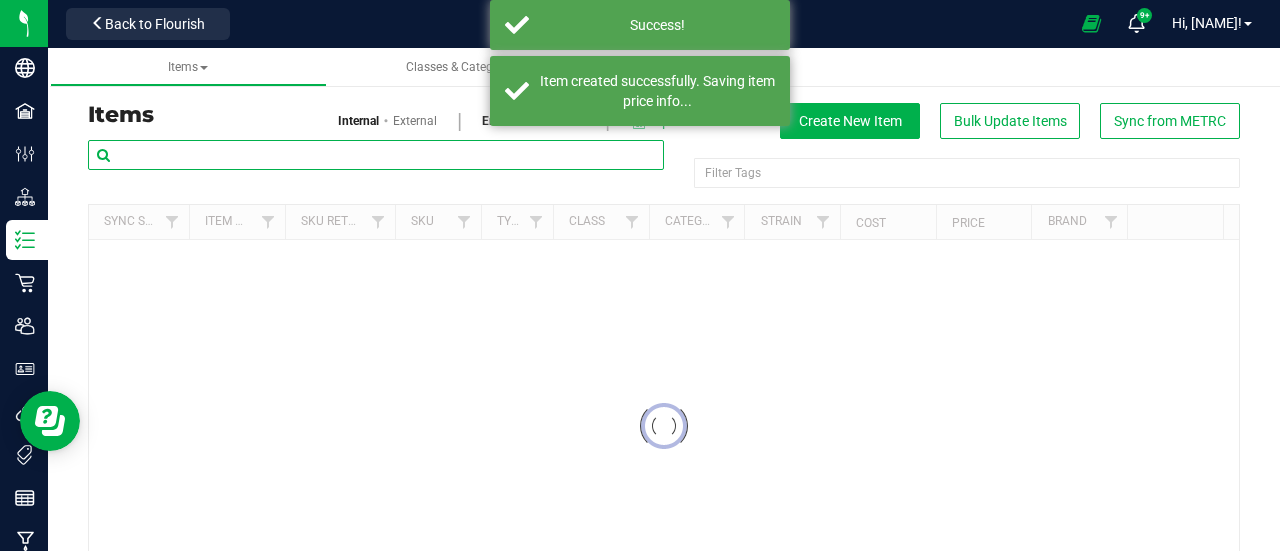 paste on "- Tigers Blood" 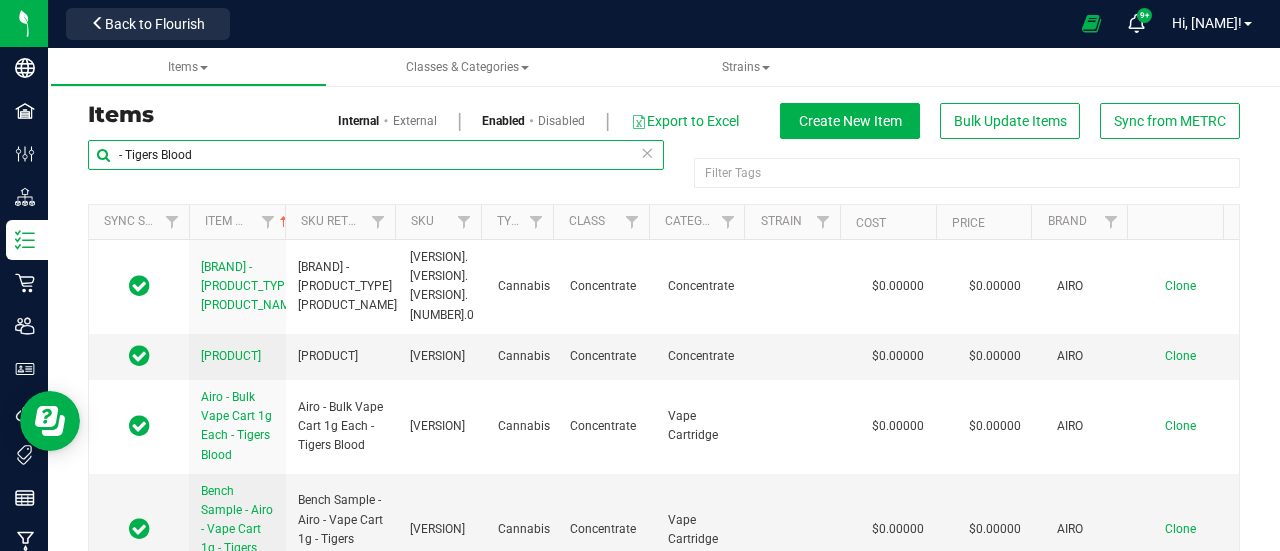 scroll, scrollTop: 44, scrollLeft: 0, axis: vertical 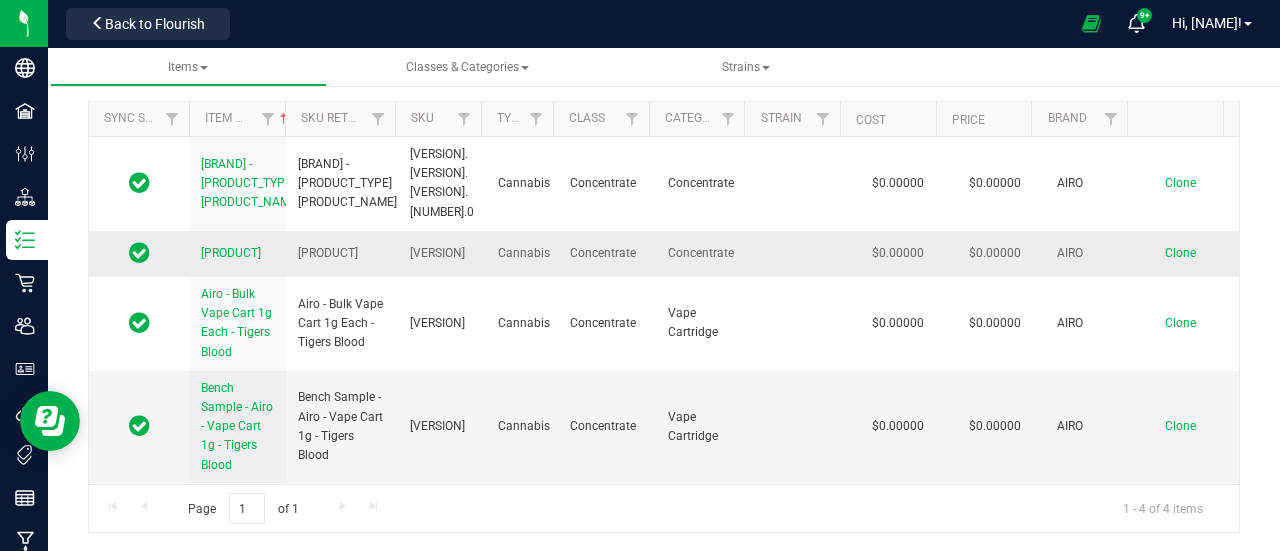 click on "Concentrate" at bounding box center (606, 253) 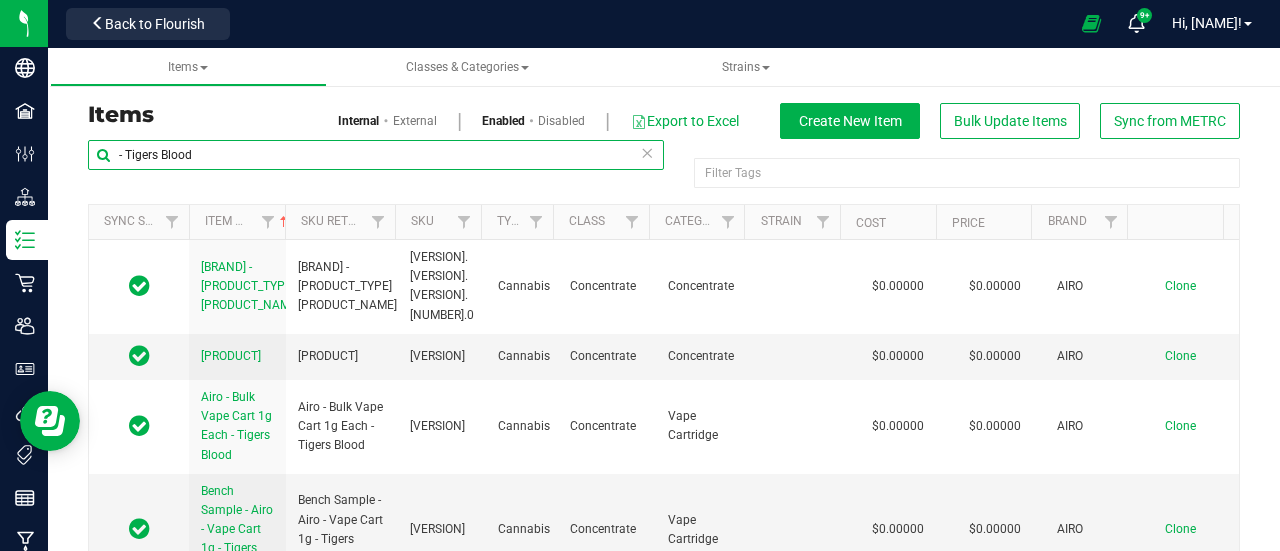 click on "- Tigers Blood" at bounding box center (376, 155) 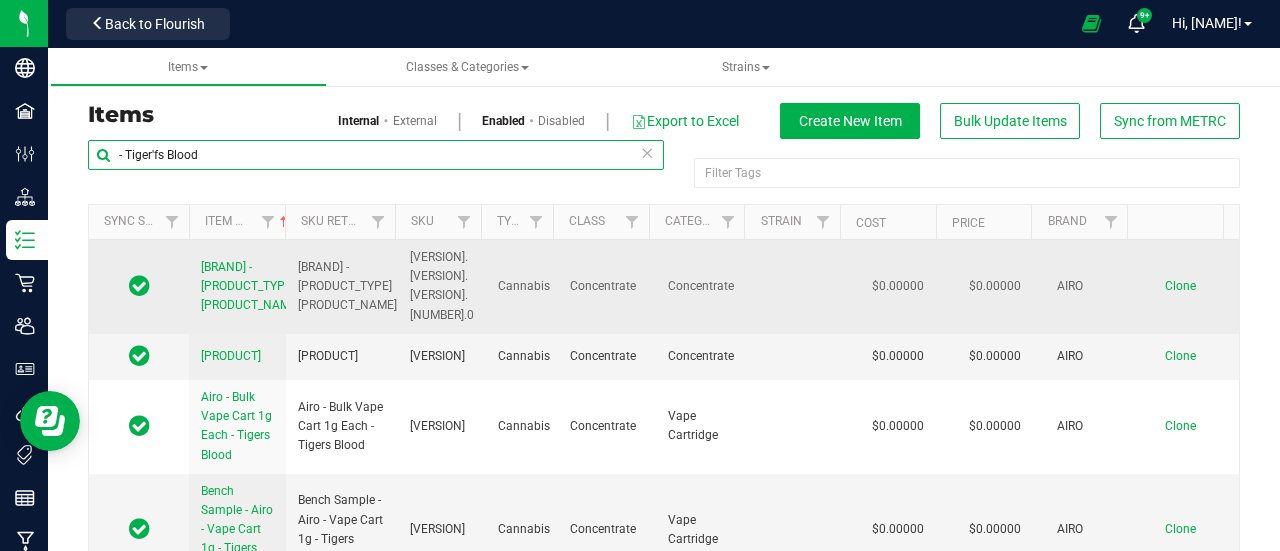 scroll, scrollTop: 44, scrollLeft: 0, axis: vertical 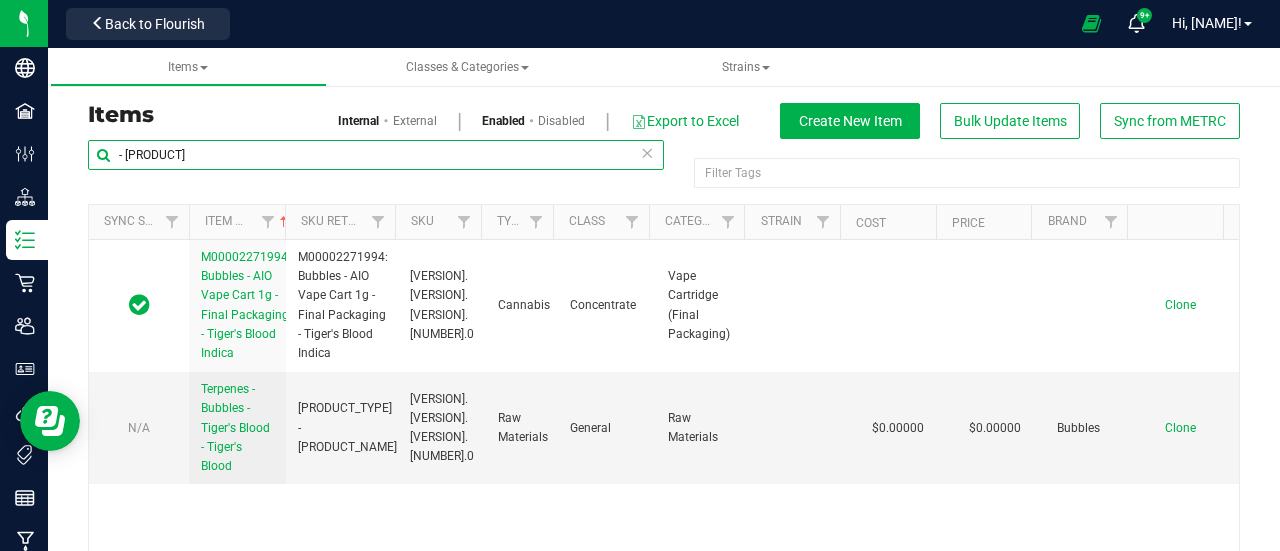 drag, startPoint x: 232, startPoint y: 163, endPoint x: 84, endPoint y: 144, distance: 149.21461 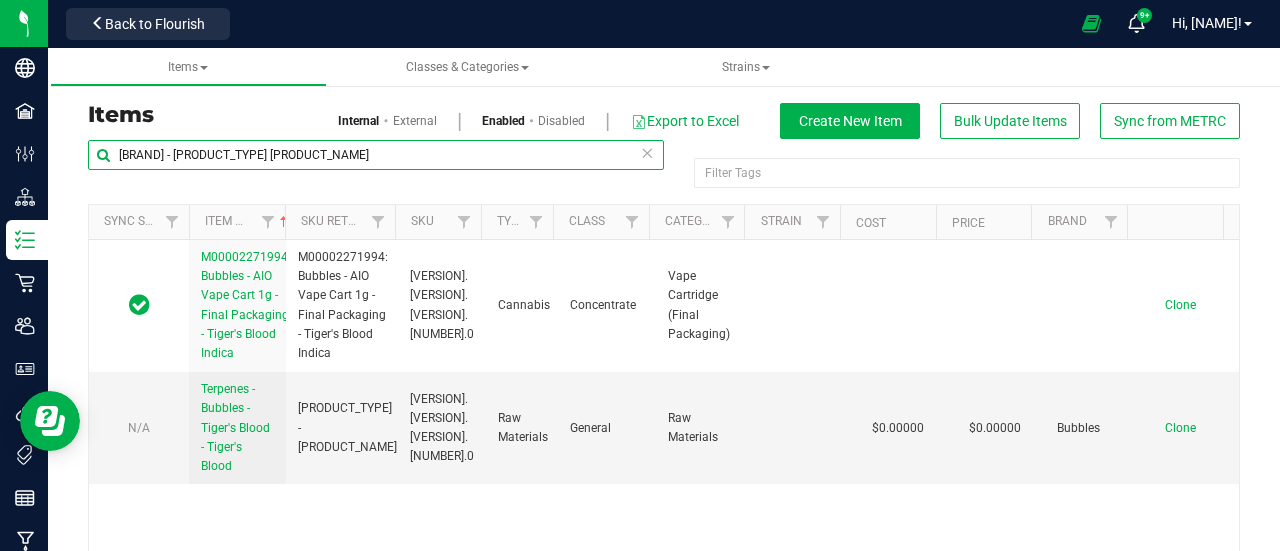 drag, startPoint x: 282, startPoint y: 151, endPoint x: 602, endPoint y: 177, distance: 321.0545 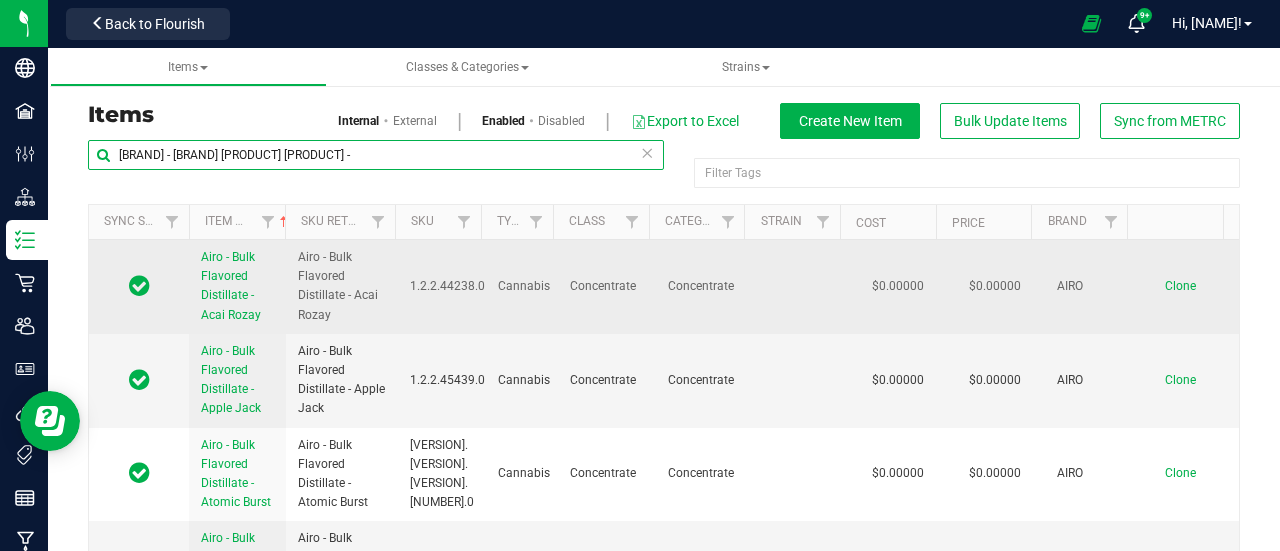 type on "Airo - Bulk Flavored Distillate -" 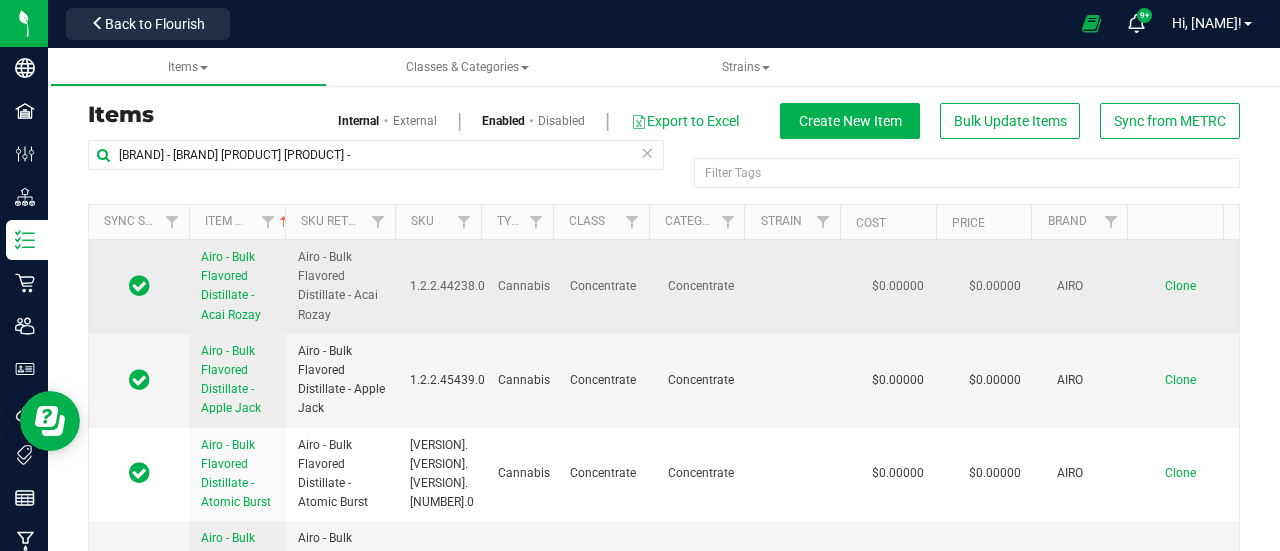 click on "Clone" at bounding box center [1180, 286] 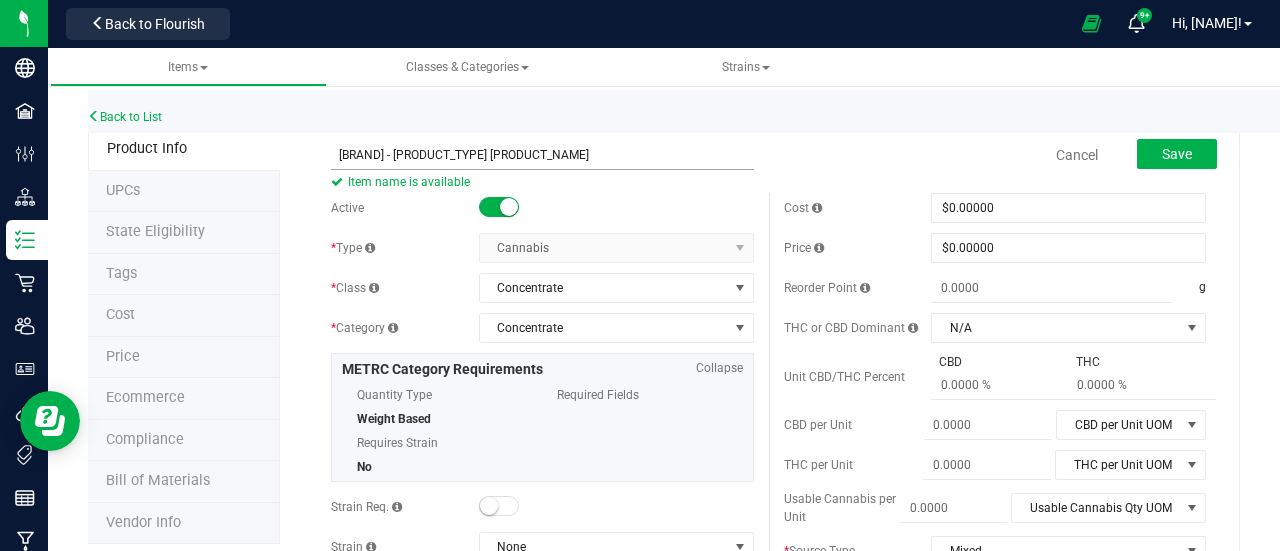 click on "Airo - Bulk Flavored Distillate - Blue Raz" at bounding box center [542, 155] 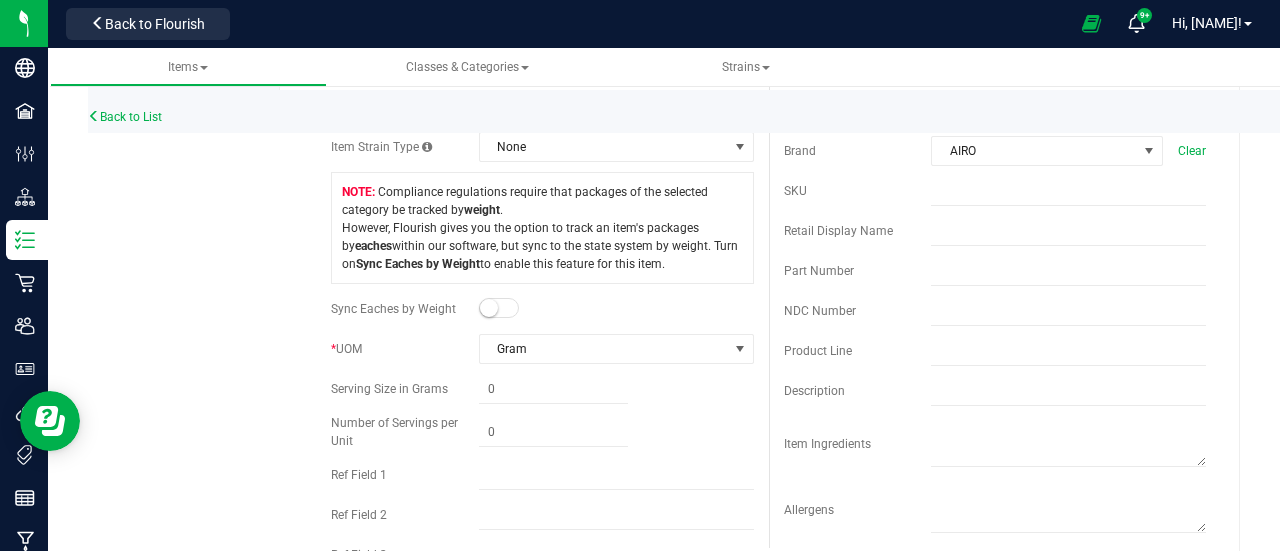 scroll, scrollTop: 0, scrollLeft: 0, axis: both 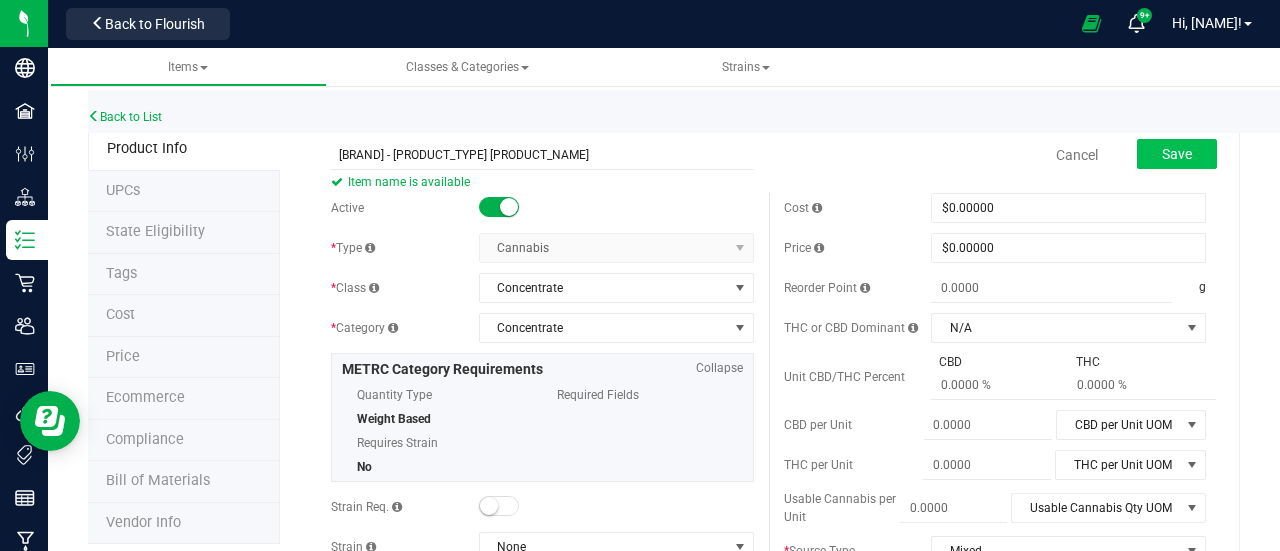 type on "Airo - Bulk Flavored Distillate - Blue Raz" 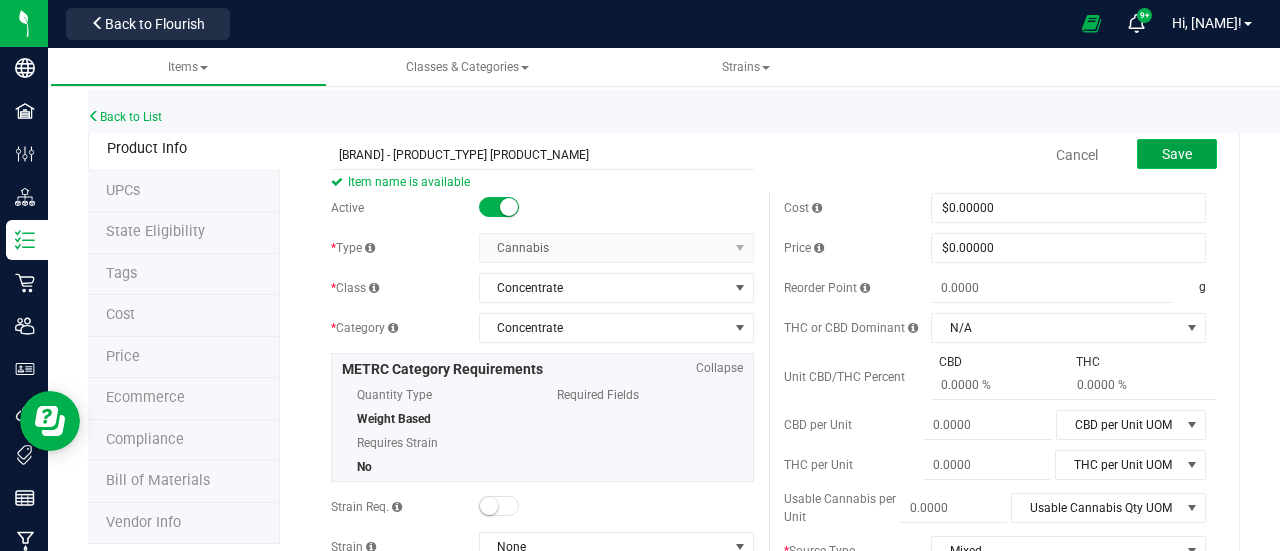 click on "Save" at bounding box center [1177, 154] 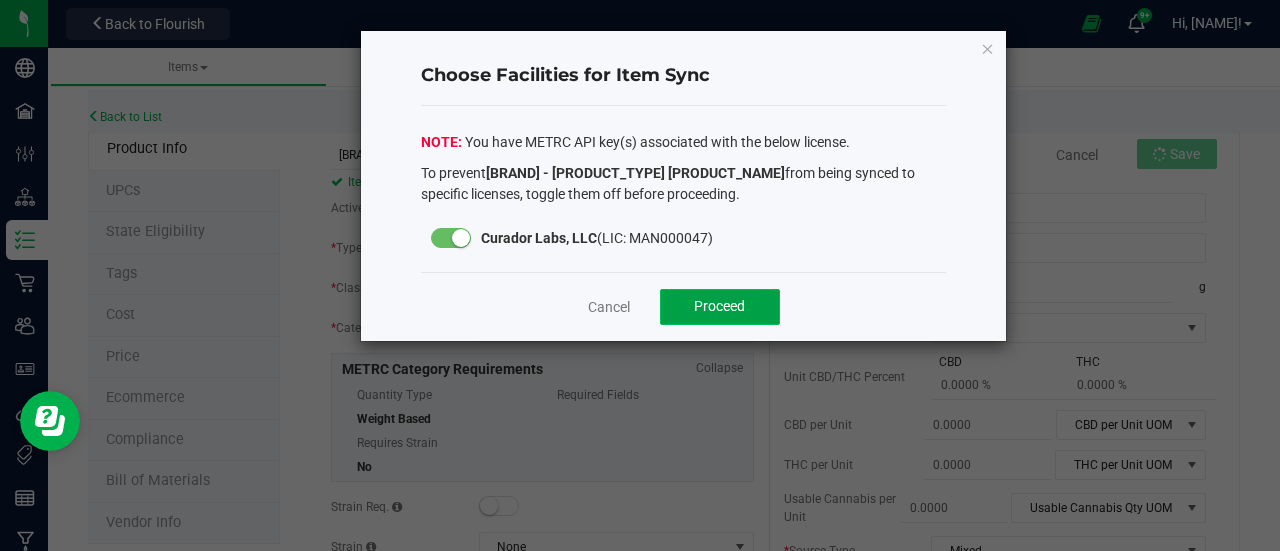 click on "Proceed" 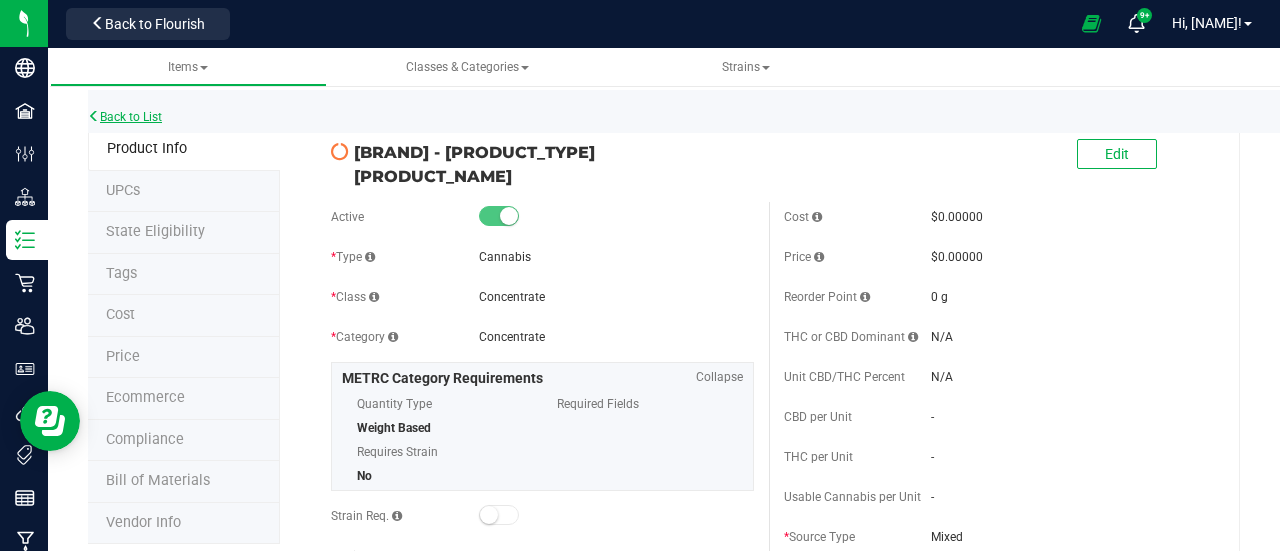 click on "Back to List" at bounding box center (125, 117) 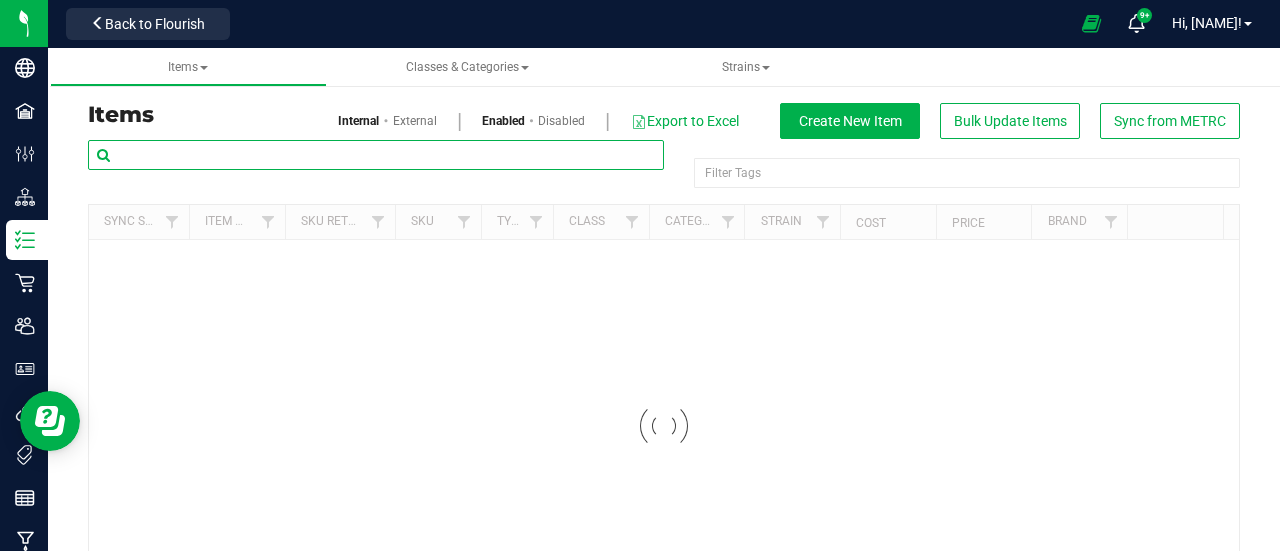 click at bounding box center (376, 155) 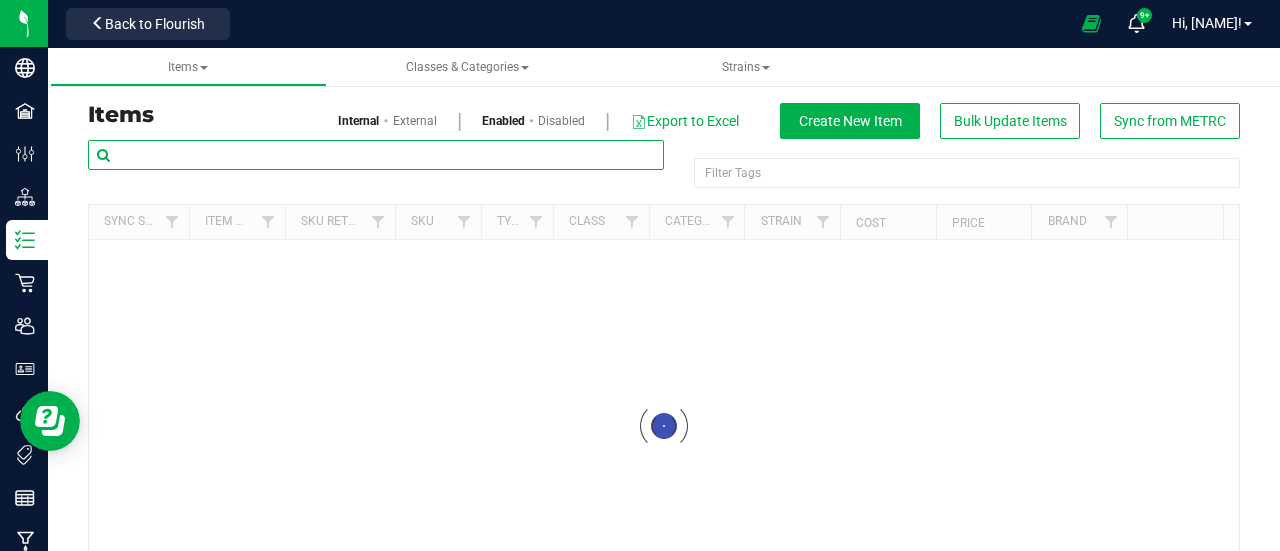 paste on "[PRODUCT]" 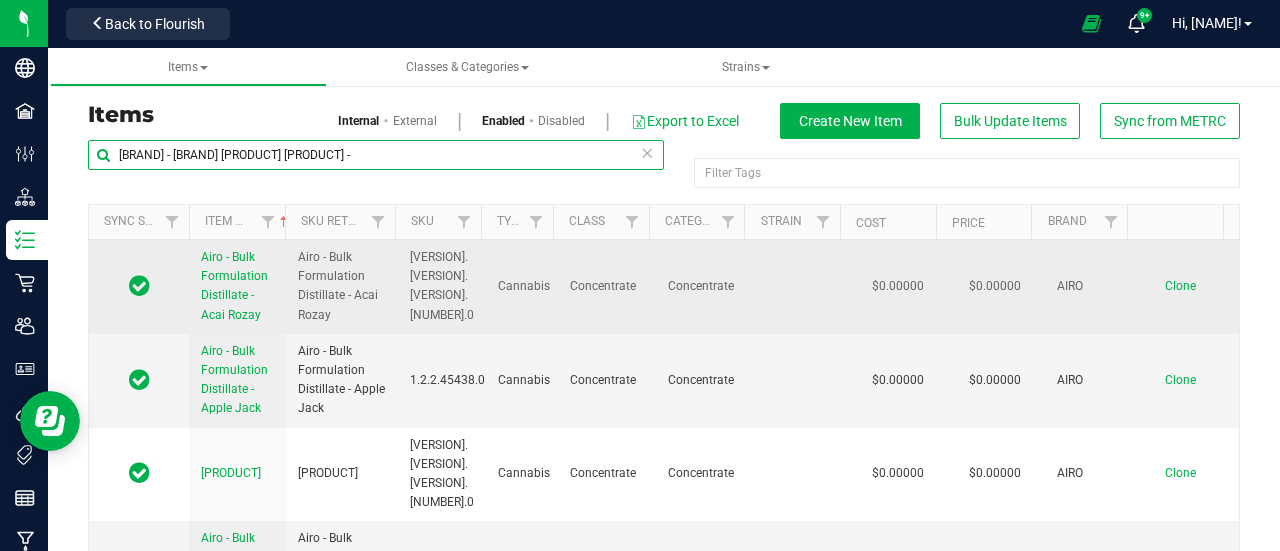 type on "Airo - Bulk Formulation Distillate -" 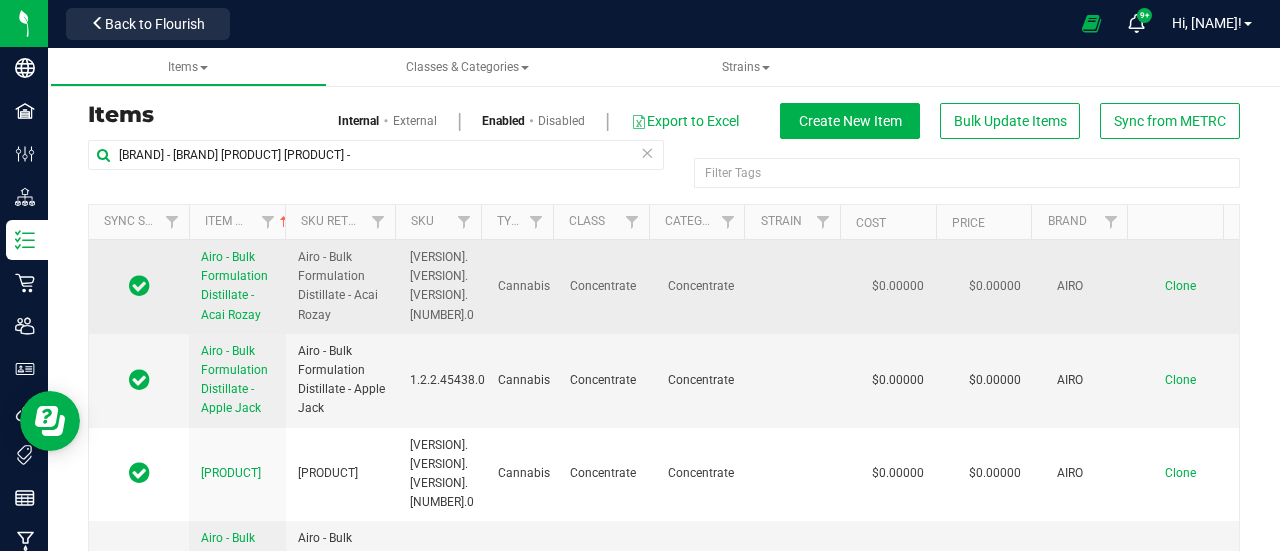 click on "Clone" at bounding box center (1180, 286) 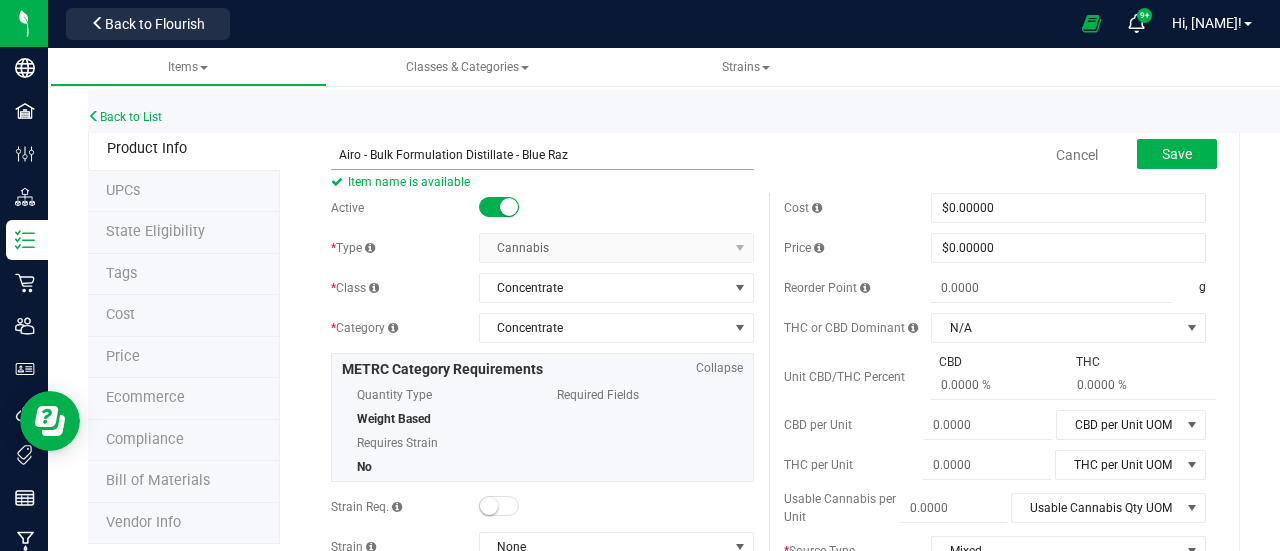 click on "[PRODUCT]" at bounding box center [542, 155] 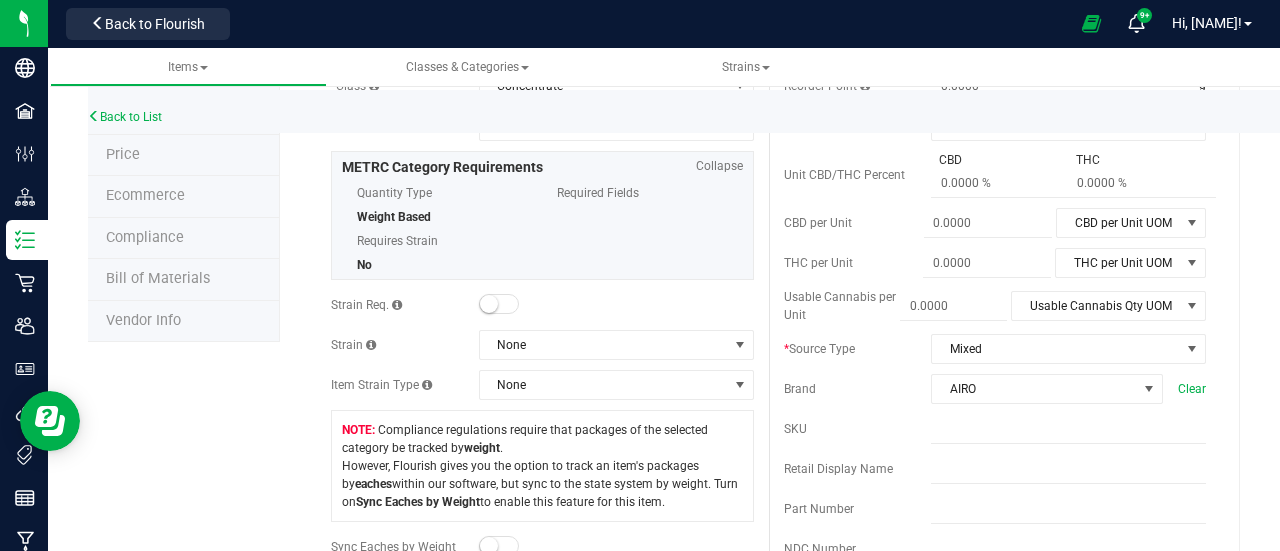 scroll, scrollTop: 0, scrollLeft: 0, axis: both 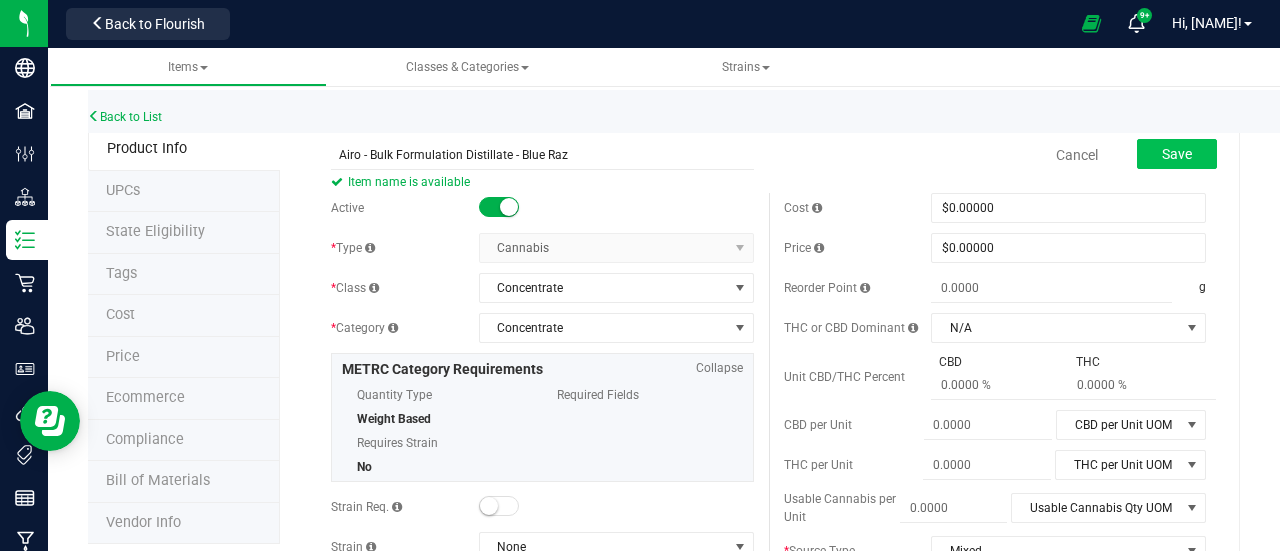 type on "[PRODUCT]" 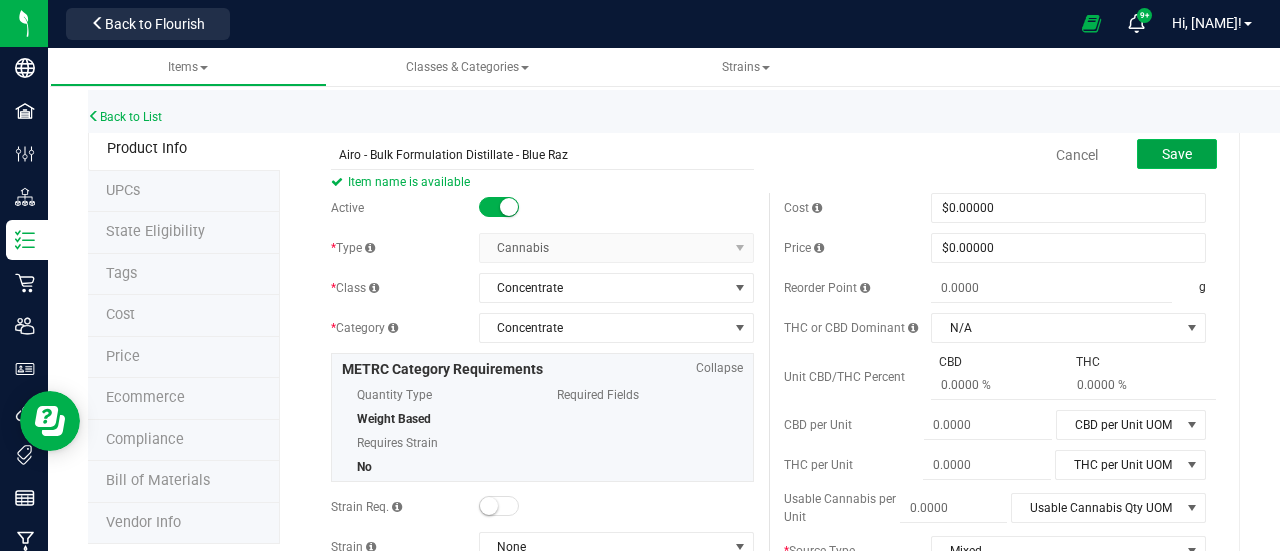 click on "Save" at bounding box center [1177, 154] 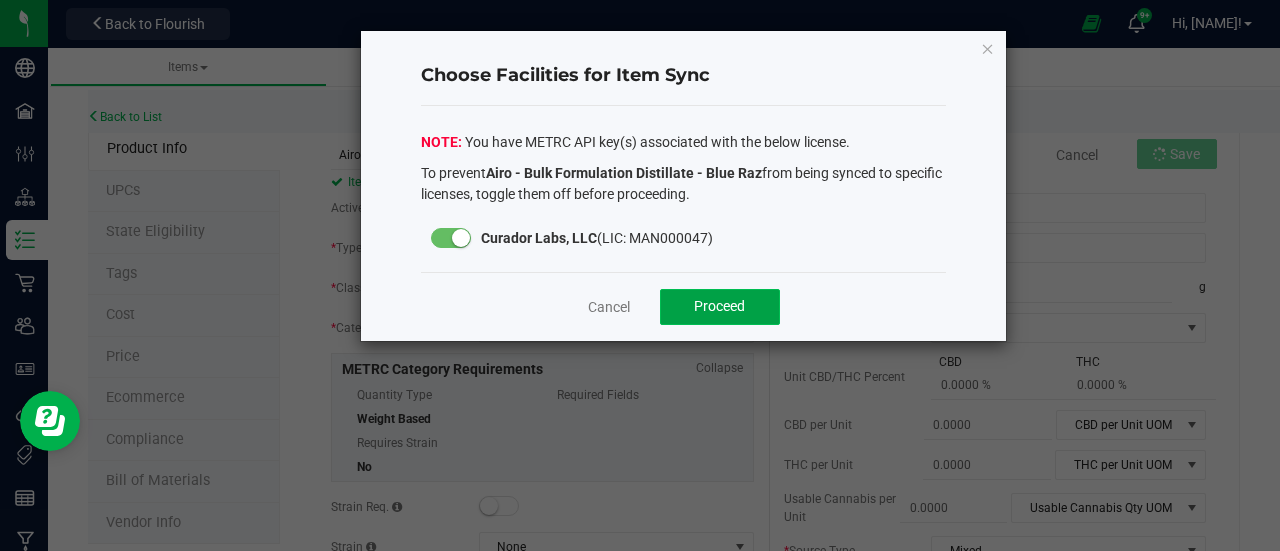 click on "Proceed" 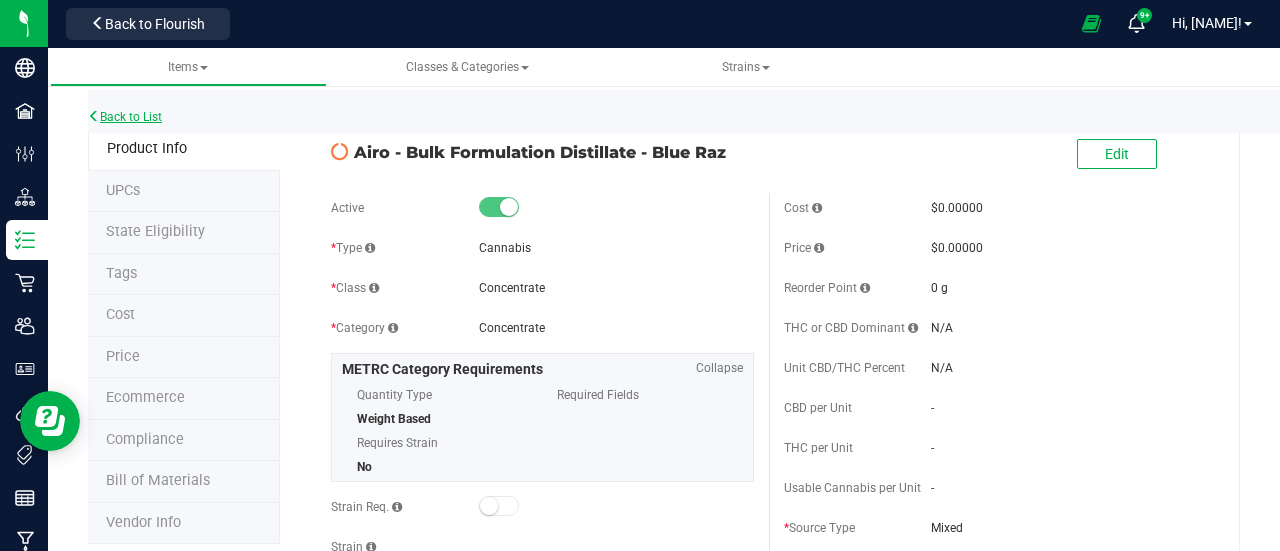 click on "Back to List" at bounding box center [125, 117] 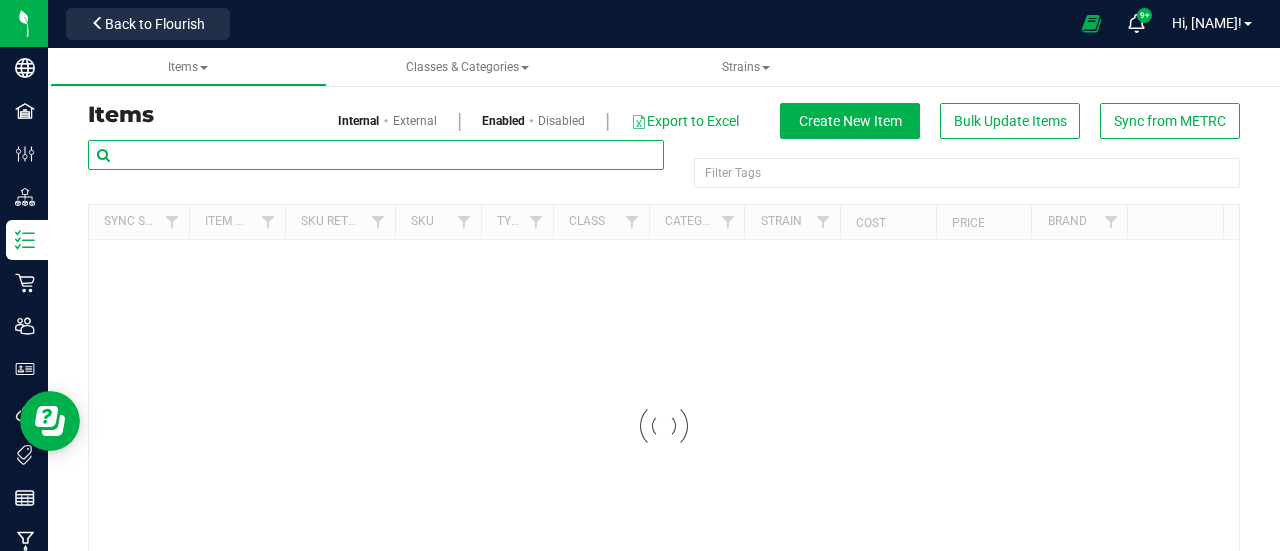 click at bounding box center [376, 155] 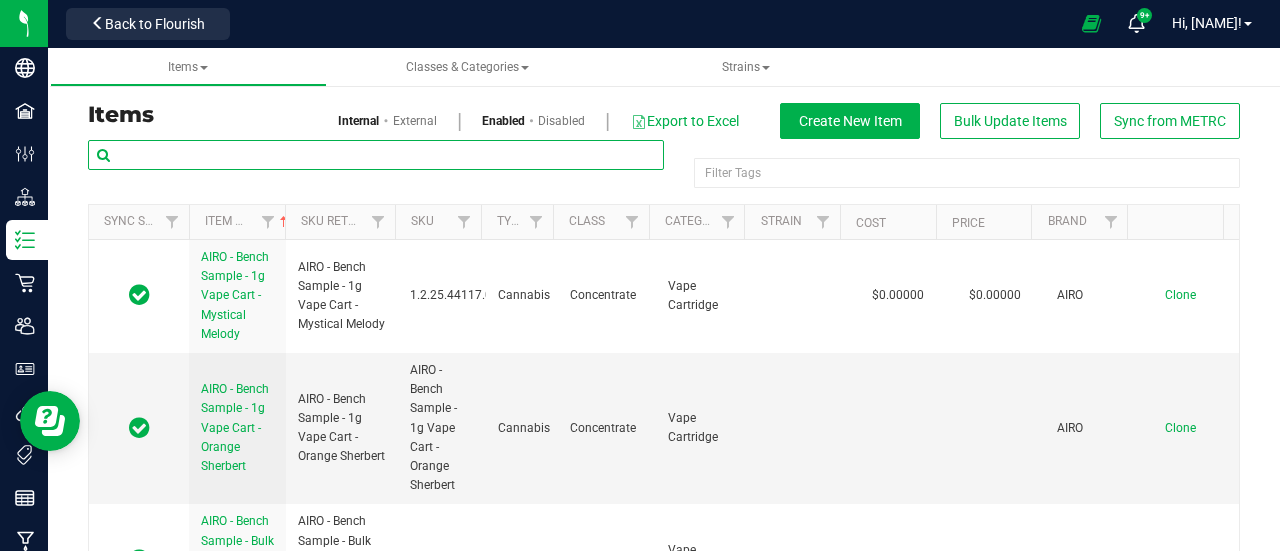 paste on "[BRAND] - Bulk Vape Cart 1g Each - [STRAIN]" 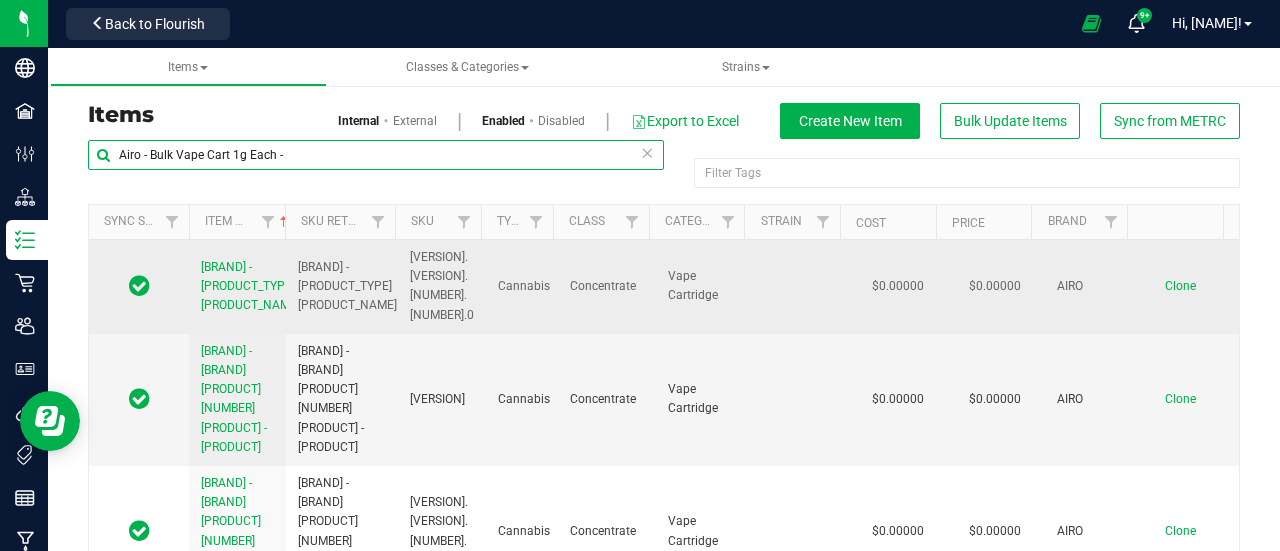 type on "Airo - Bulk Vape Cart 1g Each -" 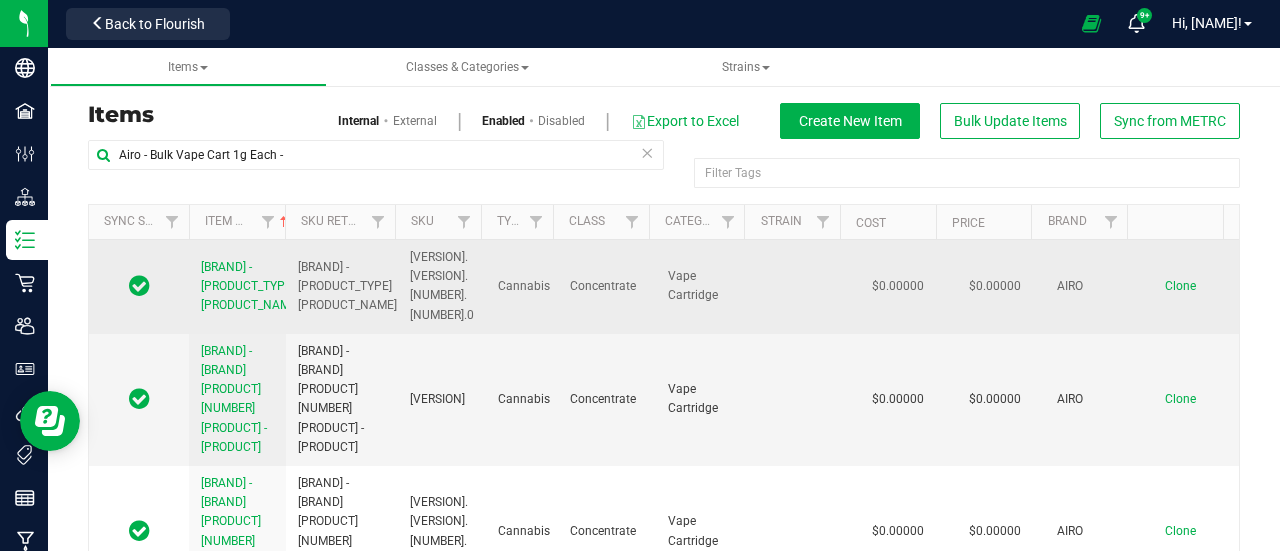 click on "Clone" at bounding box center [1180, 286] 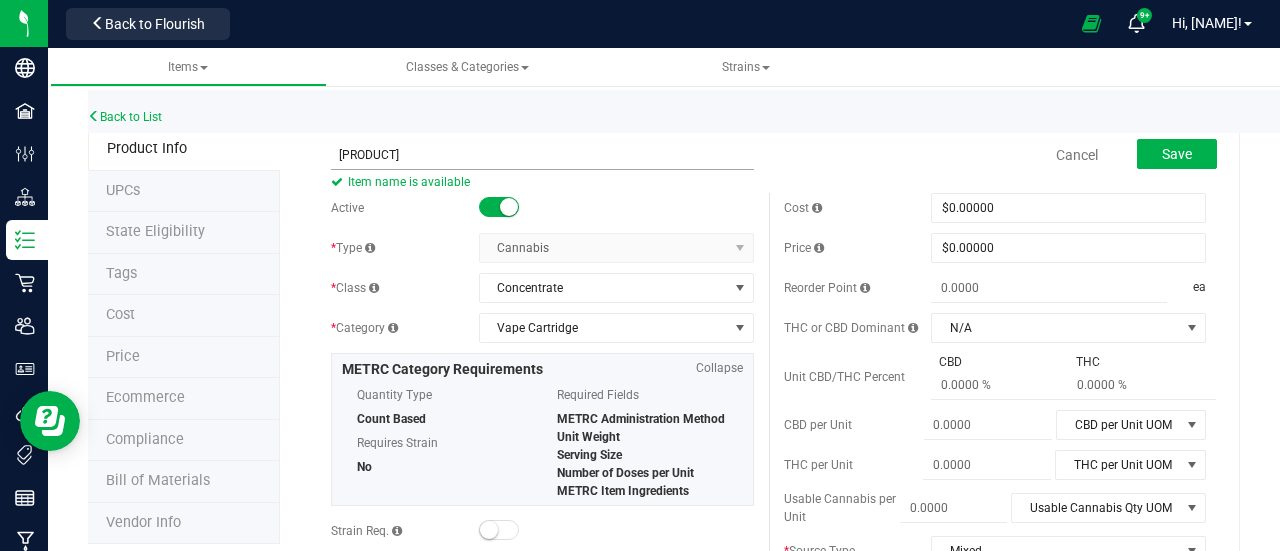 click on "[BRAND] - Bulk Vape Cart 1g Each - [STRAIN]" at bounding box center (542, 155) 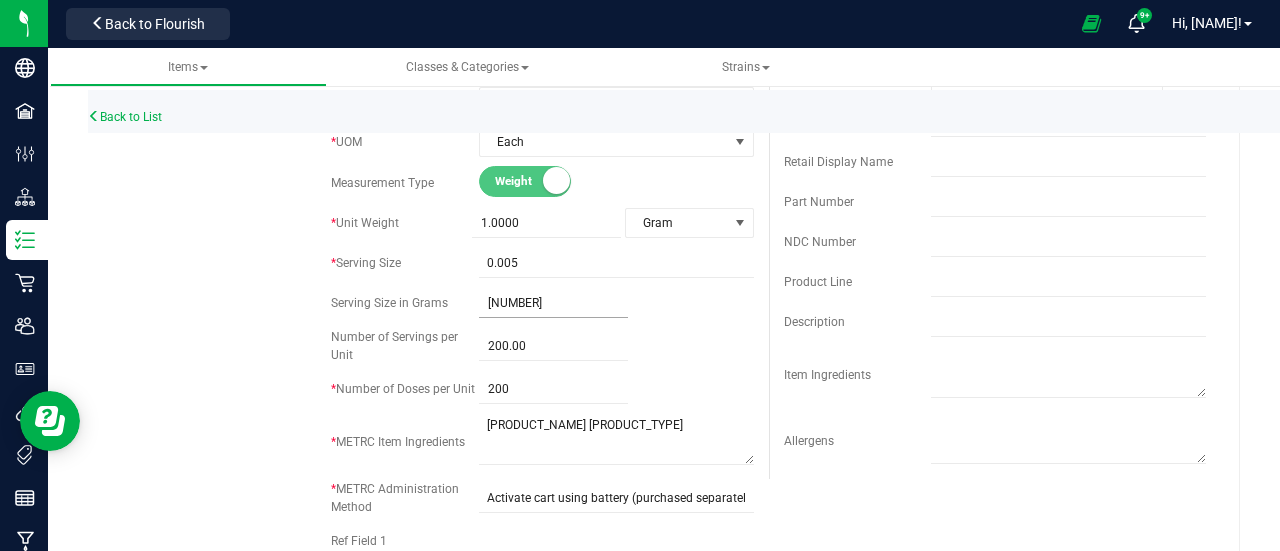 scroll, scrollTop: 0, scrollLeft: 0, axis: both 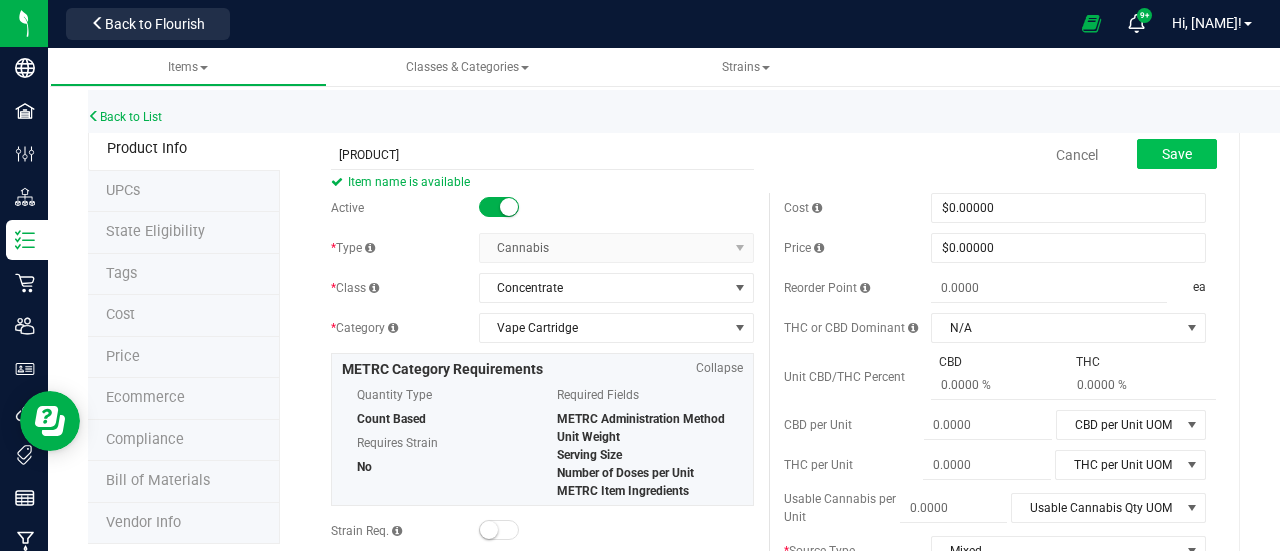 type on "[BRAND] - Bulk Vape Cart 1g Each - [STRAIN]" 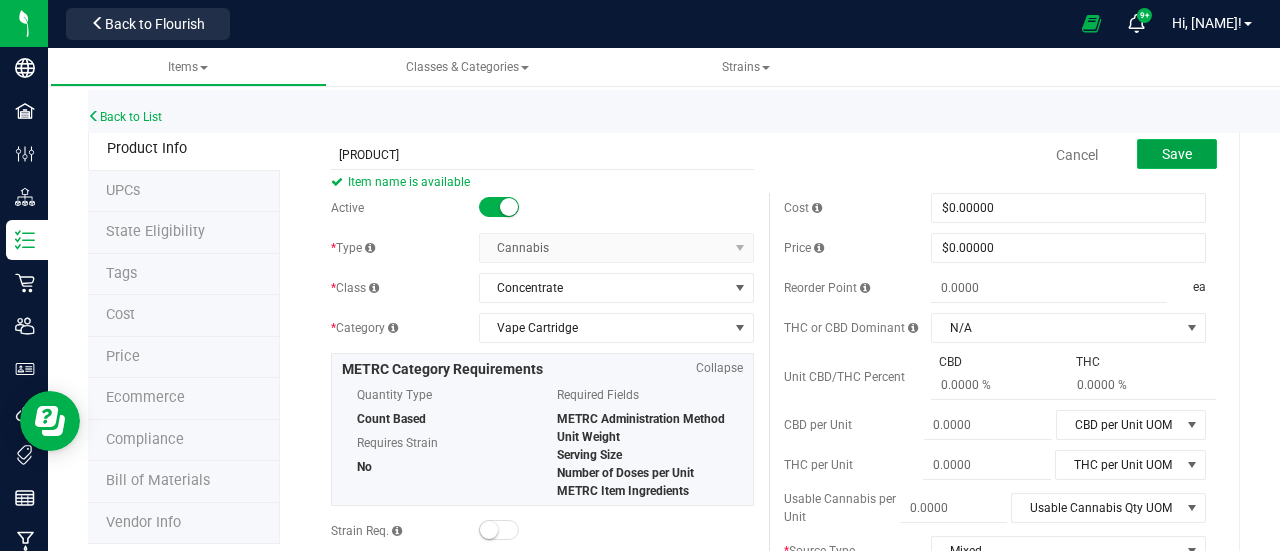 click on "Save" at bounding box center [1177, 154] 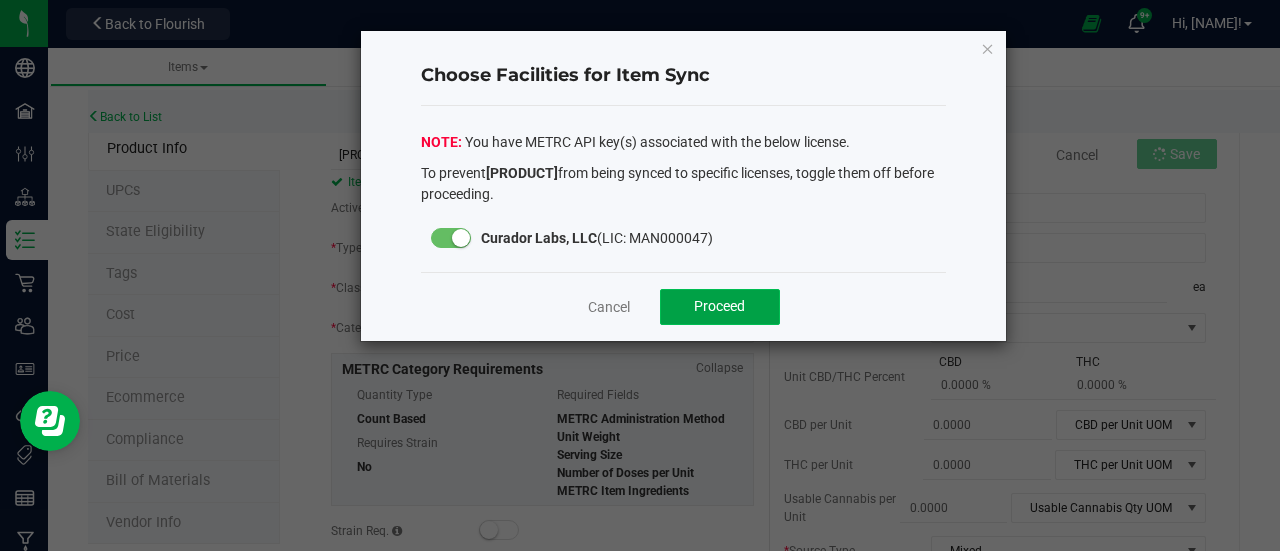 click on "Proceed" 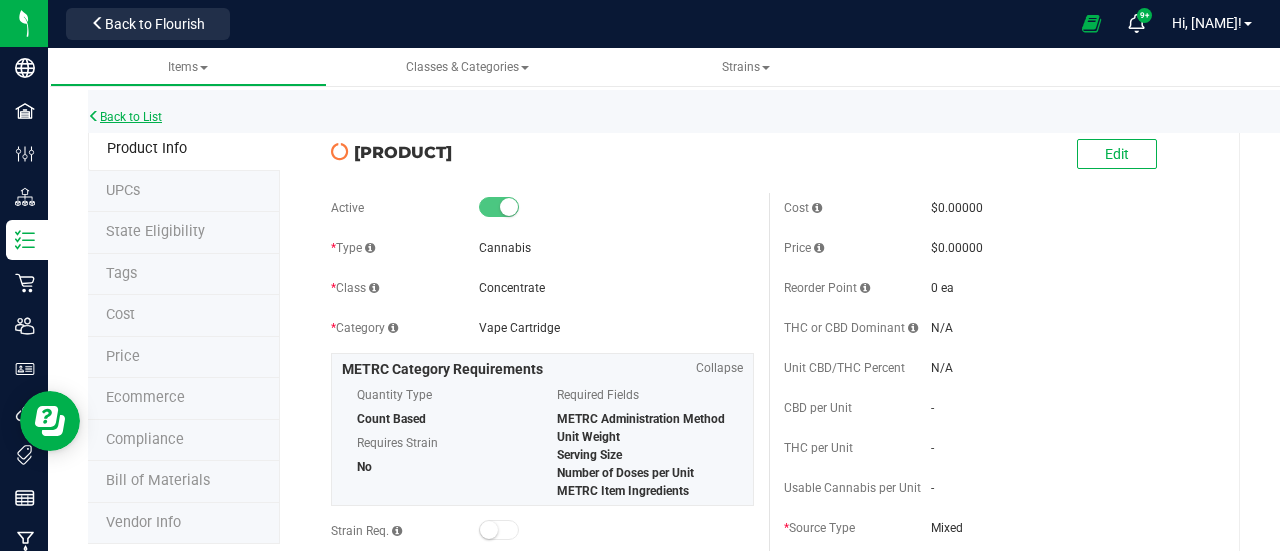 click on "Back to List" at bounding box center [125, 117] 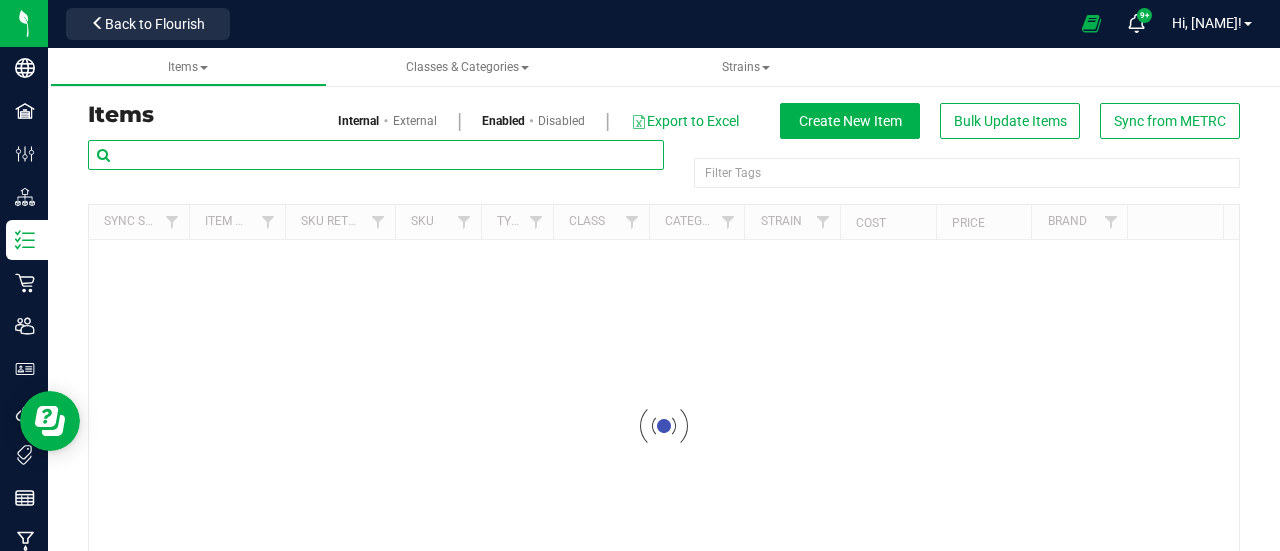 click at bounding box center [376, 155] 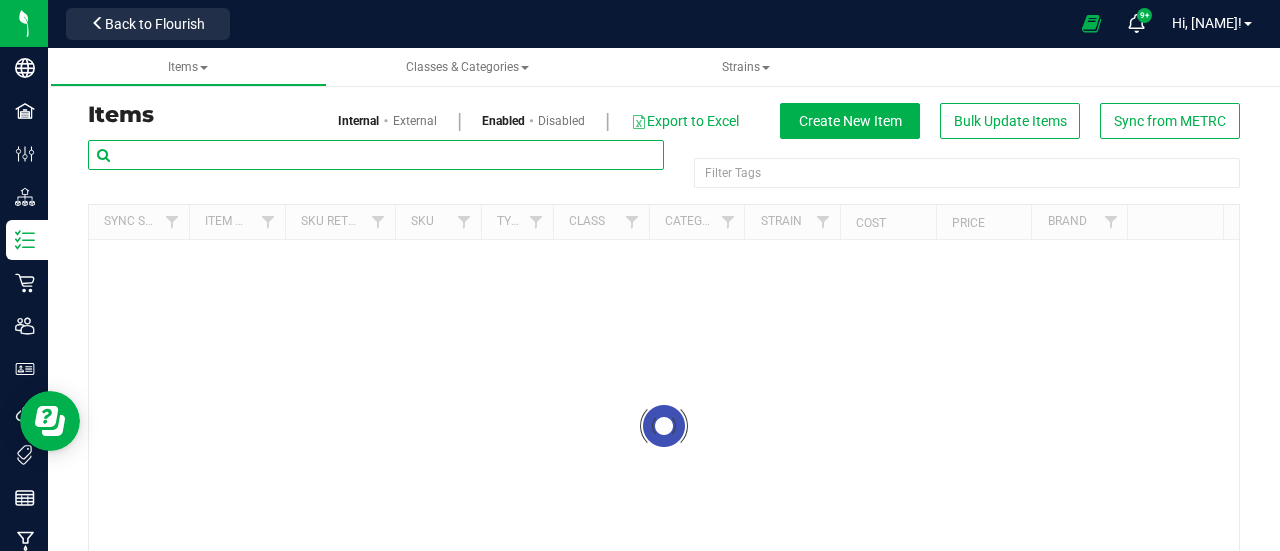 paste on "[PRODUCT]" 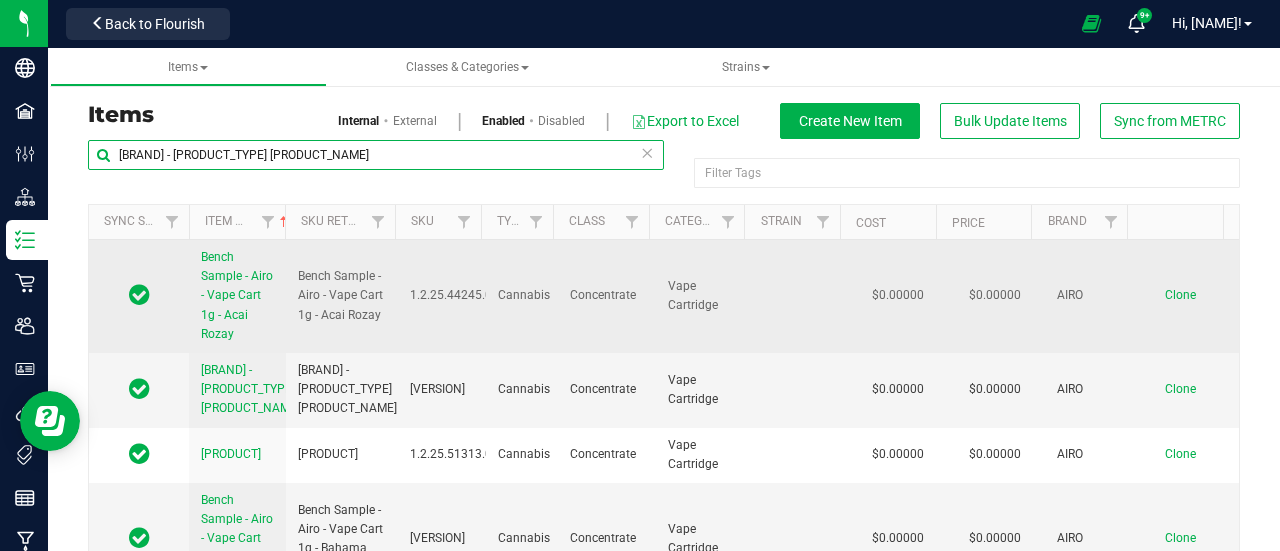 type on "Bench Sample - Airo - Vape Cart 1g -" 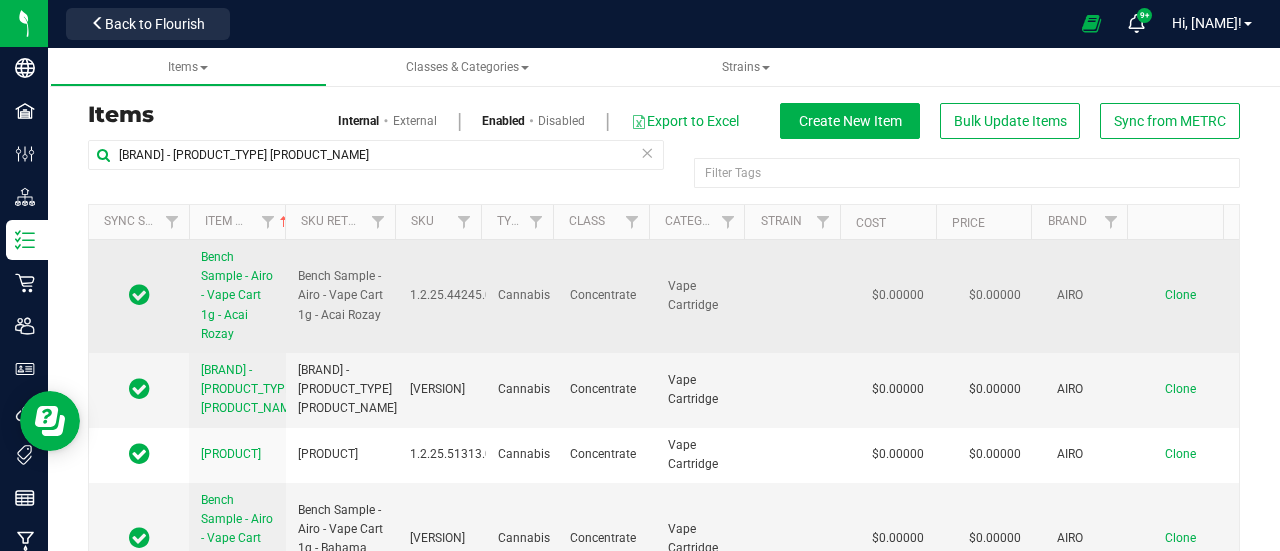 click on "Clone" at bounding box center [1180, 295] 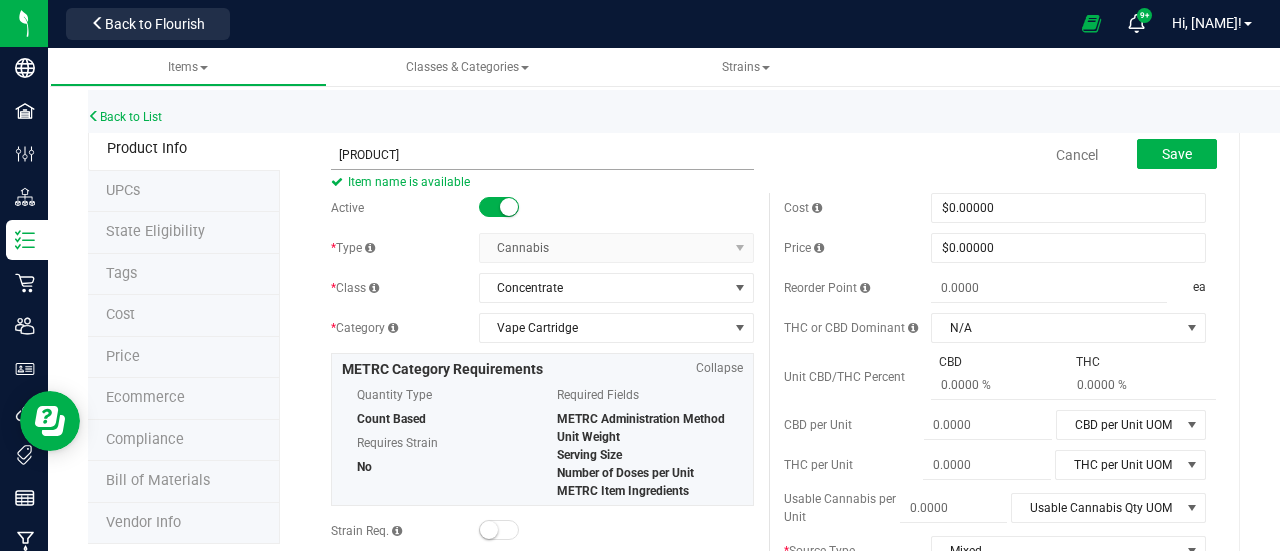 click on "[PRODUCT]" at bounding box center (542, 155) 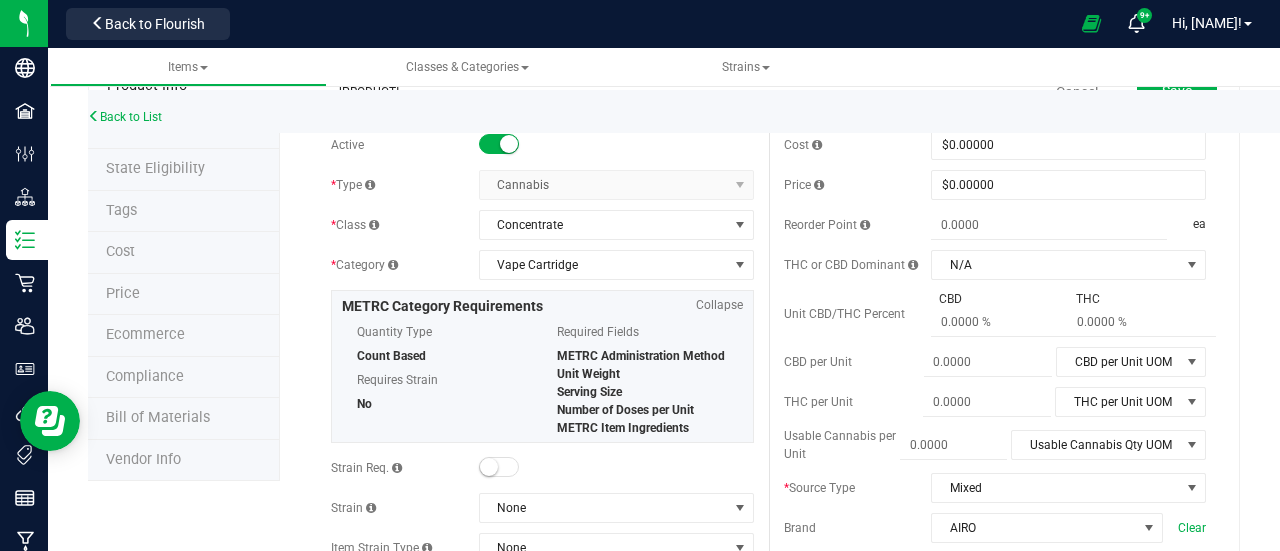 scroll, scrollTop: 0, scrollLeft: 0, axis: both 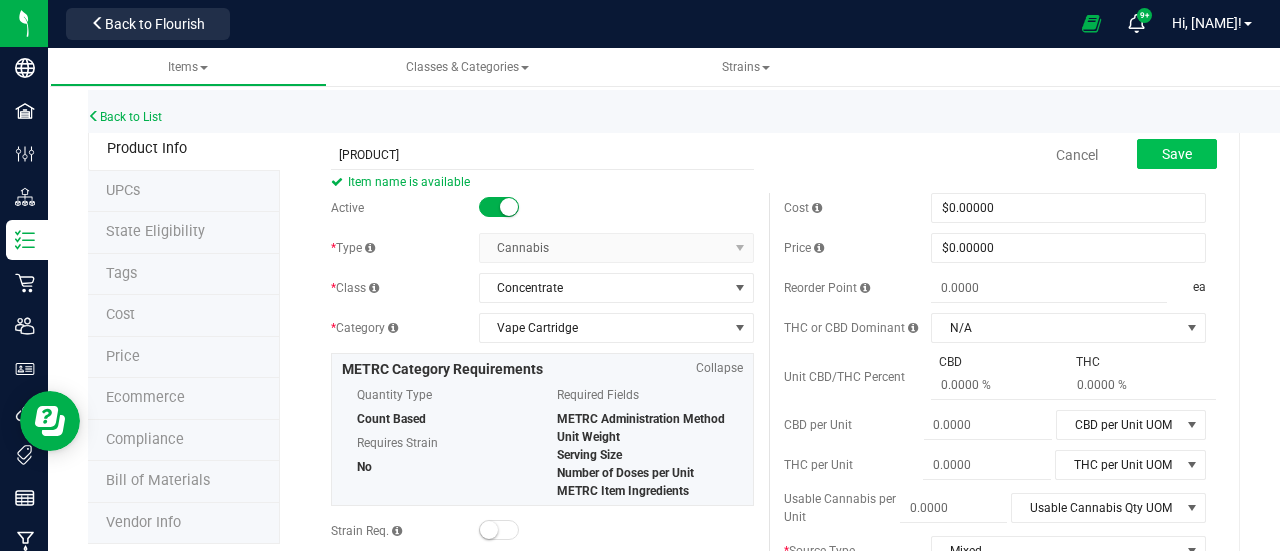 type on "[PRODUCT]" 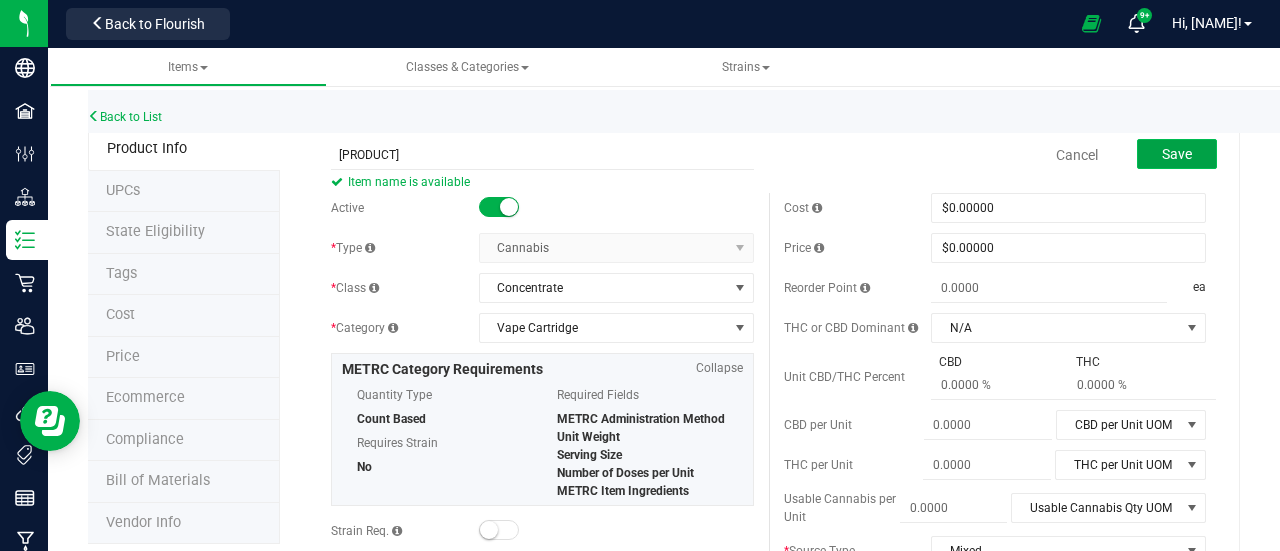 click on "Save" at bounding box center [1177, 154] 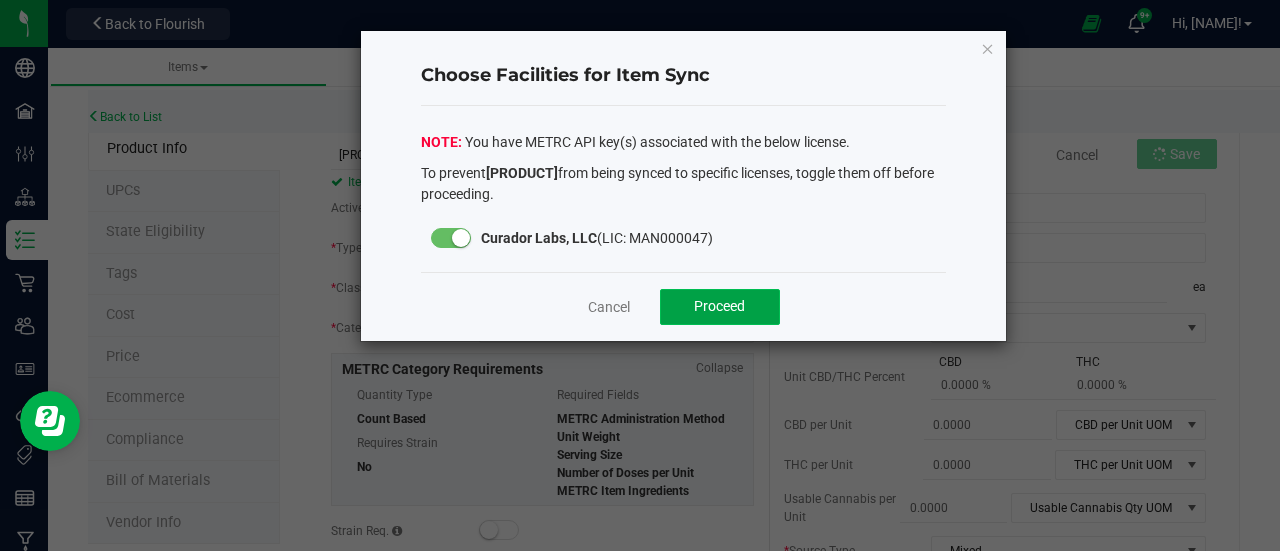 click on "Proceed" 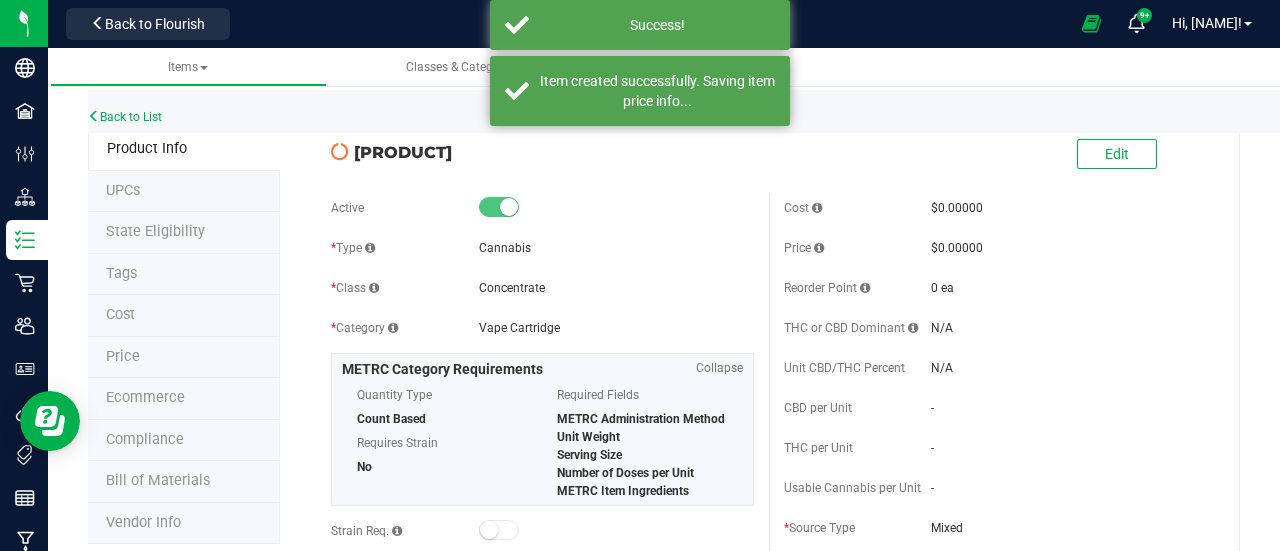 drag, startPoint x: 655, startPoint y: 153, endPoint x: 741, endPoint y: 153, distance: 86 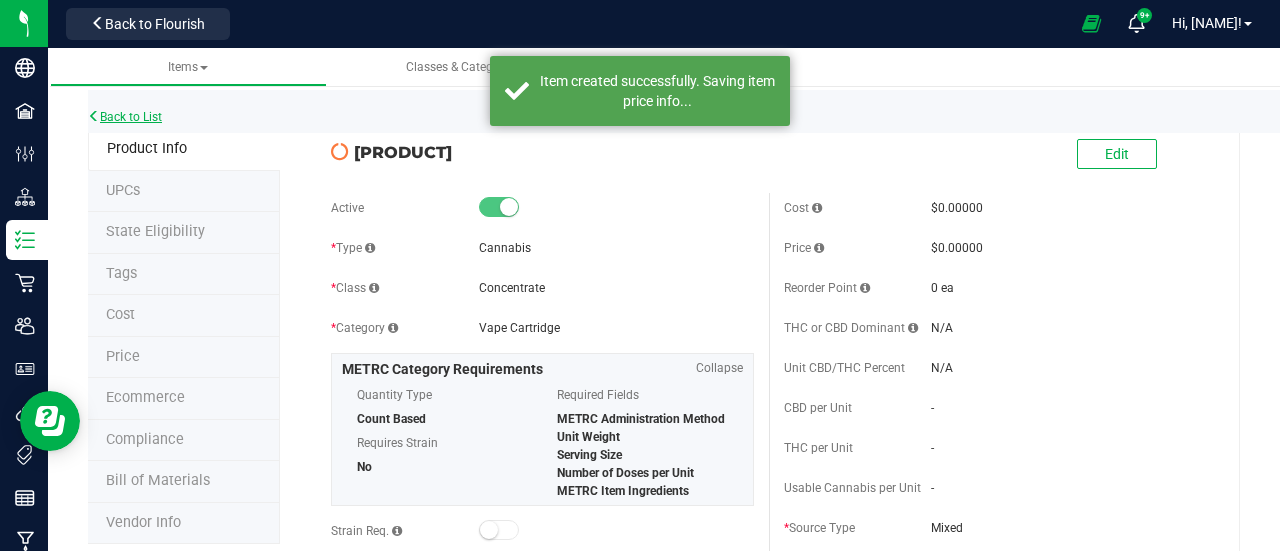 click on "Back to List" at bounding box center [125, 117] 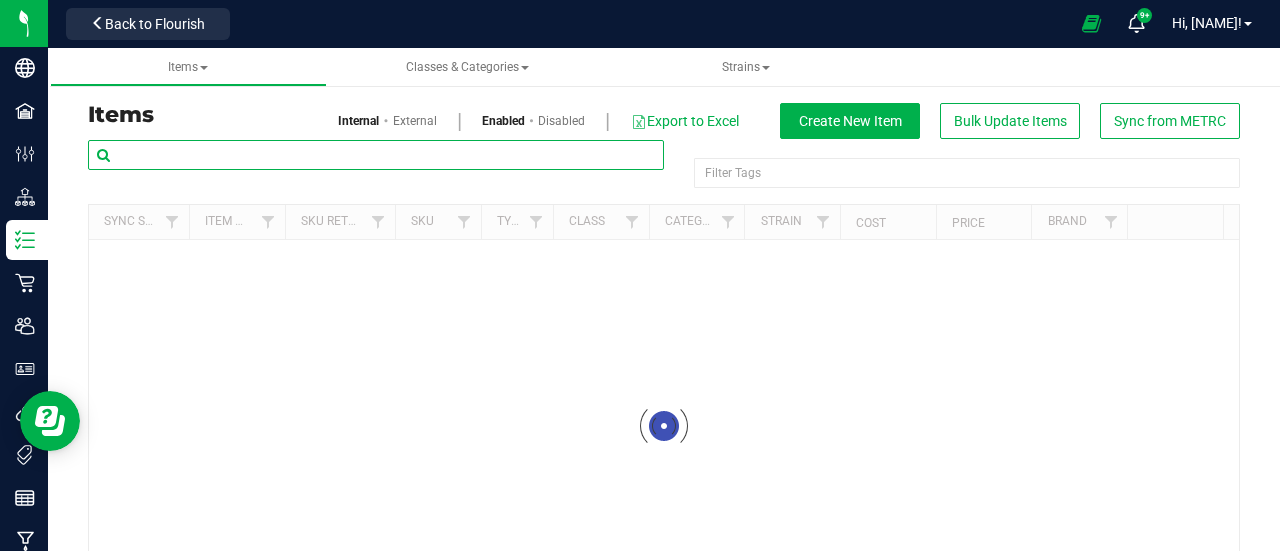click at bounding box center [376, 155] 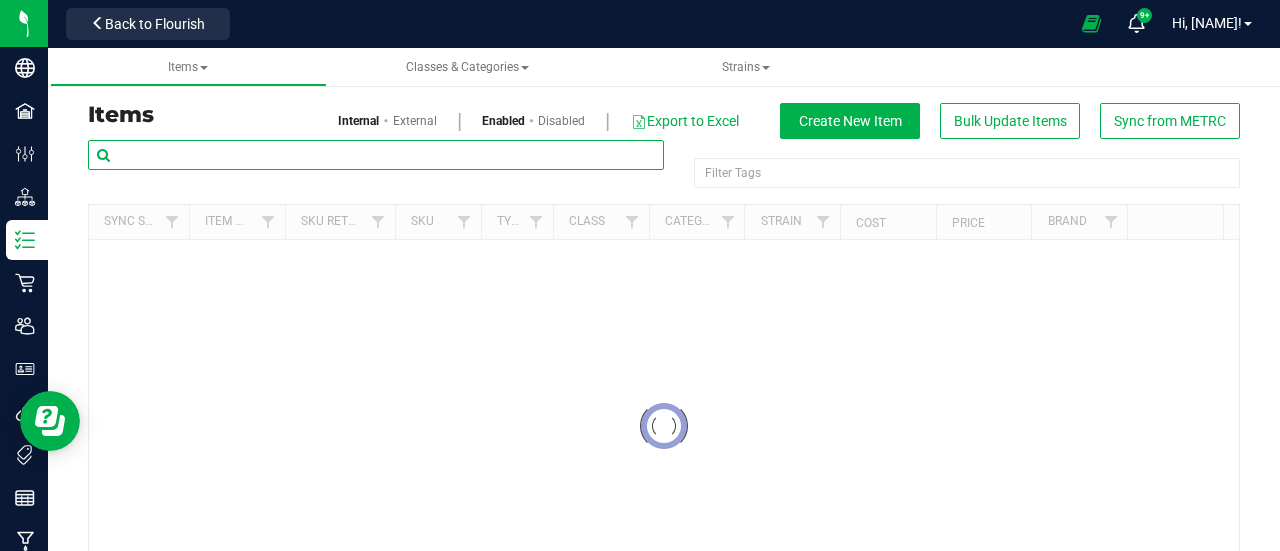 paste on "- Blue Raz" 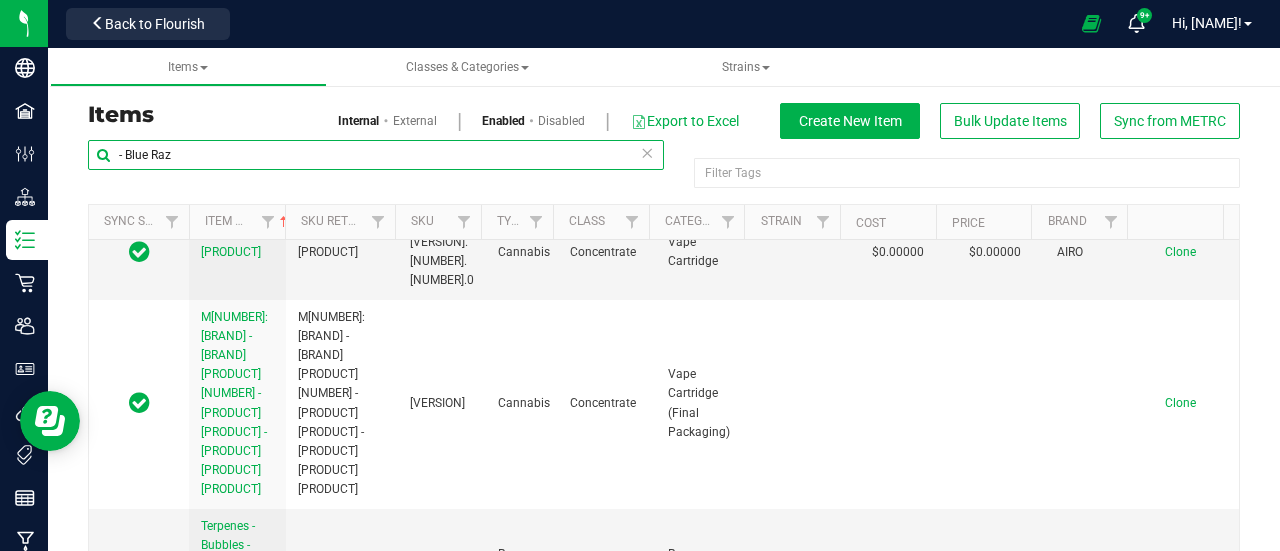 scroll, scrollTop: 289, scrollLeft: 0, axis: vertical 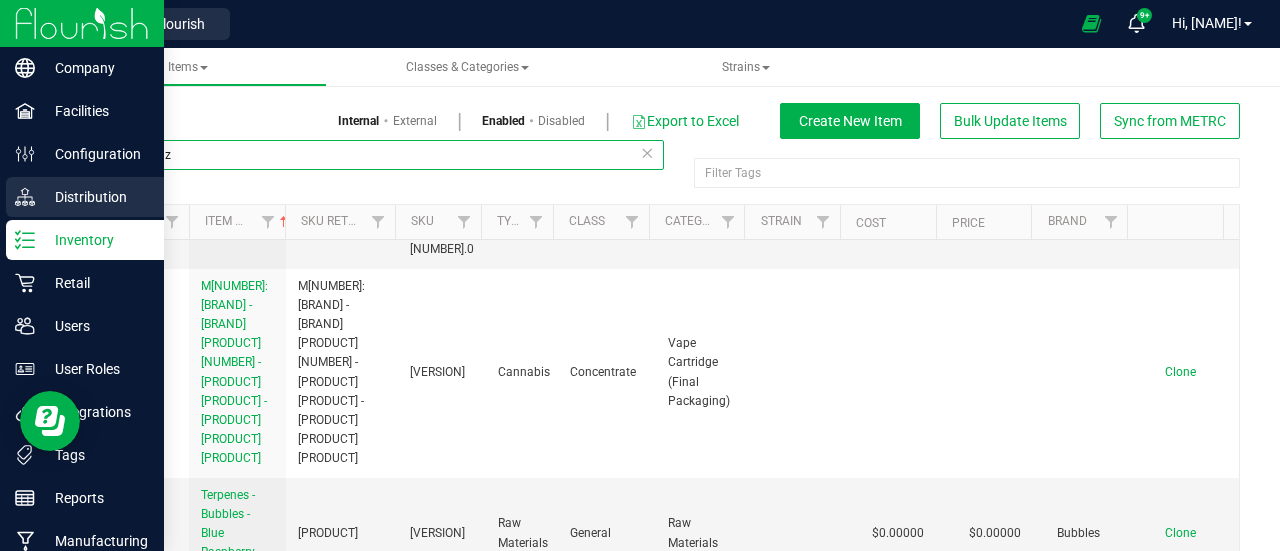 drag, startPoint x: 238, startPoint y: 152, endPoint x: 0, endPoint y: 184, distance: 240.14163 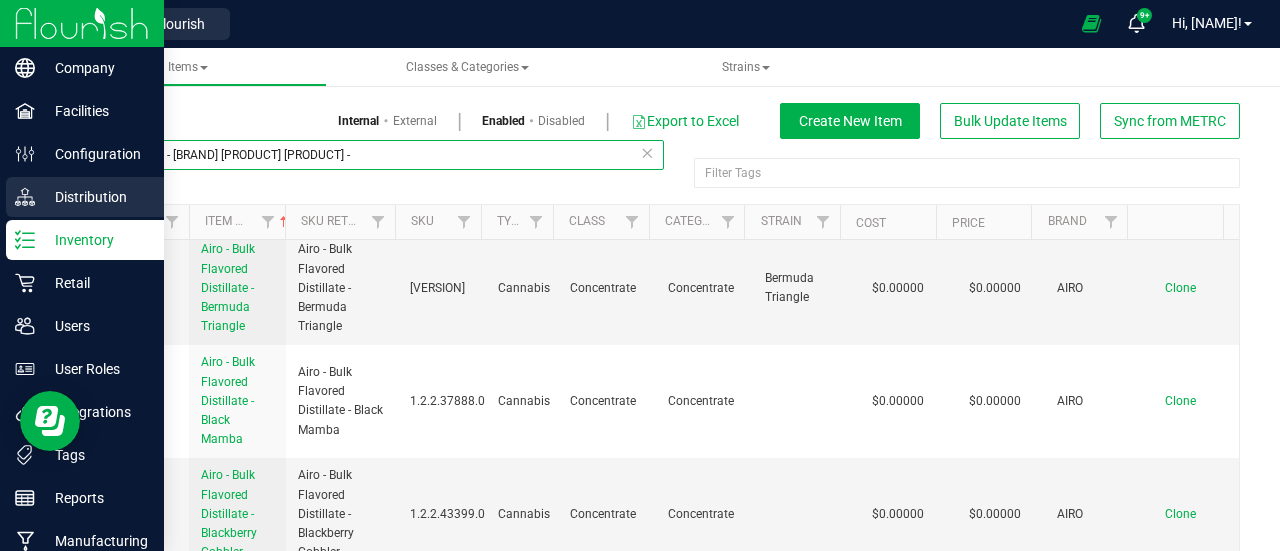 scroll, scrollTop: 0, scrollLeft: 0, axis: both 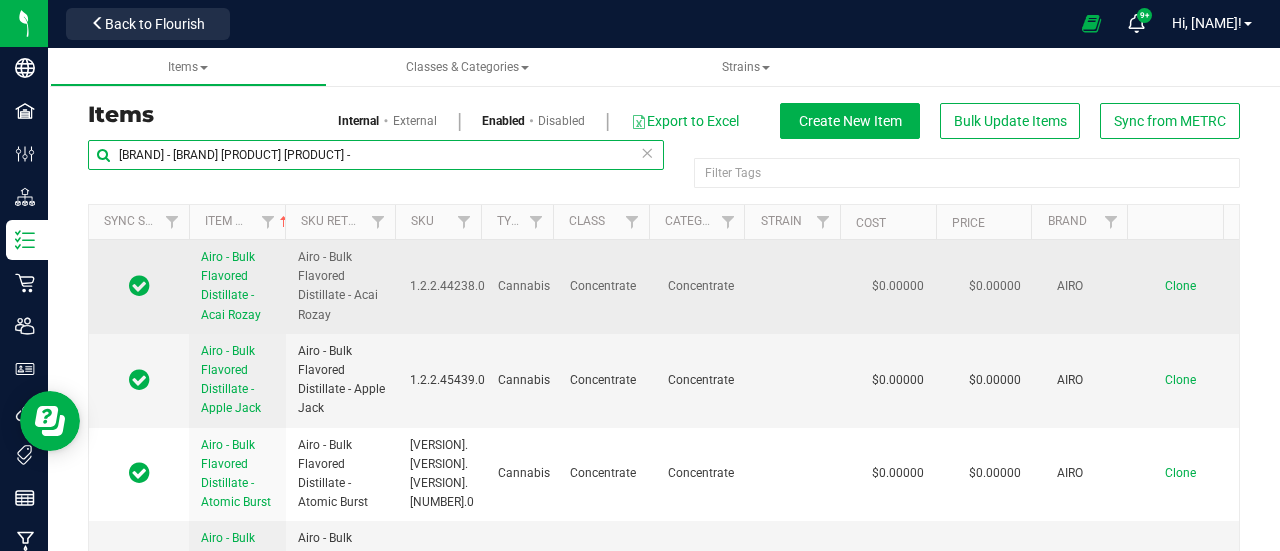 type on "Airo - Bulk Flavored Distillate -" 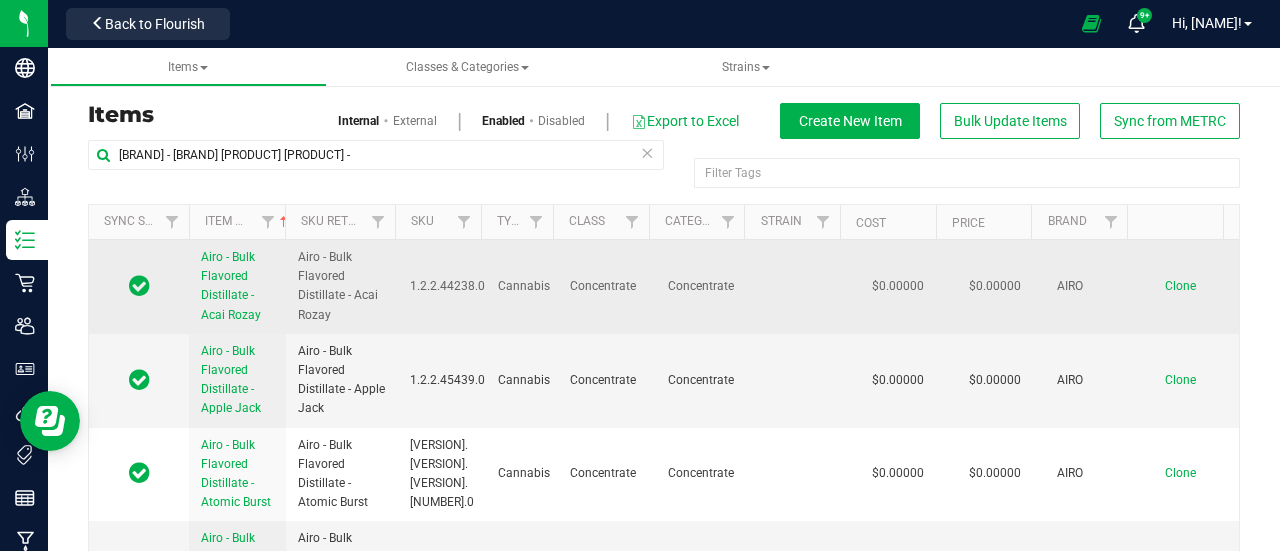 click on "Clone" at bounding box center [1180, 286] 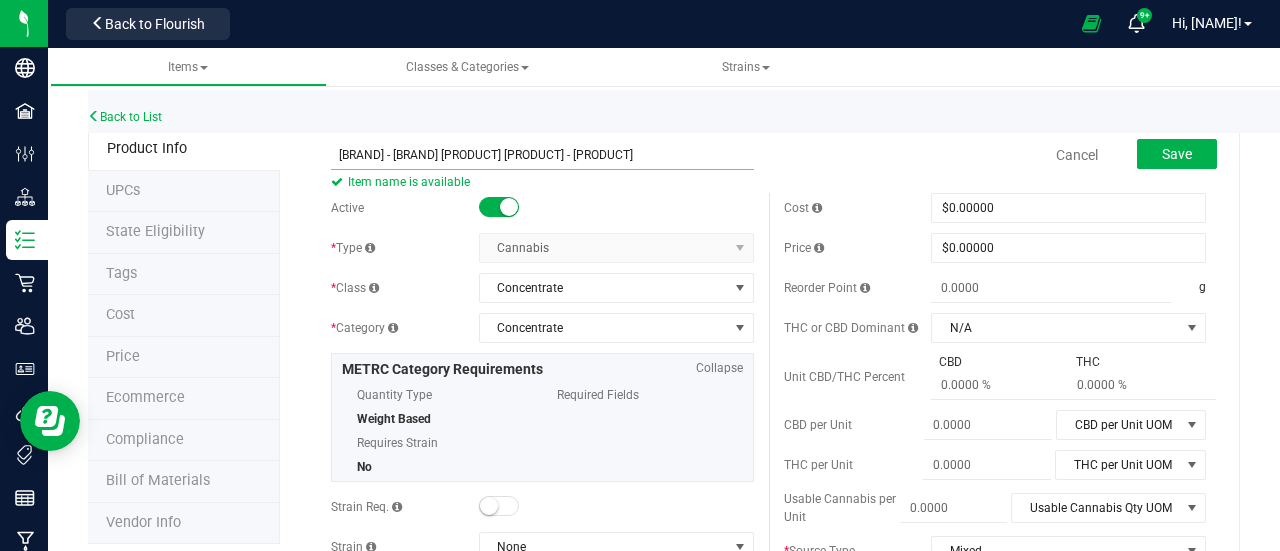 click on "Airo - Bulk Flavored Distillate - Breezy Blast" at bounding box center [542, 155] 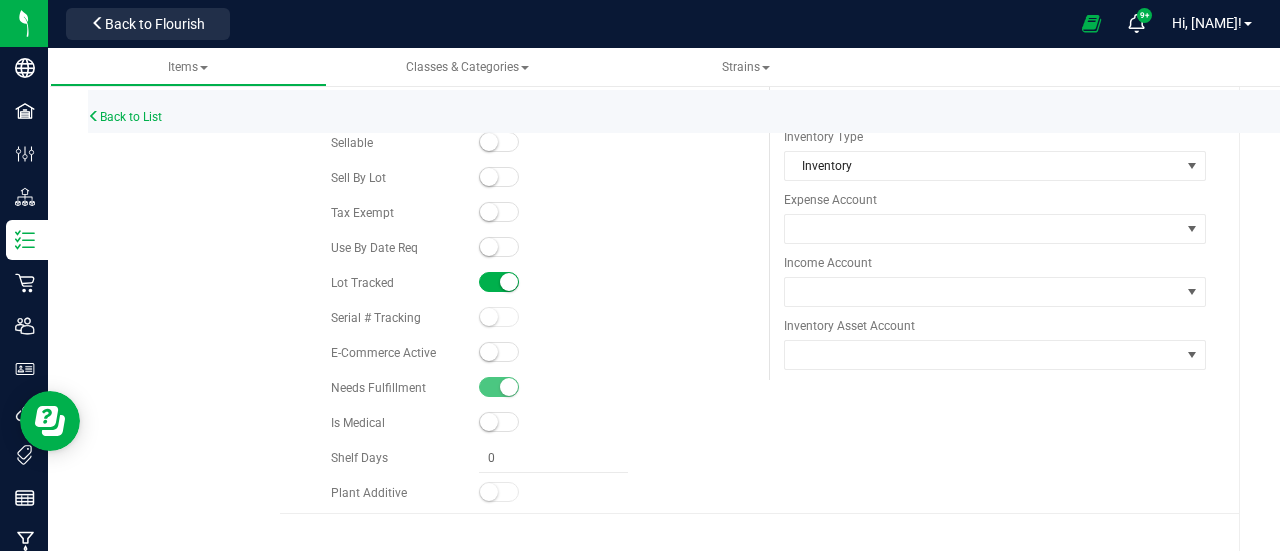 scroll, scrollTop: 0, scrollLeft: 0, axis: both 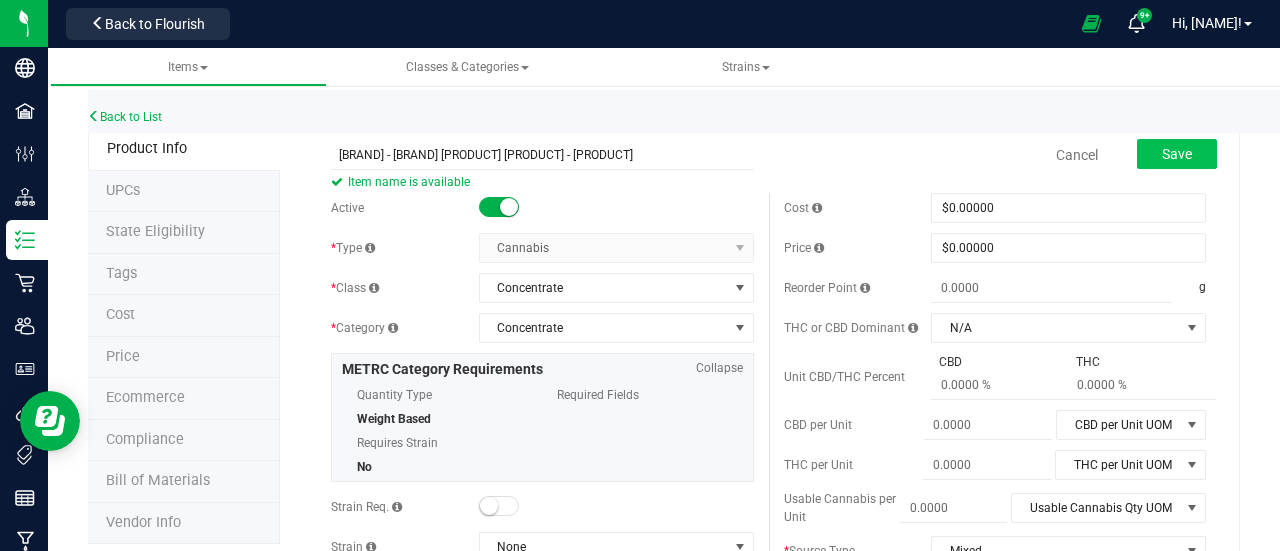 type on "Airo - Bulk Flavored Distillate - Breezy Blast" 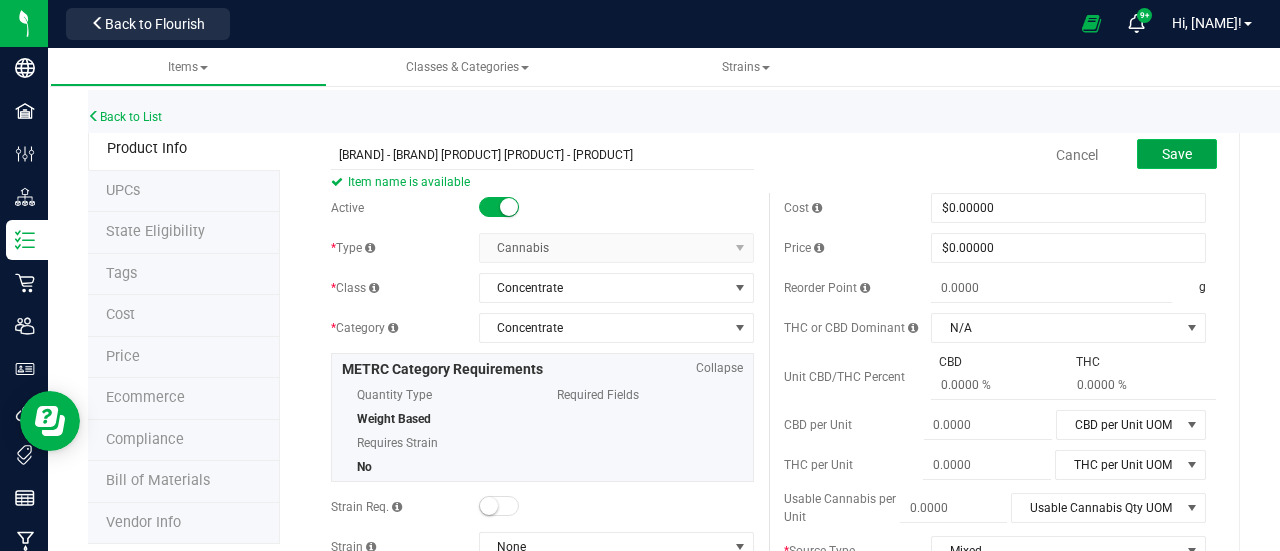 click on "Save" at bounding box center (1177, 154) 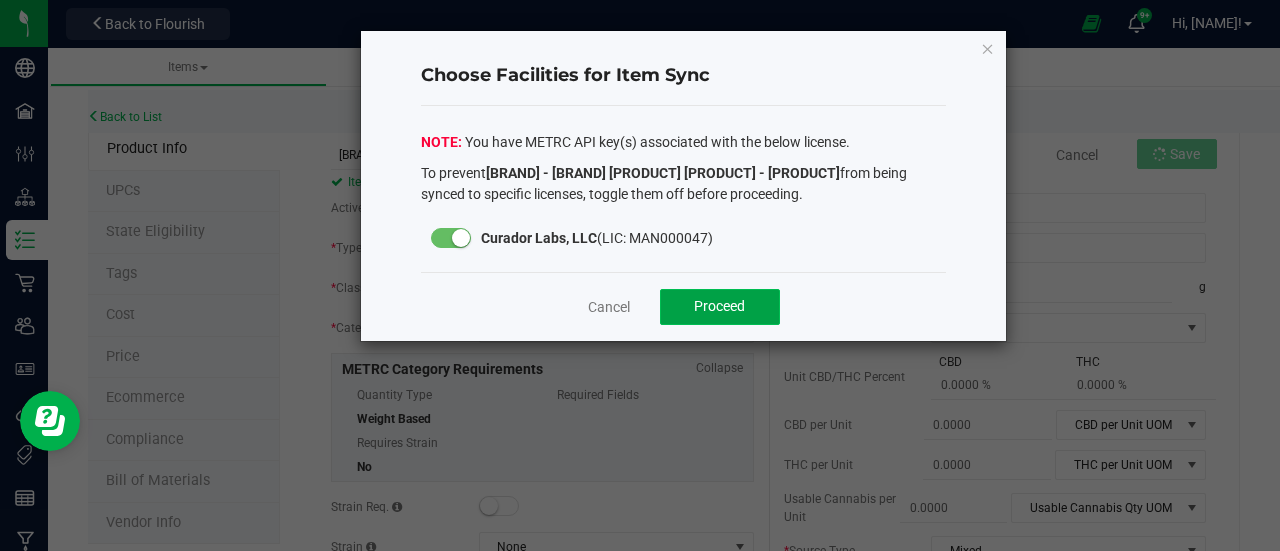 click on "Proceed" 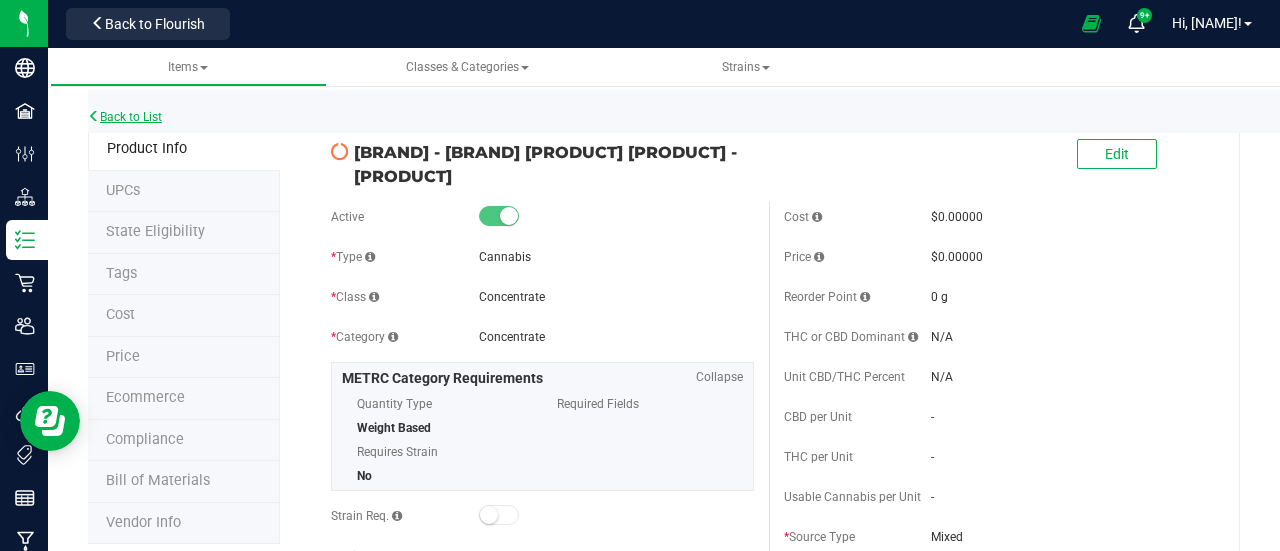 click on "Back to List" at bounding box center (125, 117) 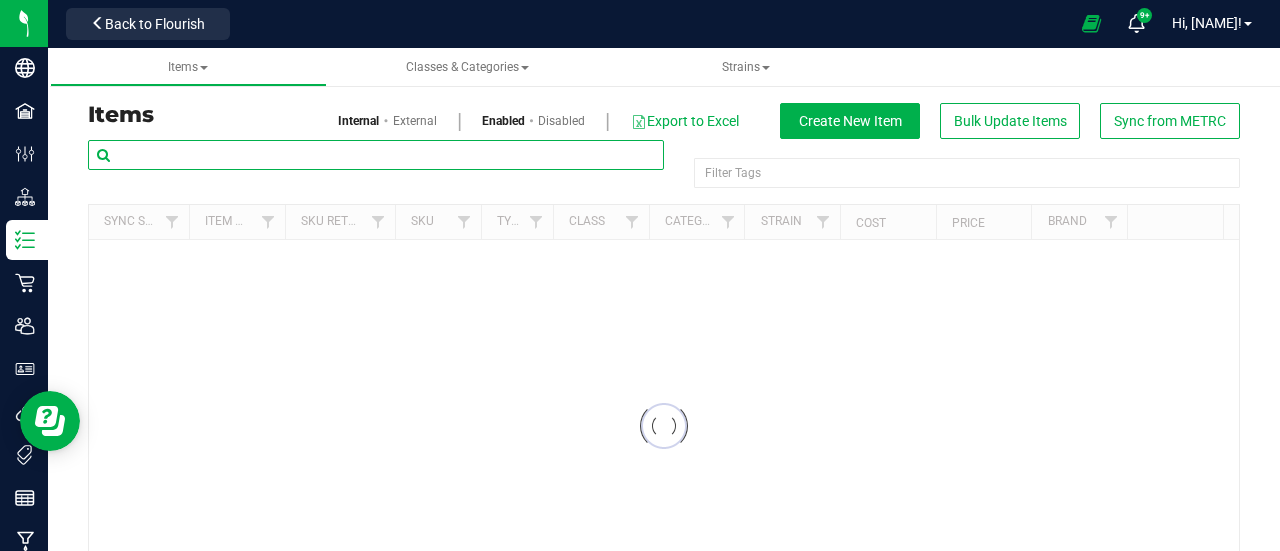 click at bounding box center (376, 155) 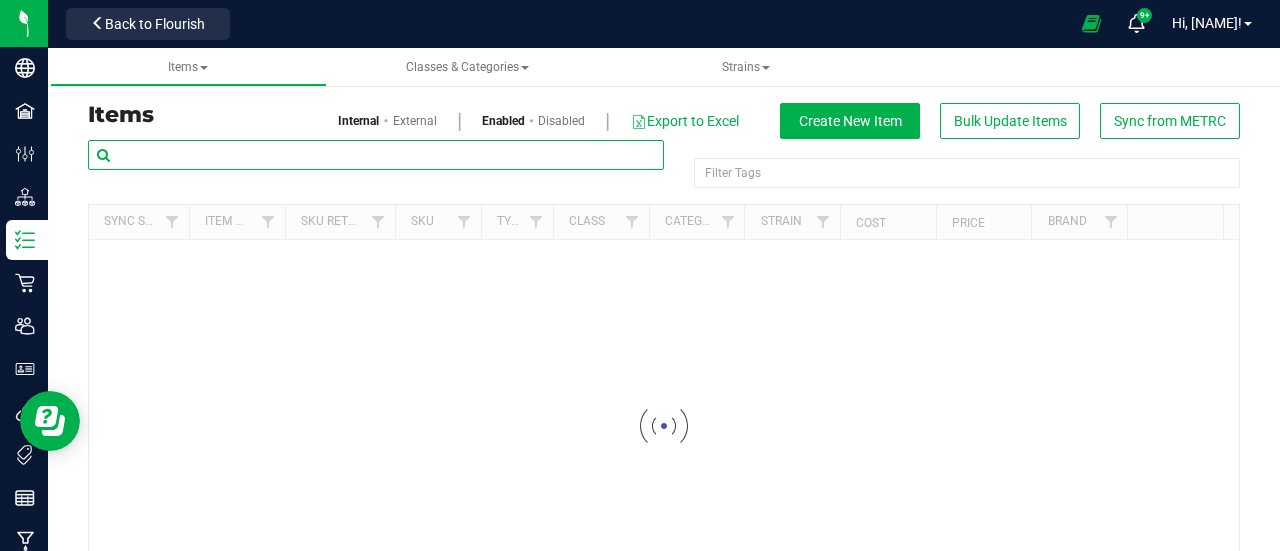 paste on "Airo - Bulk Formulation Distillate - Breezy Blast" 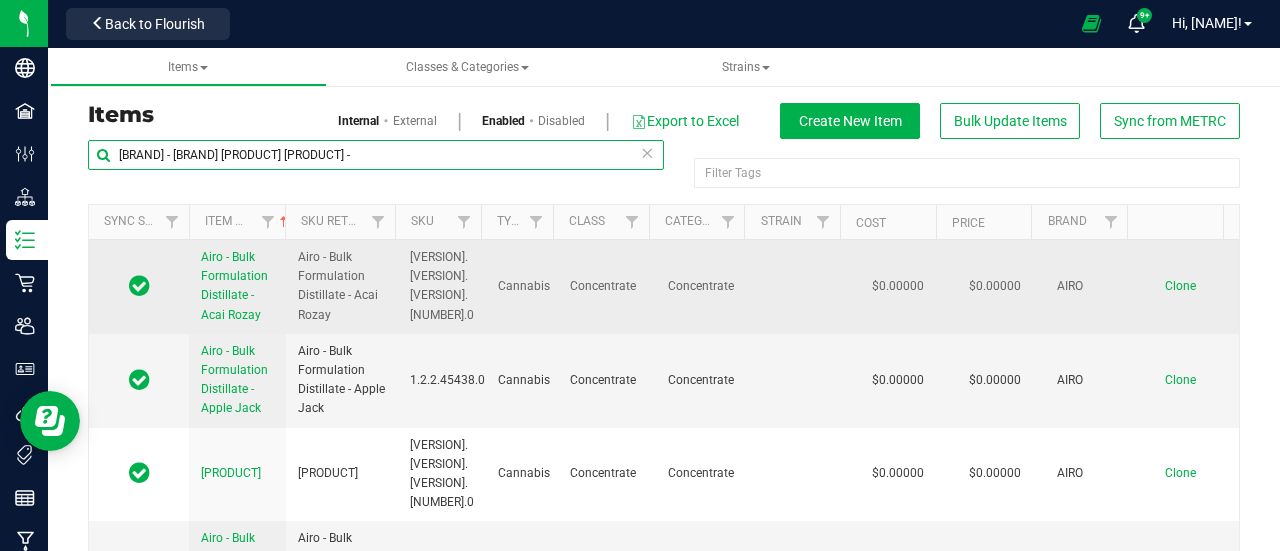 type on "Airo - Bulk Formulation Distillate -" 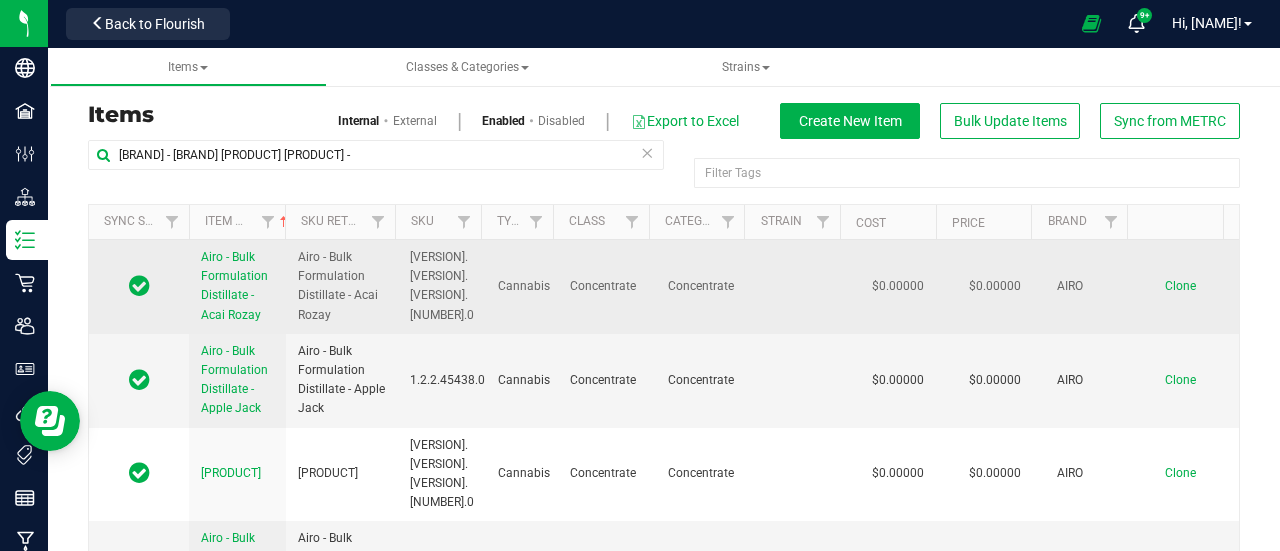 click on "Clone" at bounding box center [1180, 286] 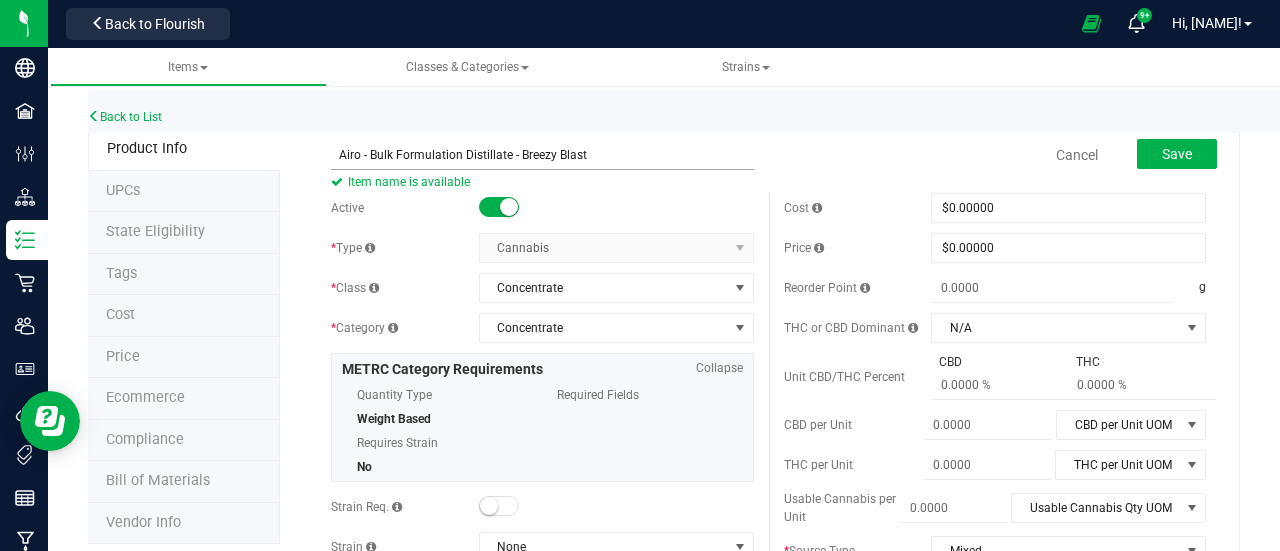 click on "Airo - Bulk Formulation Distillate - Breezy Blast" at bounding box center (542, 155) 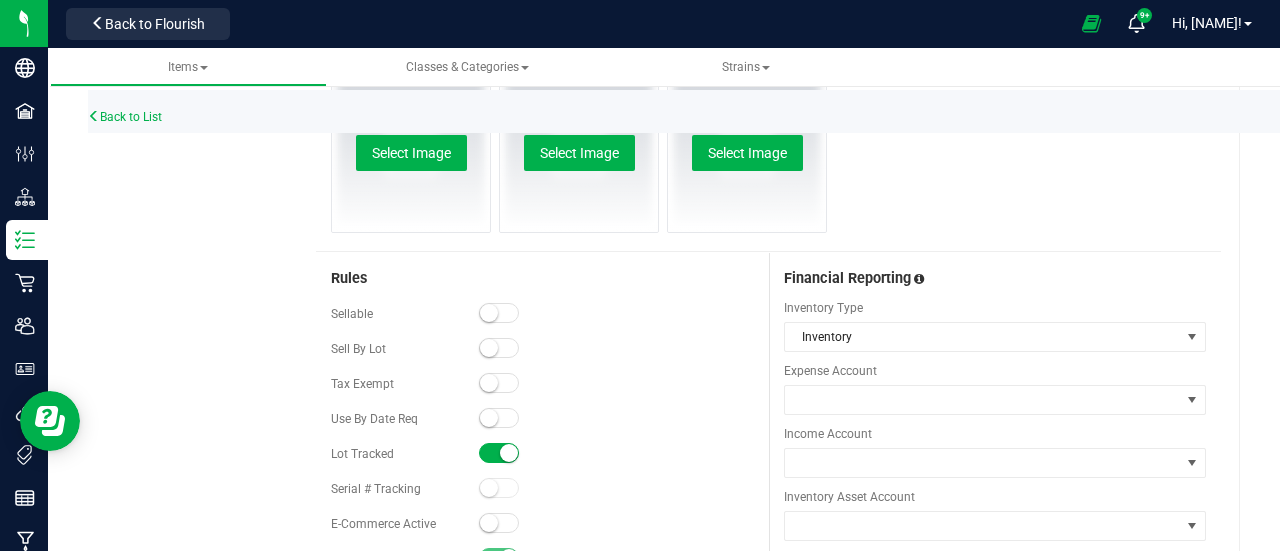 scroll, scrollTop: 0, scrollLeft: 0, axis: both 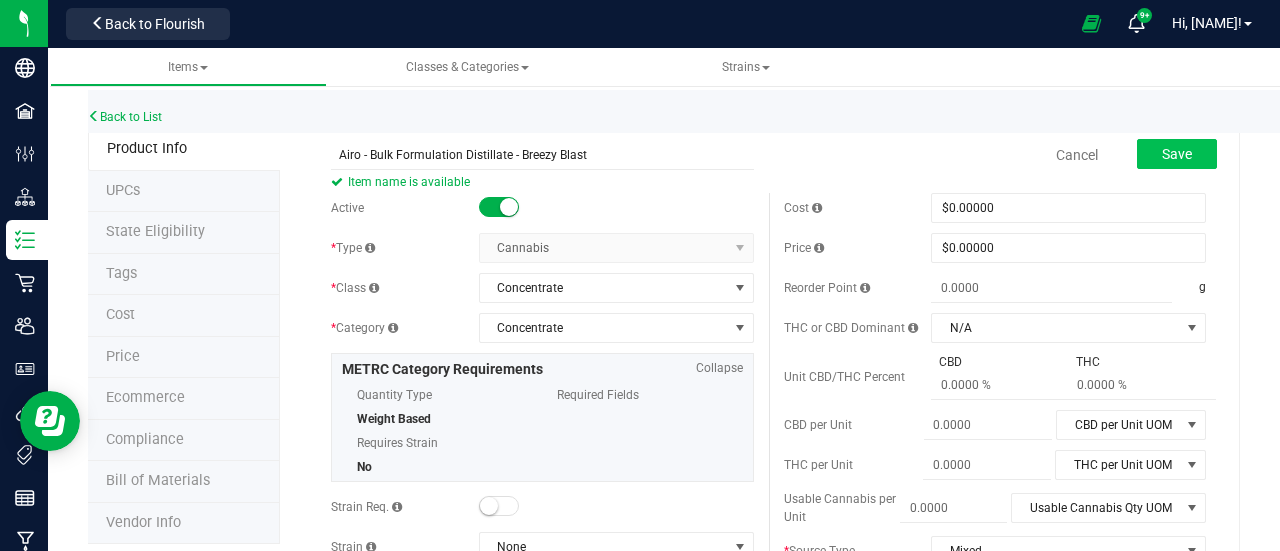 type on "Airo - Bulk Formulation Distillate - Breezy Blast" 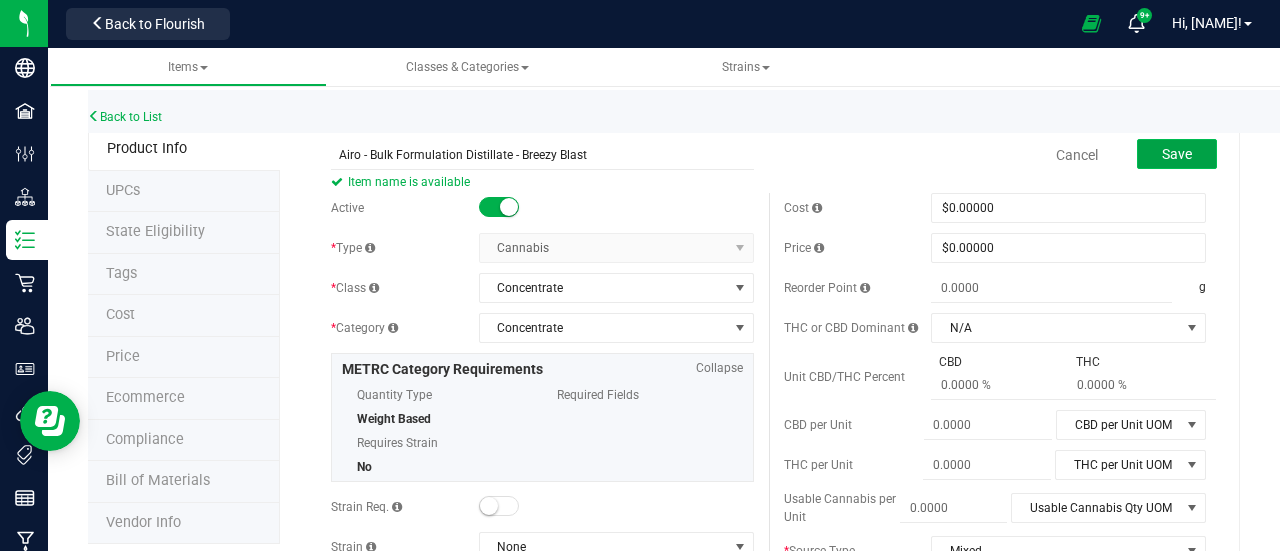 click on "Save" at bounding box center (1177, 154) 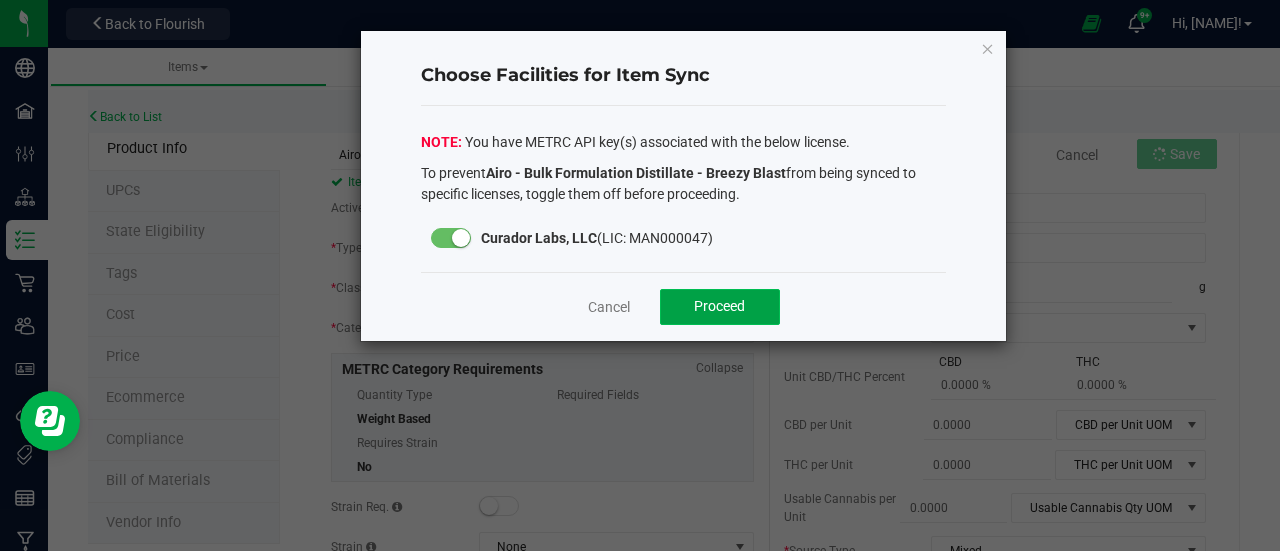 click on "Proceed" 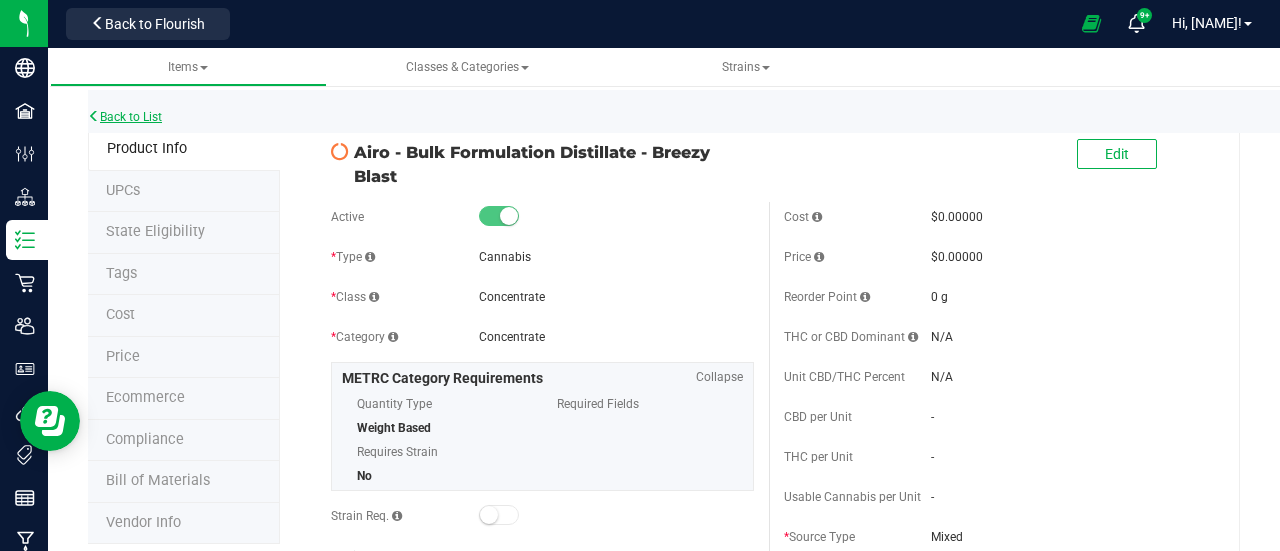 click on "Back to List" at bounding box center [125, 117] 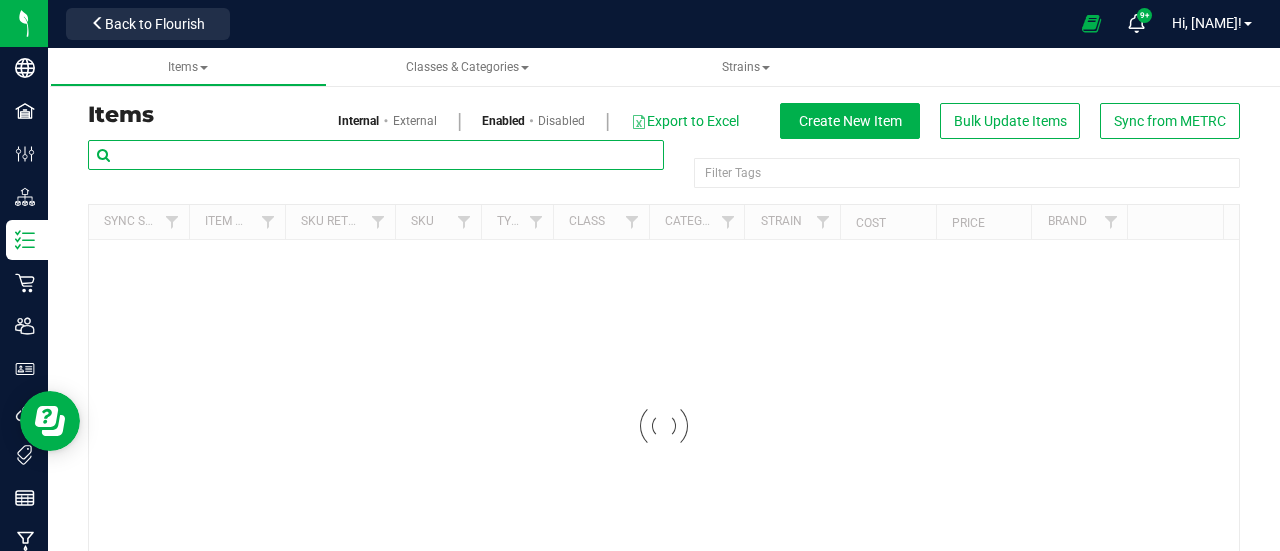 click at bounding box center (376, 155) 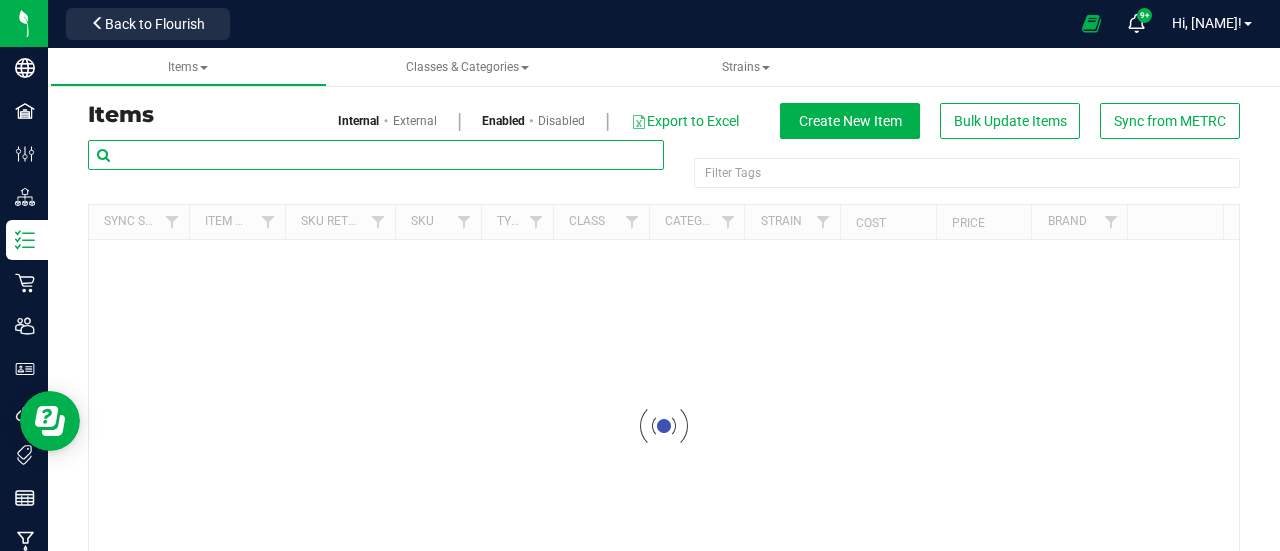 paste on "Airo - Bulk Vape Cart 1g Each - Breezy Blast" 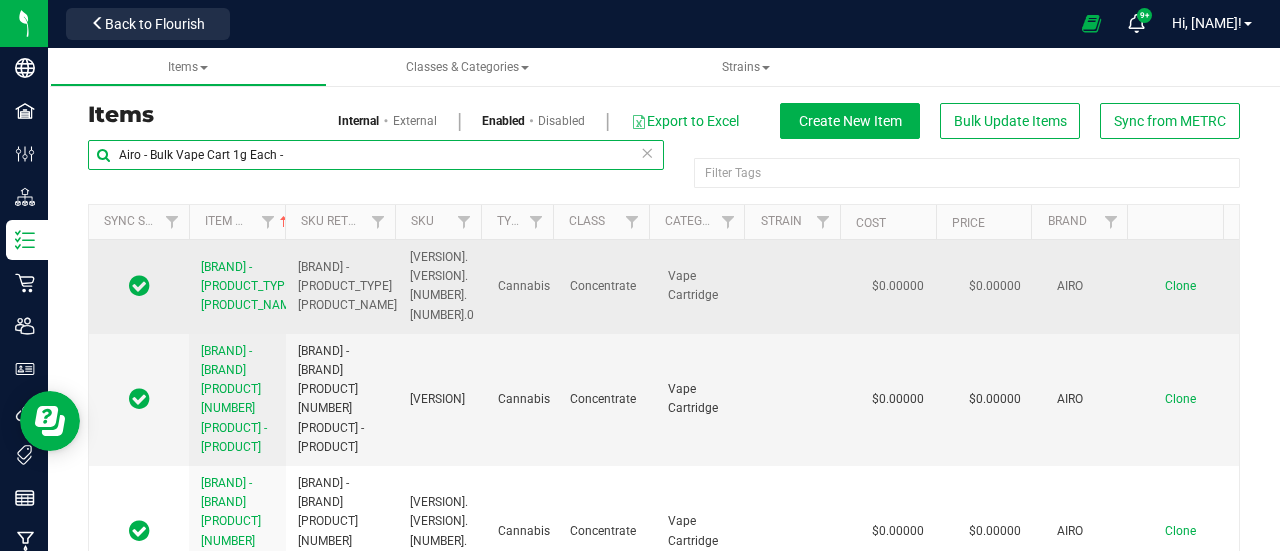 type on "Airo - Bulk Vape Cart 1g Each -" 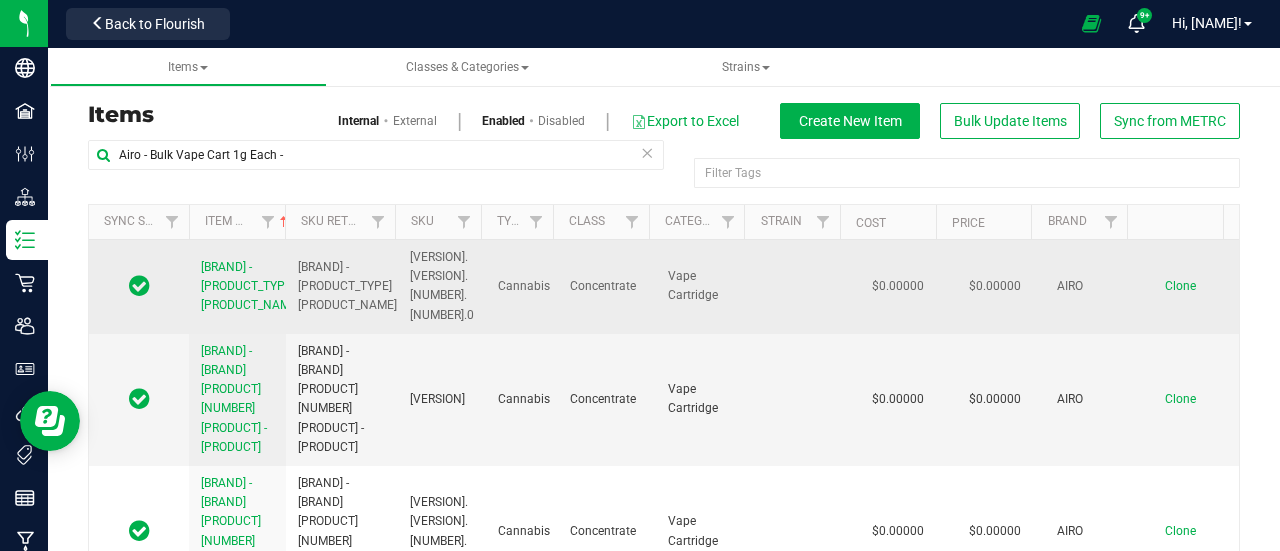 click on "Clone" at bounding box center [1180, 286] 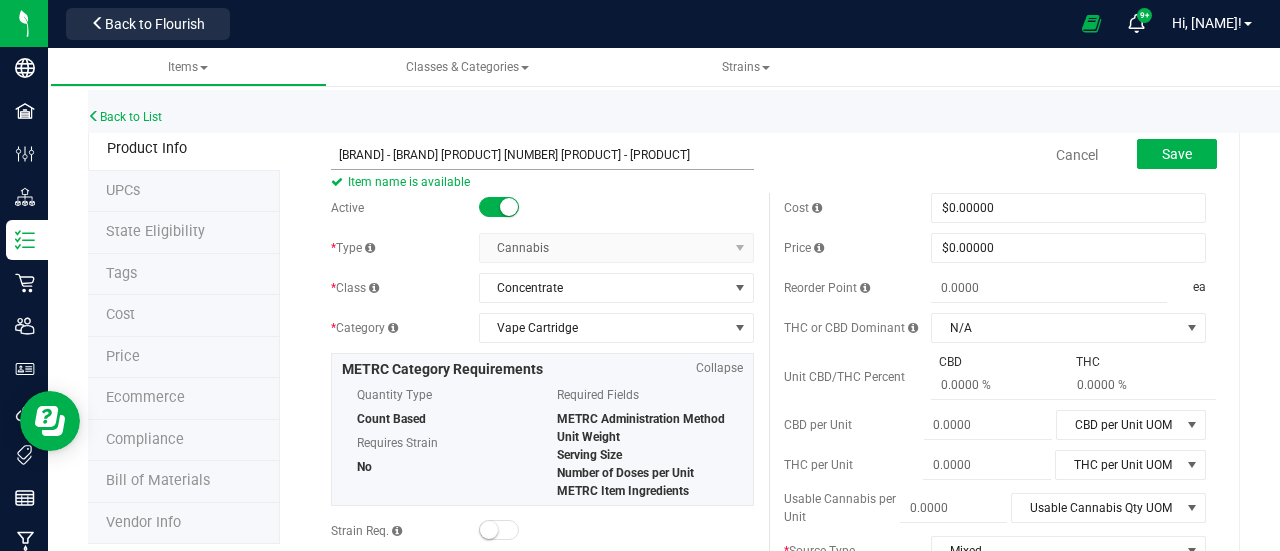 click on "Airo - Bulk Vape Cart 1g Each - Breezy Blast" at bounding box center [542, 155] 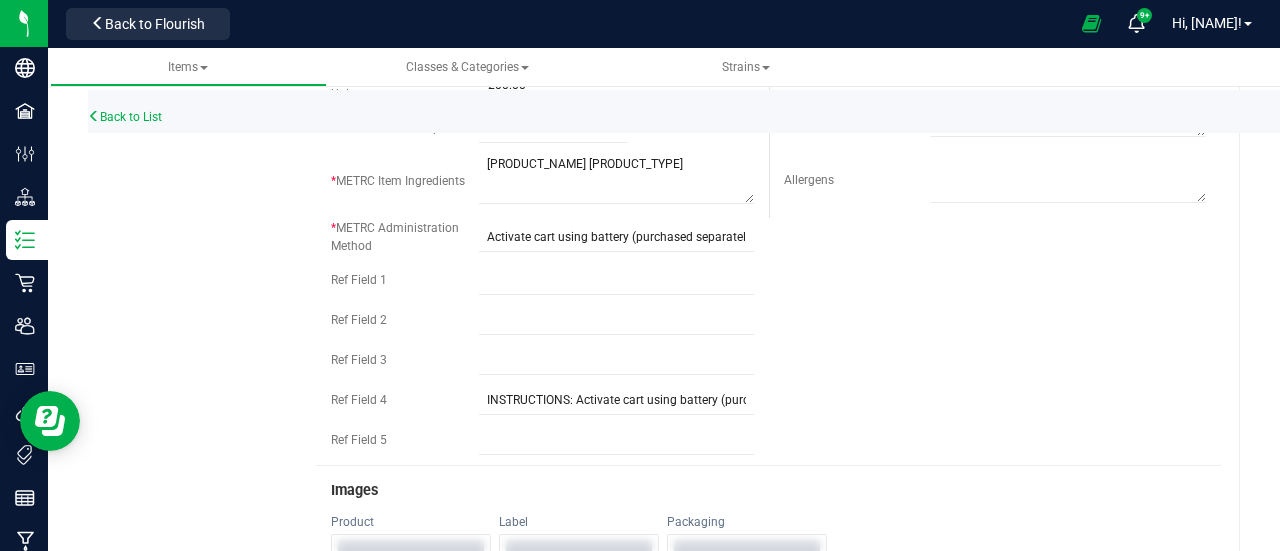 scroll, scrollTop: 0, scrollLeft: 0, axis: both 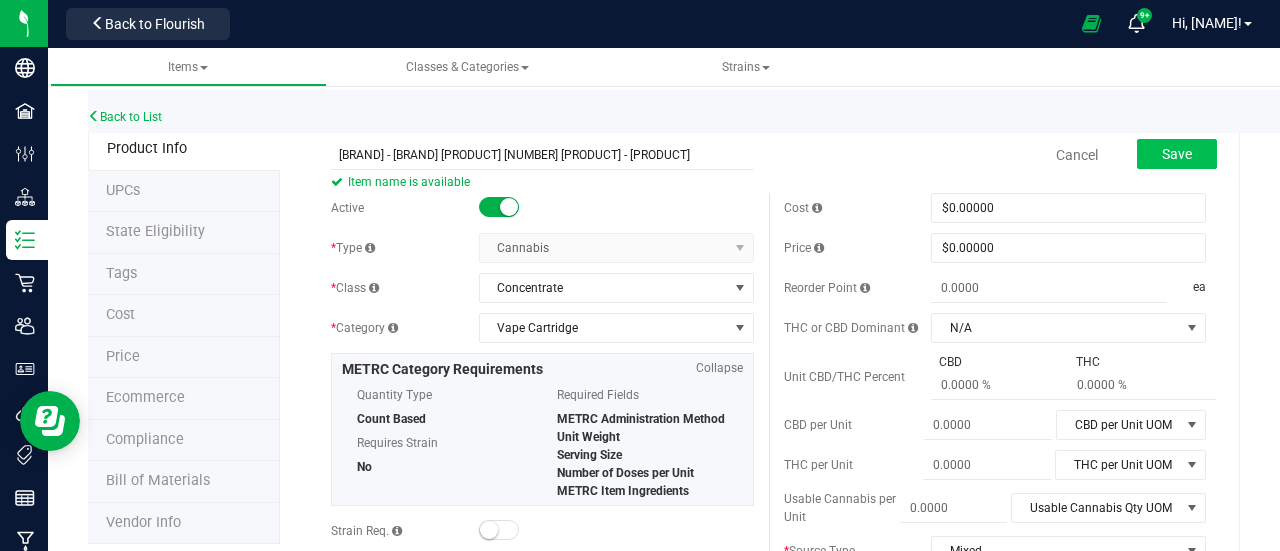 type on "Airo - Bulk Vape Cart 1g Each - Breezy Blast" 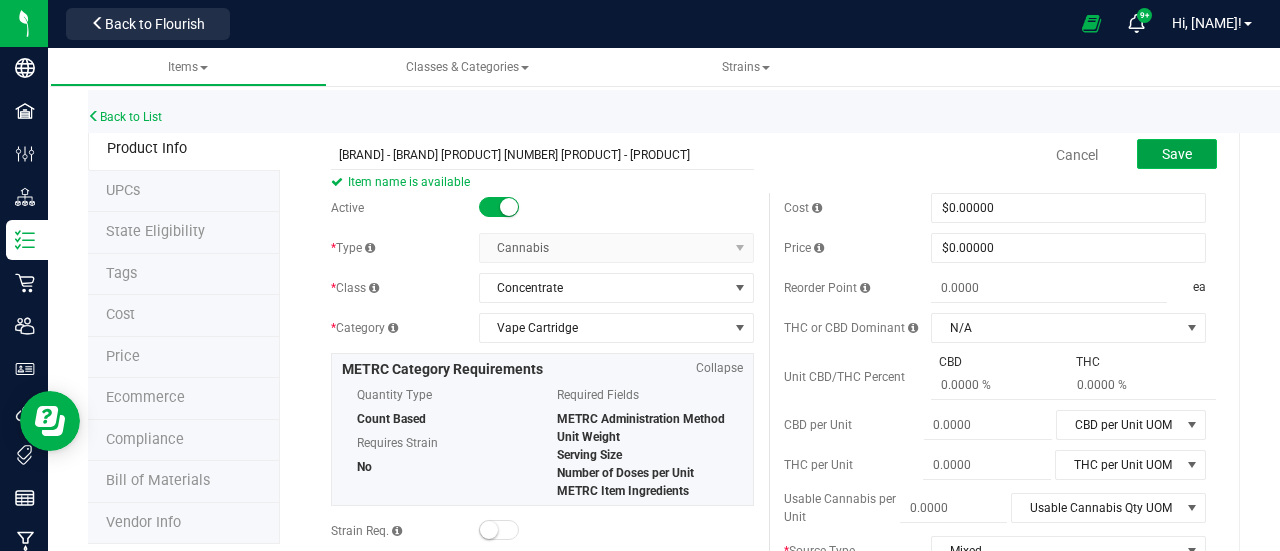 click on "Save" at bounding box center [1177, 154] 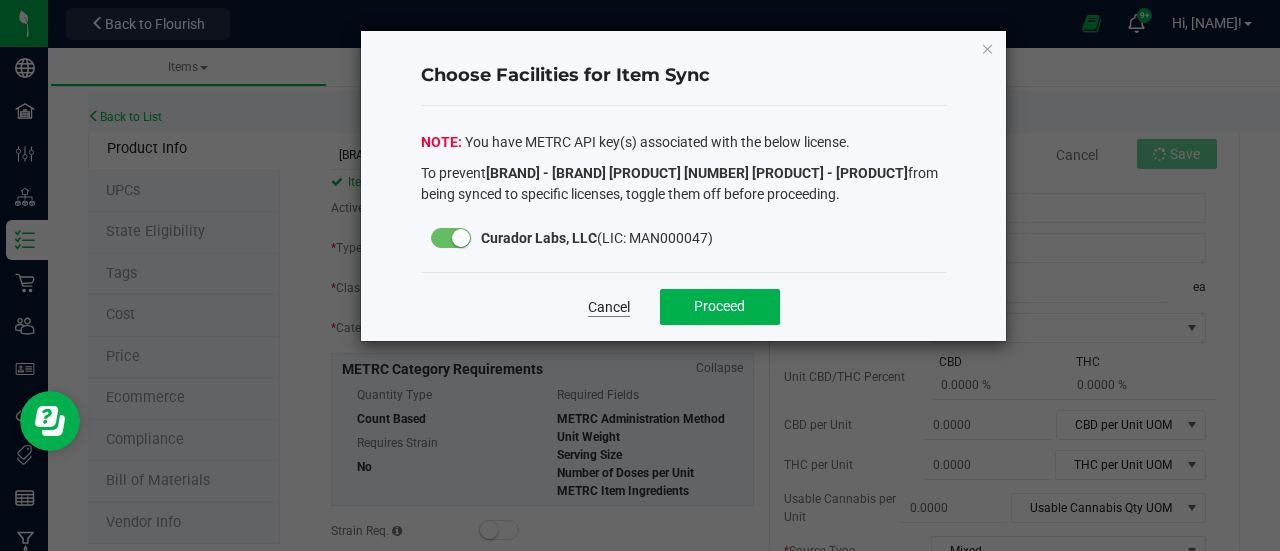 click on "Cancel" 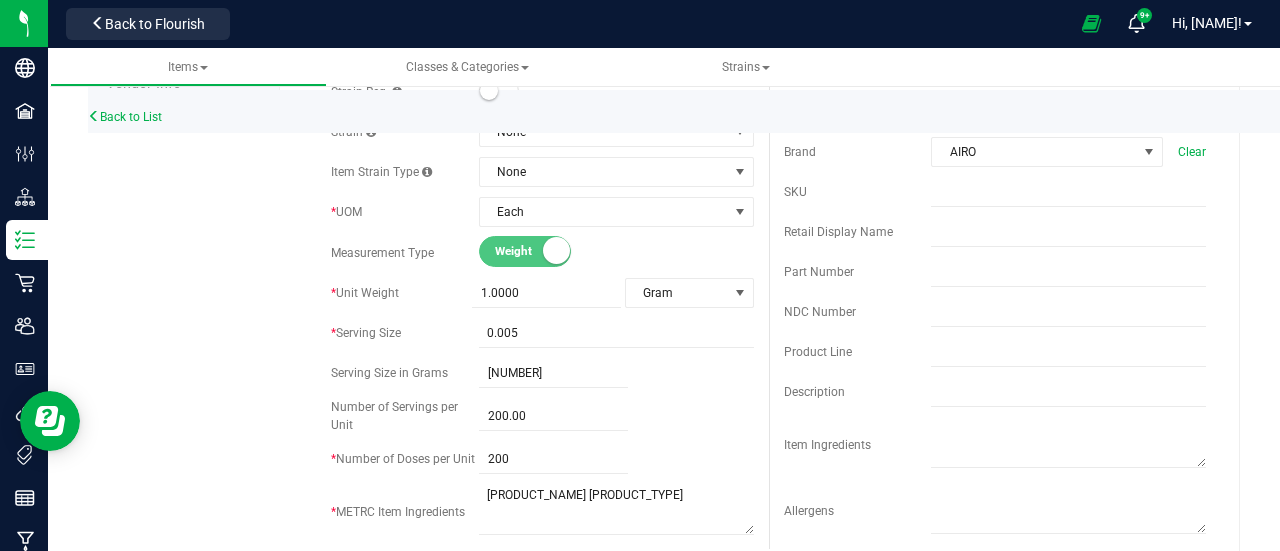 scroll, scrollTop: 0, scrollLeft: 0, axis: both 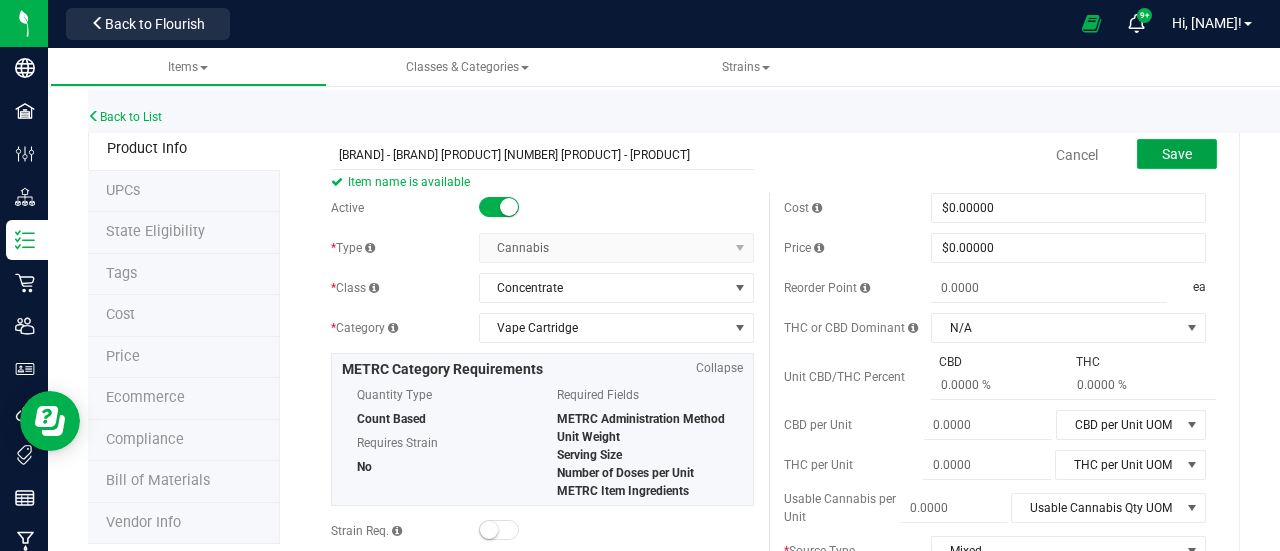 click on "Save" at bounding box center (1177, 154) 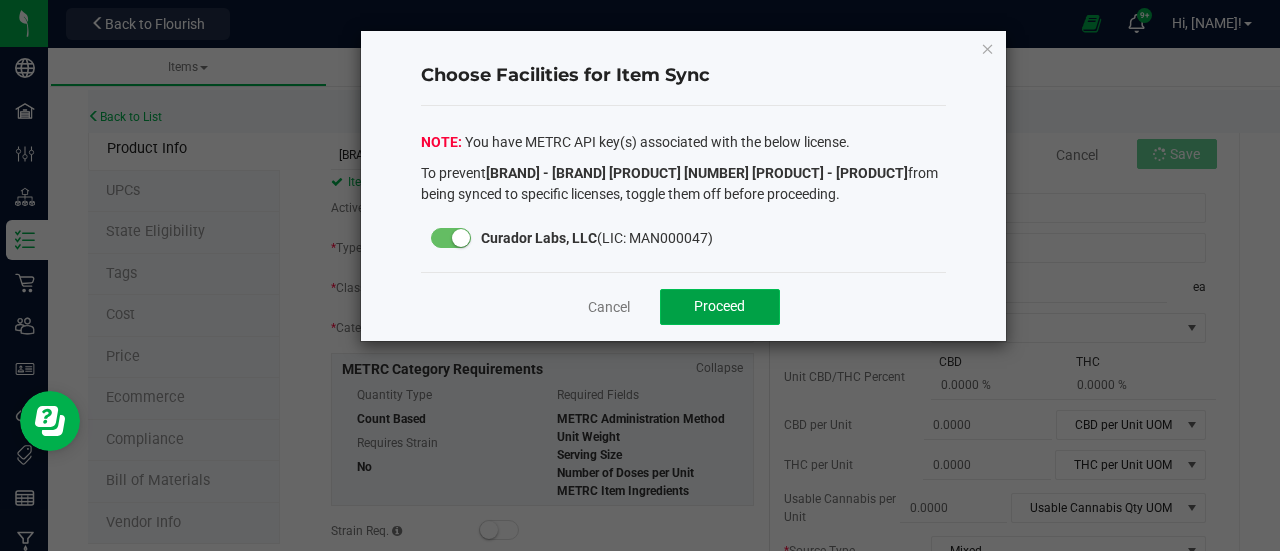 click on "Proceed" 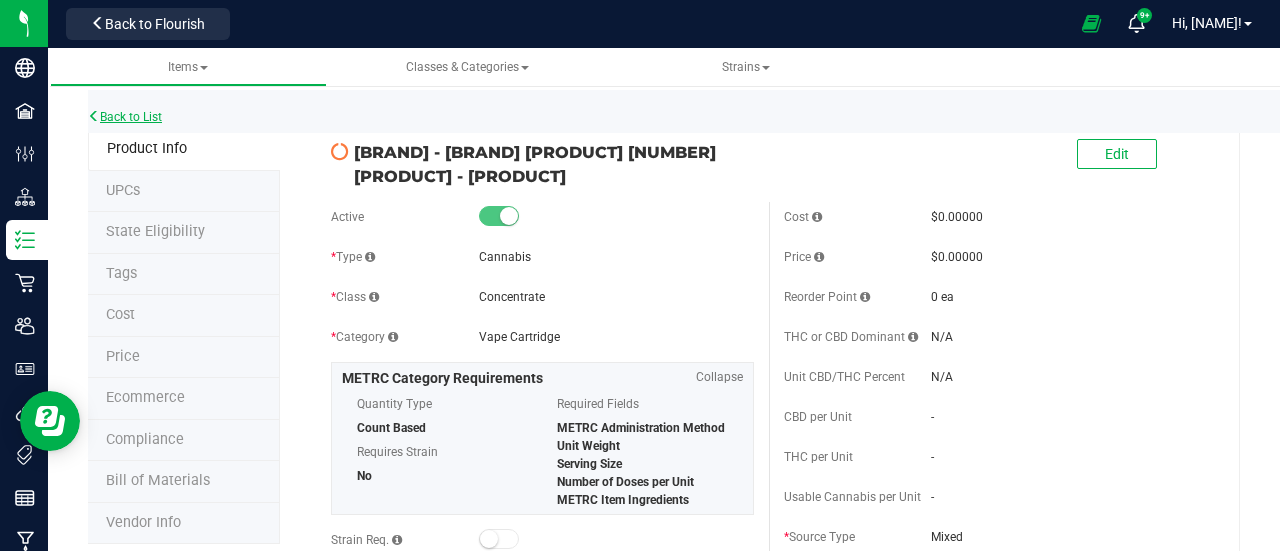 click on "Back to List" at bounding box center (125, 117) 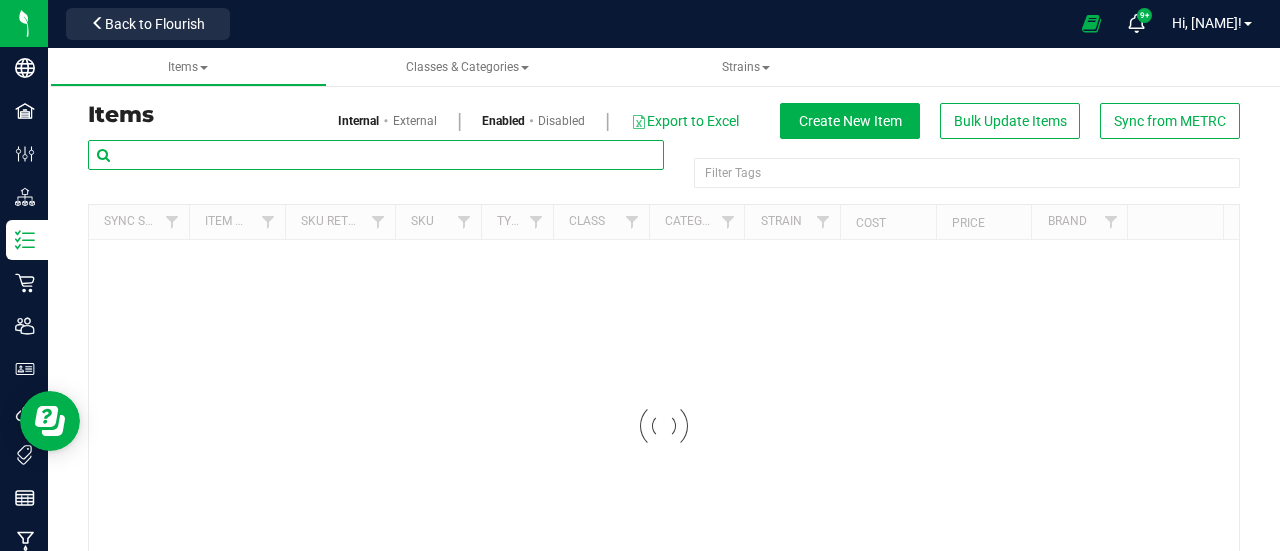 click at bounding box center [376, 155] 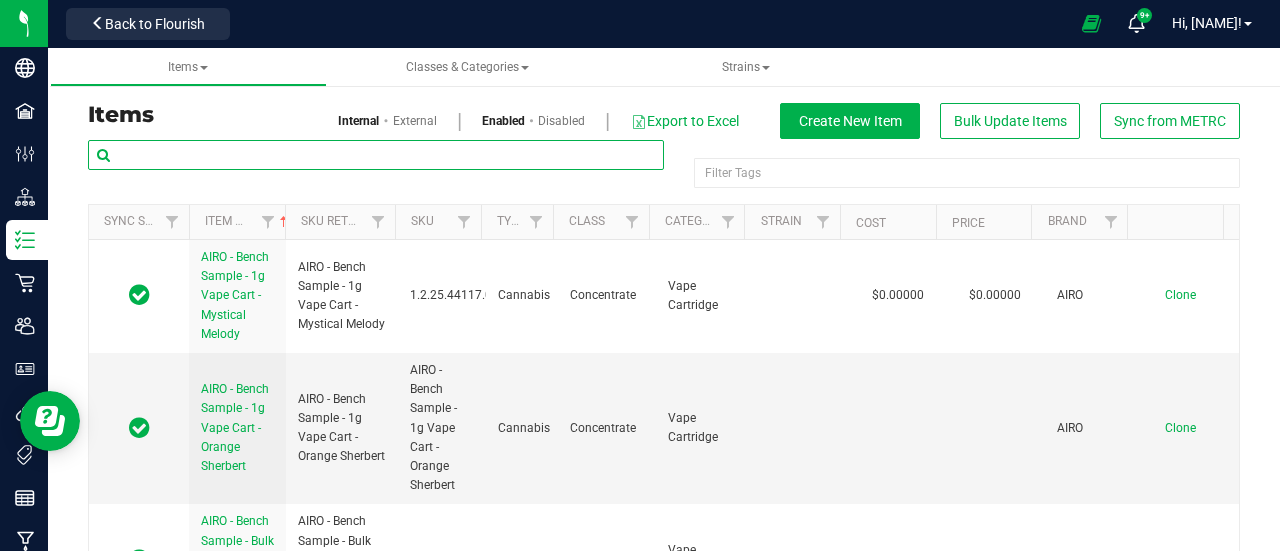 click at bounding box center [376, 155] 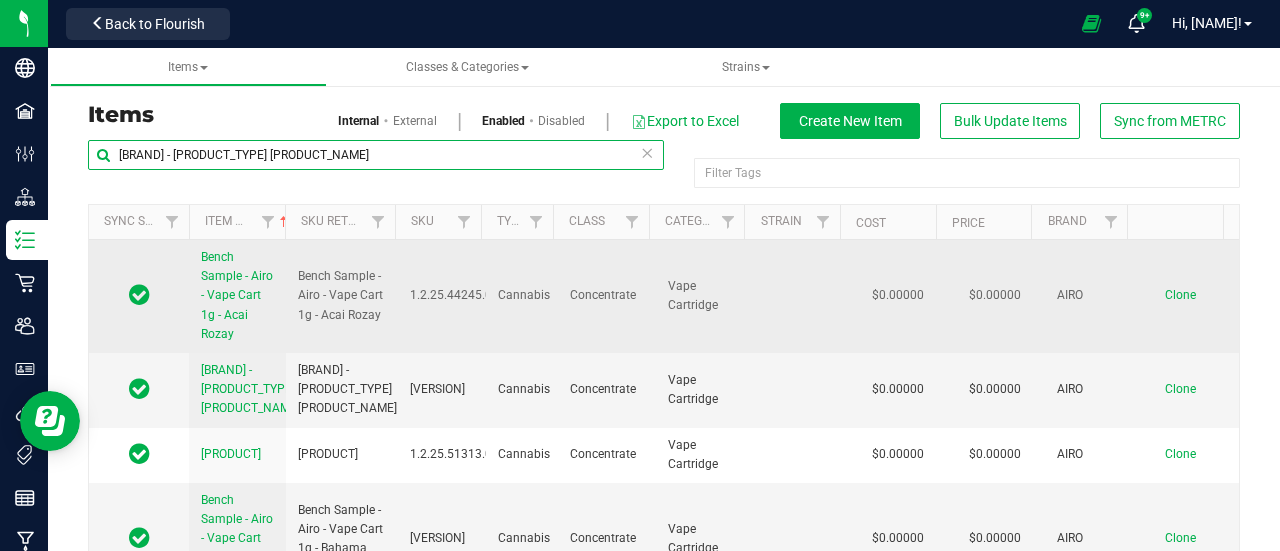 type on "Bench Sample - Airo - Vape Cart 1g -" 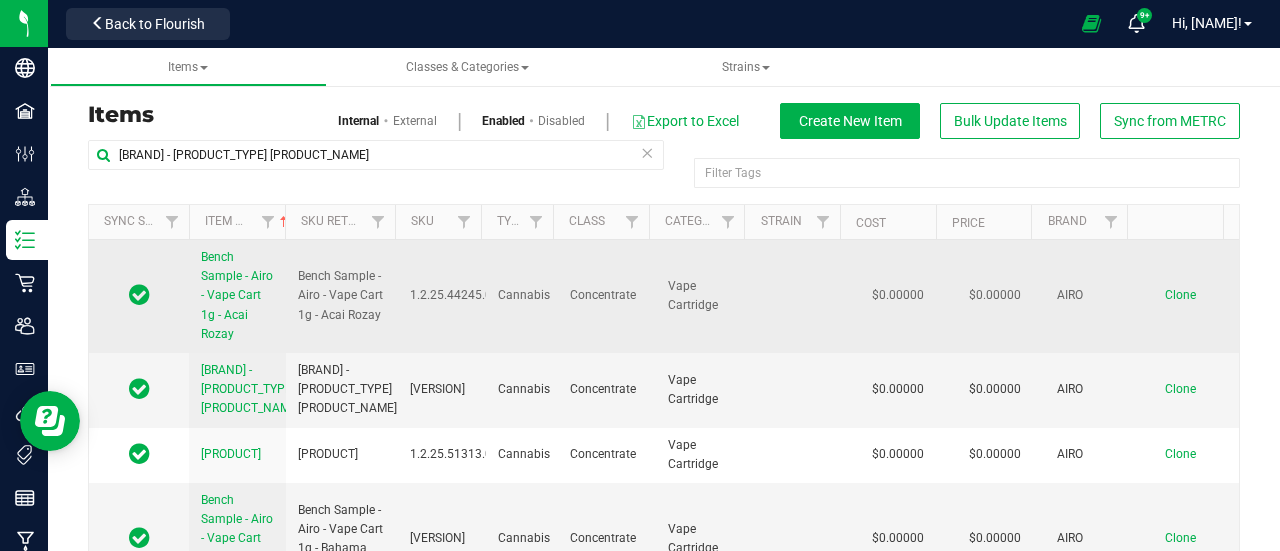 click on "Clone" at bounding box center (1180, 295) 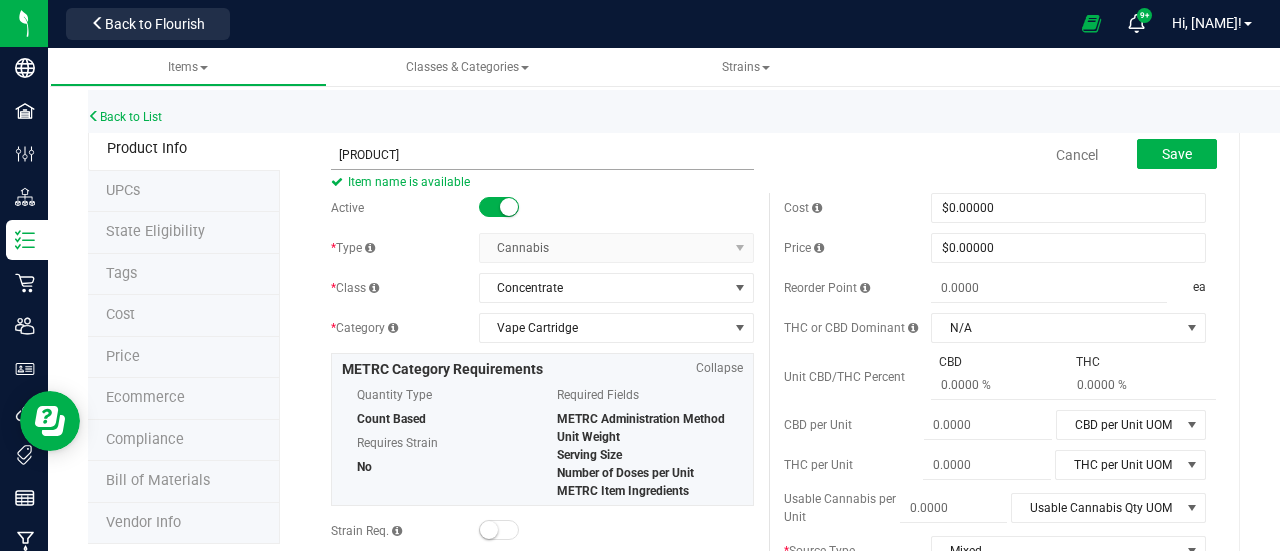 click on "Bench Sample - Airo - Vape Cart 1g - Breezy Blast" at bounding box center [542, 155] 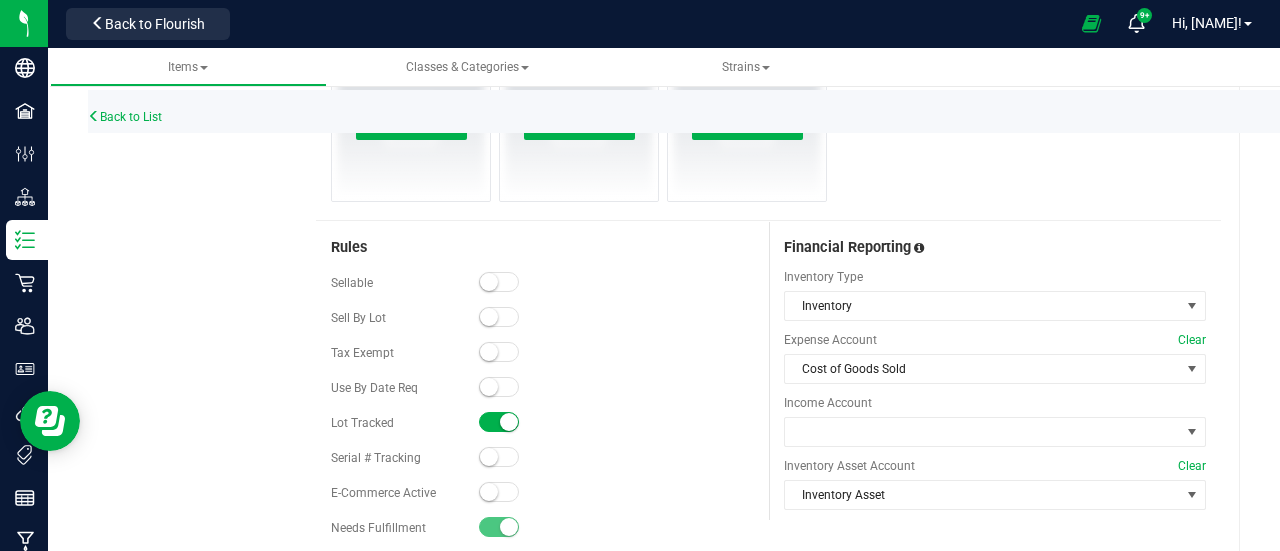 scroll, scrollTop: 1263, scrollLeft: 0, axis: vertical 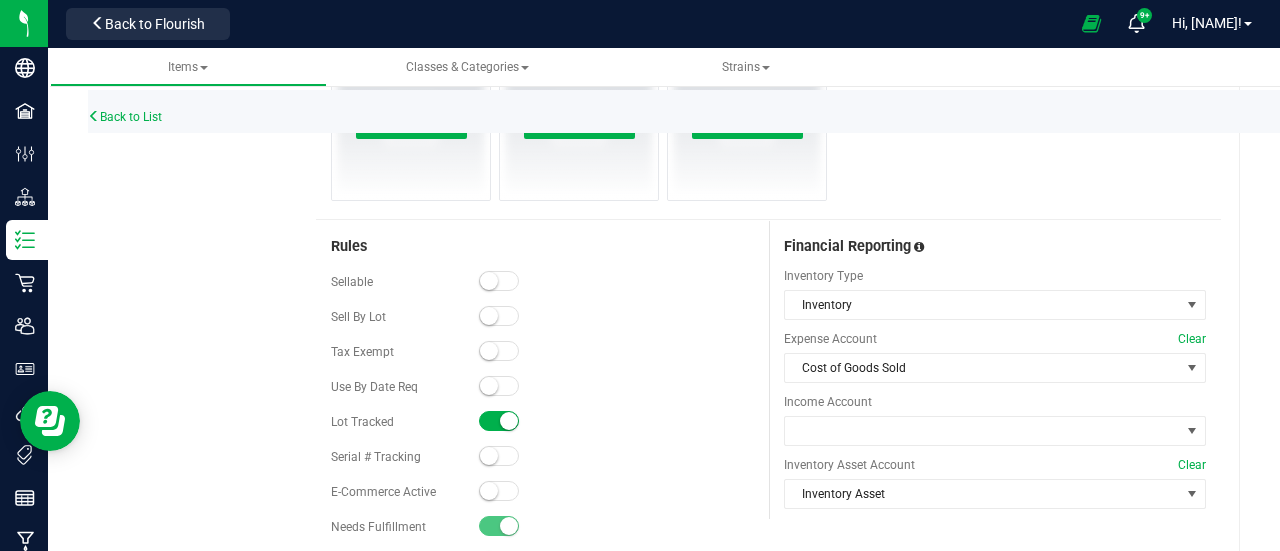type on "Bench Sample - Airo - Vape Cart 1g - Breezy Blast" 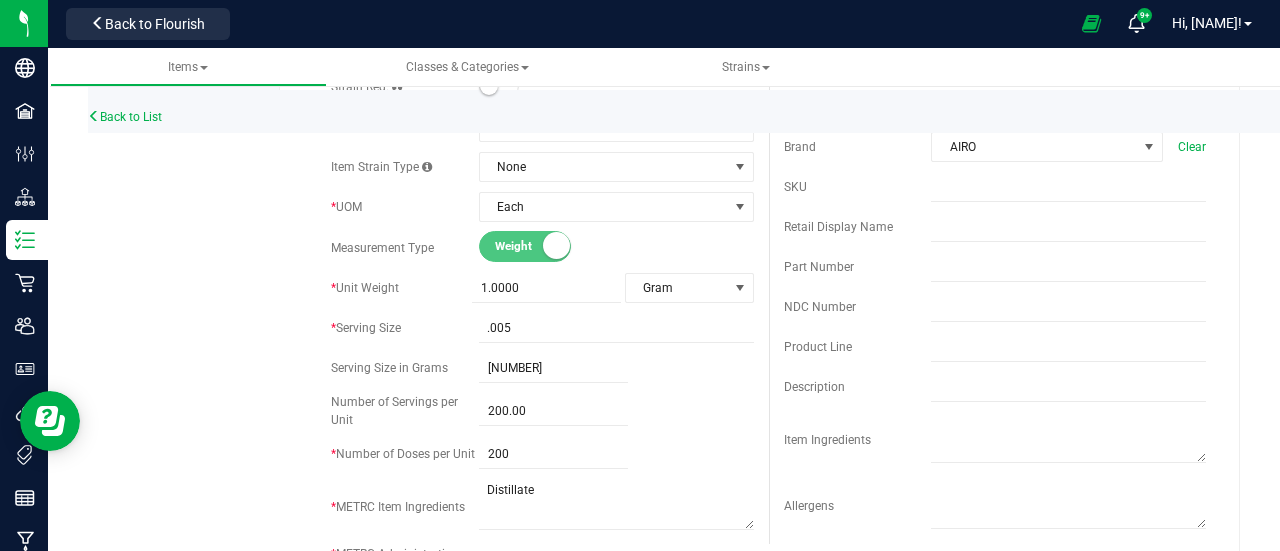 scroll, scrollTop: 0, scrollLeft: 0, axis: both 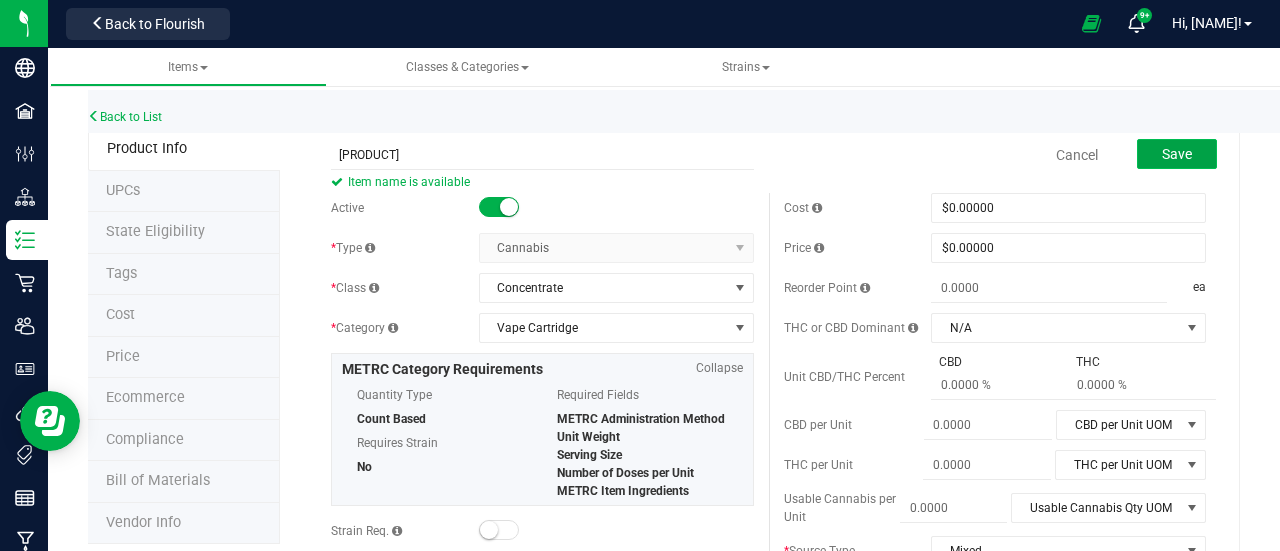 click on "Save" at bounding box center [1177, 154] 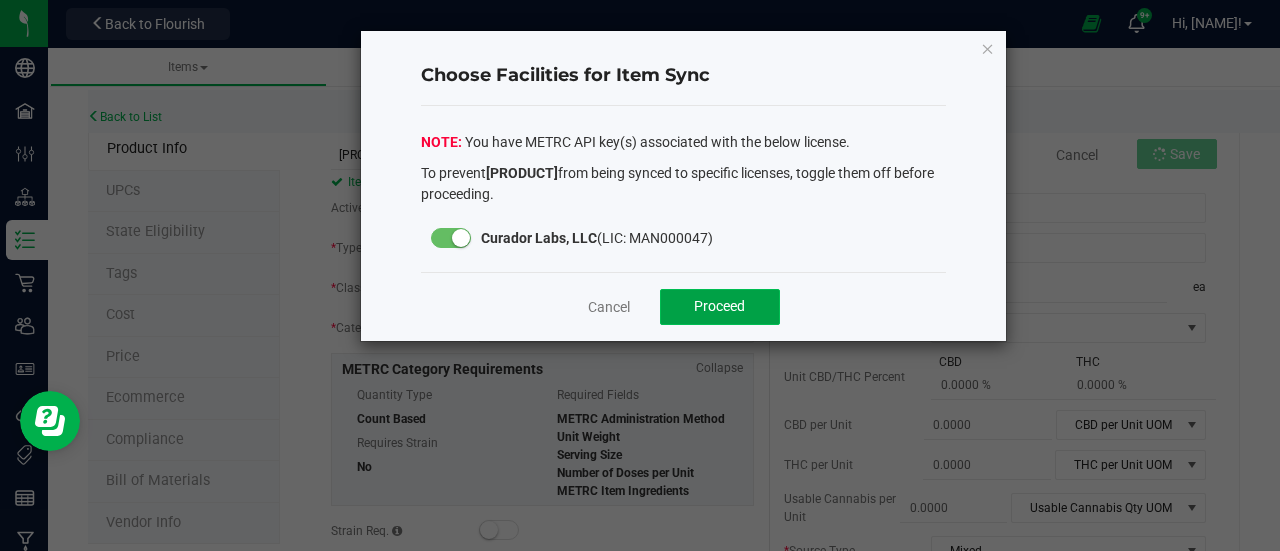 click on "Proceed" 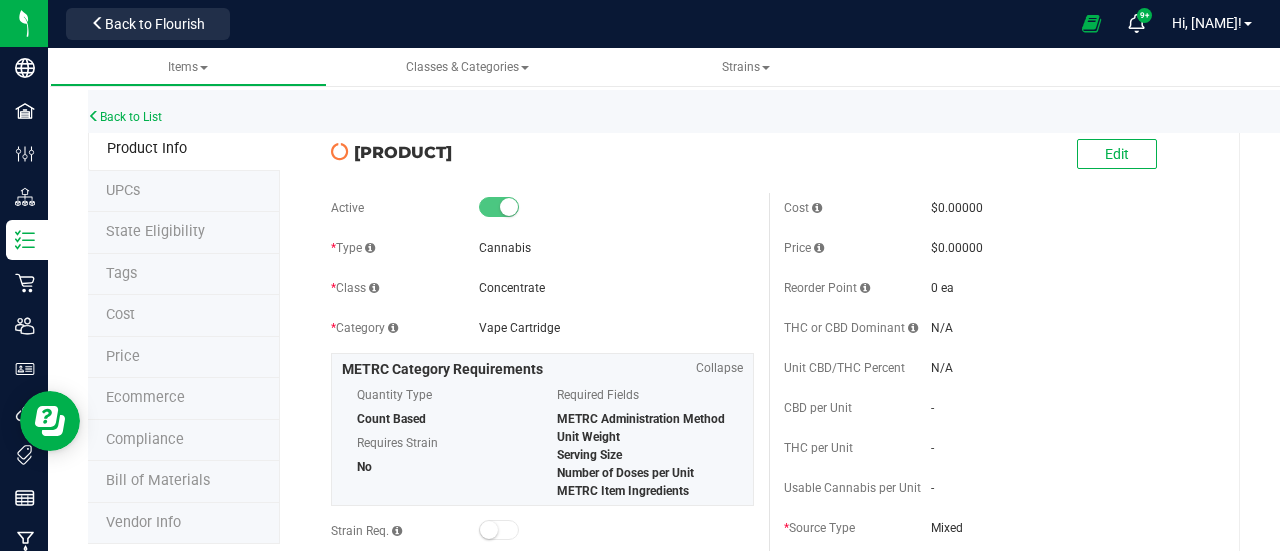 drag, startPoint x: 654, startPoint y: 153, endPoint x: 658, endPoint y: 169, distance: 16.492422 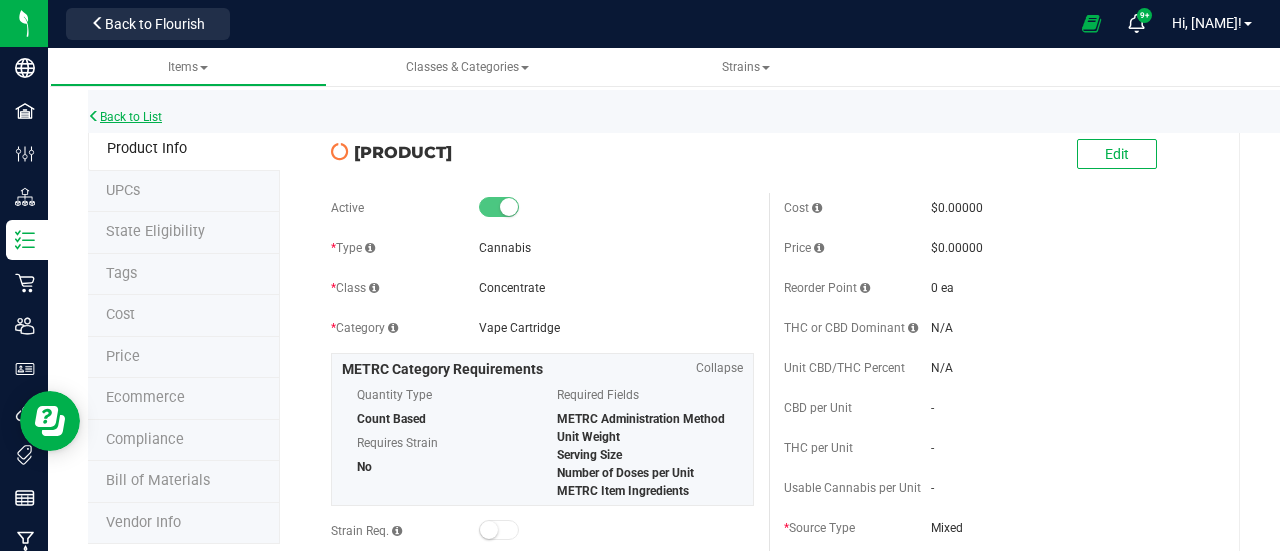 click on "Back to List" at bounding box center [125, 117] 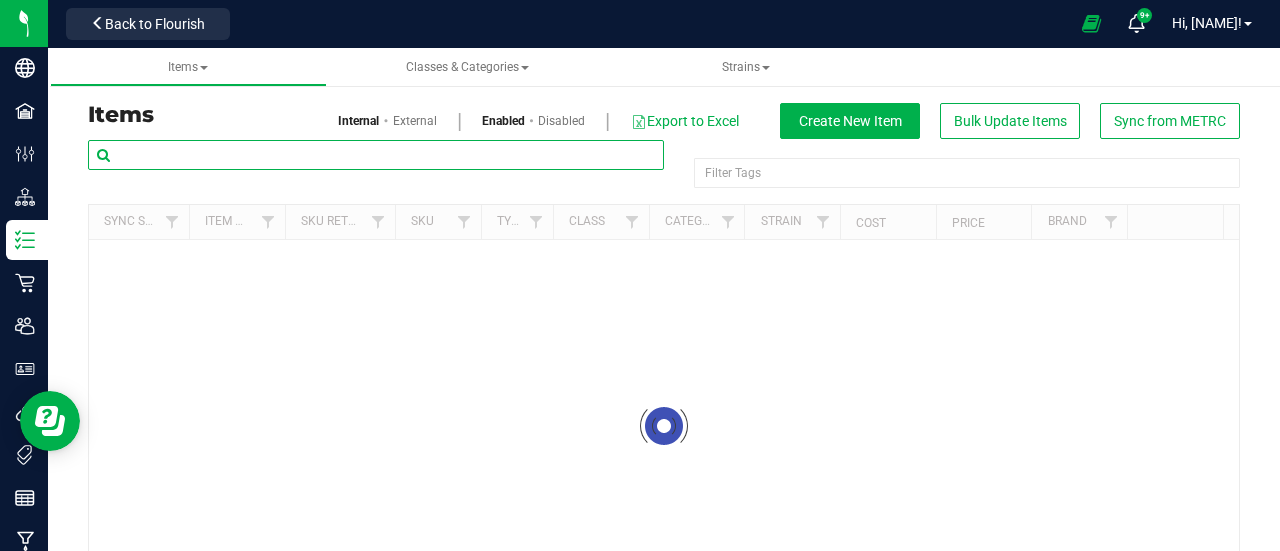 click at bounding box center (376, 155) 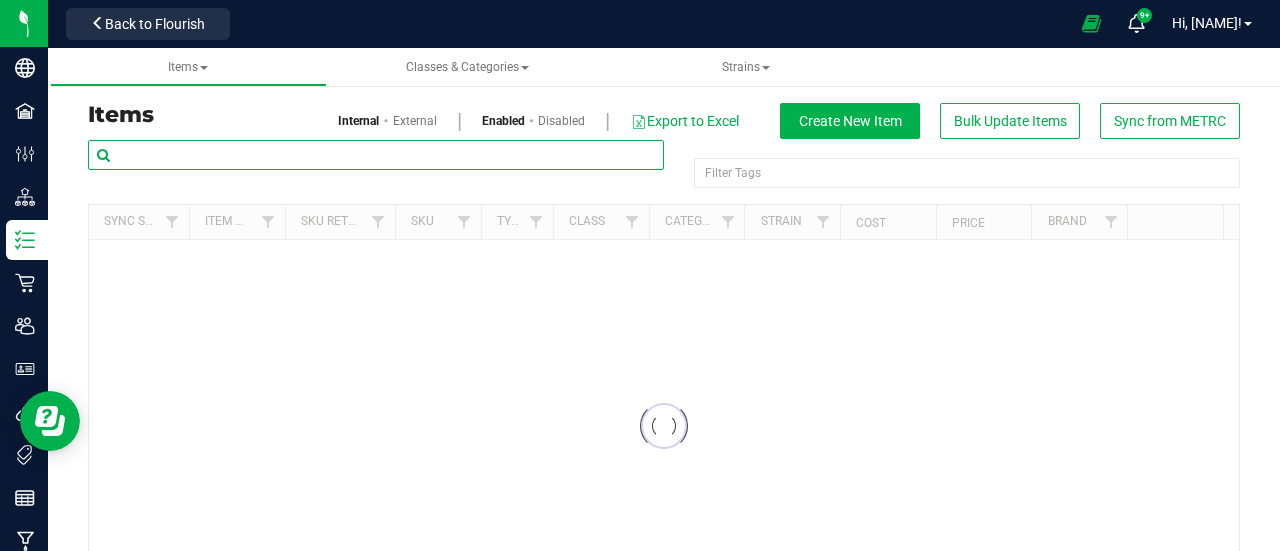 paste on "- [NAME]" 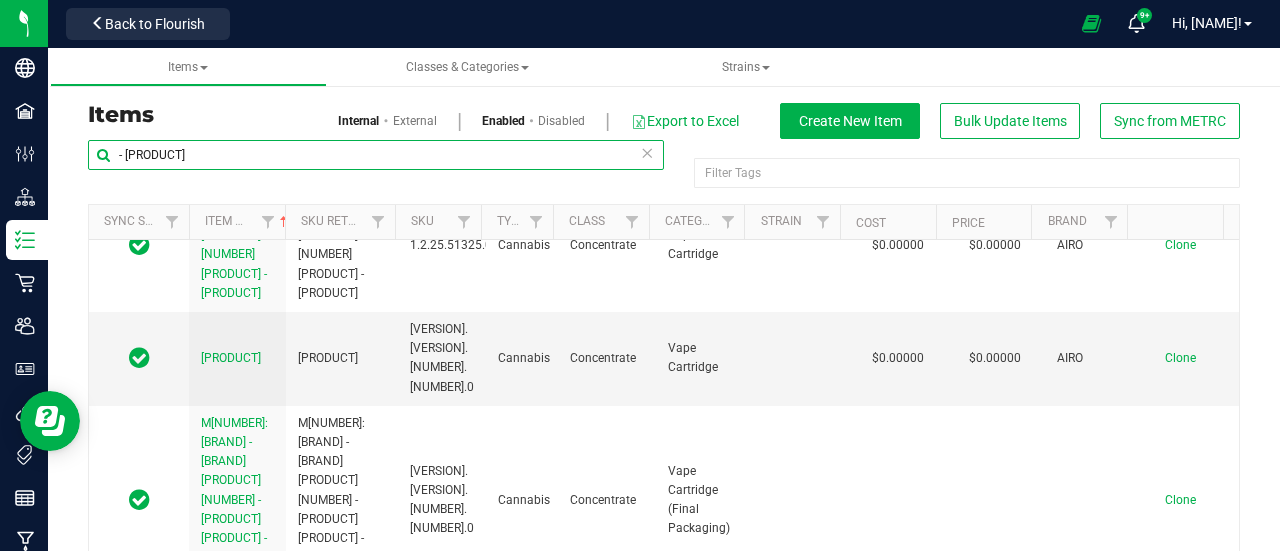 scroll, scrollTop: 270, scrollLeft: 0, axis: vertical 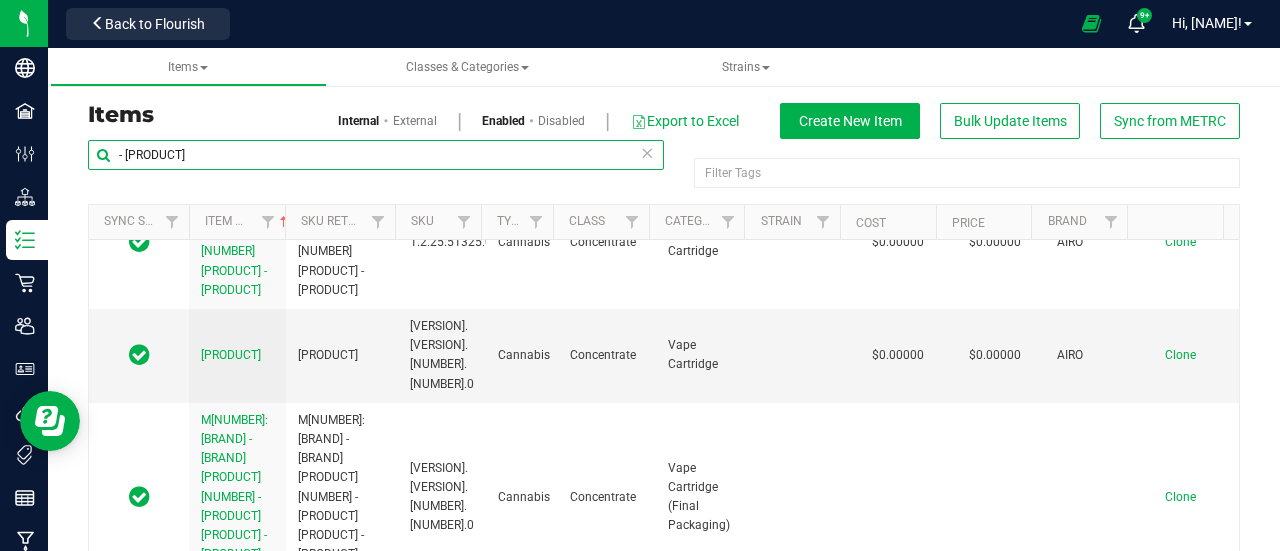 type on "- [NAME]" 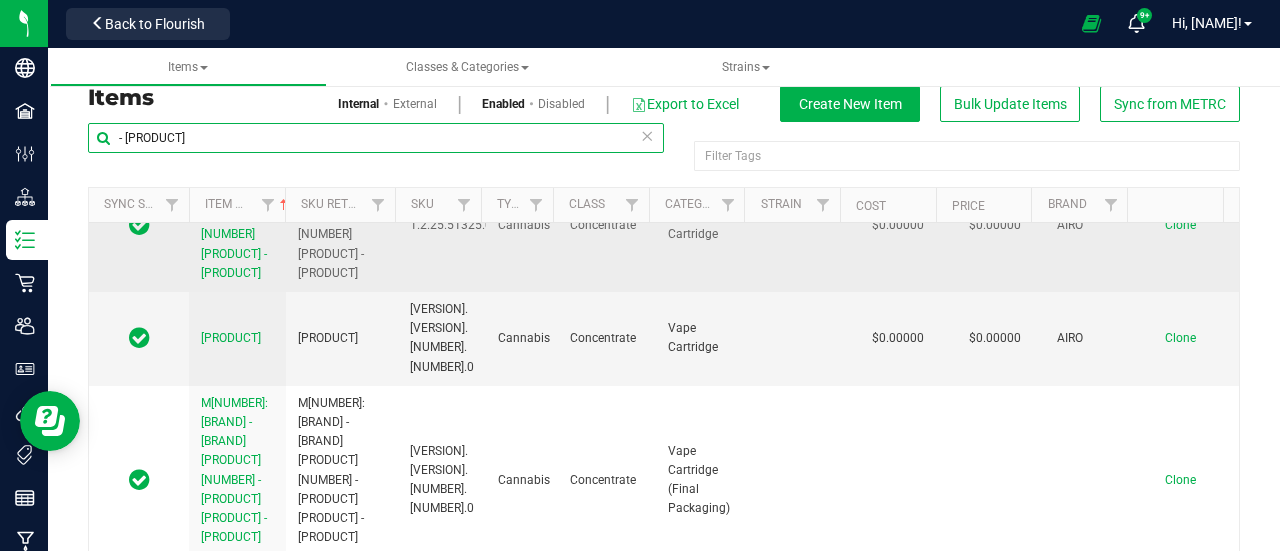 scroll, scrollTop: 0, scrollLeft: 0, axis: both 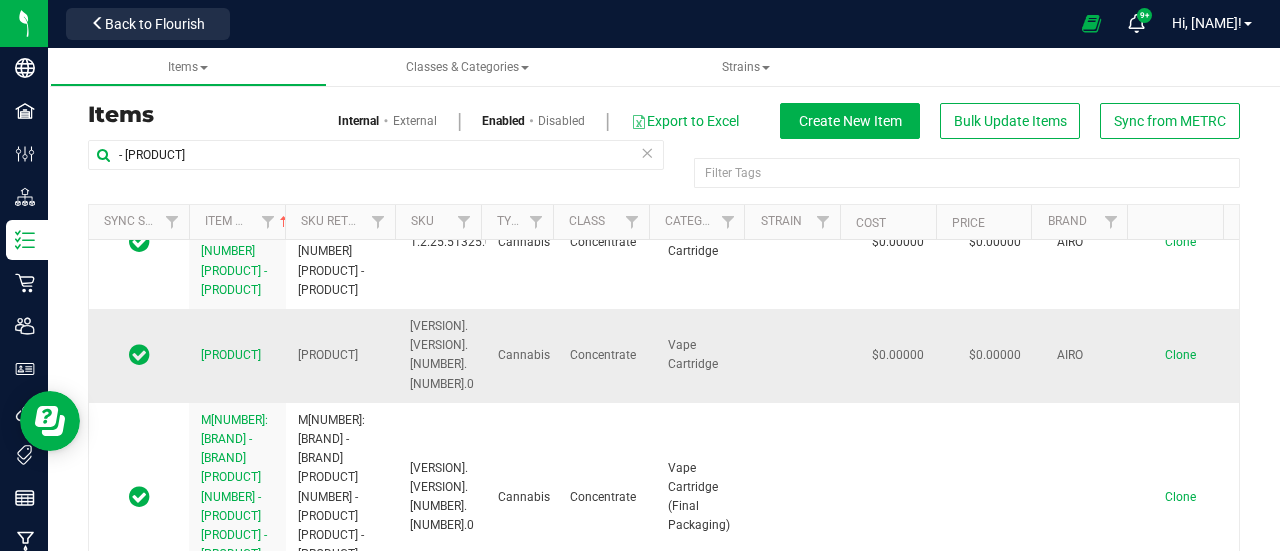 click on "Bench Sample - Airo - Vape Cart 1g - Breezy Blast" at bounding box center [231, 355] 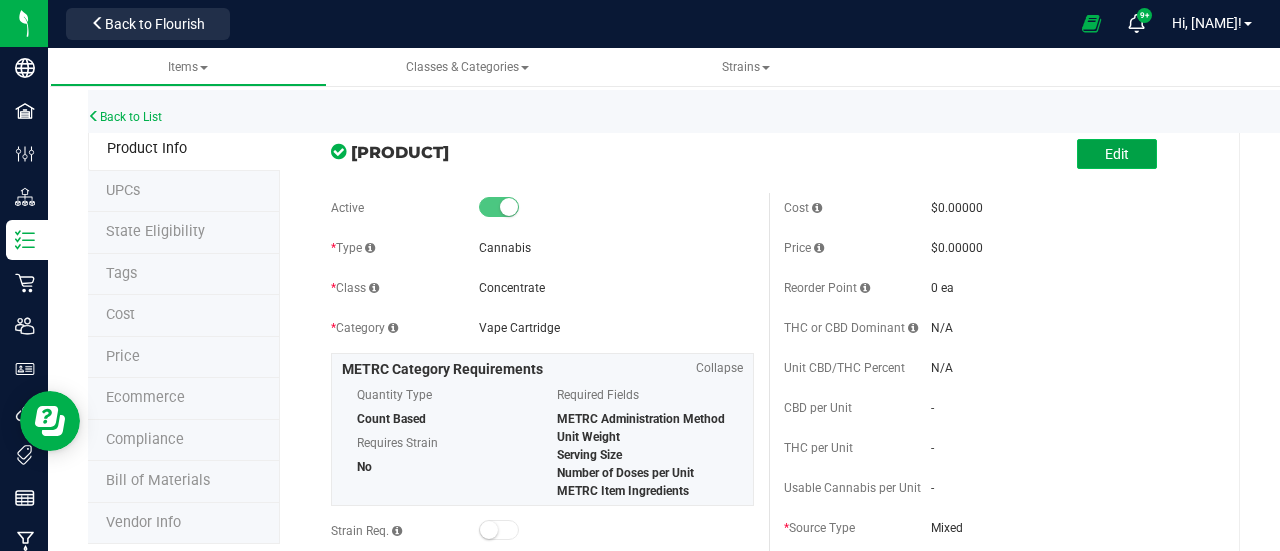 click on "Edit" at bounding box center (1117, 154) 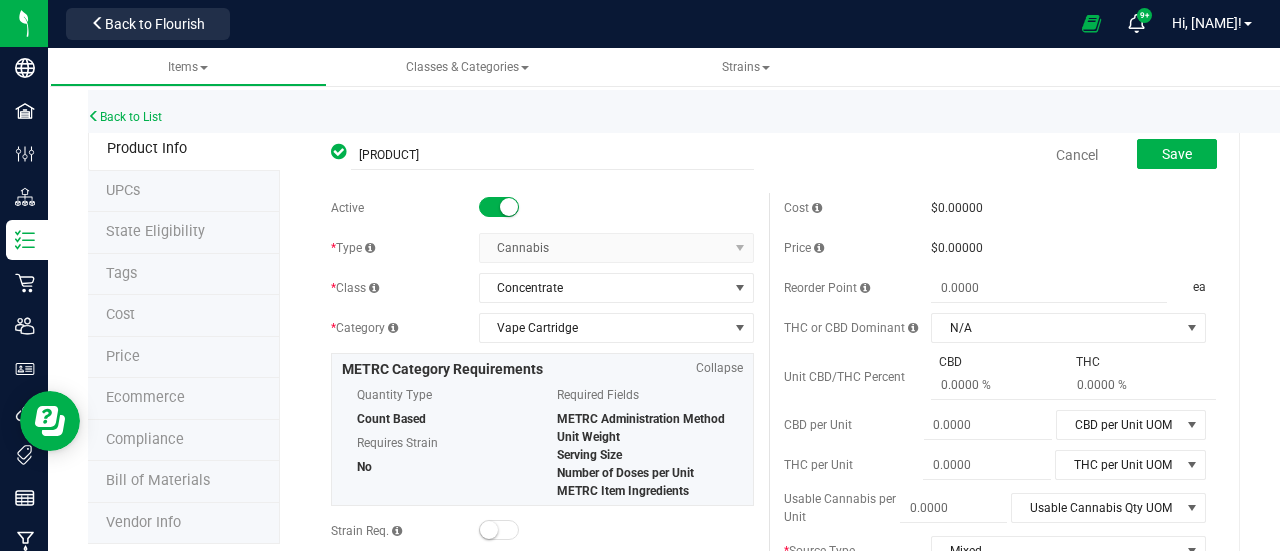 click at bounding box center (499, 207) 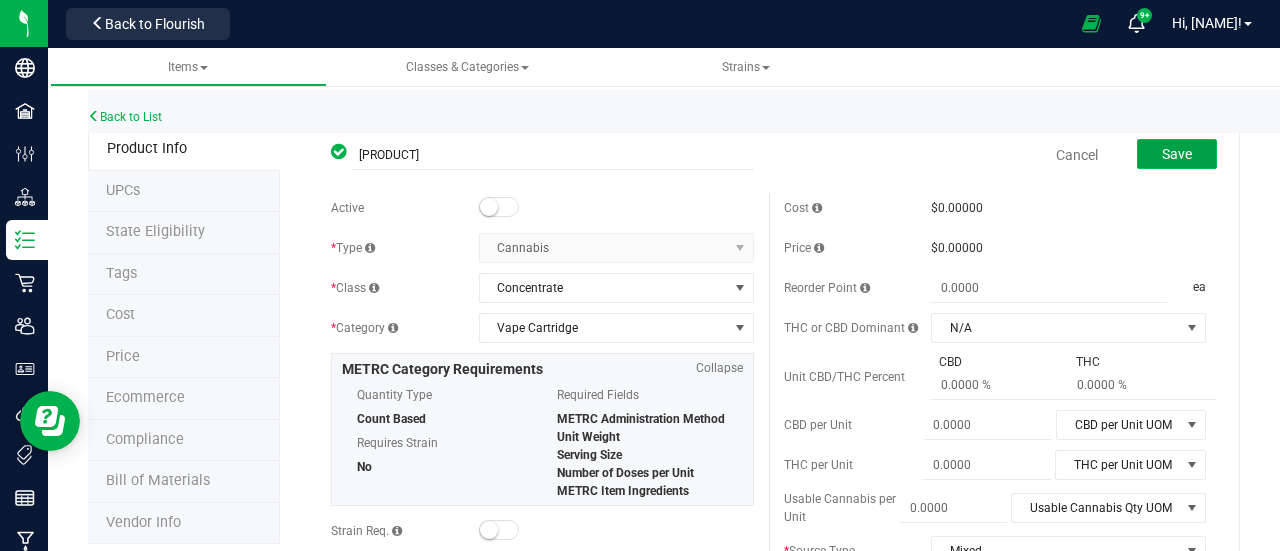 click on "Save" at bounding box center (1177, 154) 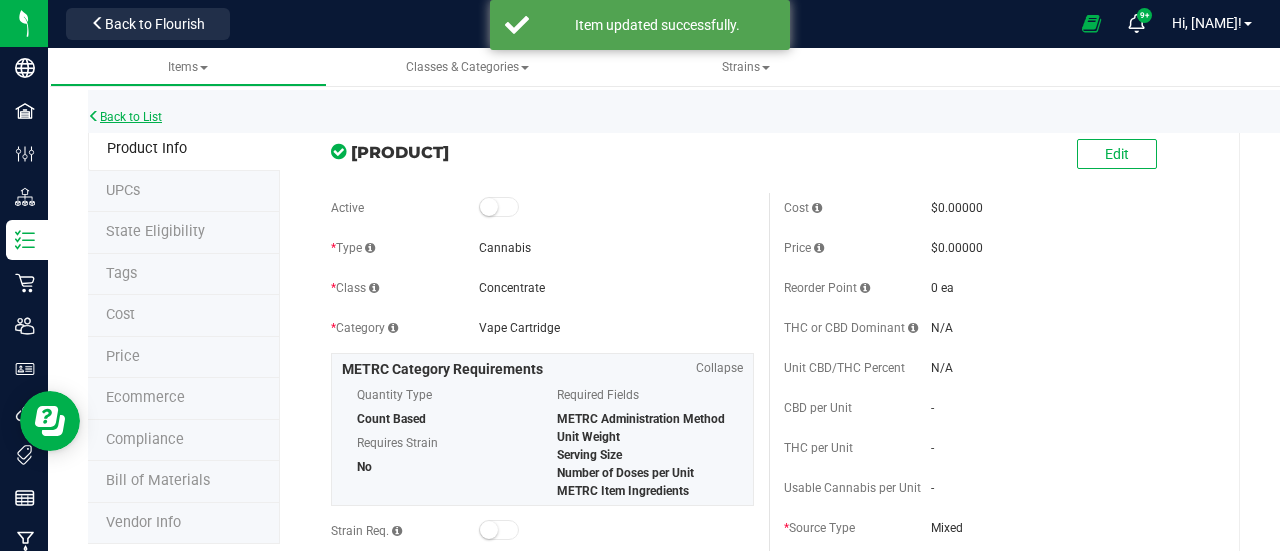 click on "Back to List" at bounding box center (125, 117) 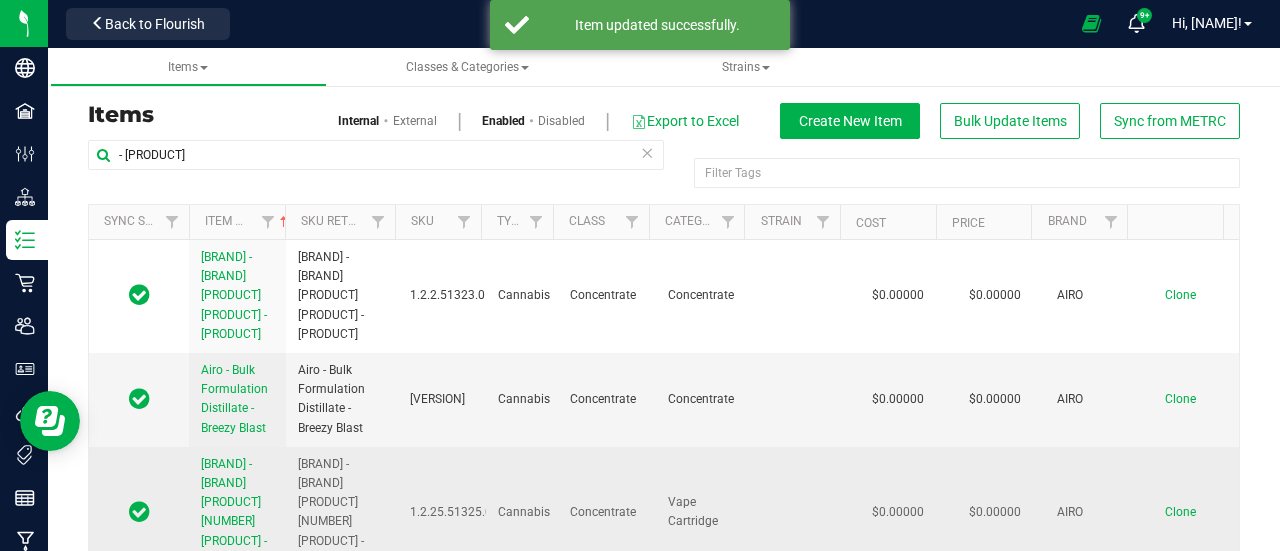 click on "Airo - Bulk Vape Cart 1g Each - Breezy Blast" at bounding box center [234, 512] 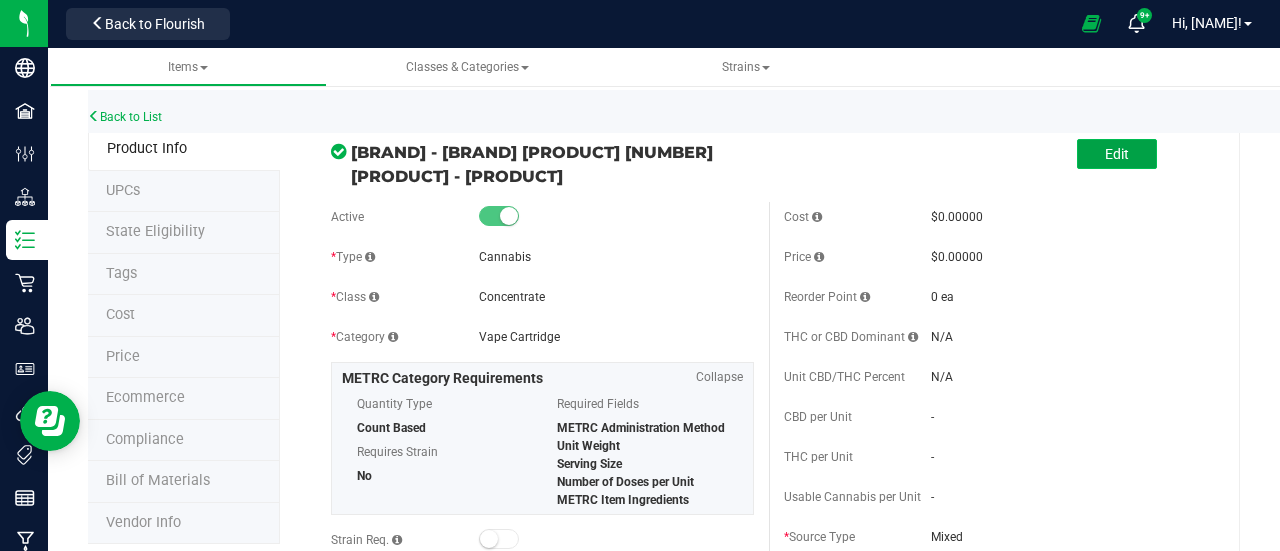 click on "Edit" at bounding box center [1117, 154] 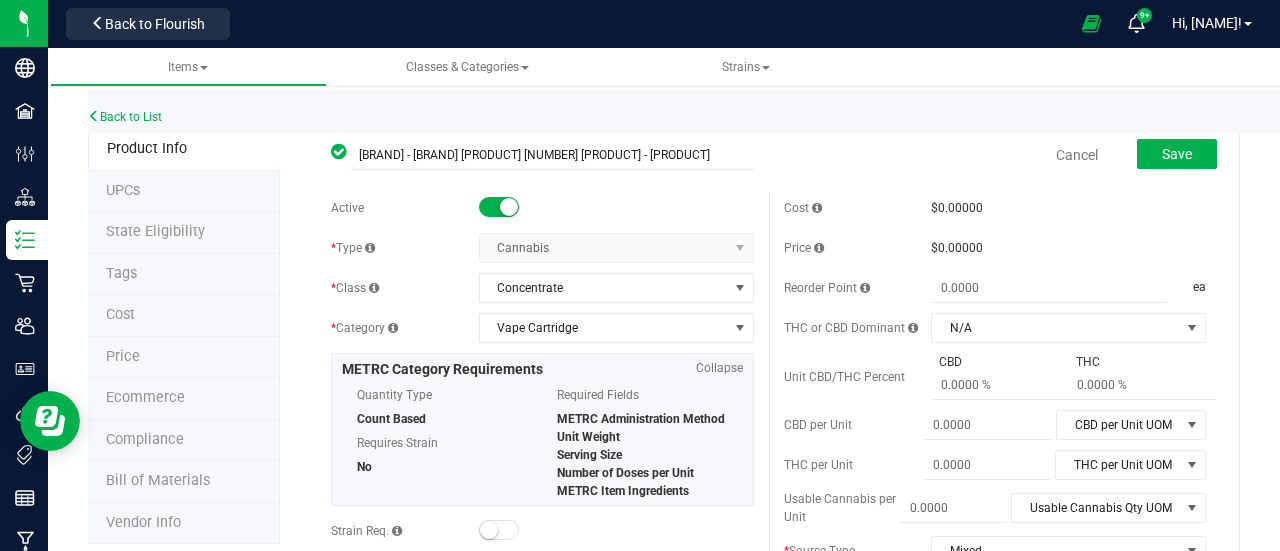 click at bounding box center (499, 207) 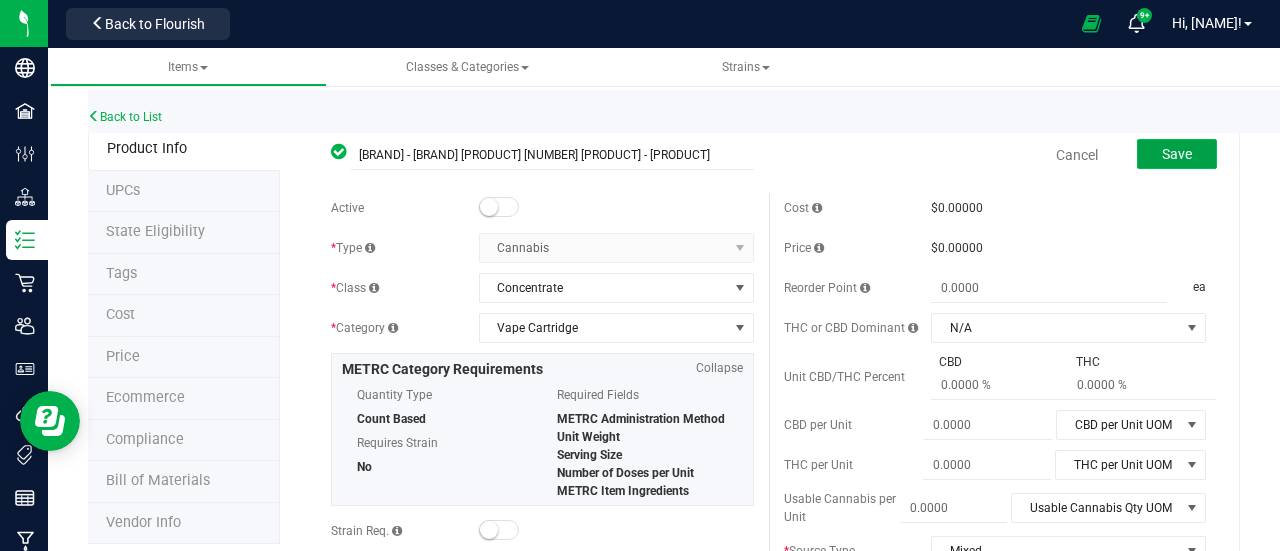 click on "Save" at bounding box center (1177, 154) 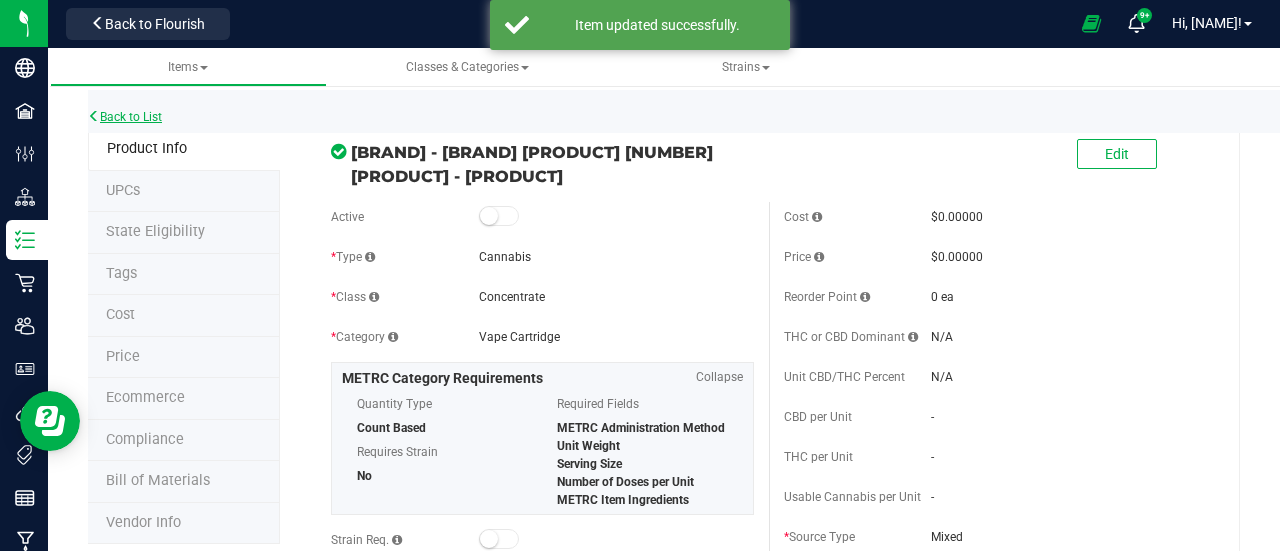 click on "Back to List" at bounding box center [125, 117] 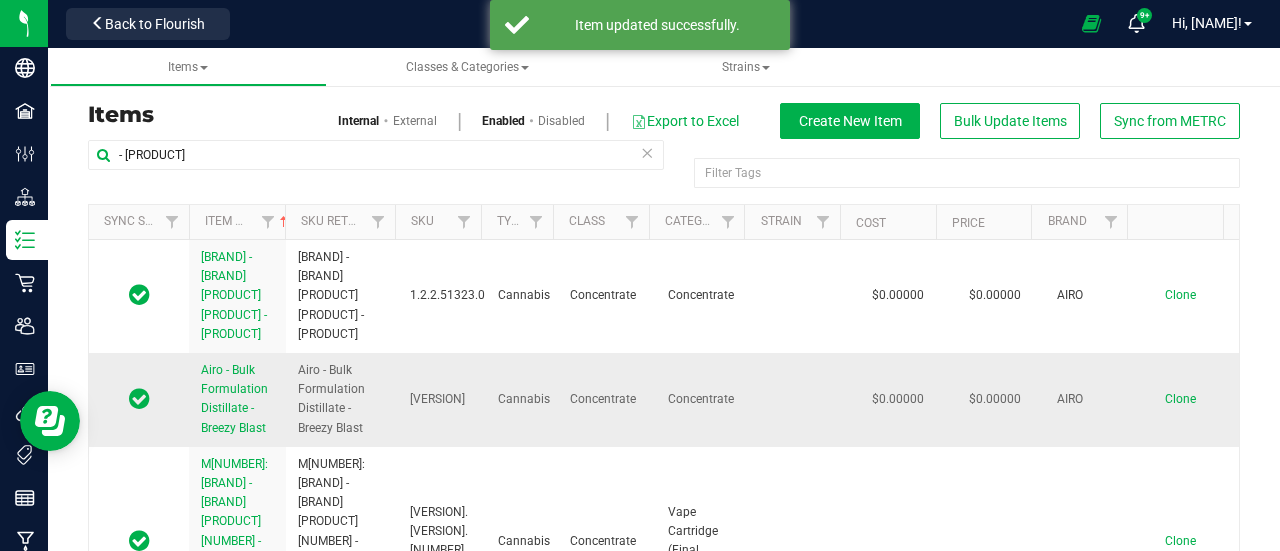click on "Airo - Bulk Formulation Distillate - Breezy Blast" at bounding box center (234, 399) 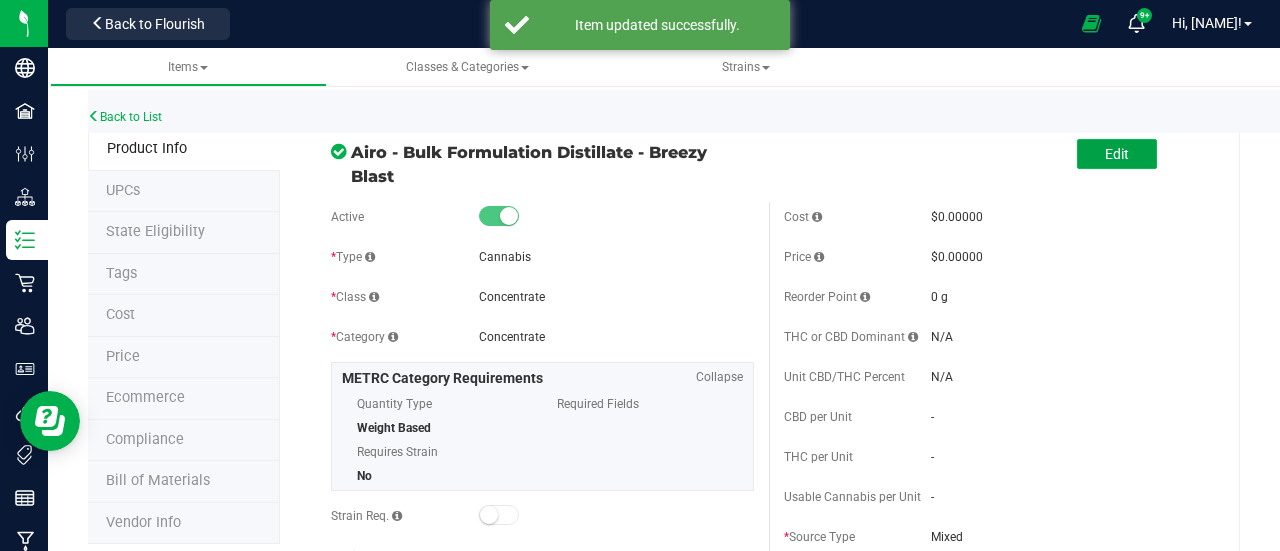 click on "Edit" at bounding box center [1117, 154] 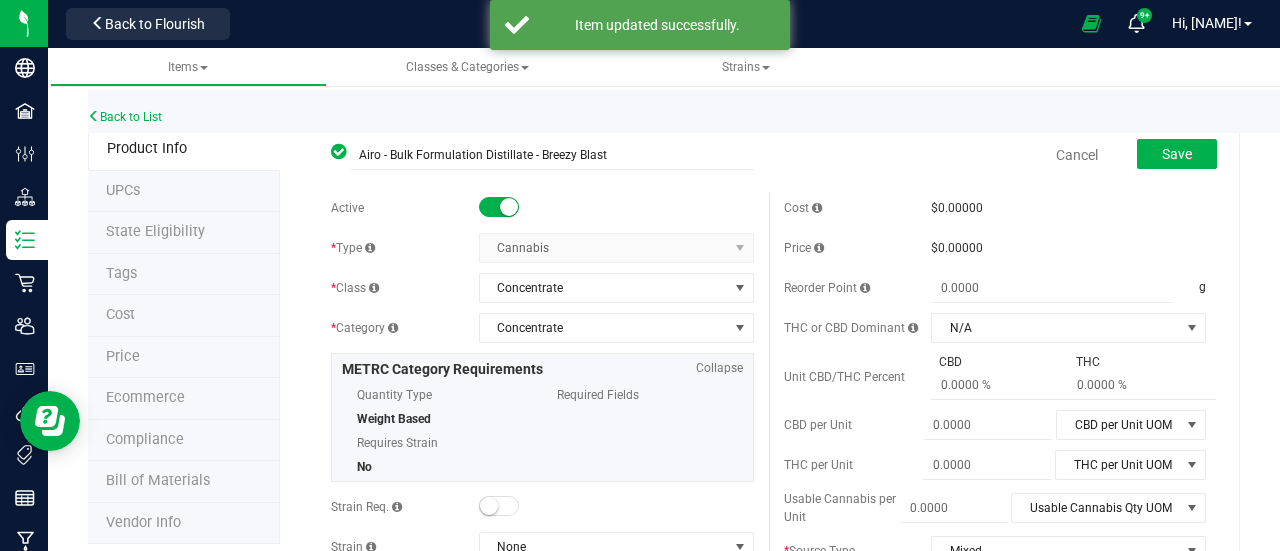 click at bounding box center [499, 207] 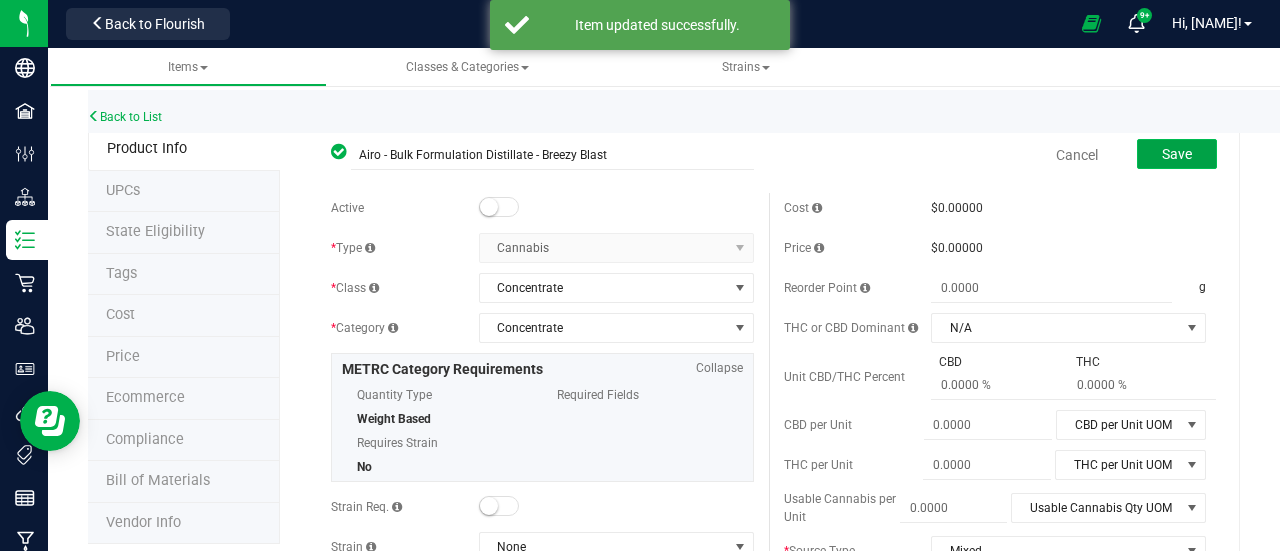 click on "Save" at bounding box center [1177, 154] 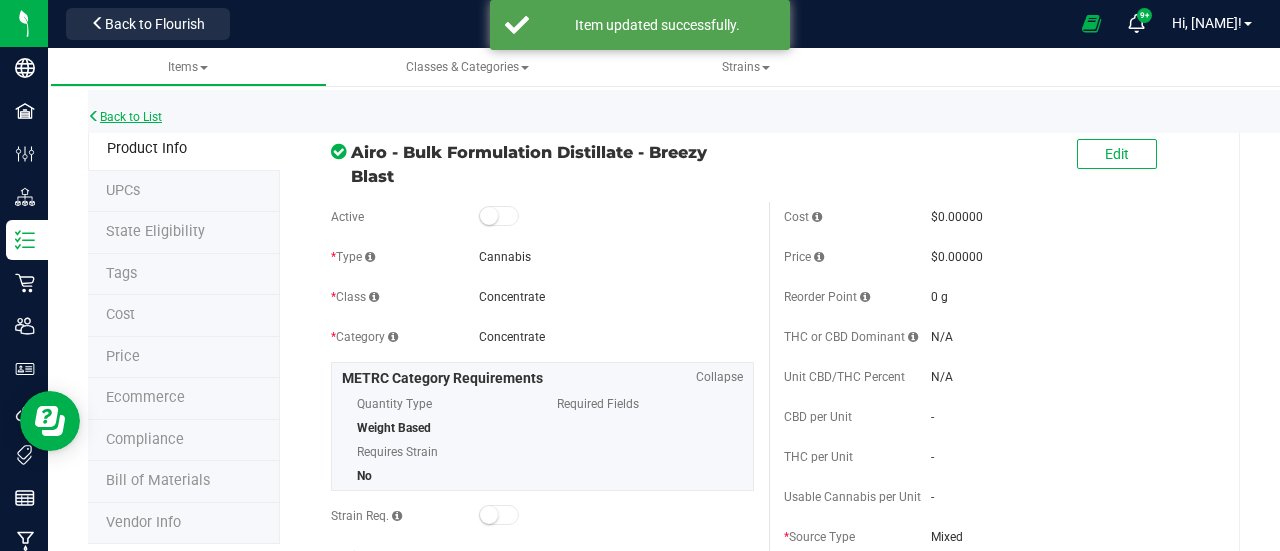 click on "Back to List" at bounding box center [125, 117] 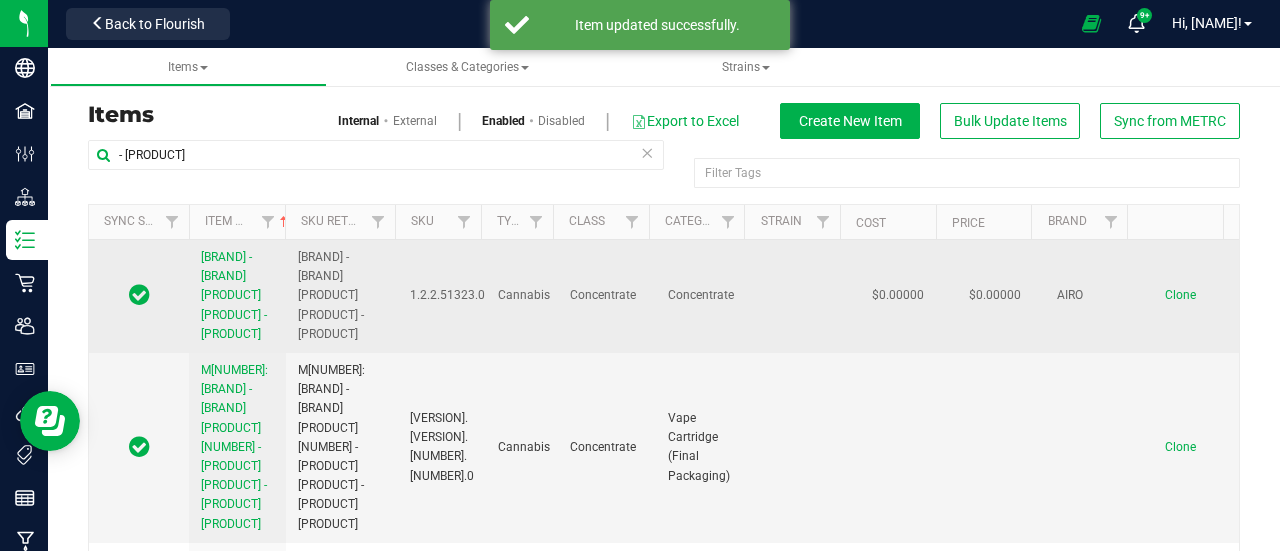 click on "Airo - Bulk Flavored Distillate - Breezy Blast" at bounding box center (234, 295) 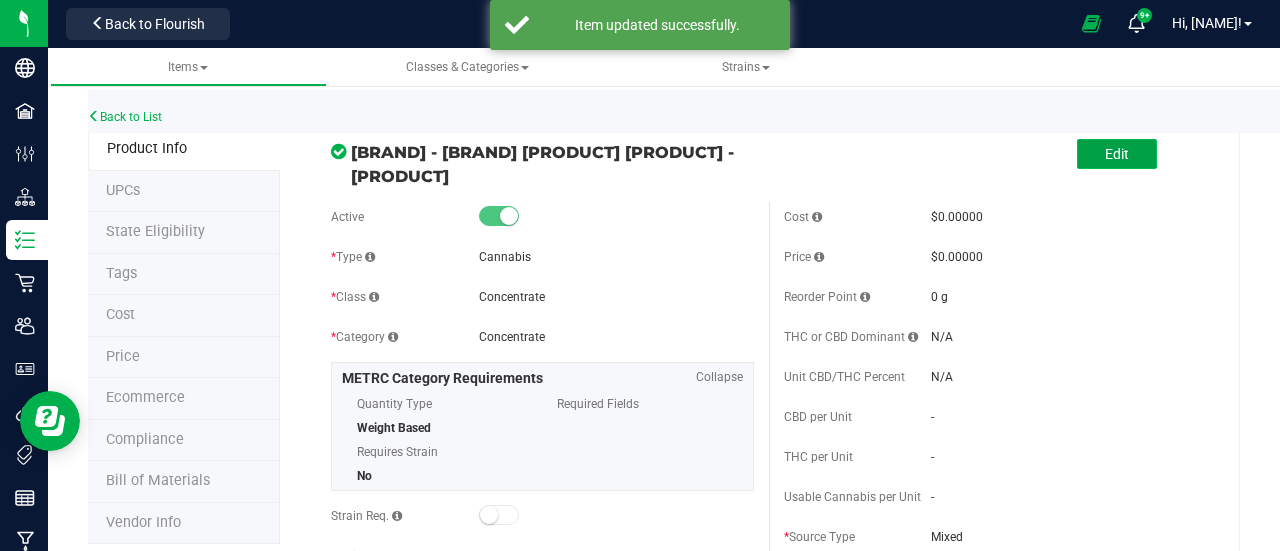 click on "Edit" at bounding box center (1117, 154) 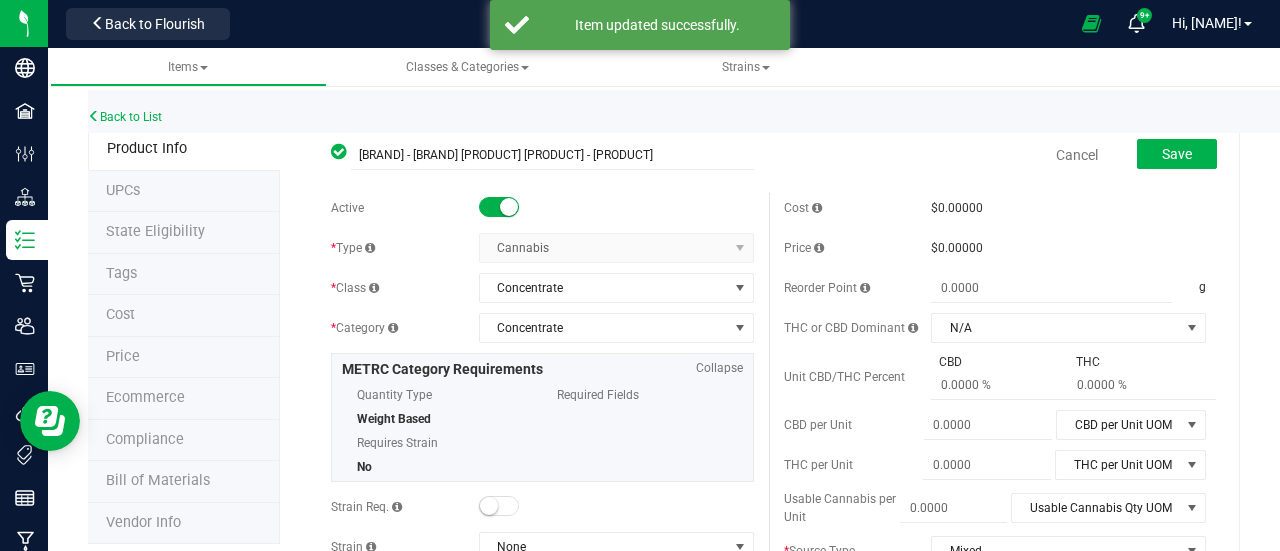 click at bounding box center [509, 207] 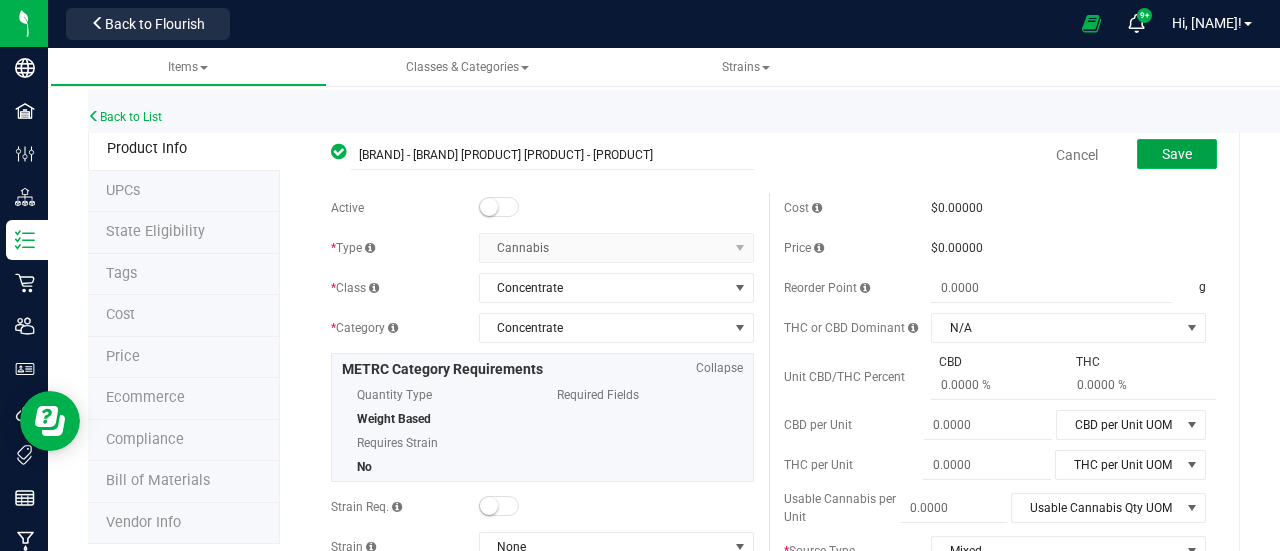 click on "Save" at bounding box center (1177, 154) 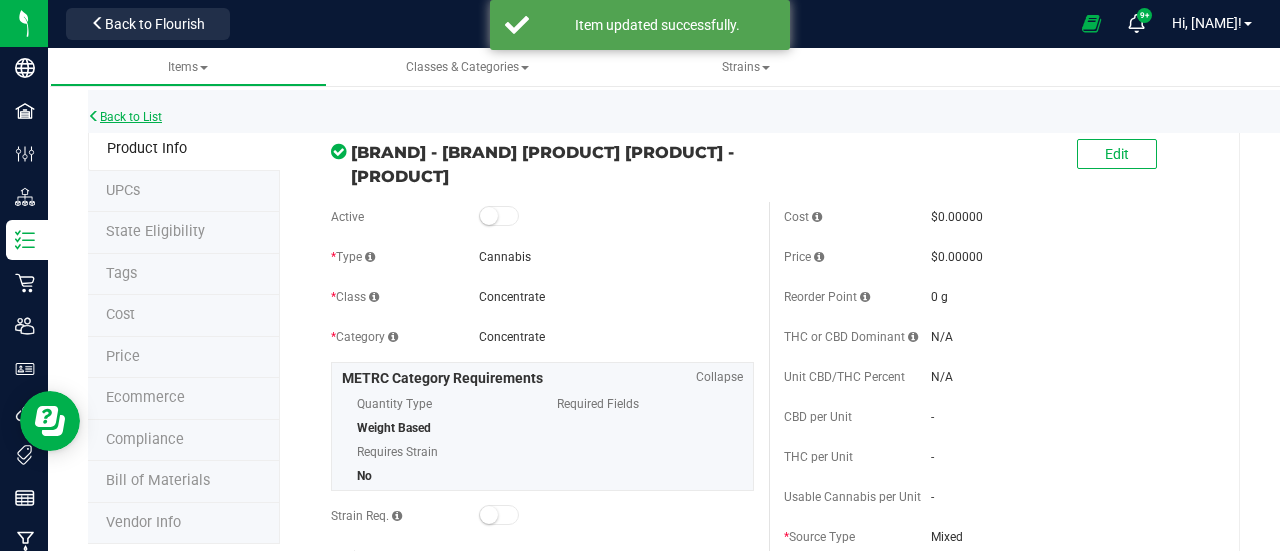 click on "Back to List" at bounding box center [125, 117] 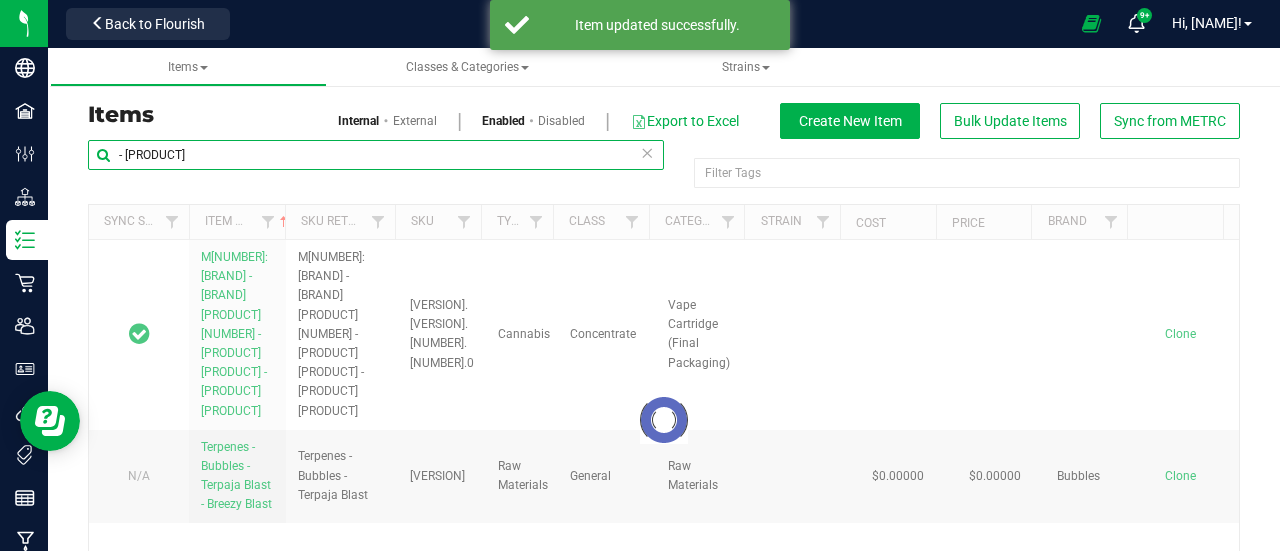 drag, startPoint x: 240, startPoint y: 151, endPoint x: 85, endPoint y: 149, distance: 155.01291 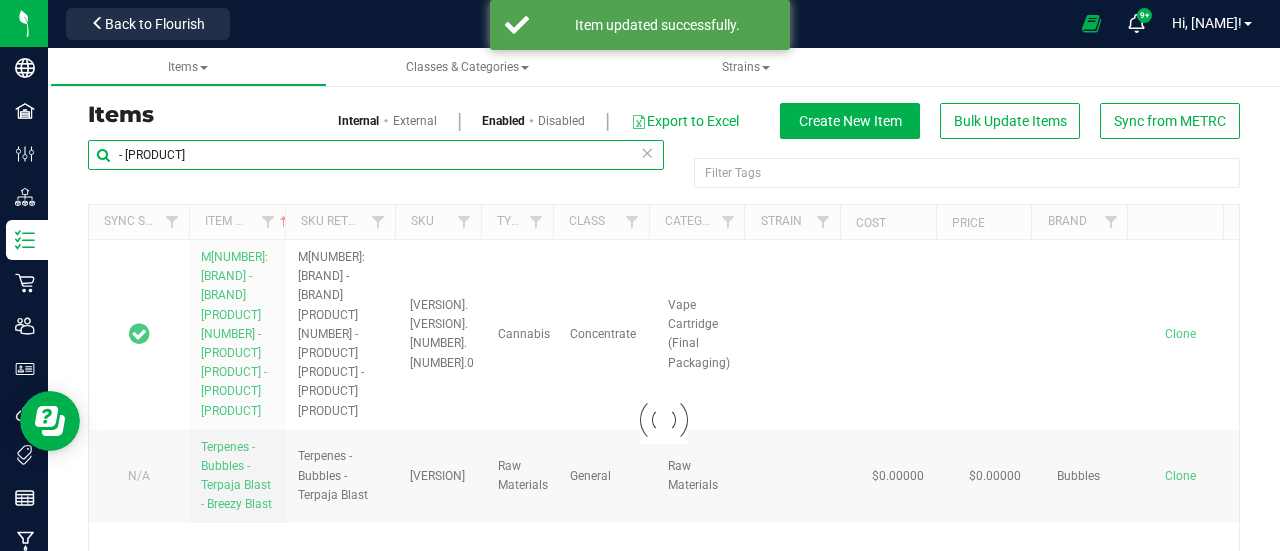 click on "- Breezy Blast
Filter Tags
Filter Tags
Loading...
Sync Status Item Name Sku Retail Display Name SKU Type Class Category Strain Cost Price Brand Item ID UOM Reorder Point Thc Ratio Cbd Ratio Unit Thc Percent Unit Cbd Percent Cbd Per Unit Thc Per Unit Source Type Part Number Item Description Shelf Days Ecommerce Category Ecommerce Item Ecommerce Active Ecommerce Sub Category Ecommerce Unit Cannabinoids Ecommerce Unit Days Dose Measurement Cbd Per Unit Thc Per Unit Cbd Mg Per Day Thc Mg Per Day Cbd Per Dose Thc Per Dose Onset Time Low Minutes Onset Time High Minutes Duration Low Minutes Duration High Minutes Standard Daily Use Description Helpful Tips Warning Storage Instructions Created By Created At Last Updated By Updated At Loading..." at bounding box center (664, 387) 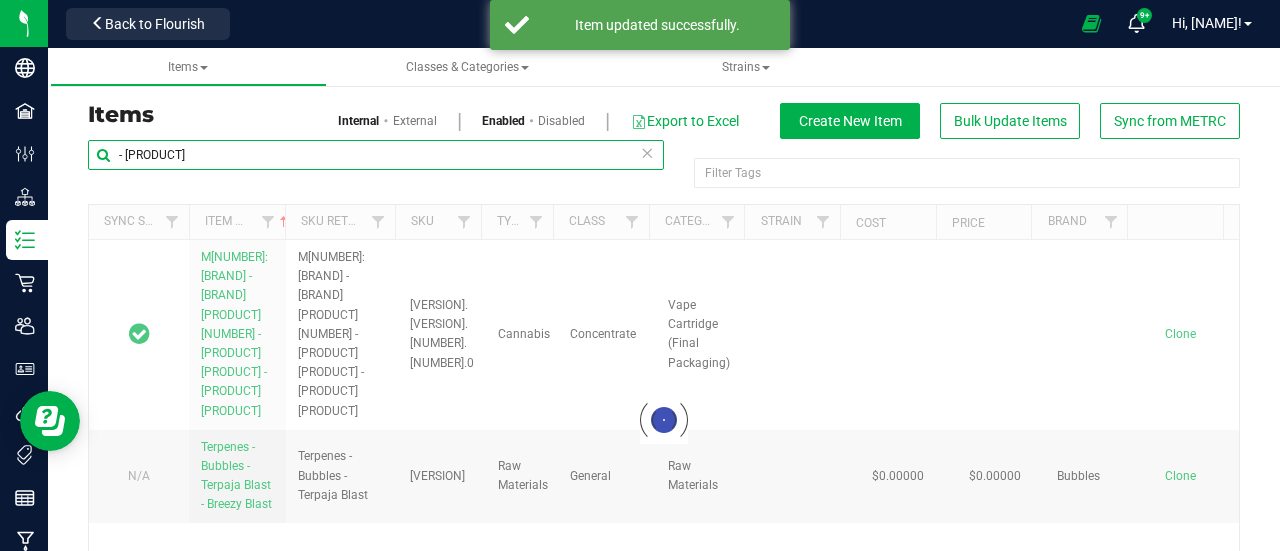 paste on "Bubbles - Bulk Flavored Distillate" 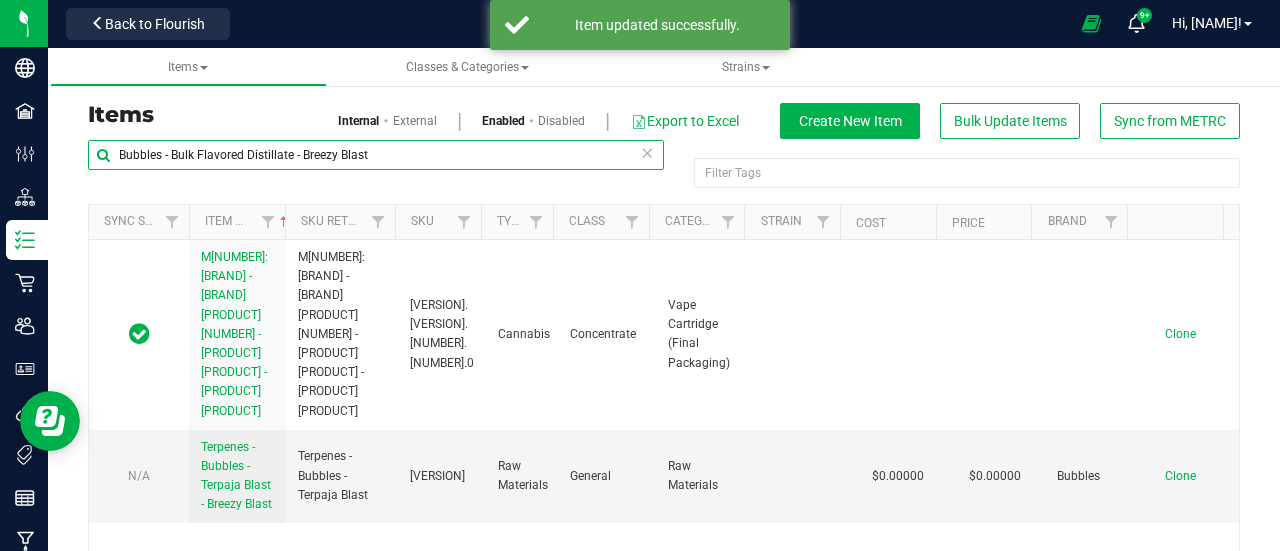 drag, startPoint x: 170, startPoint y: 154, endPoint x: 51, endPoint y: 161, distance: 119.2057 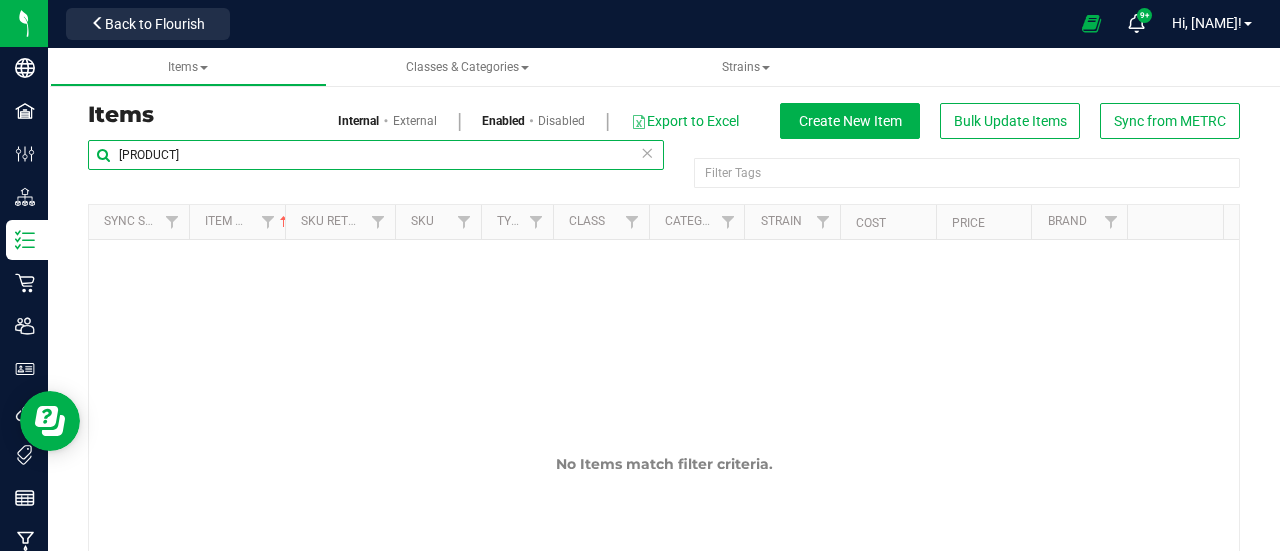 drag, startPoint x: 248, startPoint y: 159, endPoint x: 666, endPoint y: 181, distance: 418.57855 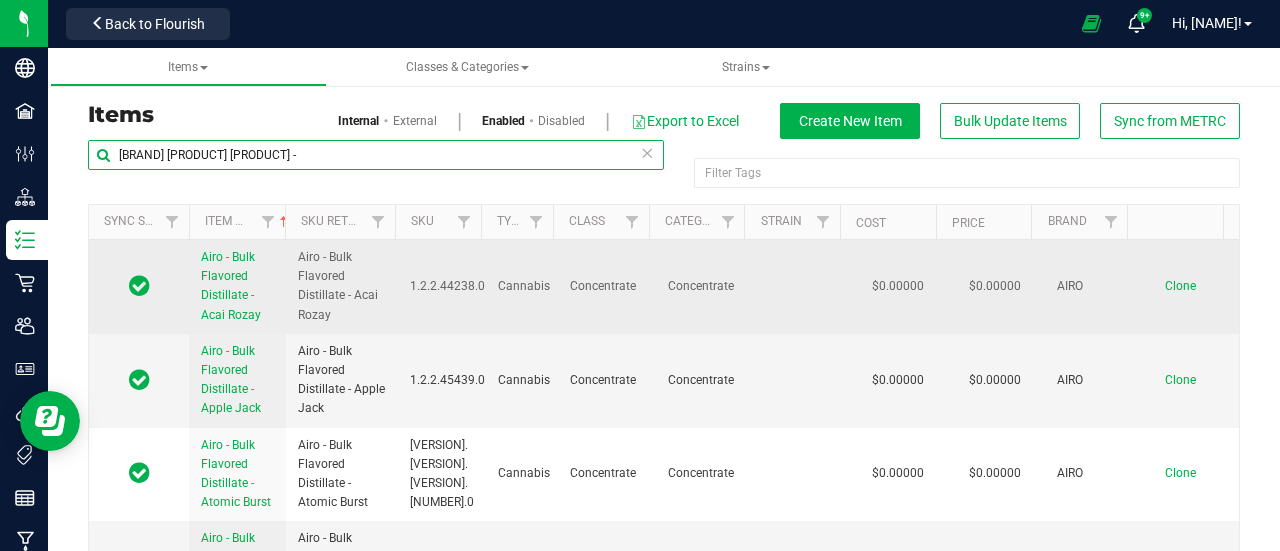 type on "Bulk Flavored Distillate -" 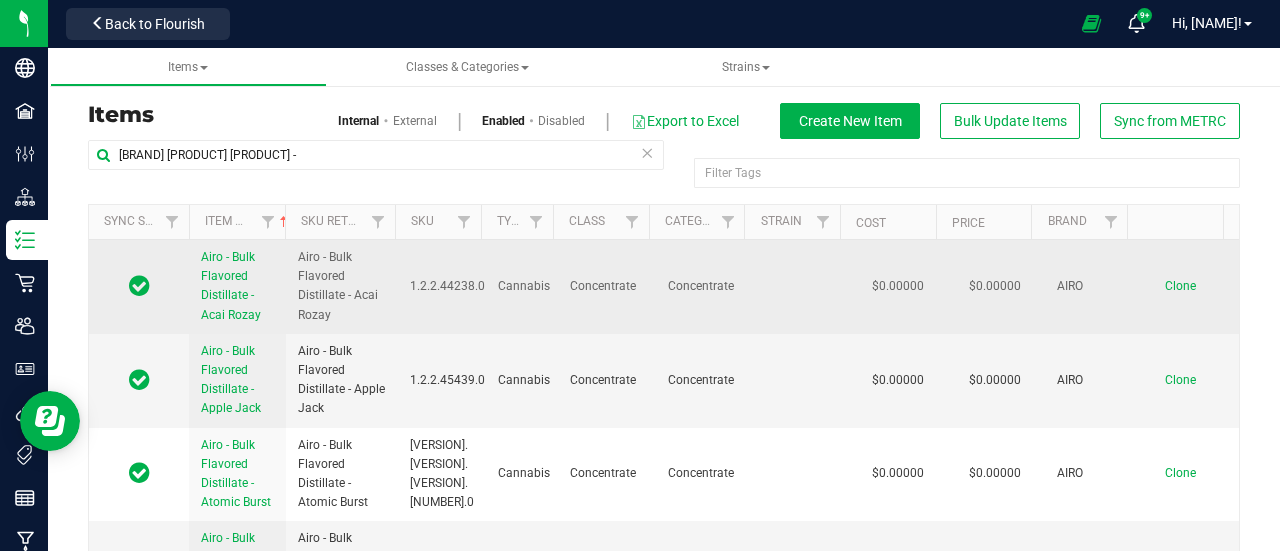click on "Clone" at bounding box center (1180, 286) 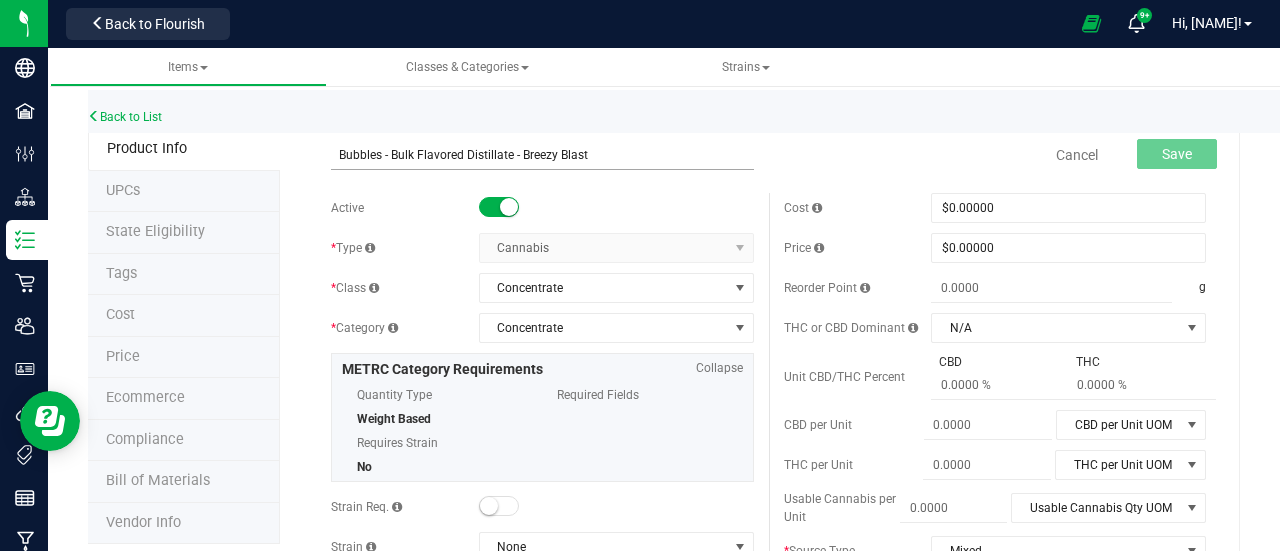 click on "Bubbles - Bulk Flavored Distillate - Breezy Blast" at bounding box center [542, 155] 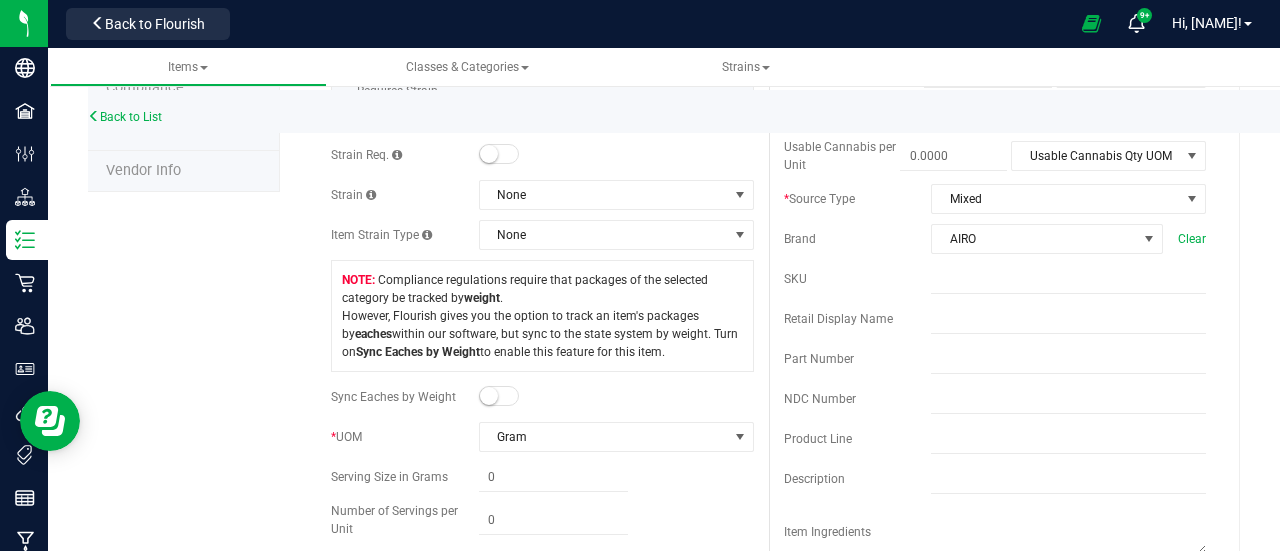 scroll, scrollTop: 360, scrollLeft: 0, axis: vertical 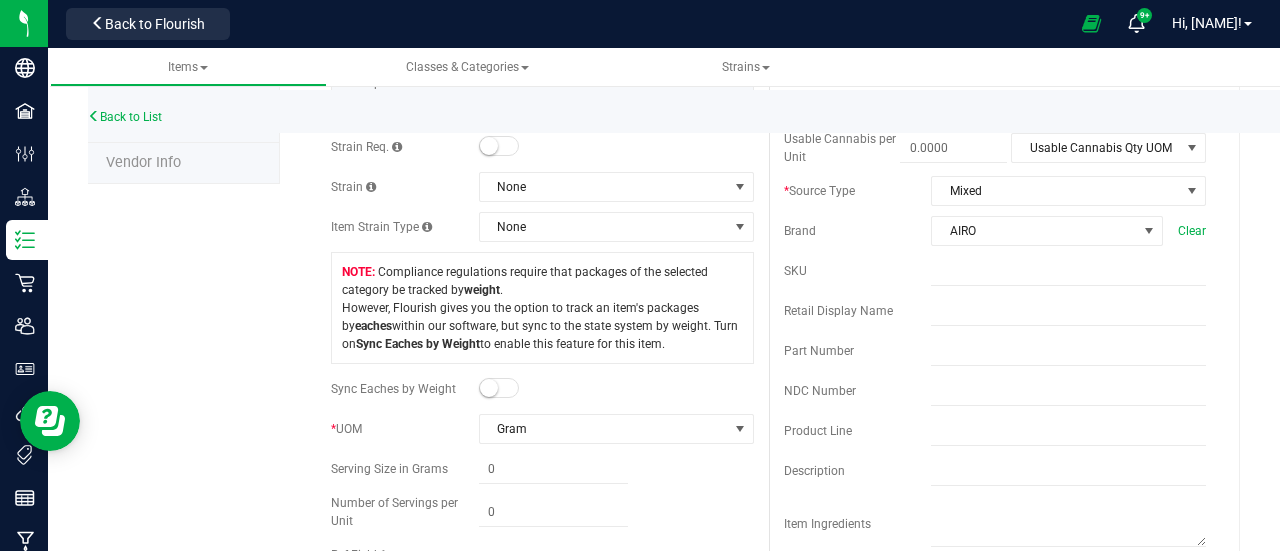 type on "Bubbles - Bulk Flavored Distillate - Breezy Blast" 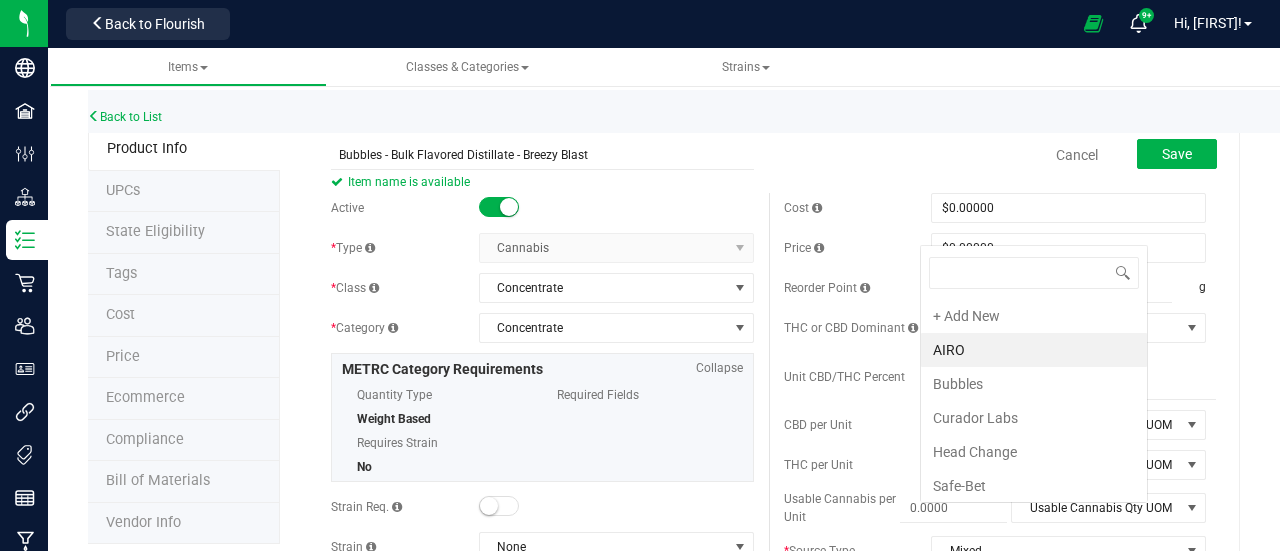 scroll, scrollTop: 0, scrollLeft: 0, axis: both 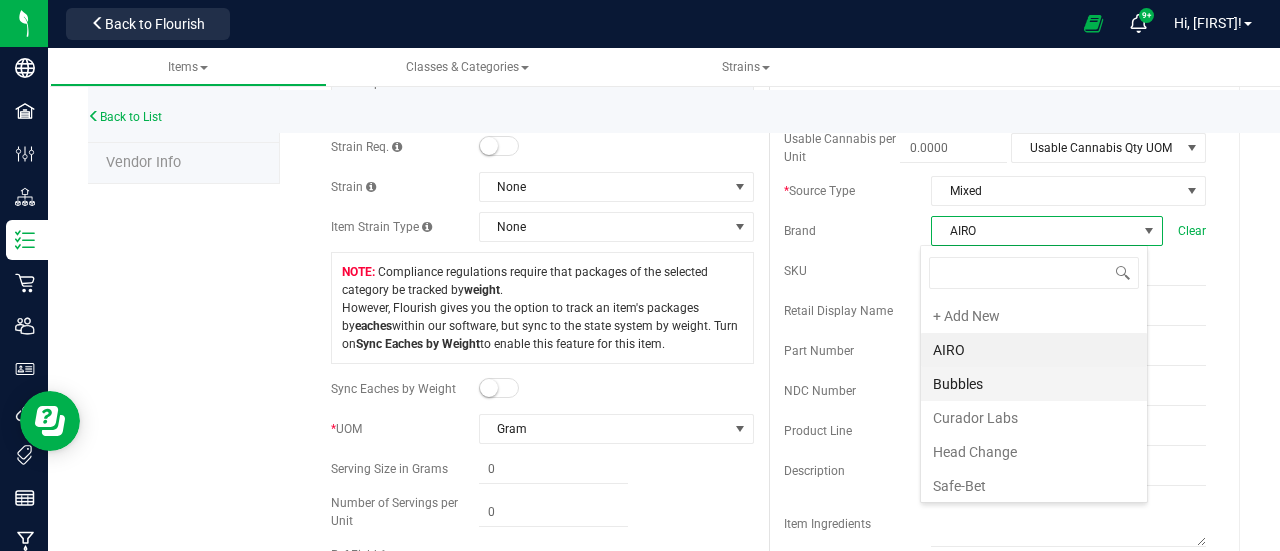 click on "Bubbles" at bounding box center (1034, 384) 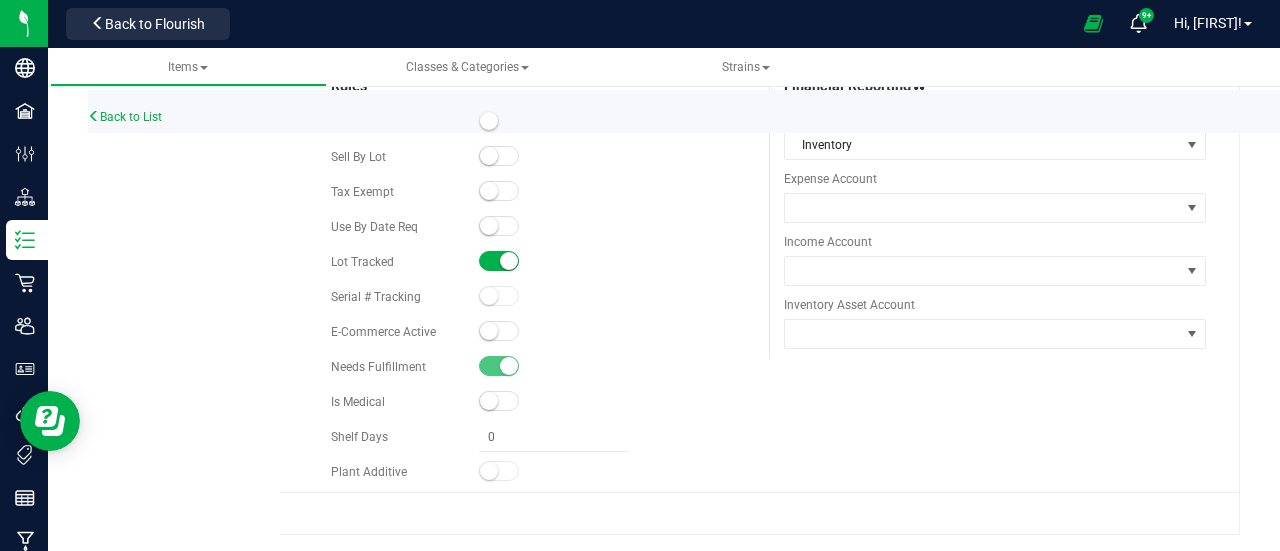 scroll, scrollTop: 0, scrollLeft: 0, axis: both 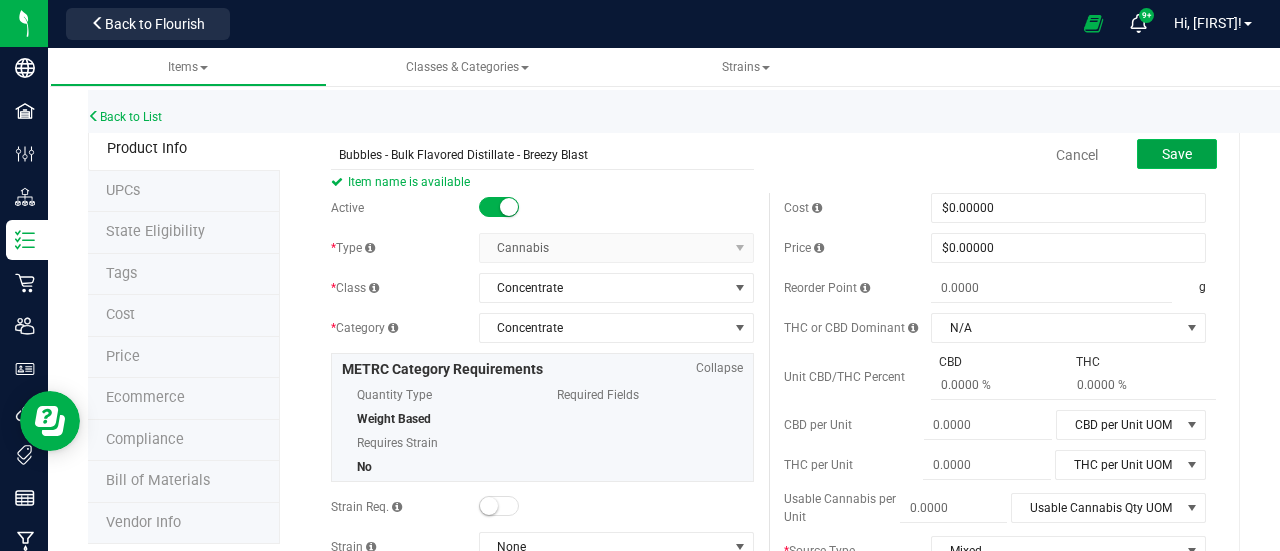 click on "Save" at bounding box center (1177, 154) 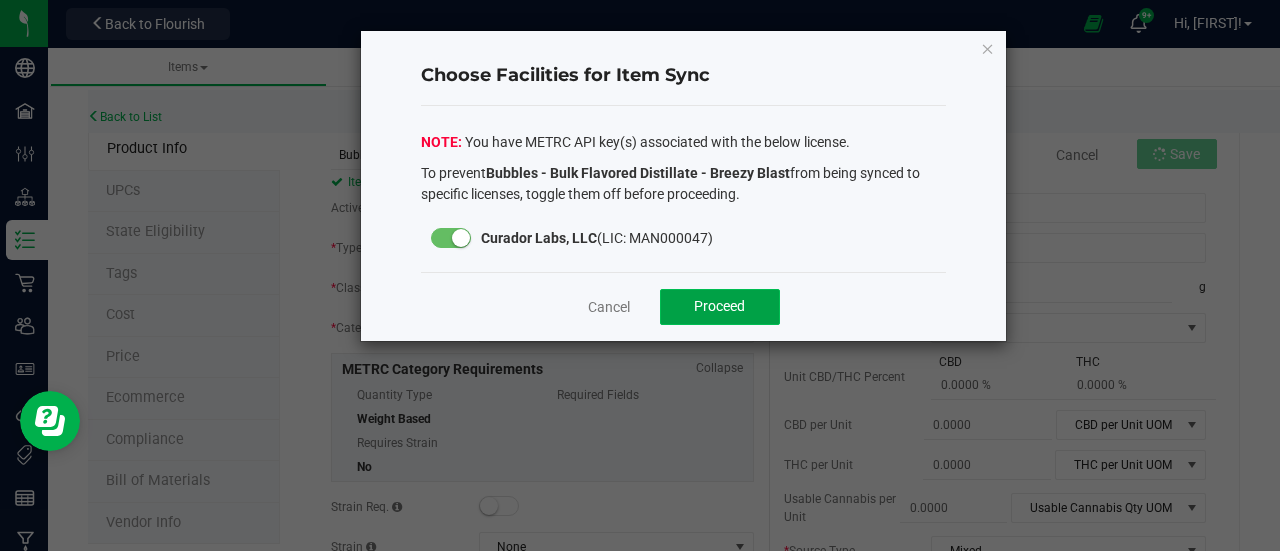 click on "Proceed" 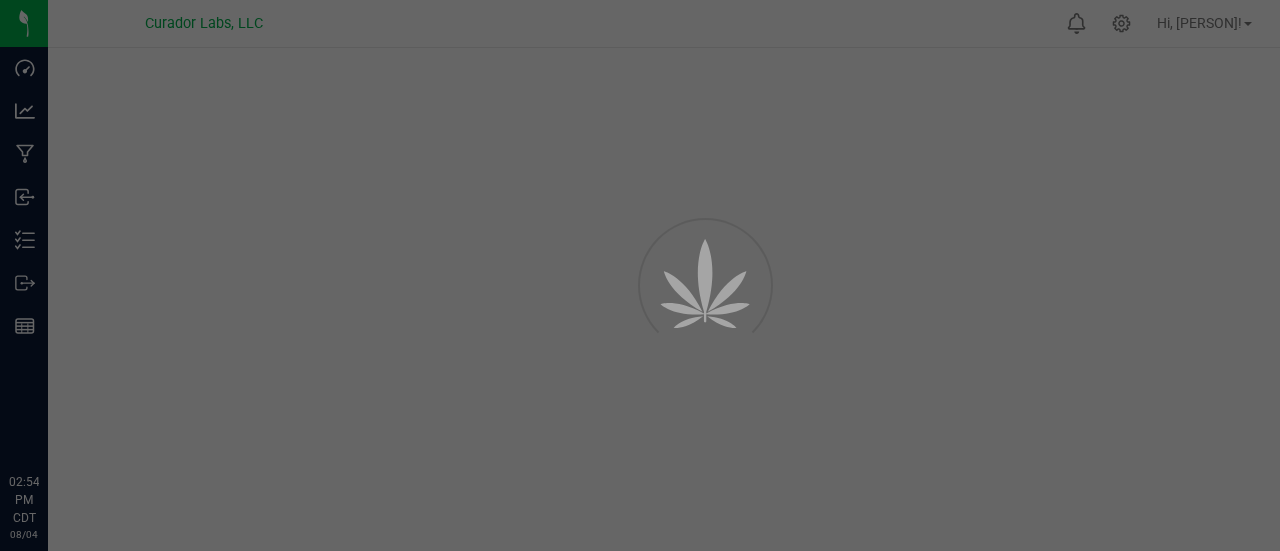 scroll, scrollTop: 0, scrollLeft: 0, axis: both 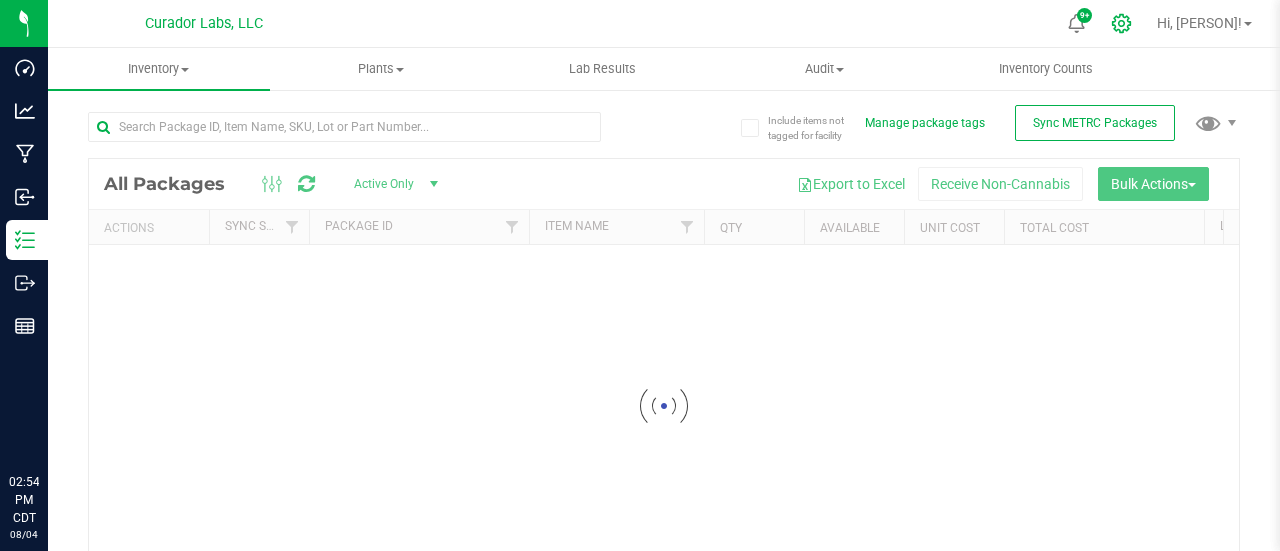 click 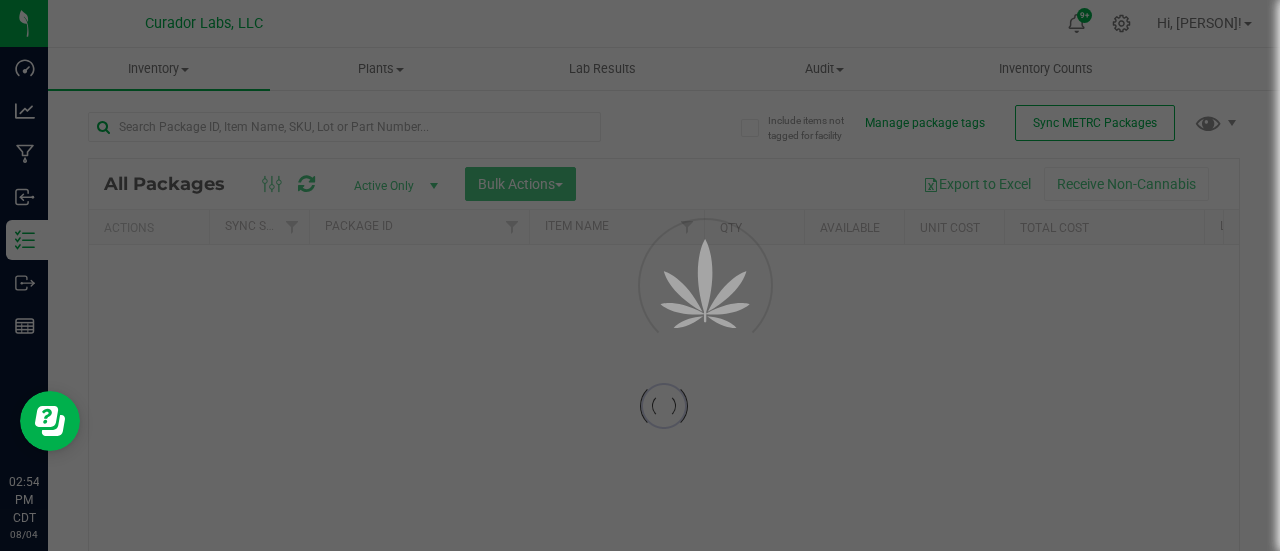 scroll, scrollTop: 0, scrollLeft: 0, axis: both 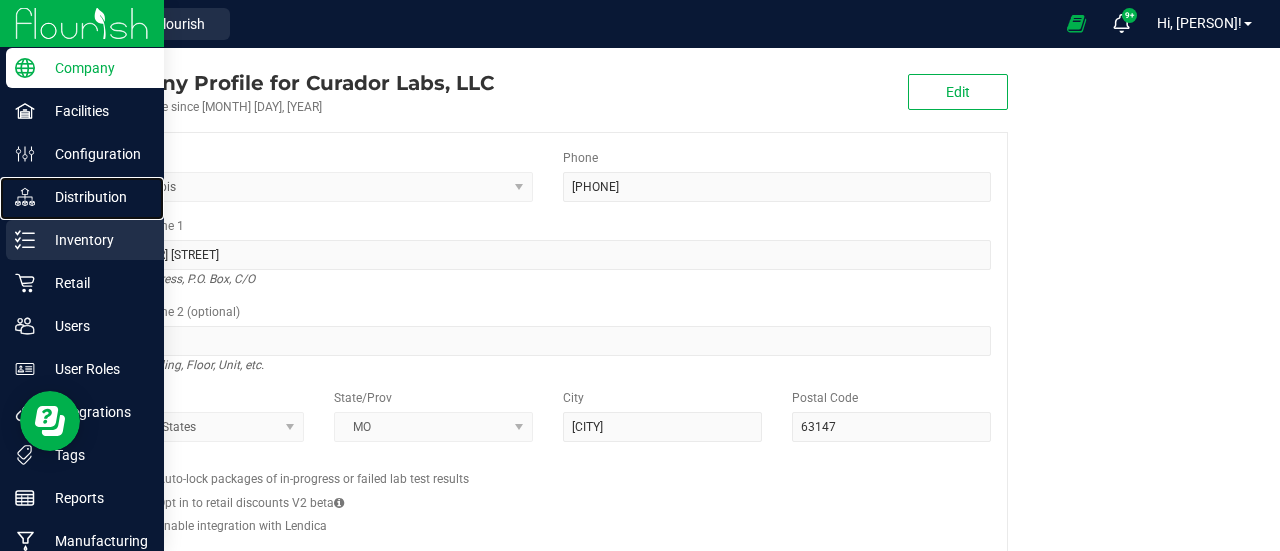 click on "Distribution" at bounding box center [82, 198] 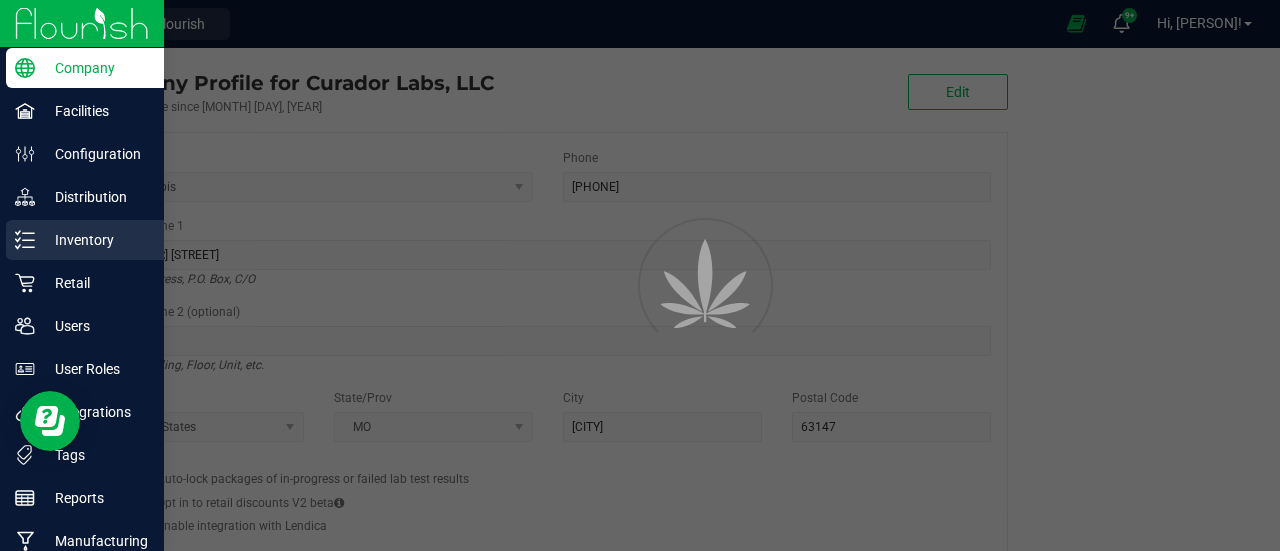 click on "Inventory" at bounding box center [95, 240] 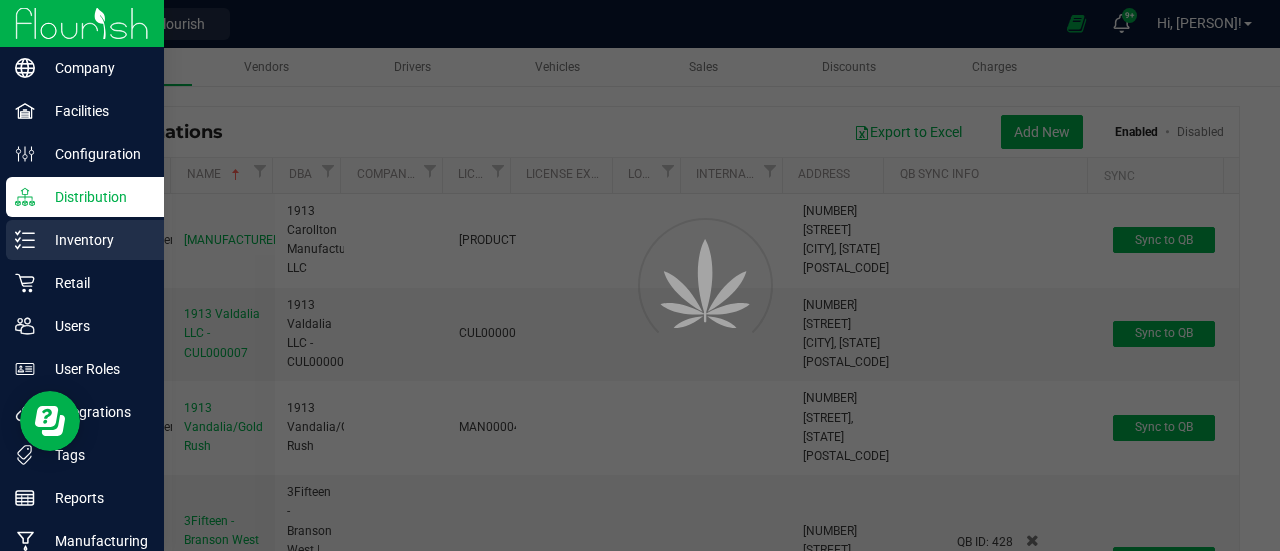 click on "Inventory" at bounding box center [95, 240] 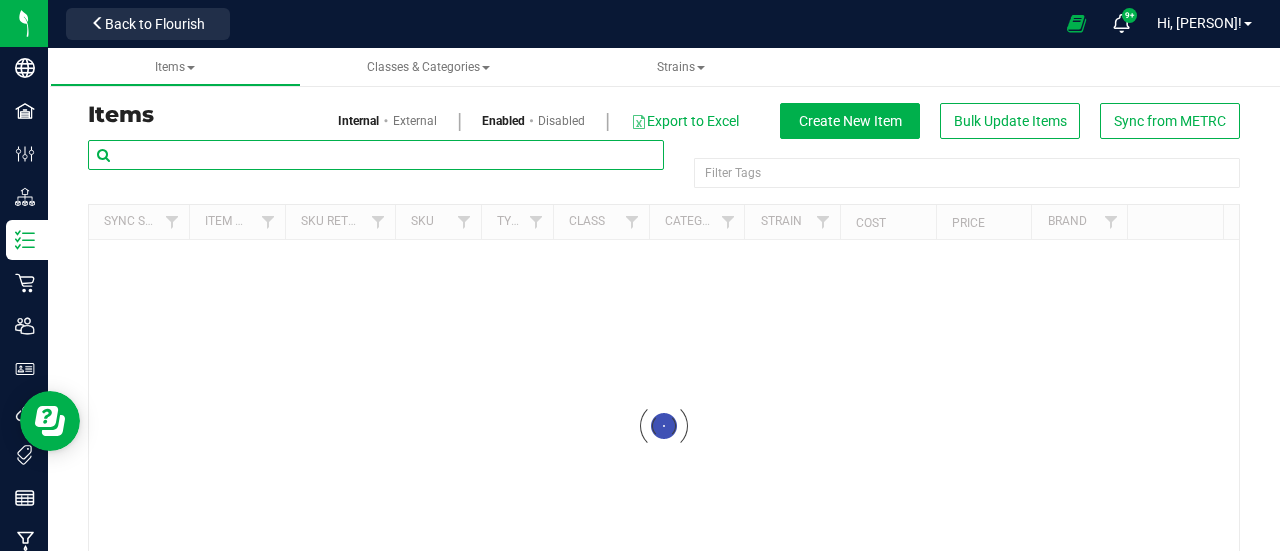 click at bounding box center (376, 155) 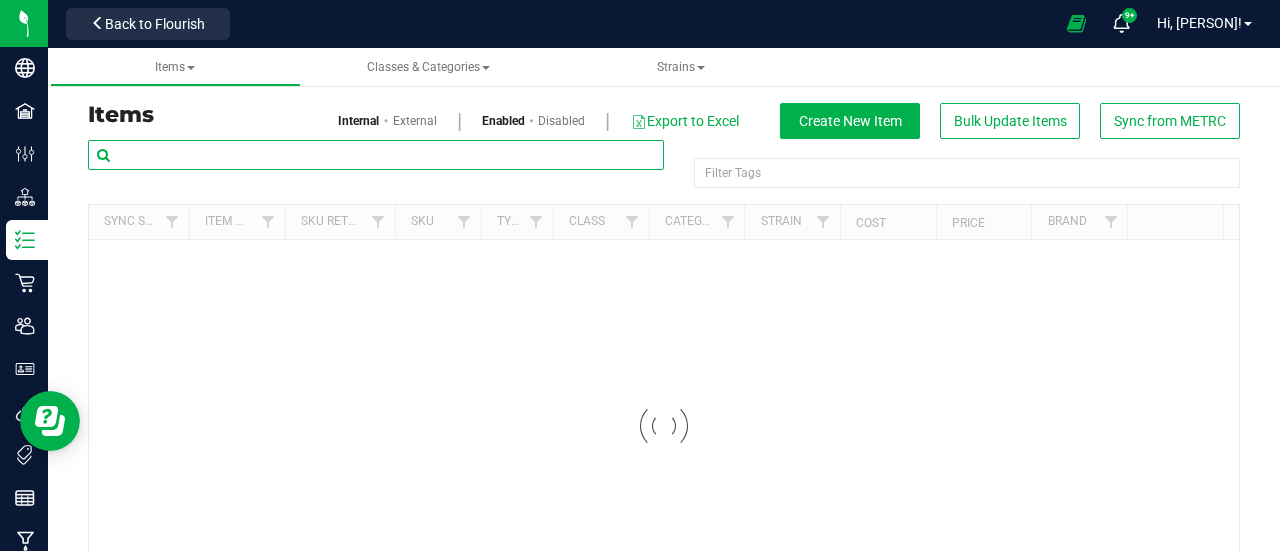 paste on "Bubbles - Bulk Formulation Distillate - Breezy Blast" 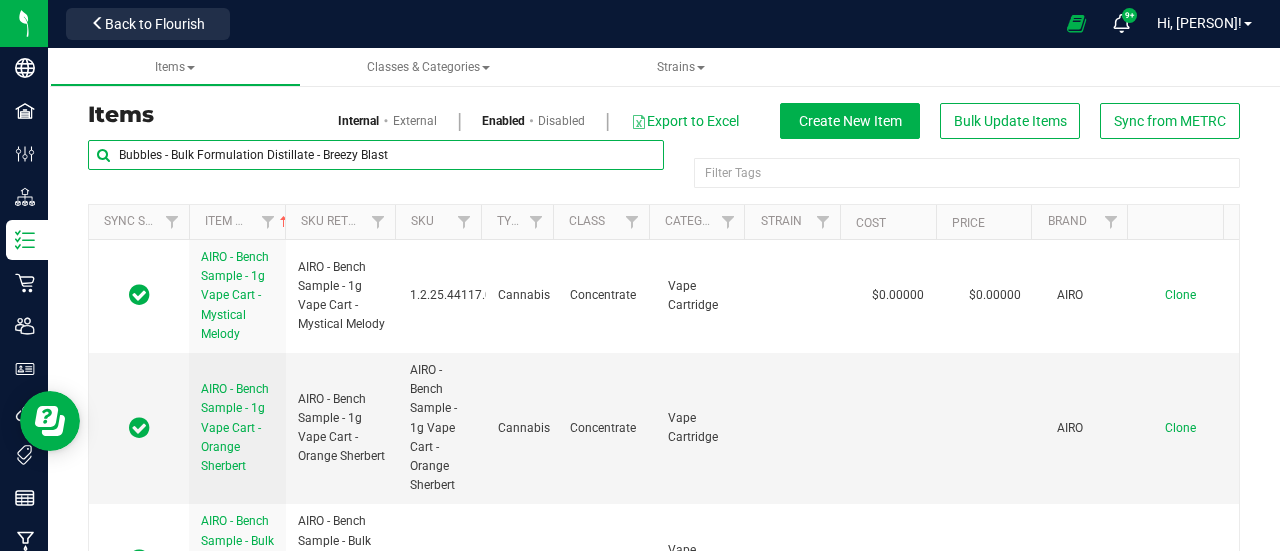 drag, startPoint x: 324, startPoint y: 154, endPoint x: 586, endPoint y: 185, distance: 263.8276 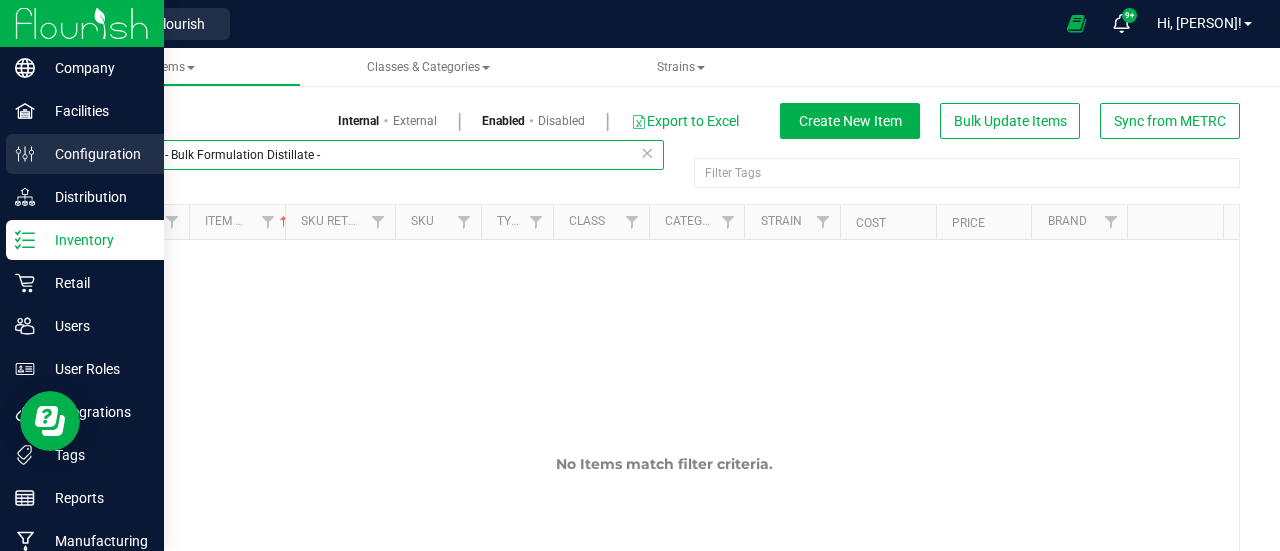 drag, startPoint x: 170, startPoint y: 155, endPoint x: 15, endPoint y: 151, distance: 155.0516 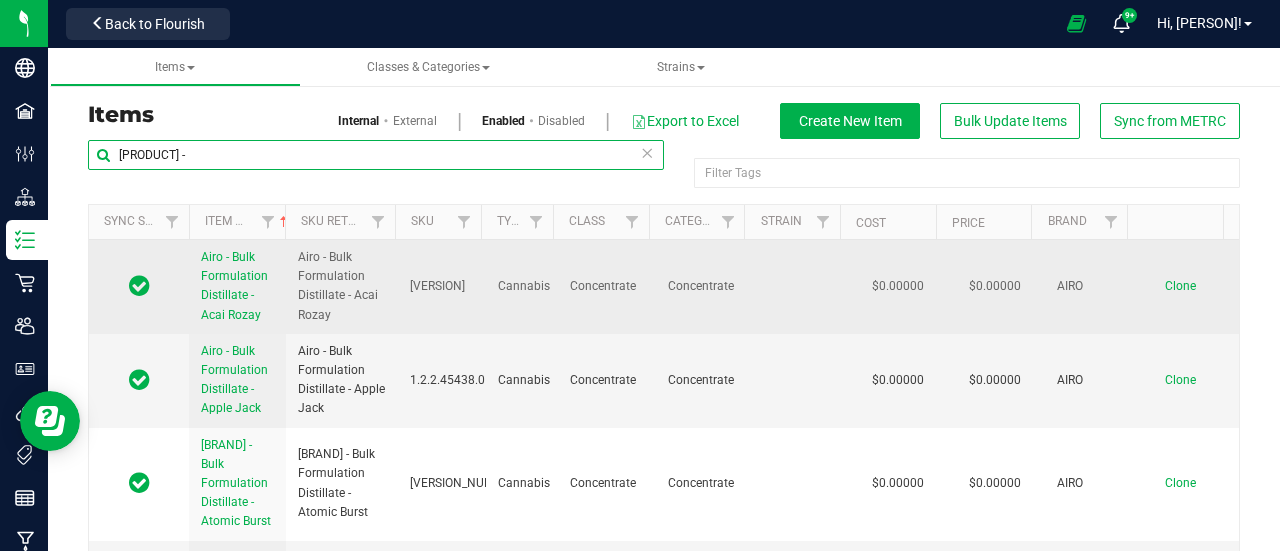 type on "Bulk Formulation Distillate -" 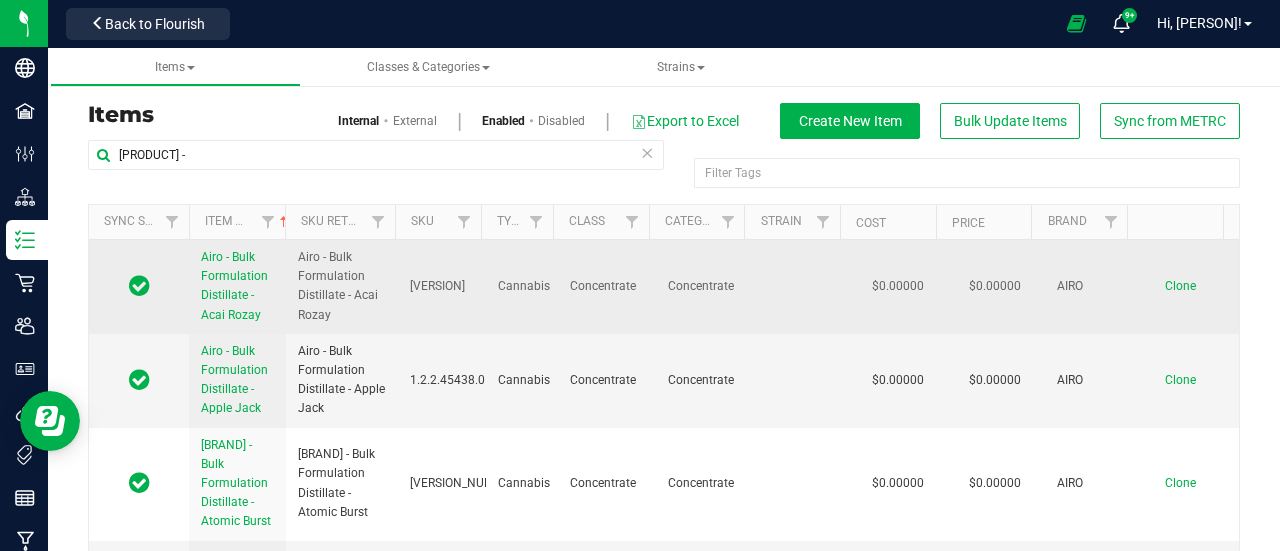click on "Clone" at bounding box center (1180, 286) 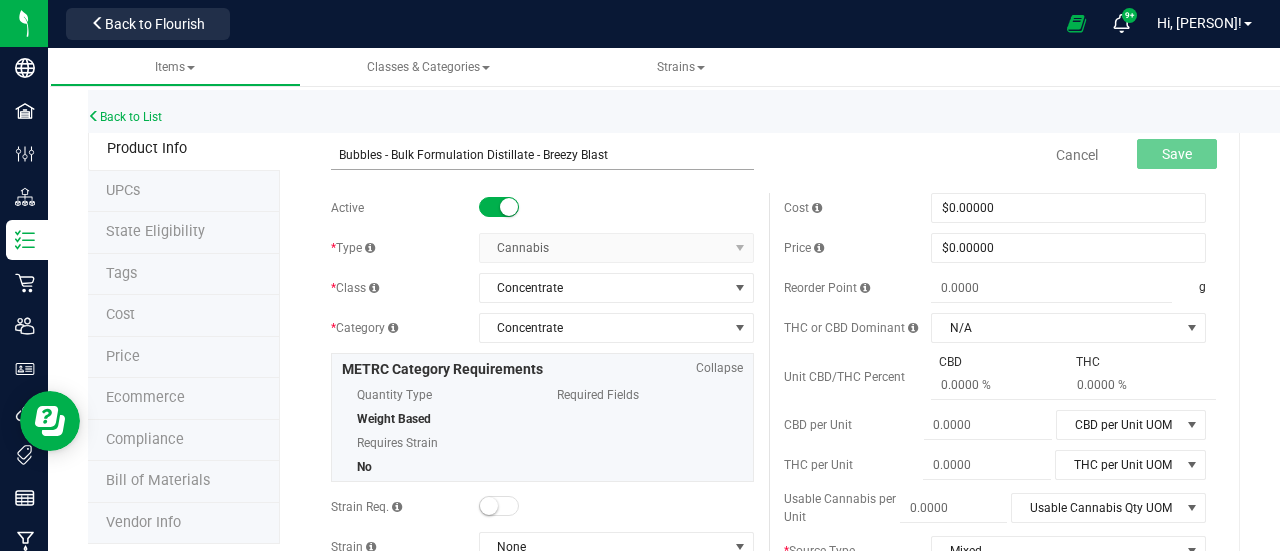 click on "Bubbles - Bulk Formulation Distillate - Breezy Blast" at bounding box center [542, 155] 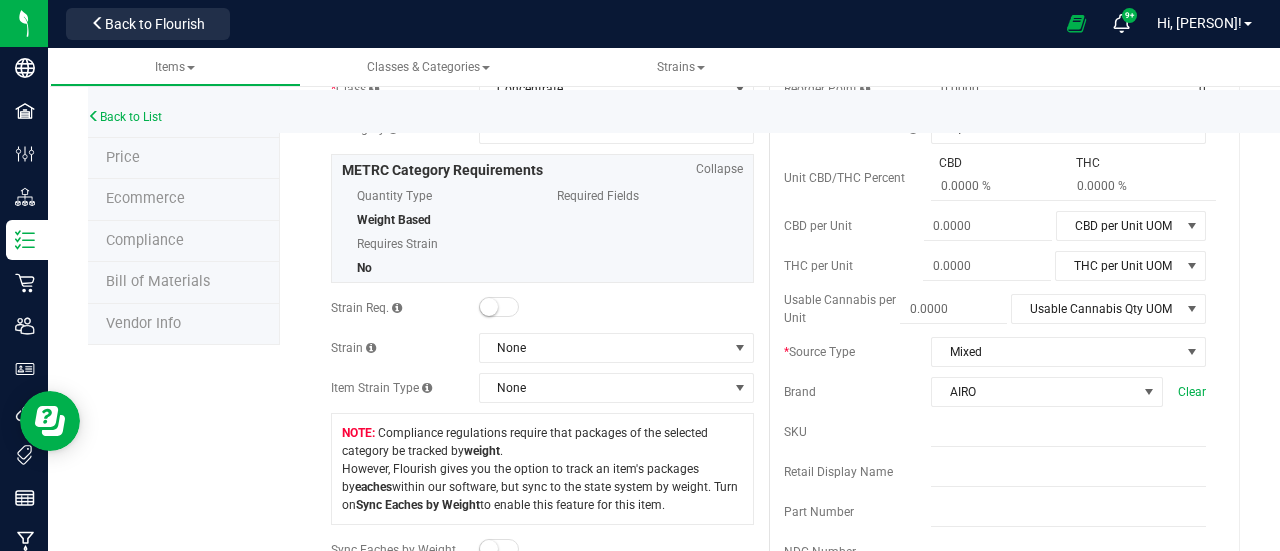 scroll, scrollTop: 251, scrollLeft: 0, axis: vertical 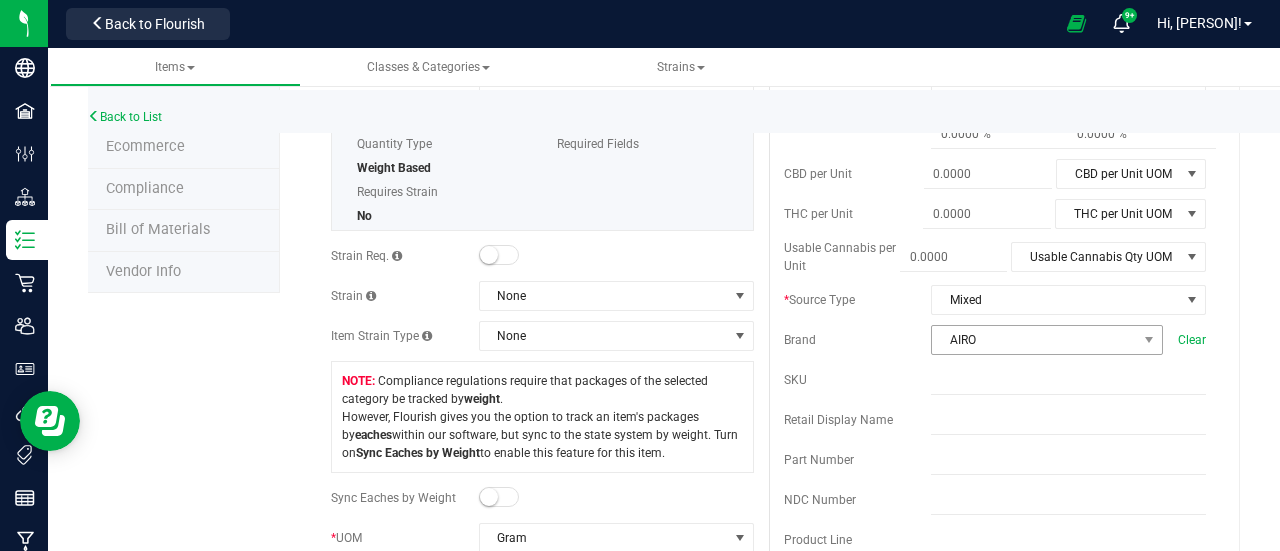 type on "Bubbles - Bulk Formulation Distillate - Breezy Blast" 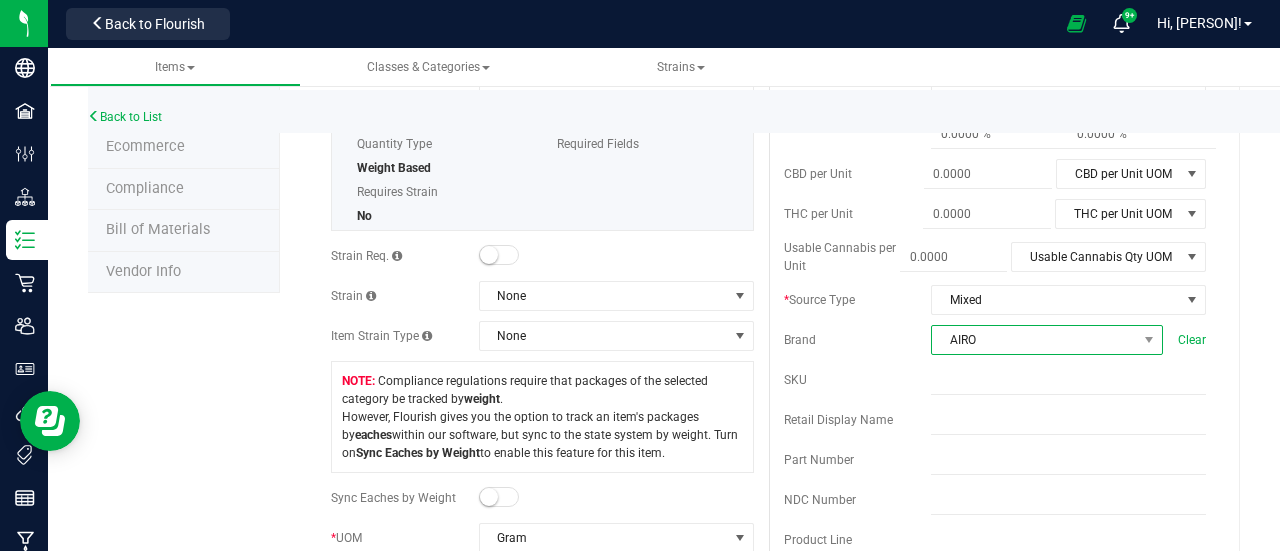 click on "AIRO" at bounding box center (1034, 340) 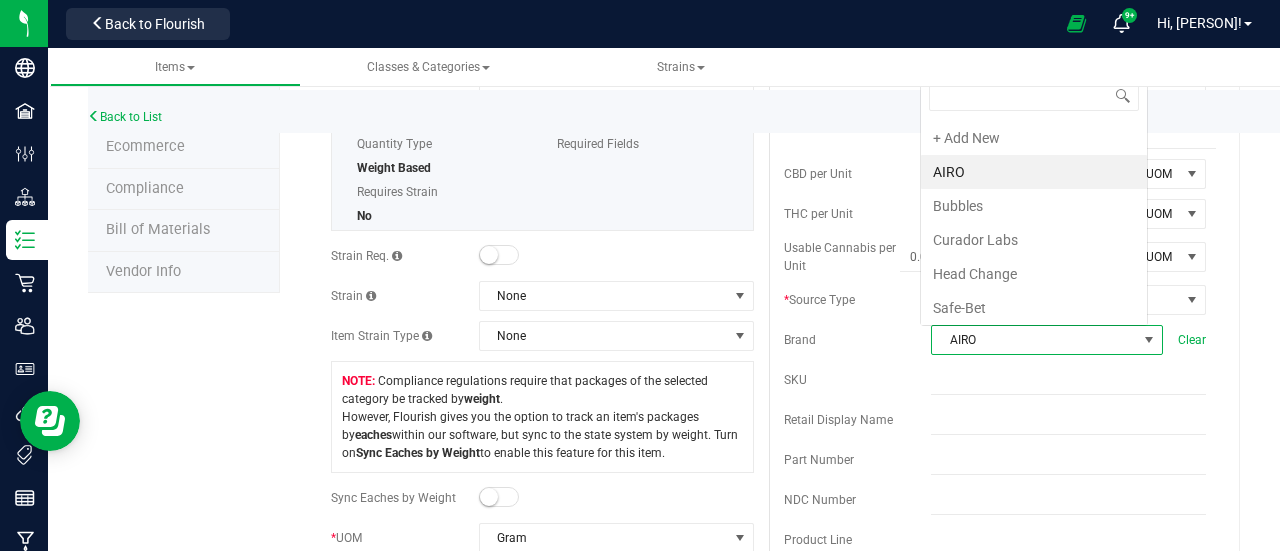 scroll, scrollTop: 0, scrollLeft: 0, axis: both 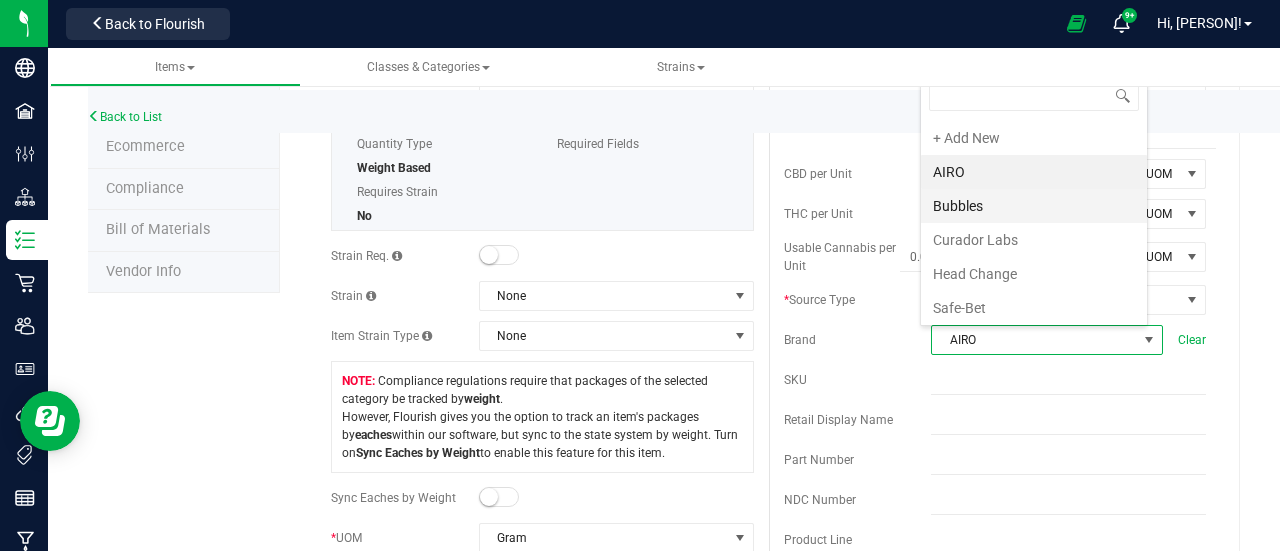 click on "Bubbles" at bounding box center (1034, 206) 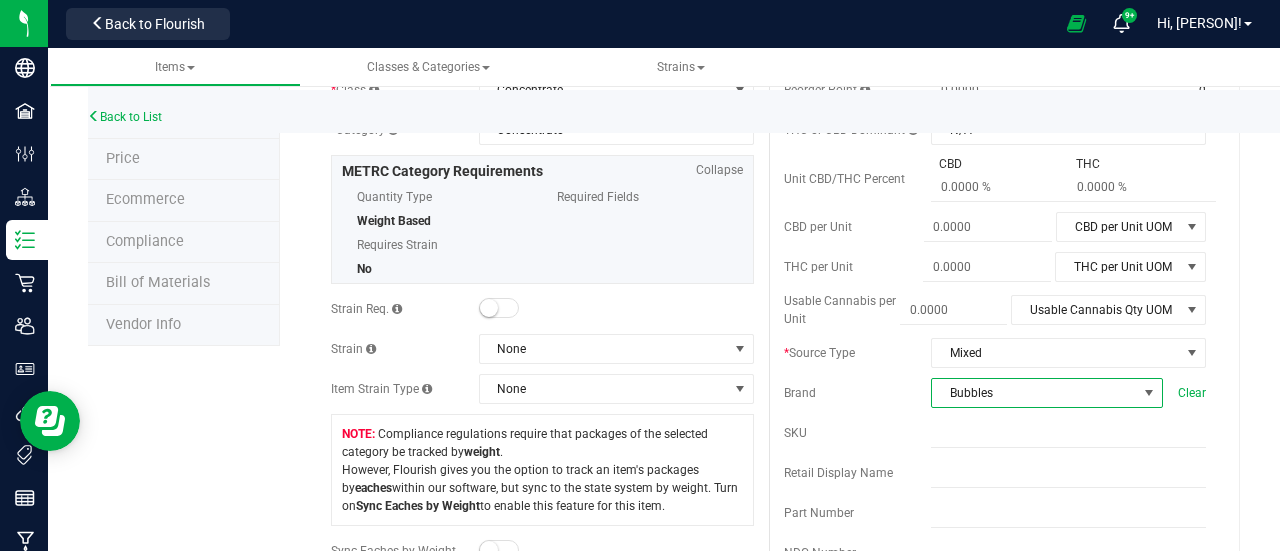 scroll, scrollTop: 0, scrollLeft: 0, axis: both 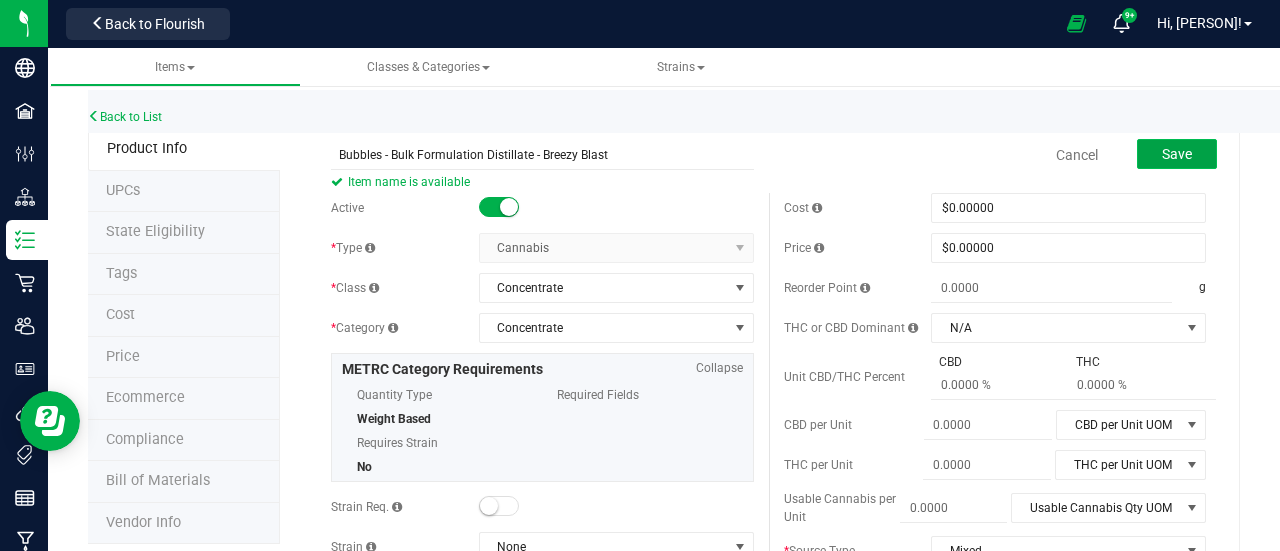 click on "Save" at bounding box center (1177, 154) 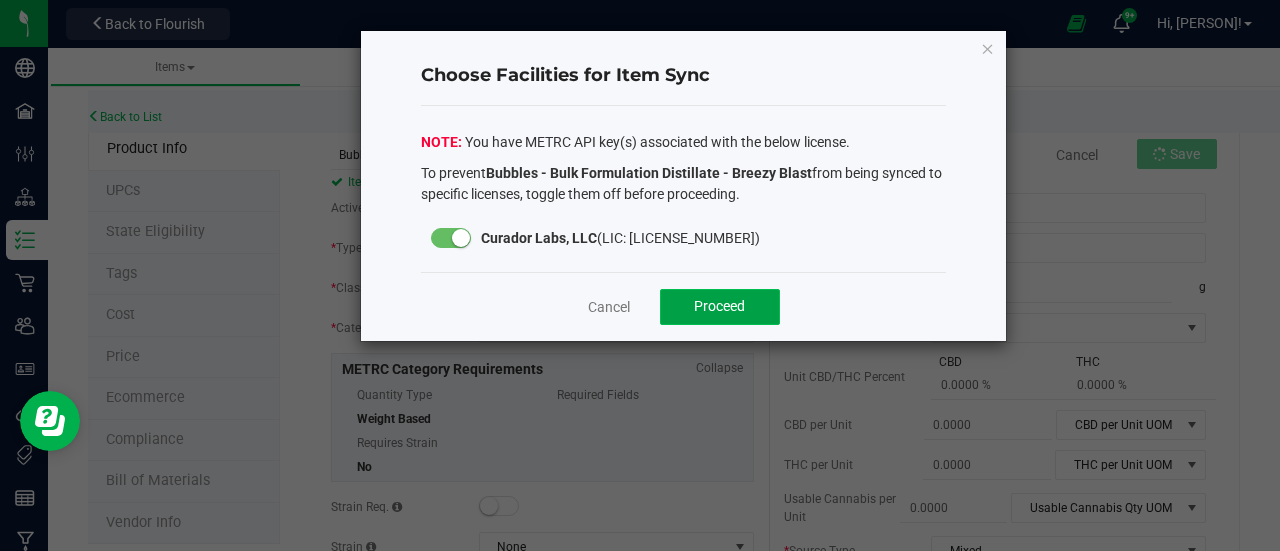 click on "Proceed" 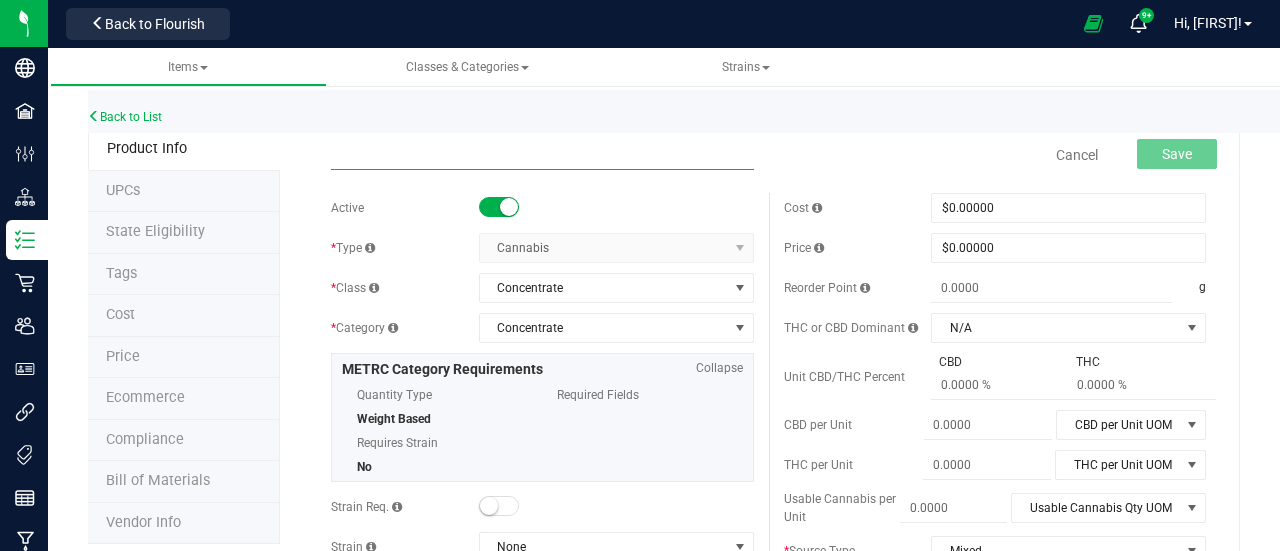 scroll, scrollTop: 0, scrollLeft: 0, axis: both 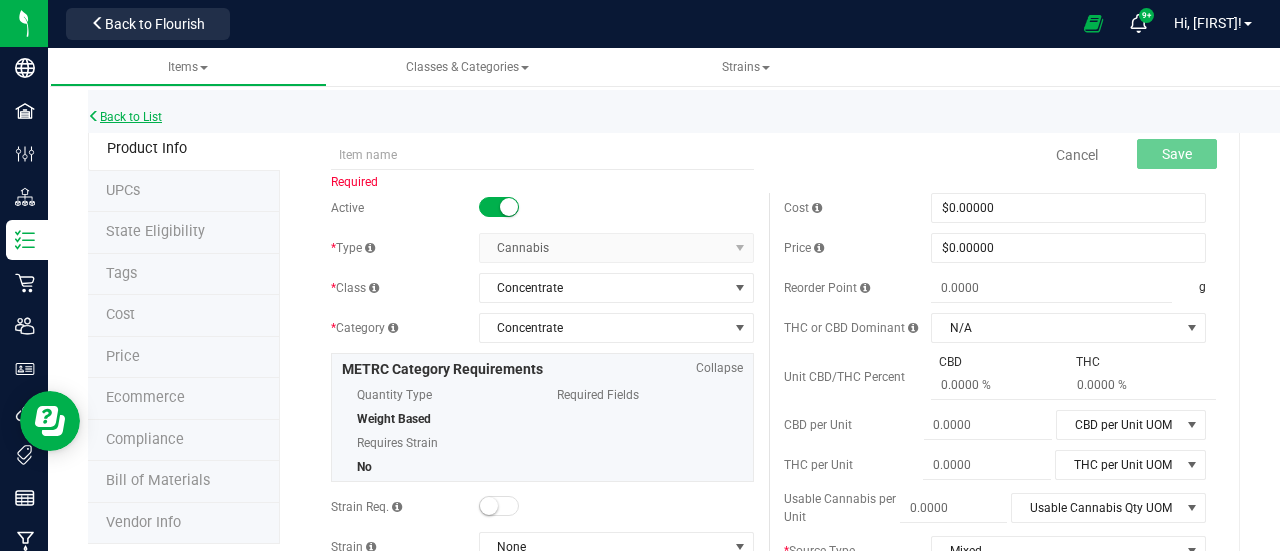 click on "Back to List" at bounding box center [125, 117] 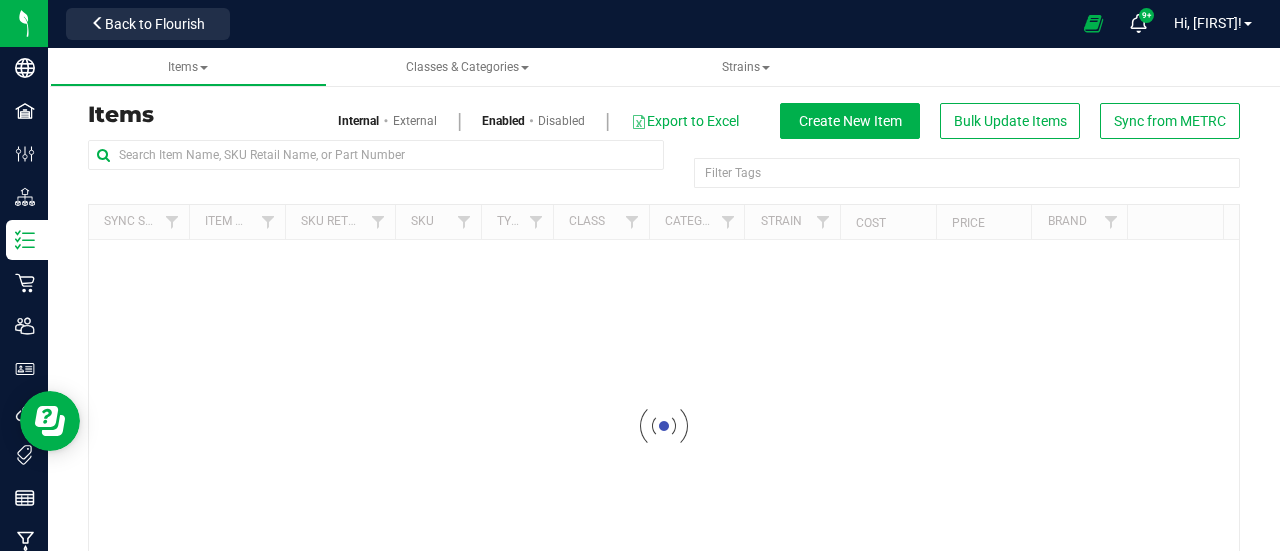click at bounding box center [376, 163] 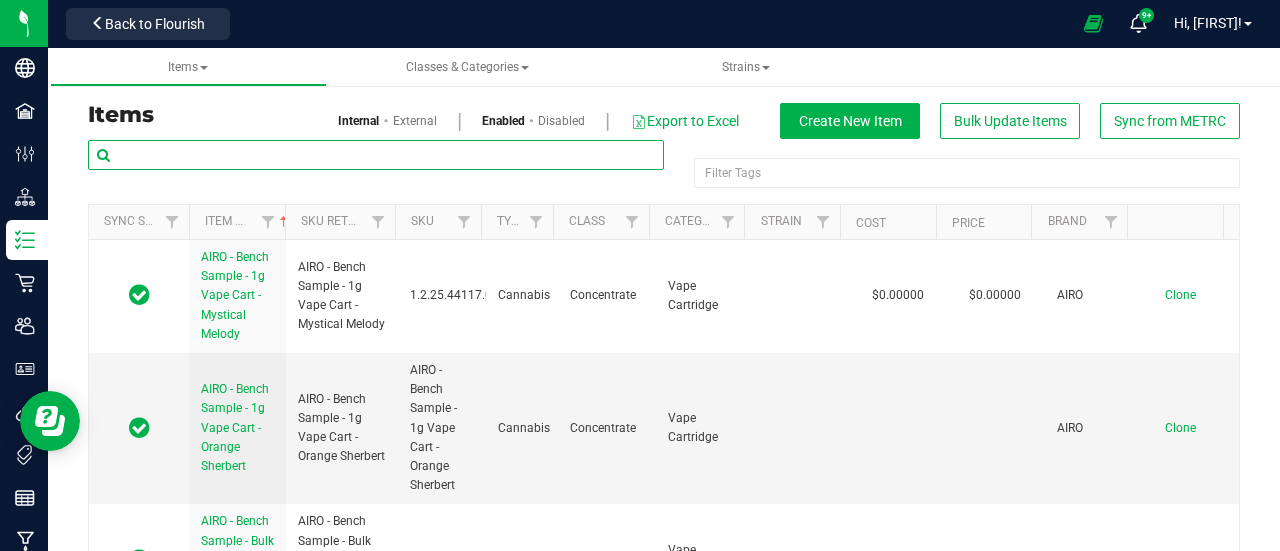 click at bounding box center (376, 155) 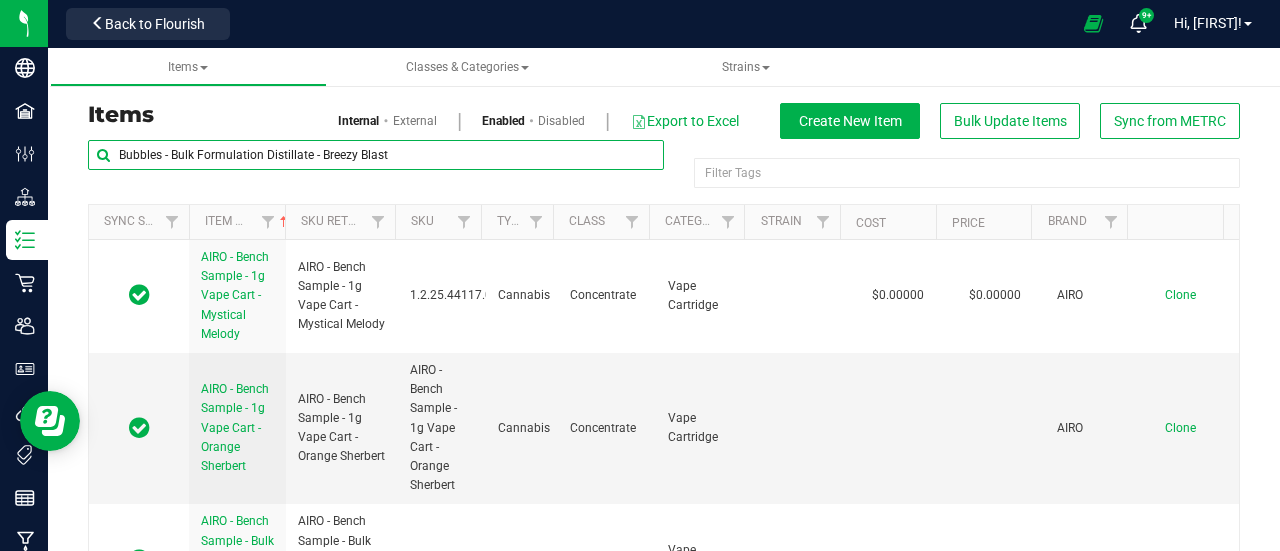 click on "Items   Classes & Categories   Strains
Items
Internal
External
Enabled
Disabled
Export to Excel
Create New Item
Bulk Update Items
Sync from METRC" at bounding box center (664, 299) 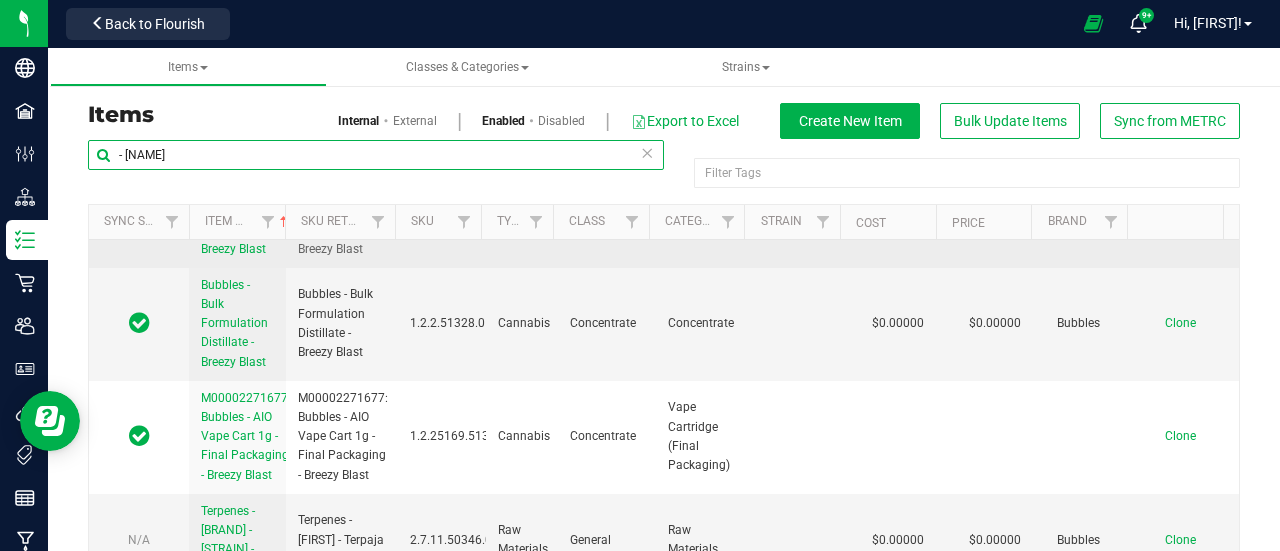 scroll, scrollTop: 0, scrollLeft: 0, axis: both 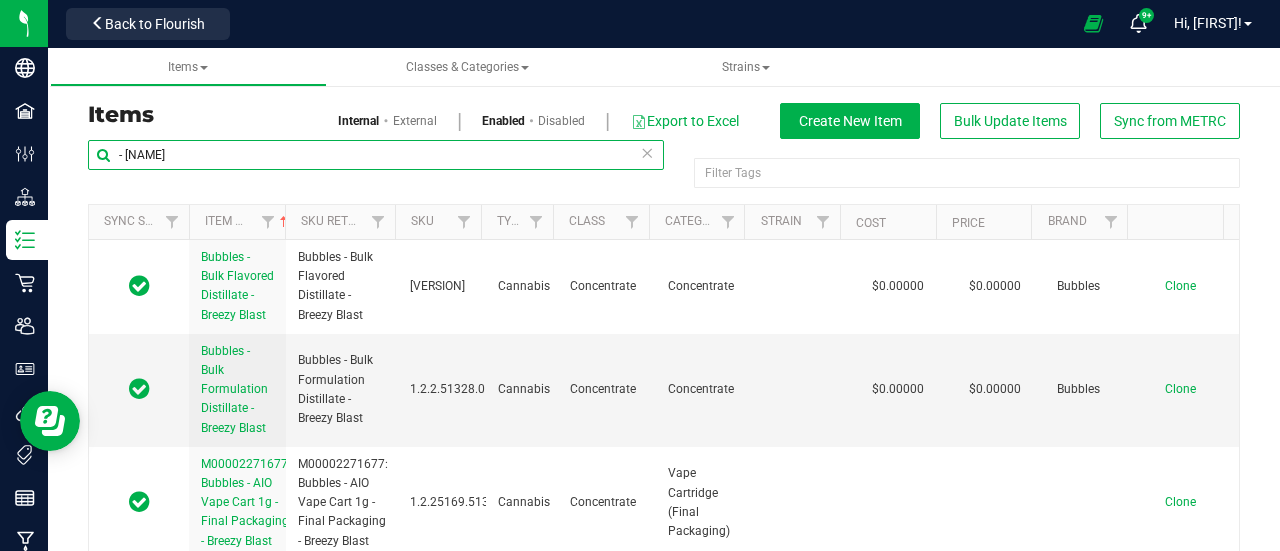 drag, startPoint x: 220, startPoint y: 157, endPoint x: 70, endPoint y: 137, distance: 151.32745 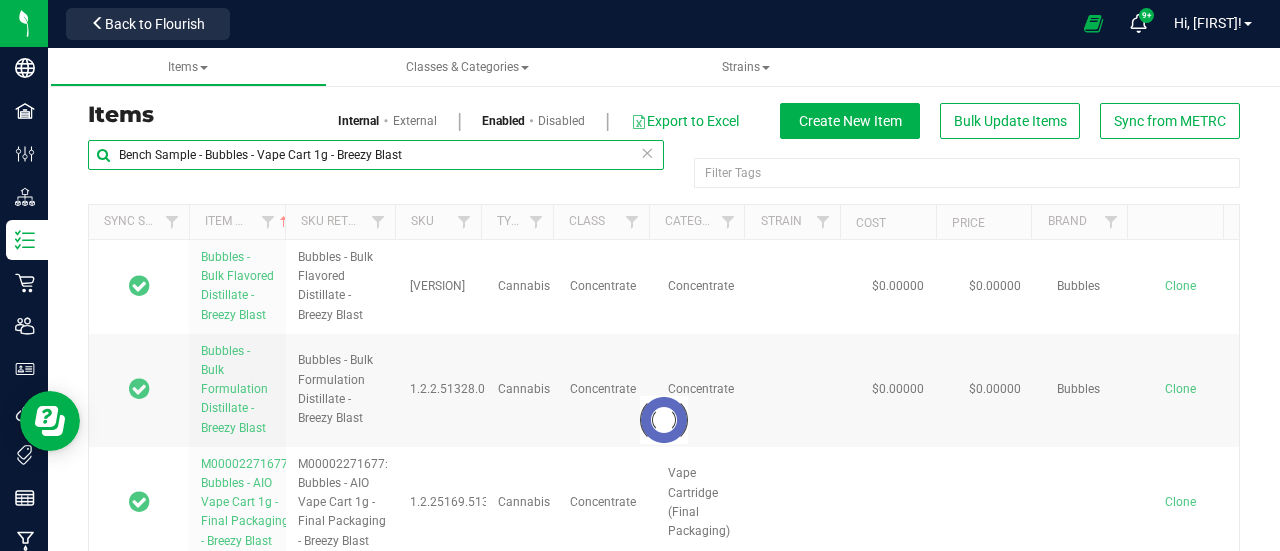 click on "Bench Sample - Bubbles - Vape Cart 1g - Breezy Blast" at bounding box center [376, 155] 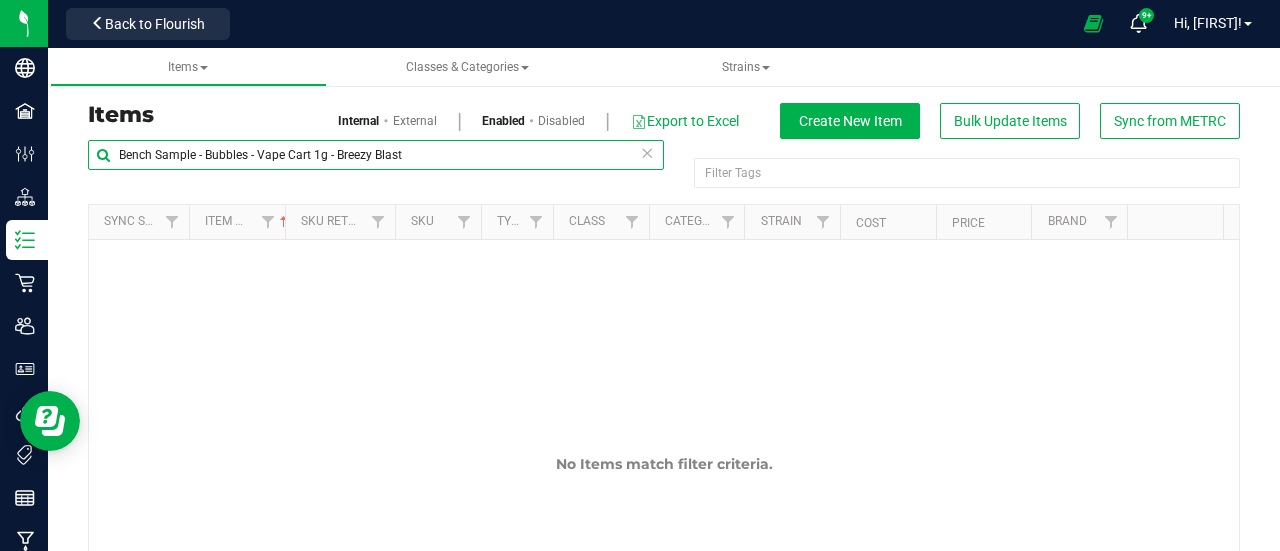 drag, startPoint x: 258, startPoint y: 153, endPoint x: 80, endPoint y: 135, distance: 178.90779 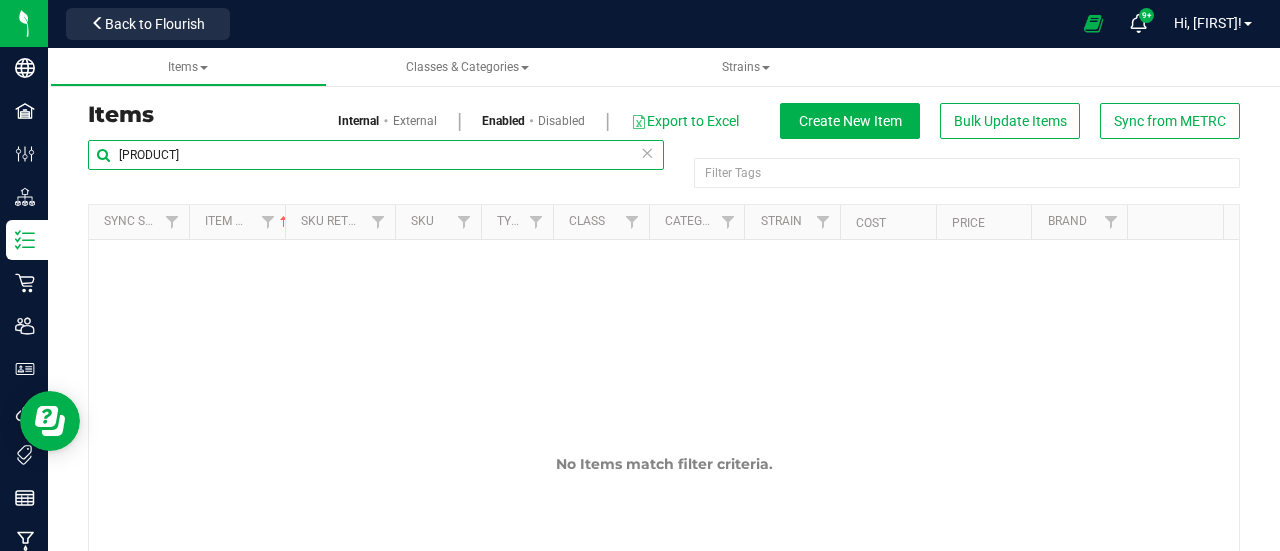 click on "Items   Classes & Categories   Strains
Items
Internal
External
Enabled
Disabled
Export to Excel
Create New Item
Bulk Update Items
Sync from METRC" at bounding box center (664, 299) 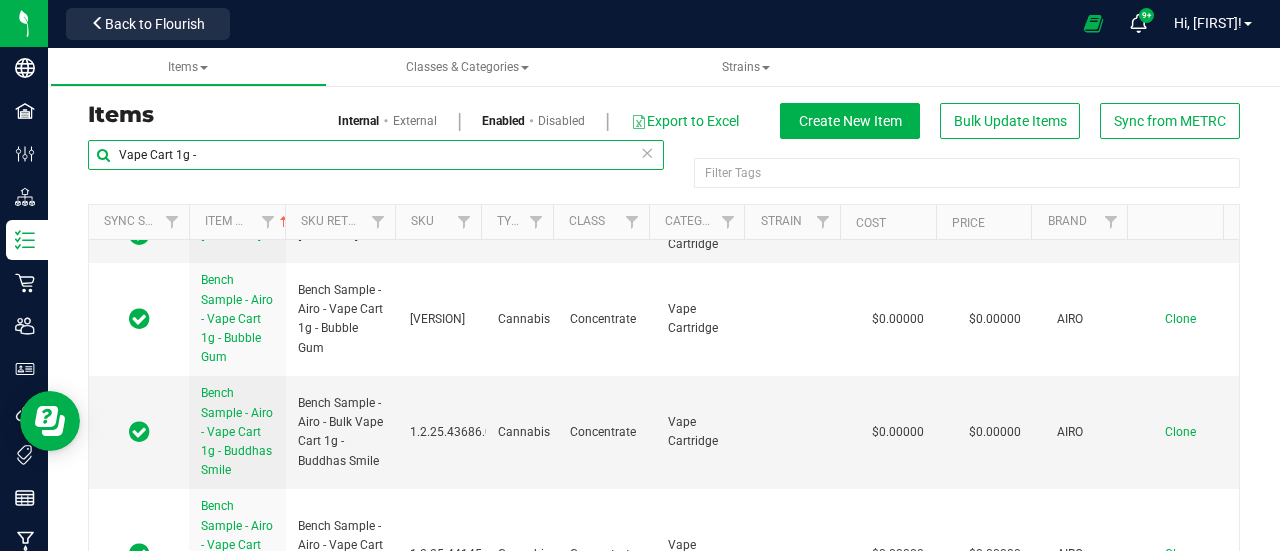 scroll, scrollTop: 2142, scrollLeft: 0, axis: vertical 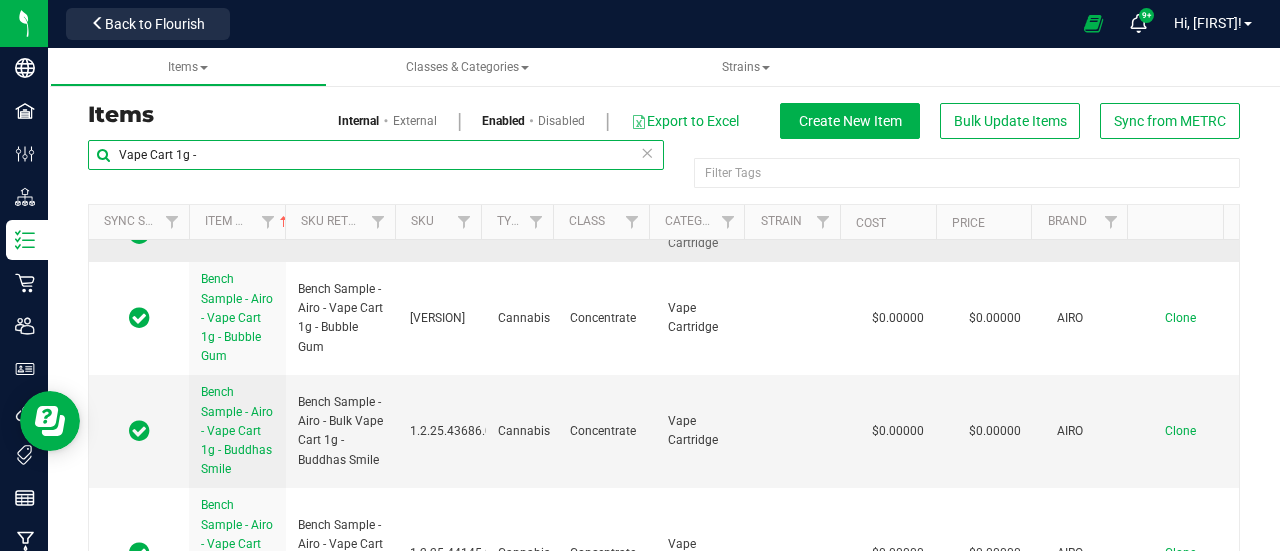 type on "Vape Cart 1g -" 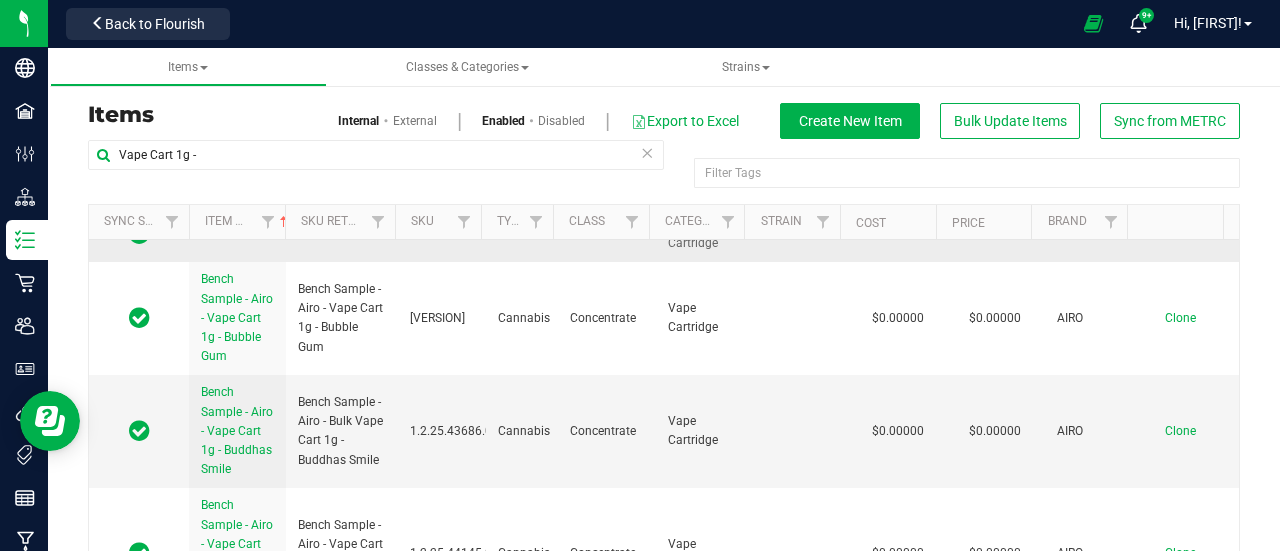 click on "Clone" at bounding box center (1180, 234) 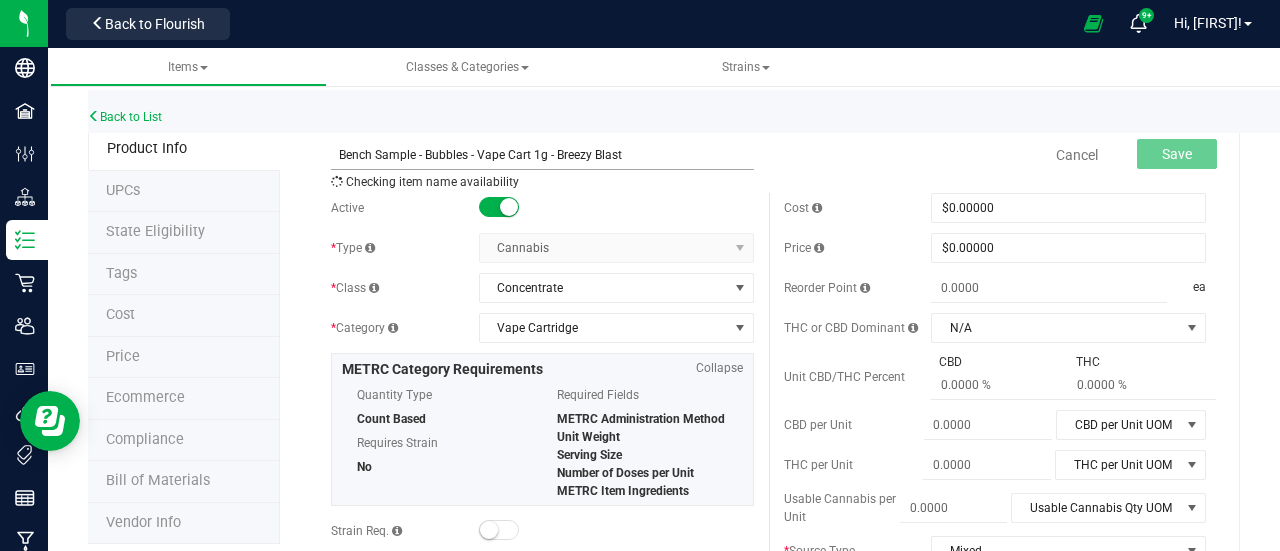 click on "Bench Sample - Bubbles - Vape Cart 1g - Breezy Blast" at bounding box center (542, 155) 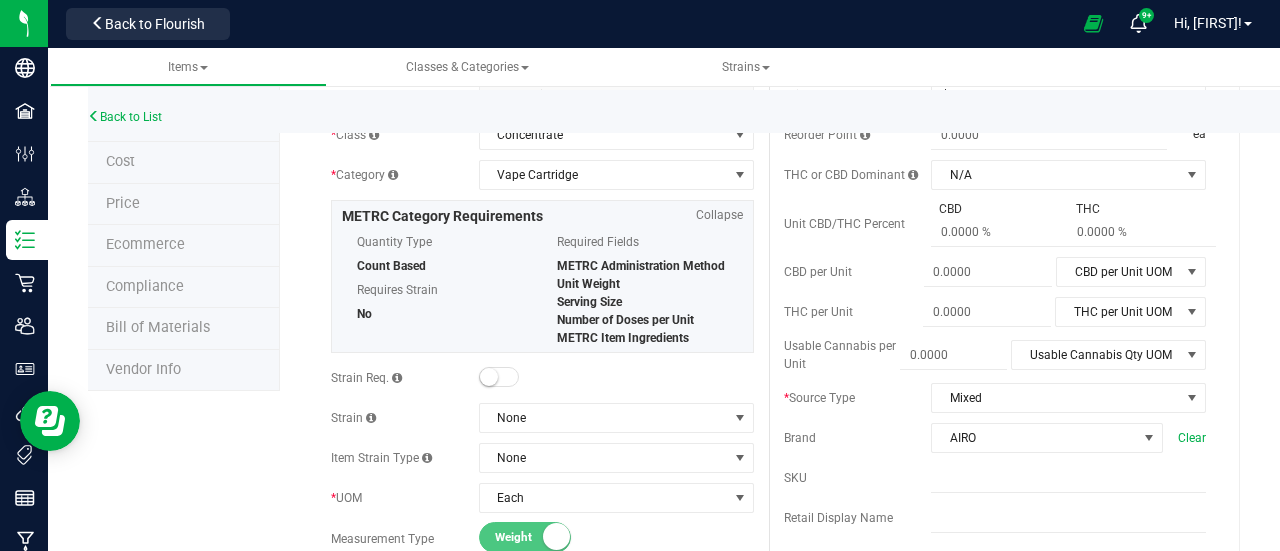 scroll, scrollTop: 154, scrollLeft: 0, axis: vertical 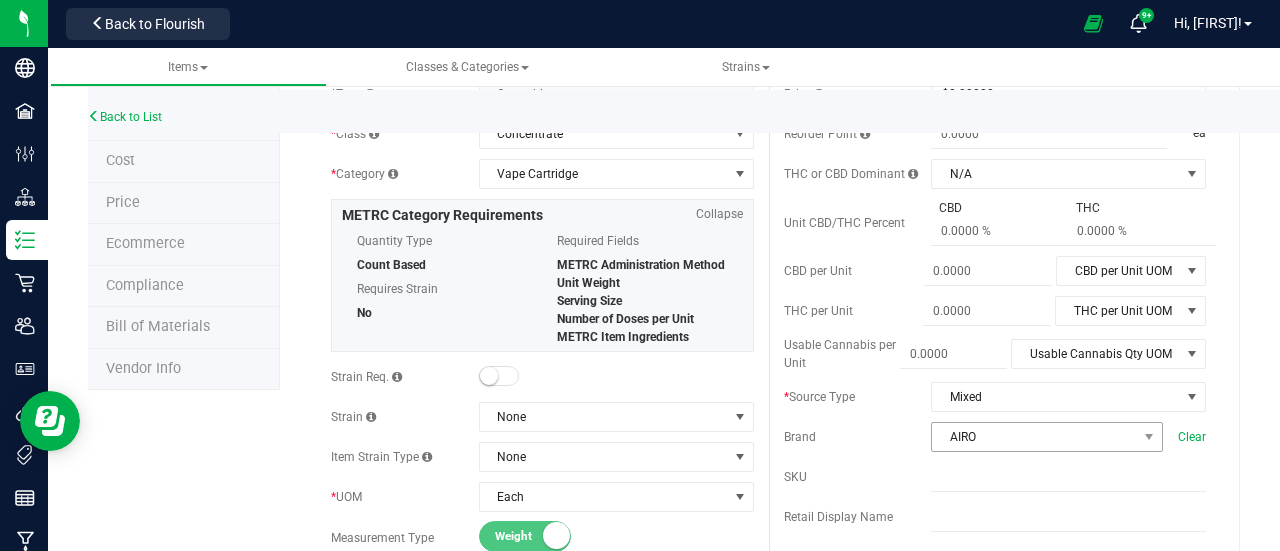 type on "Bench Sample - Bubbles - Vape Cart 1g - Breezy Blast" 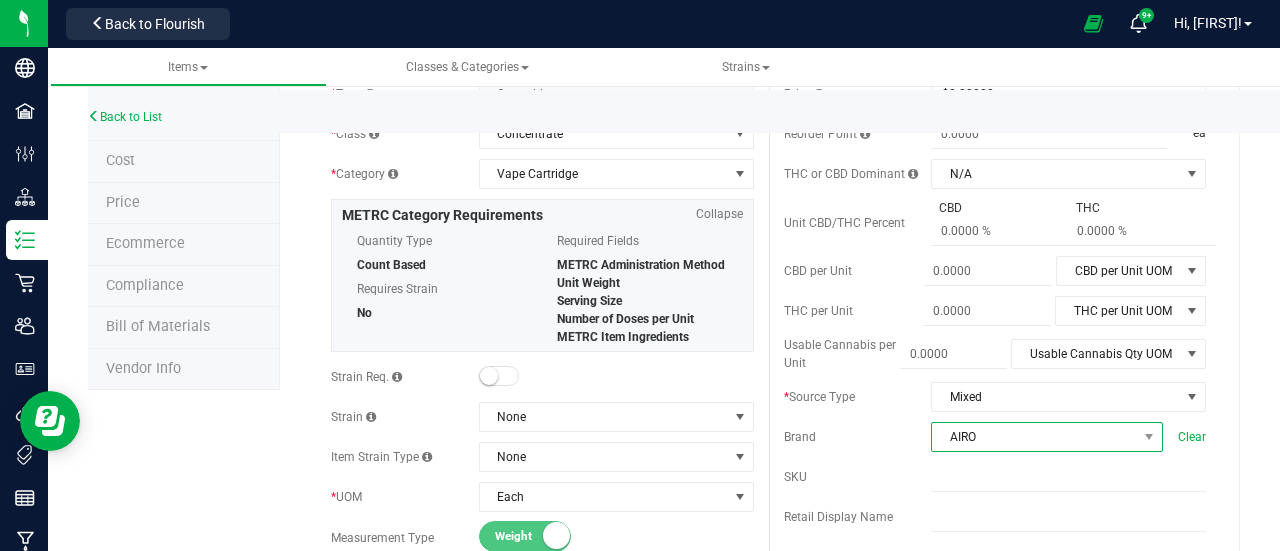 click on "AIRO" at bounding box center (1034, 437) 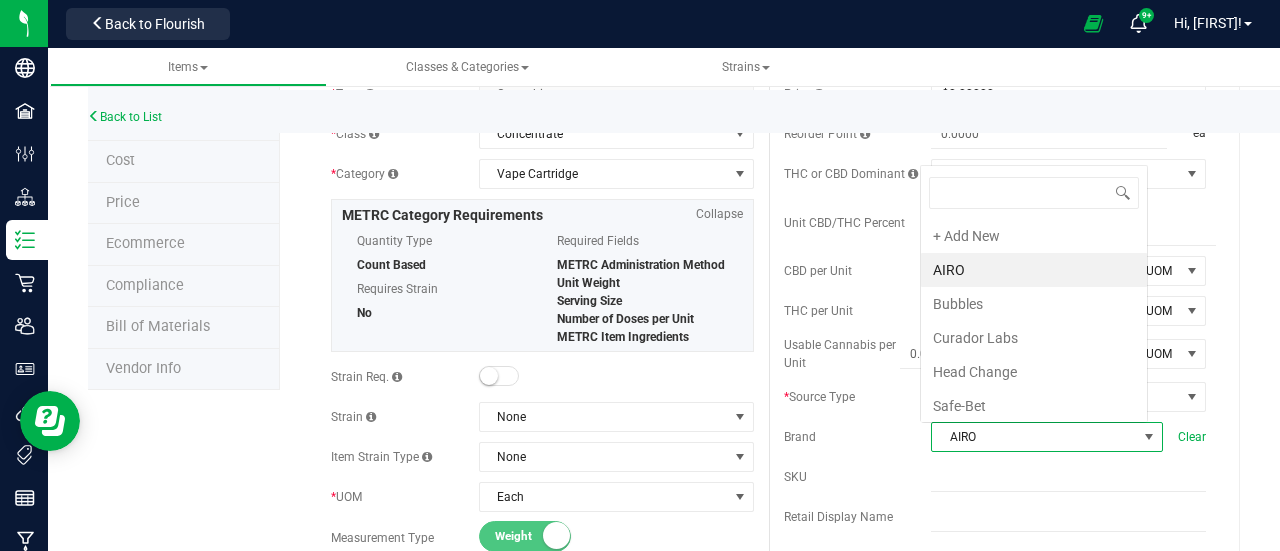 scroll, scrollTop: 0, scrollLeft: 0, axis: both 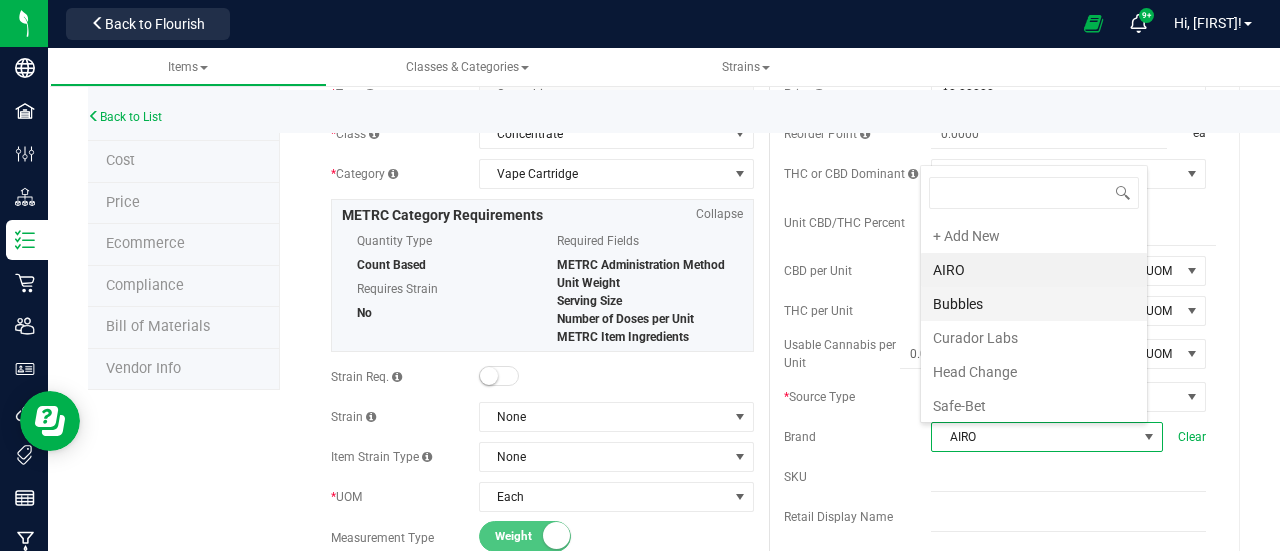 click on "Bubbles" at bounding box center [1034, 304] 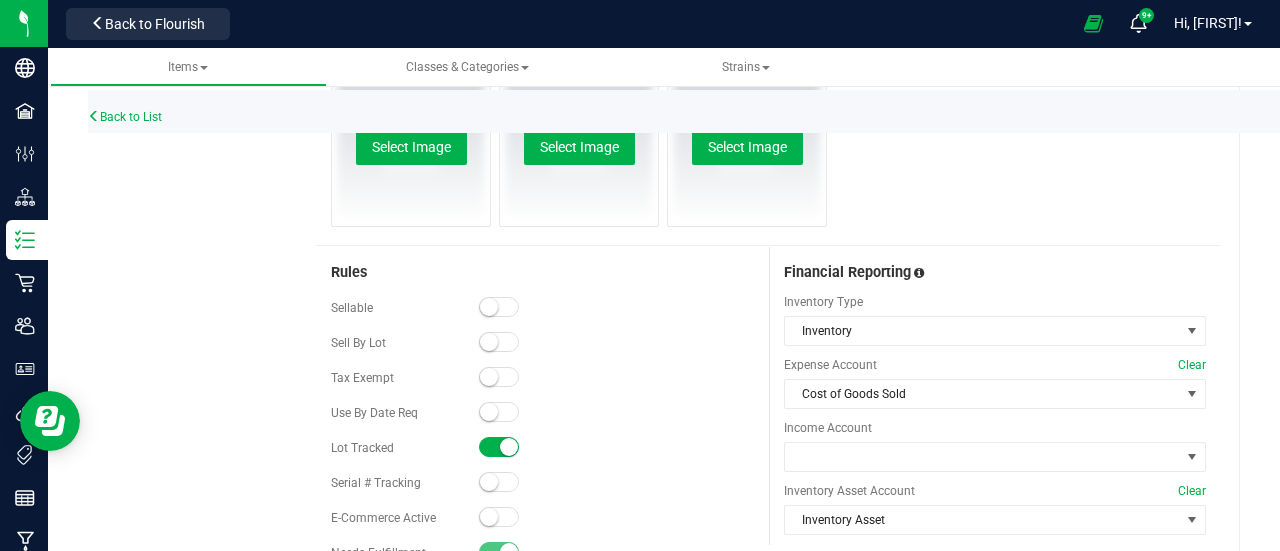 scroll, scrollTop: 1449, scrollLeft: 0, axis: vertical 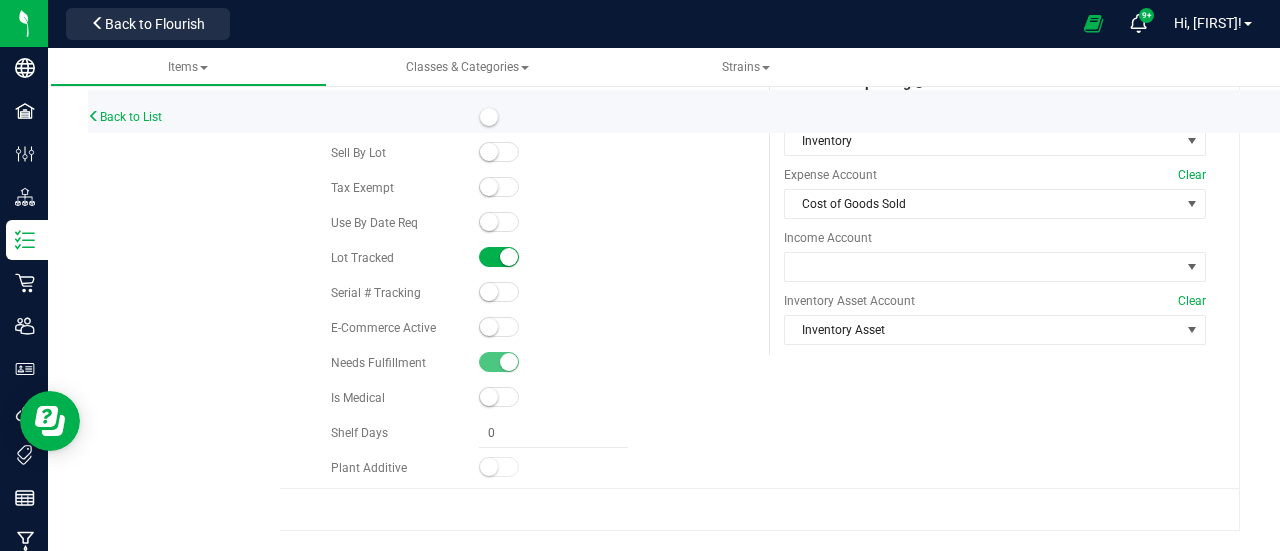 click at bounding box center [499, 222] 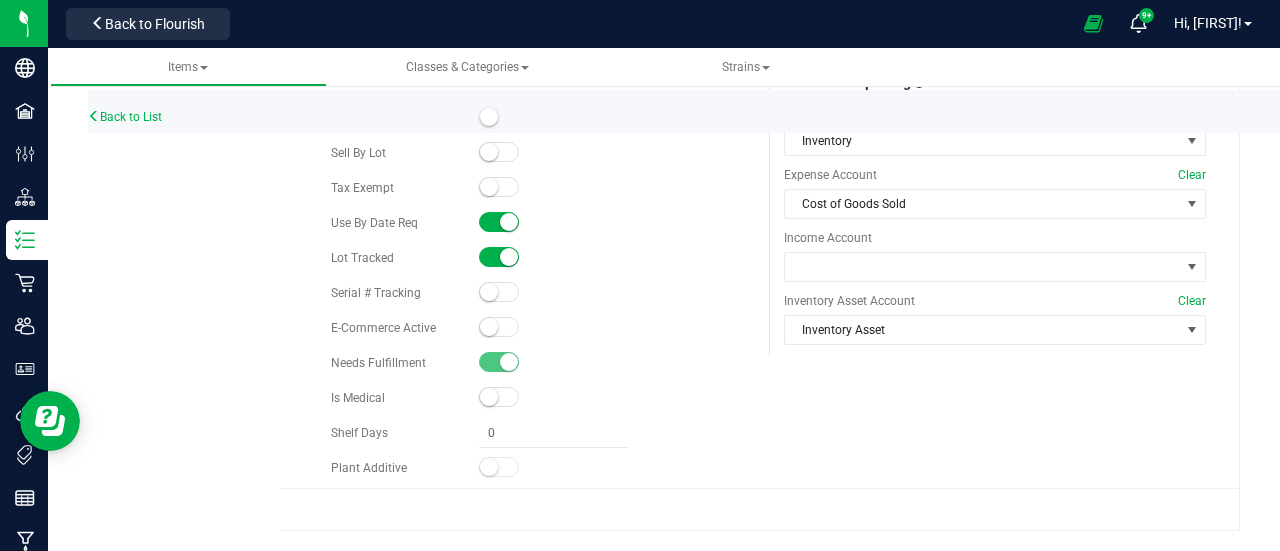 scroll, scrollTop: 0, scrollLeft: 0, axis: both 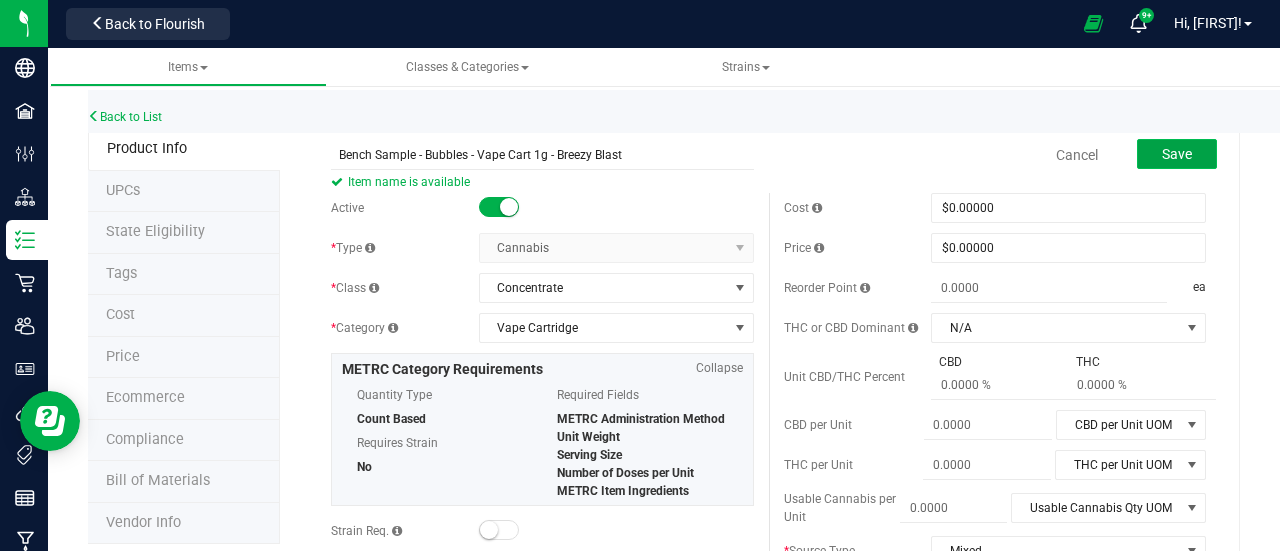 click on "Save" at bounding box center (1177, 154) 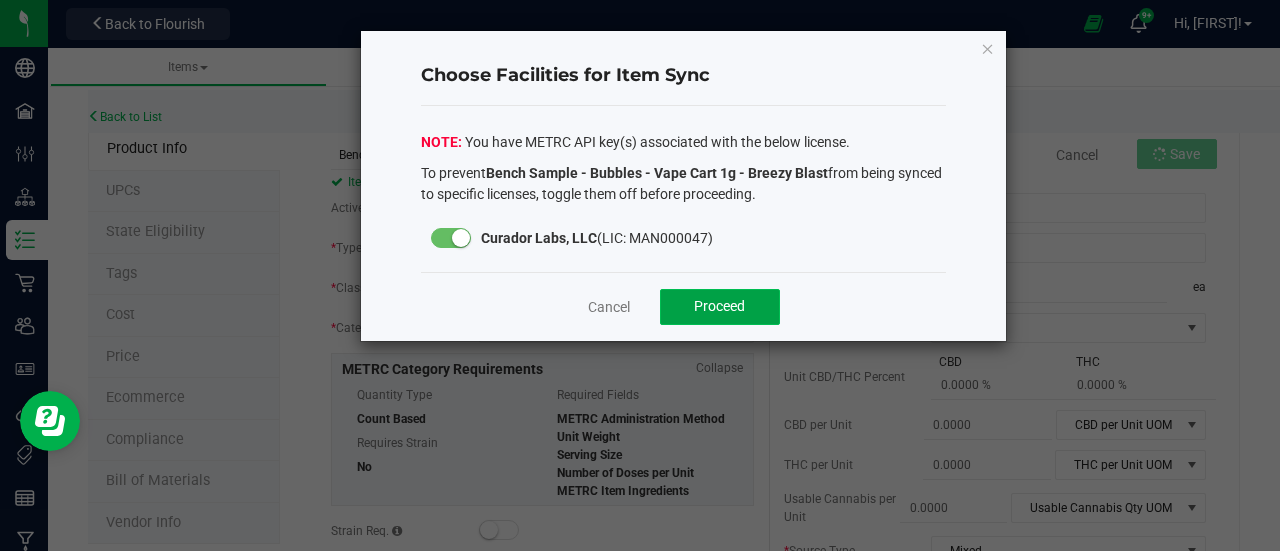 click on "Proceed" 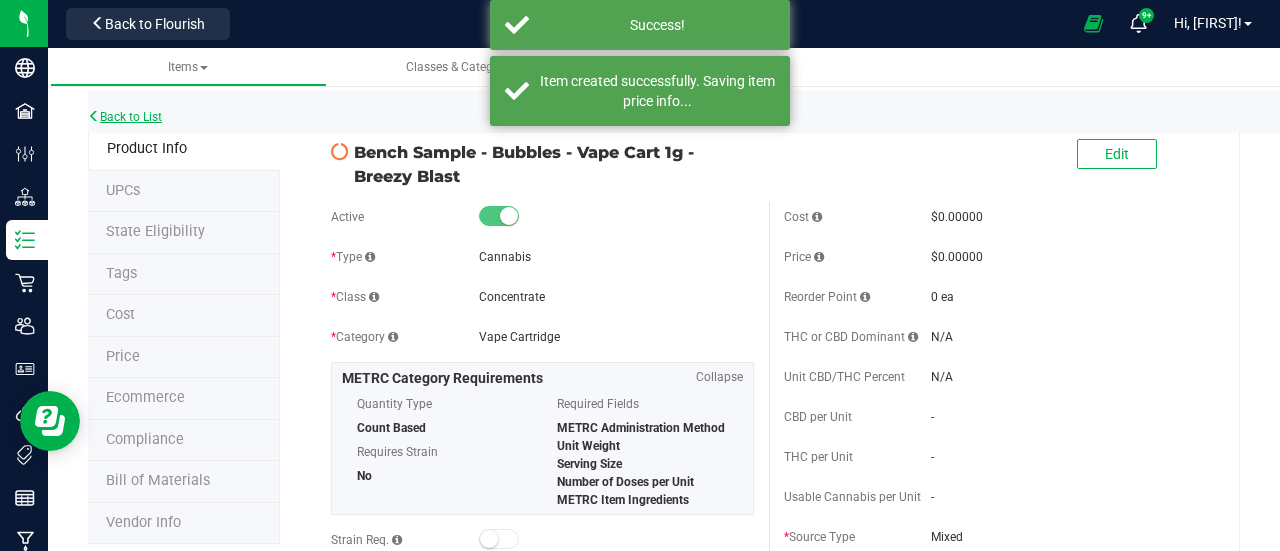 click on "Back to List" at bounding box center [125, 117] 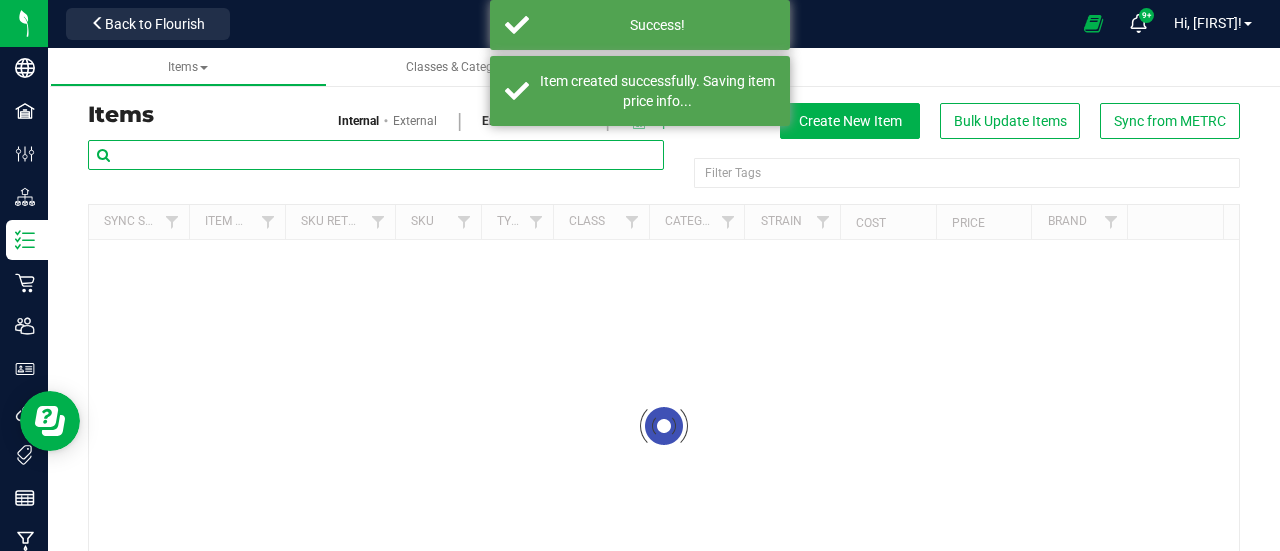 click at bounding box center [376, 155] 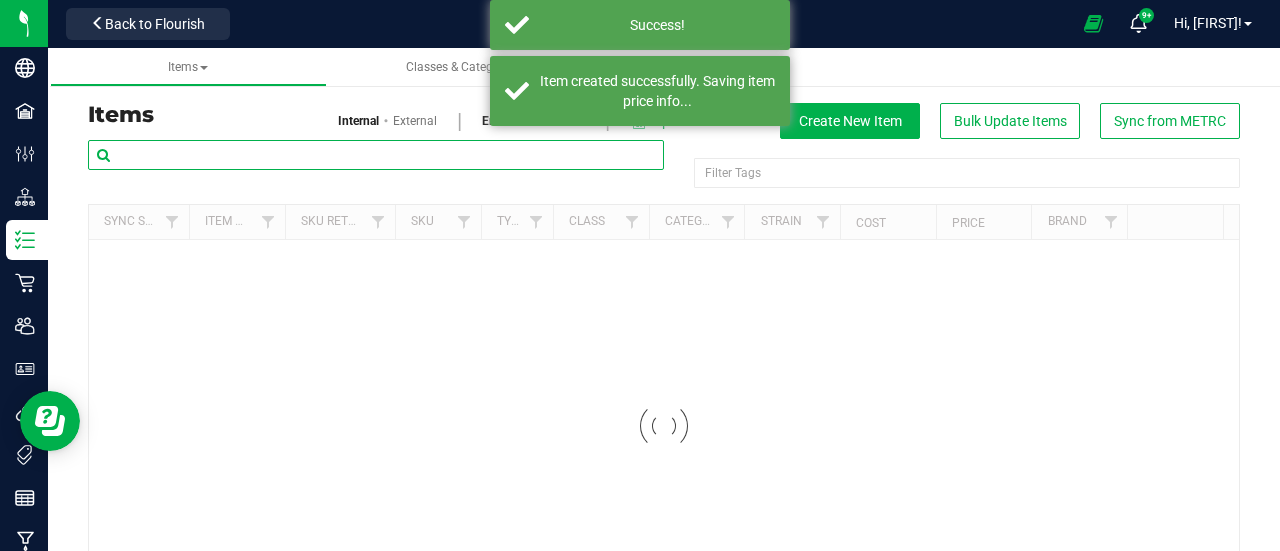 paste on "Bubbles - Bulk Vape Cart 1g Each - Breezy Blast" 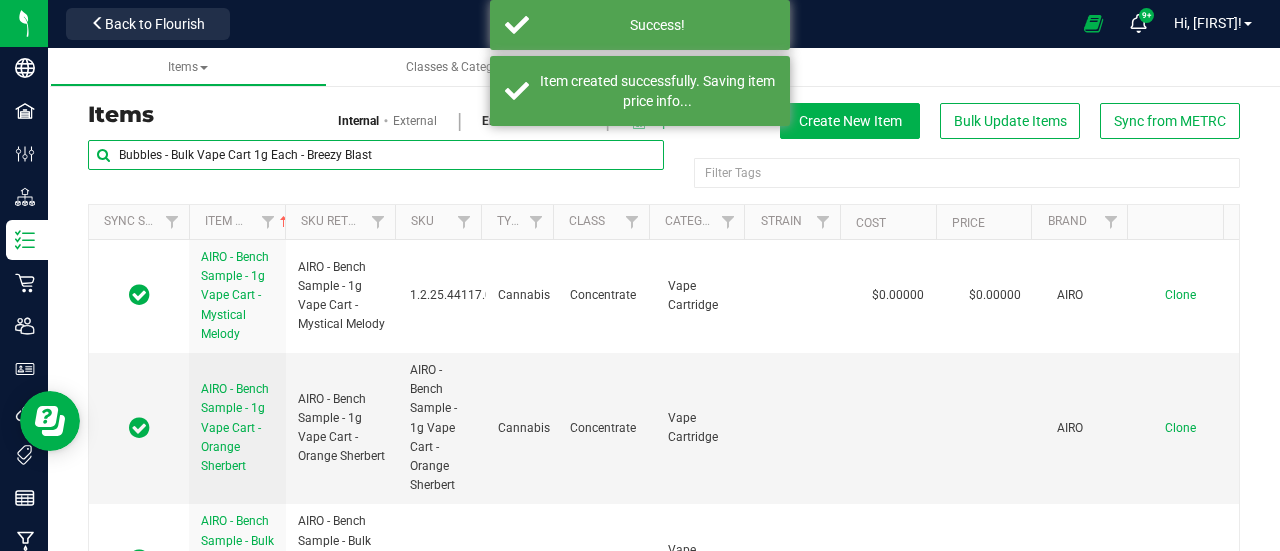 drag, startPoint x: 308, startPoint y: 152, endPoint x: 635, endPoint y: 189, distance: 329.0866 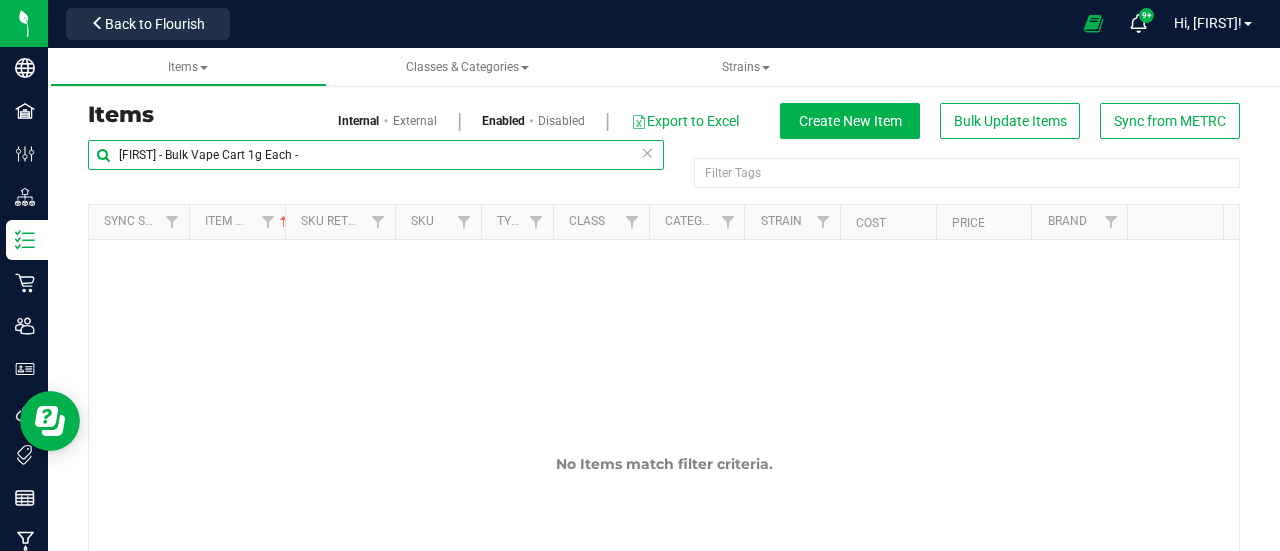 click on "[FIRST] - Bulk Vape Cart 1g Each -" at bounding box center [376, 155] 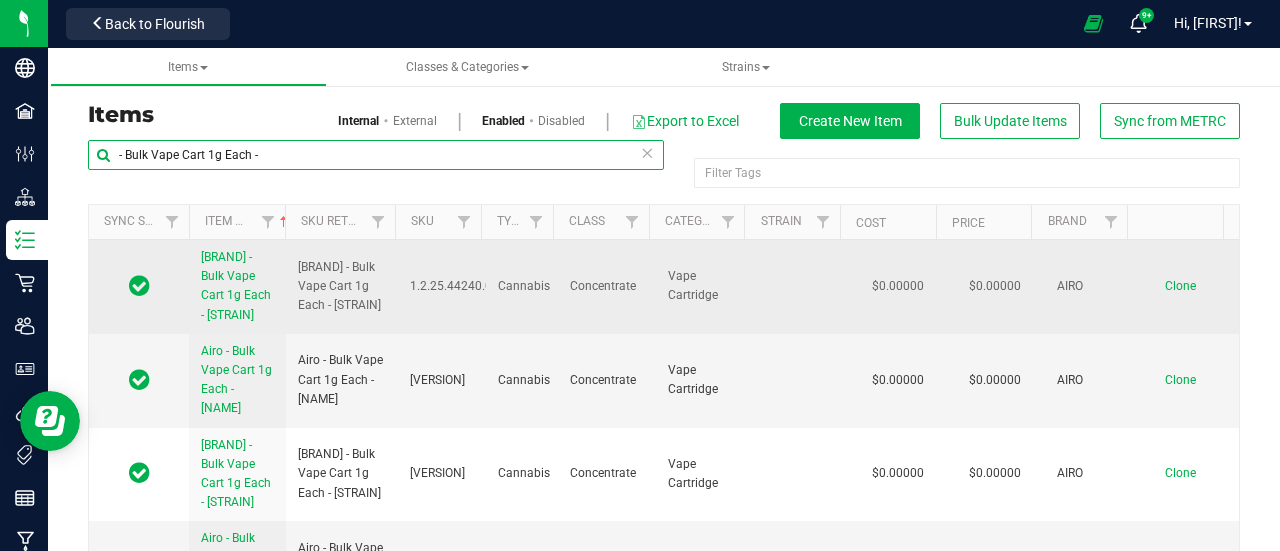 type on "- Bulk Vape Cart 1g Each -" 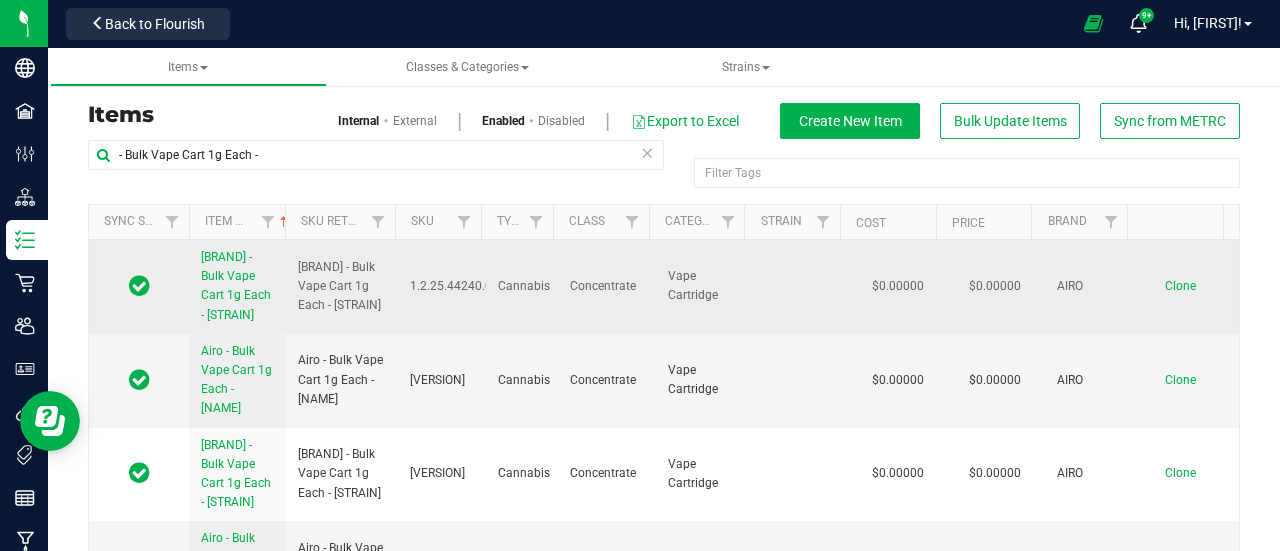 click on "Clone" at bounding box center (1180, 286) 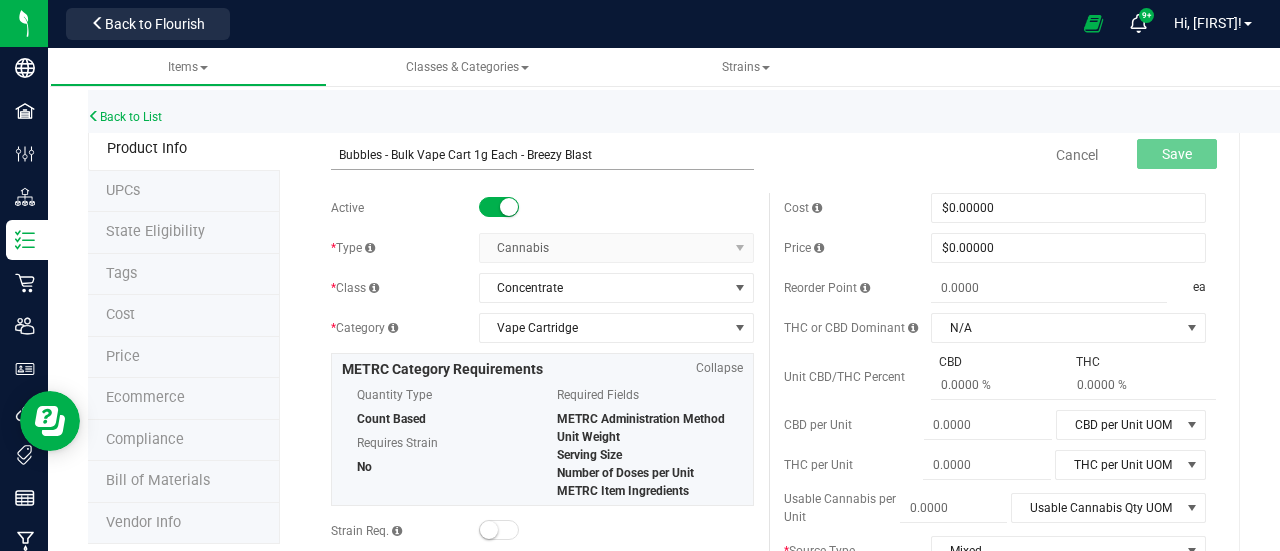 click on "Bubbles - Bulk Vape Cart 1g Each - Breezy Blast" at bounding box center [542, 155] 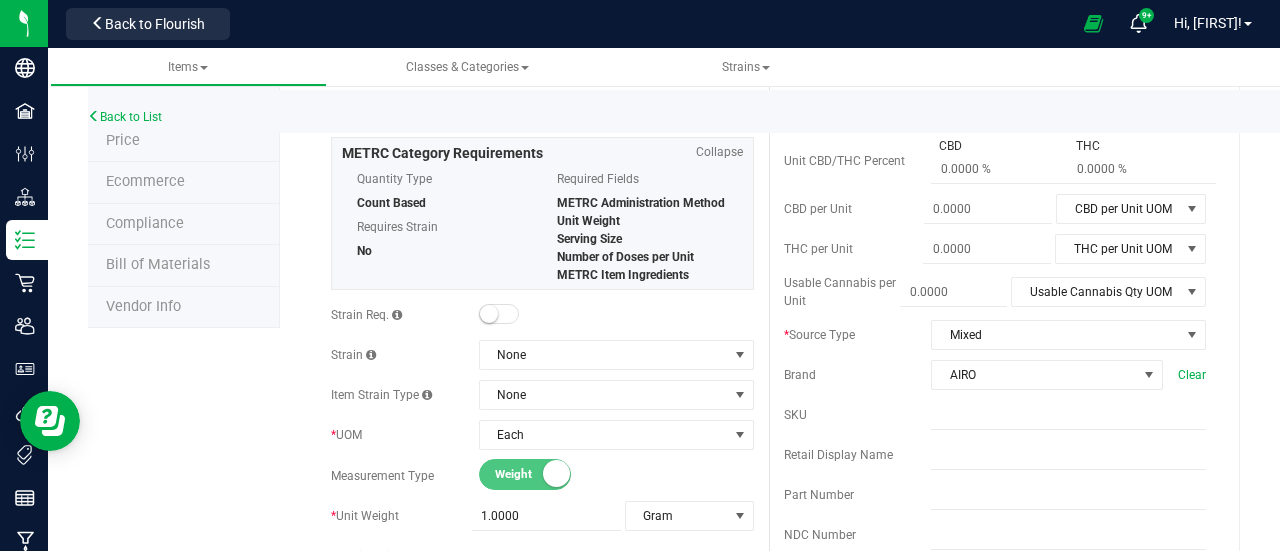 scroll, scrollTop: 219, scrollLeft: 0, axis: vertical 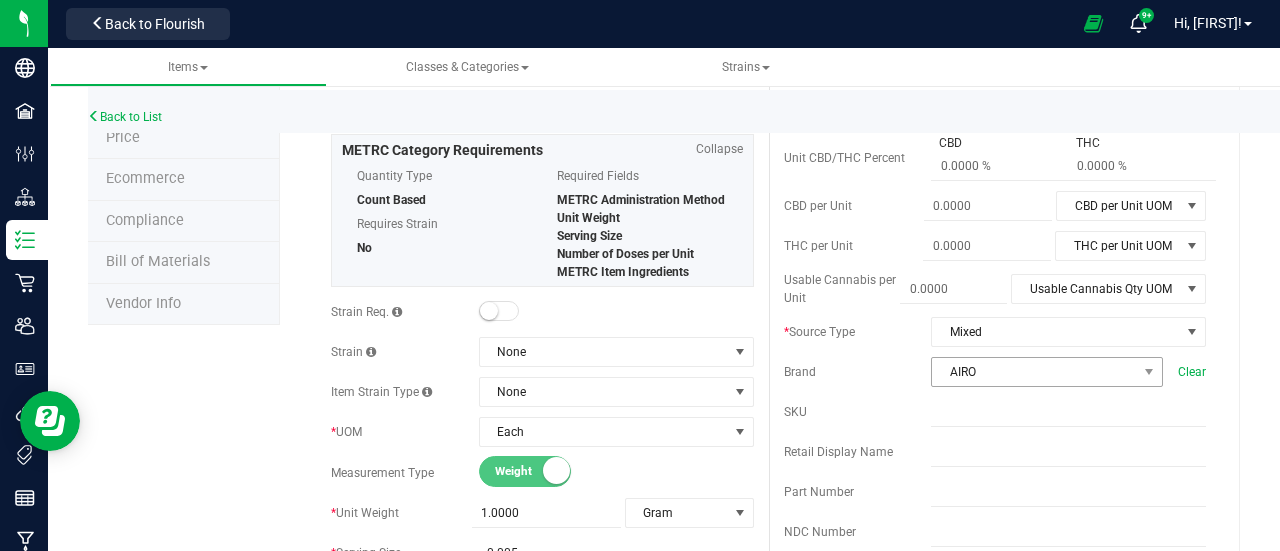 type on "Bubbles - Bulk Vape Cart 1g Each - Breezy Blast" 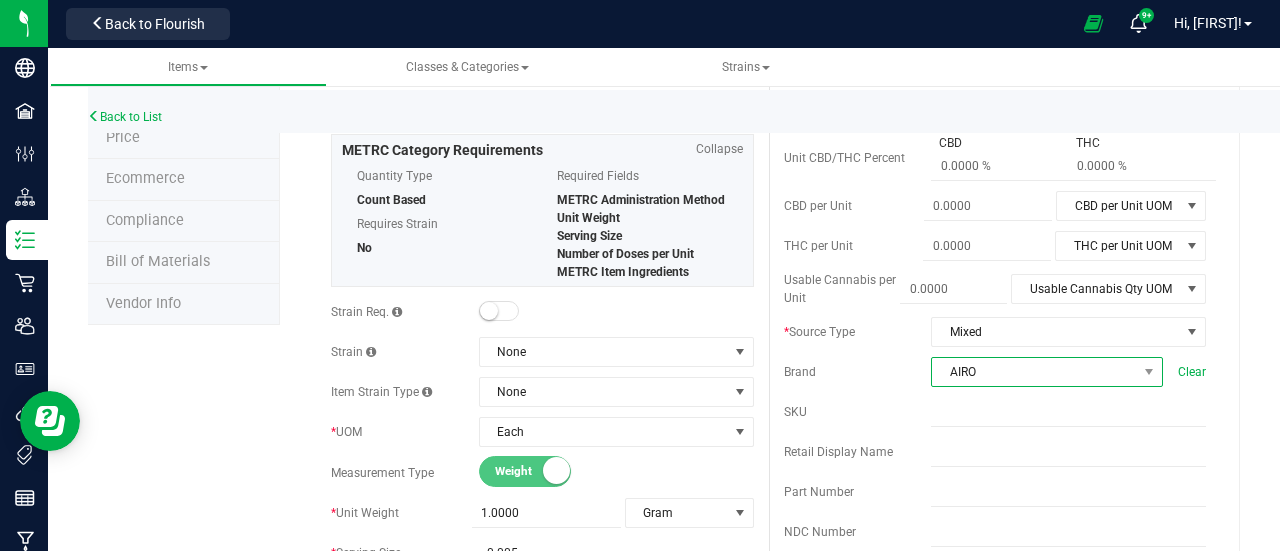 click on "AIRO" at bounding box center [1034, 372] 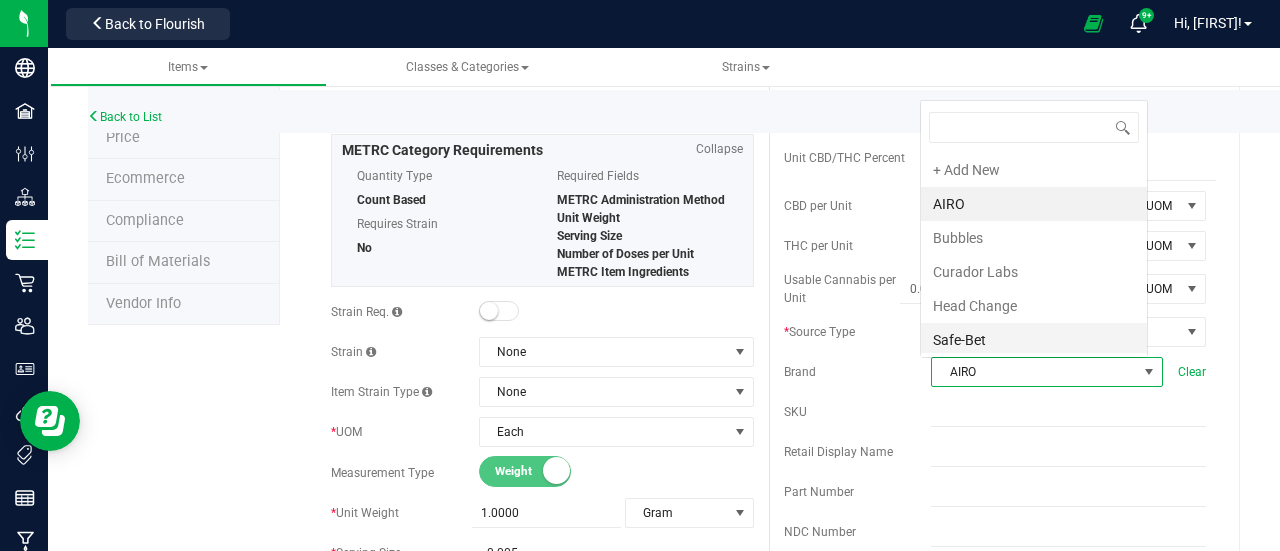 scroll, scrollTop: 0, scrollLeft: 0, axis: both 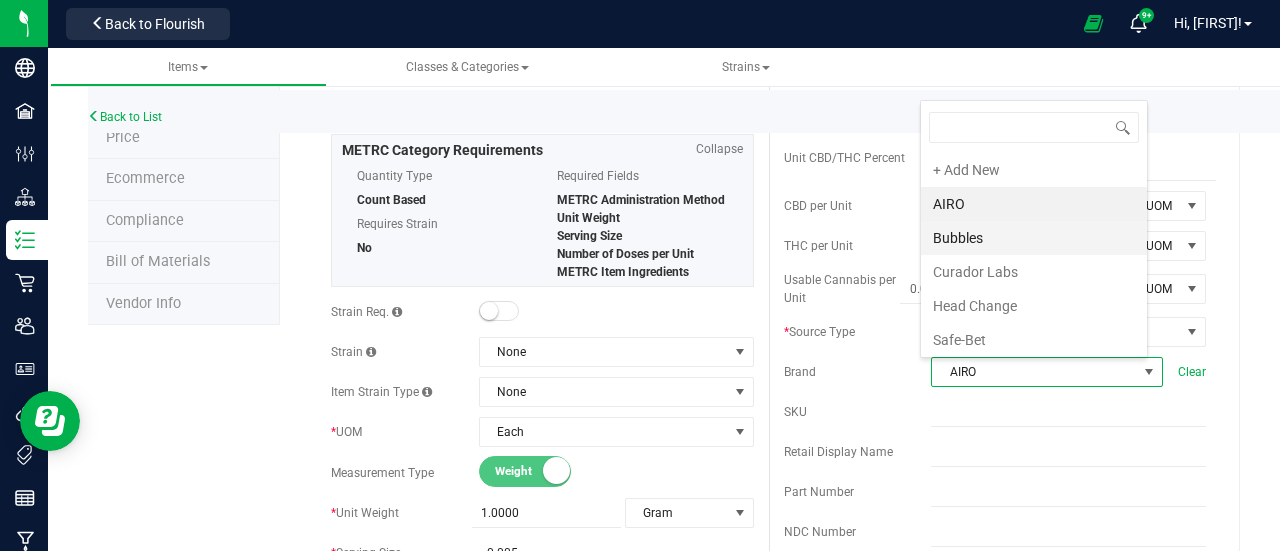 click on "Bubbles" at bounding box center [1034, 238] 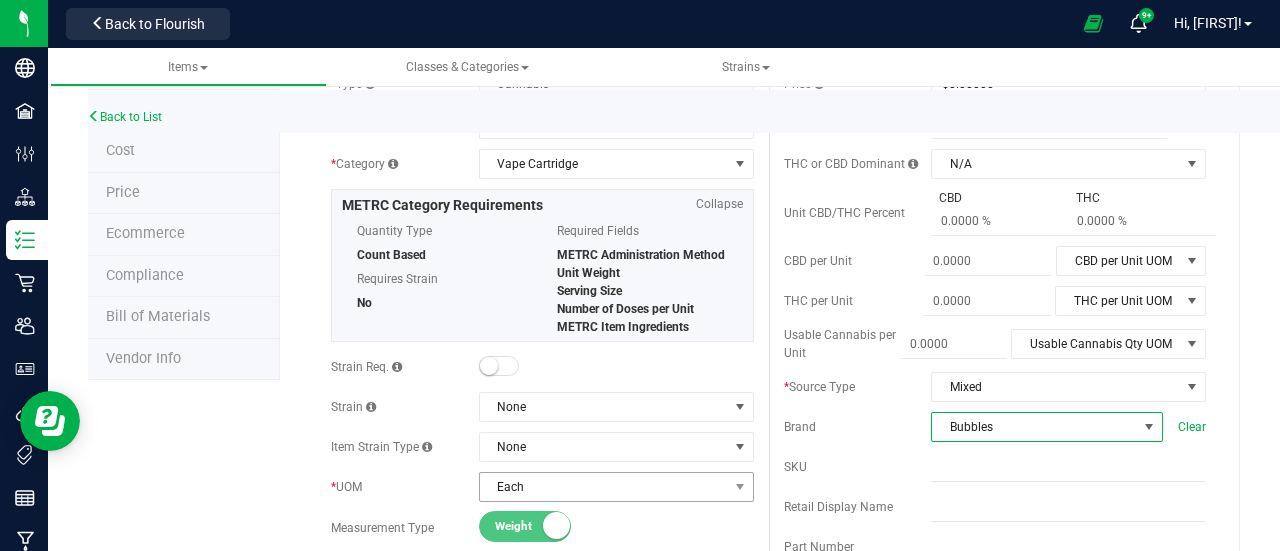 scroll, scrollTop: 0, scrollLeft: 0, axis: both 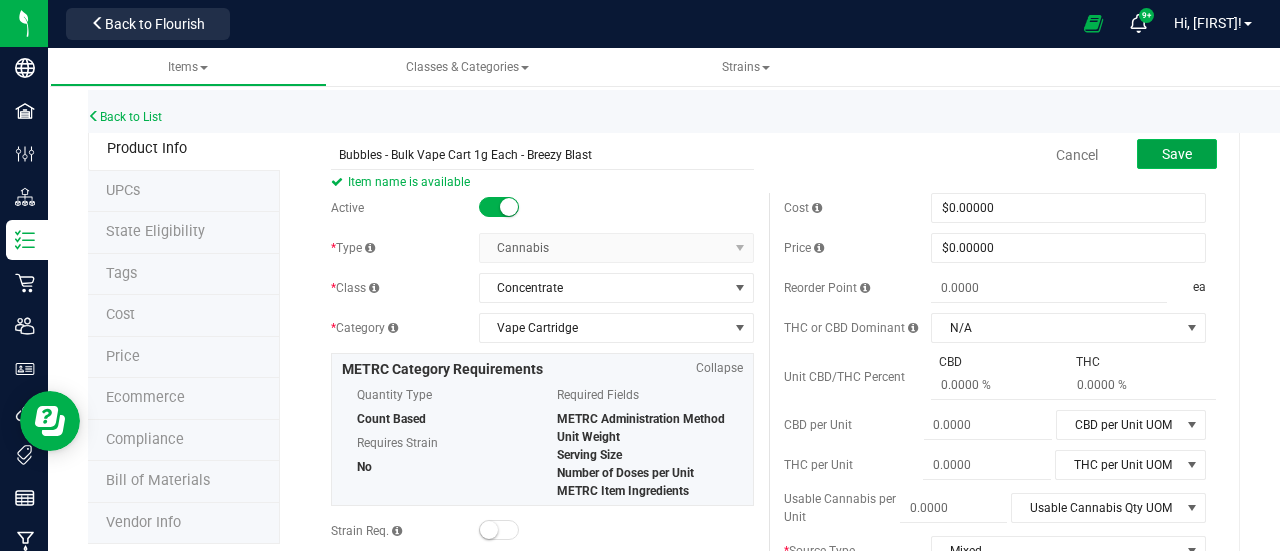click on "Save" at bounding box center [1177, 154] 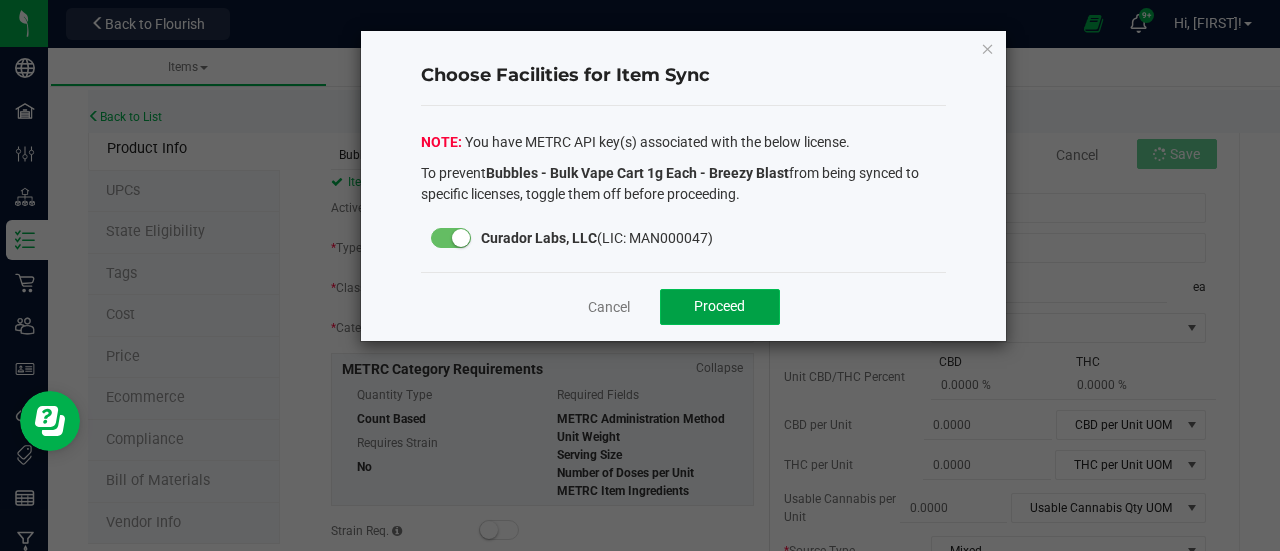 click on "Proceed" 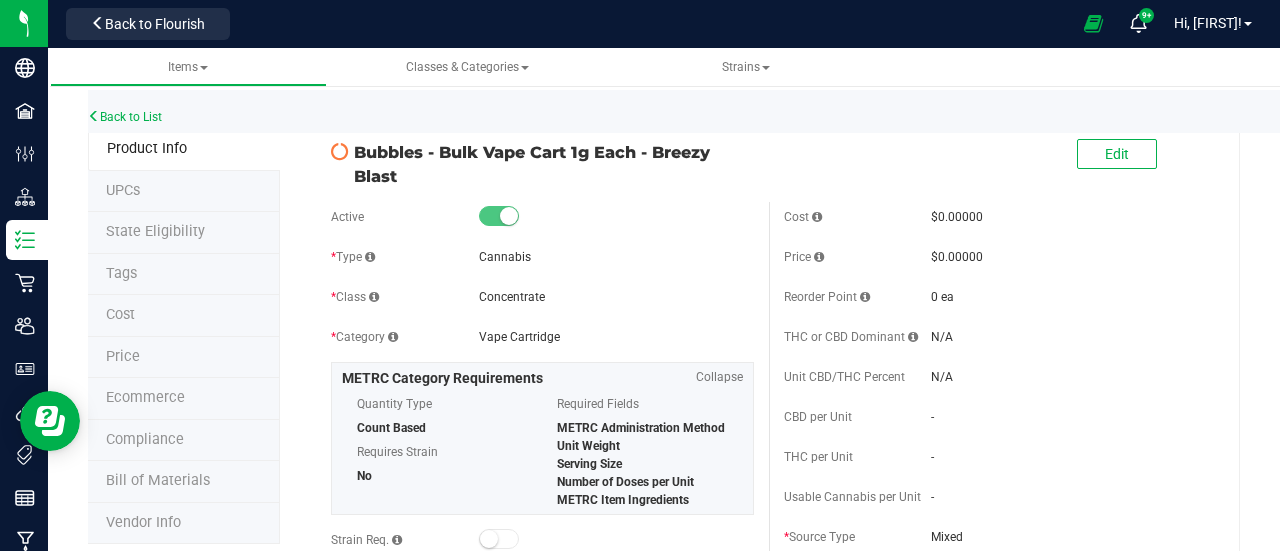 drag, startPoint x: 638, startPoint y: 149, endPoint x: 649, endPoint y: 176, distance: 29.15476 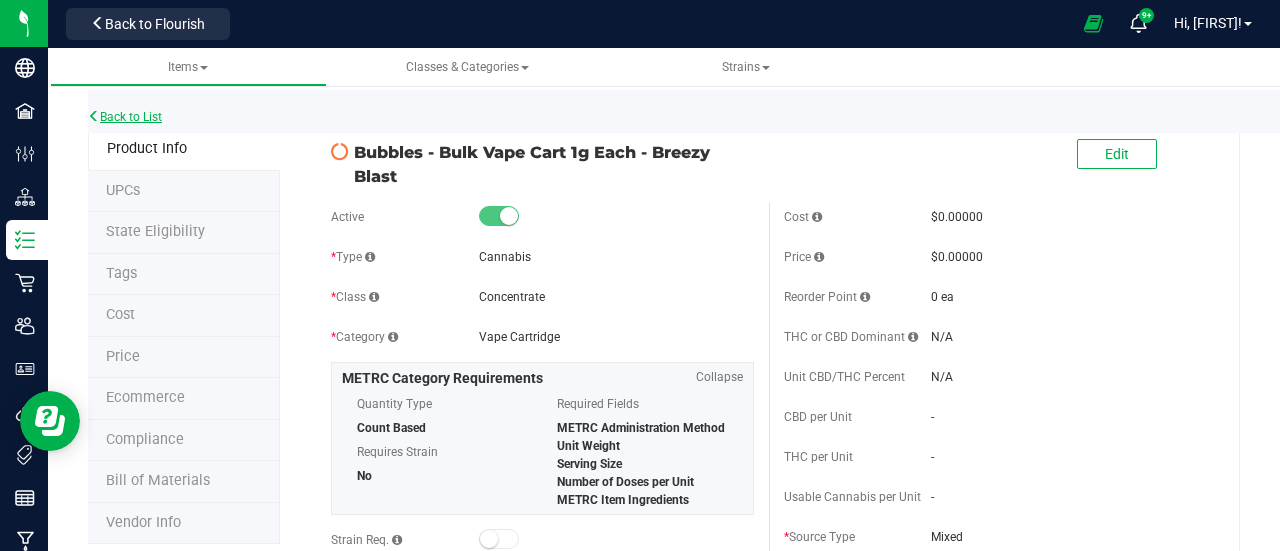 click on "Back to List" at bounding box center [125, 117] 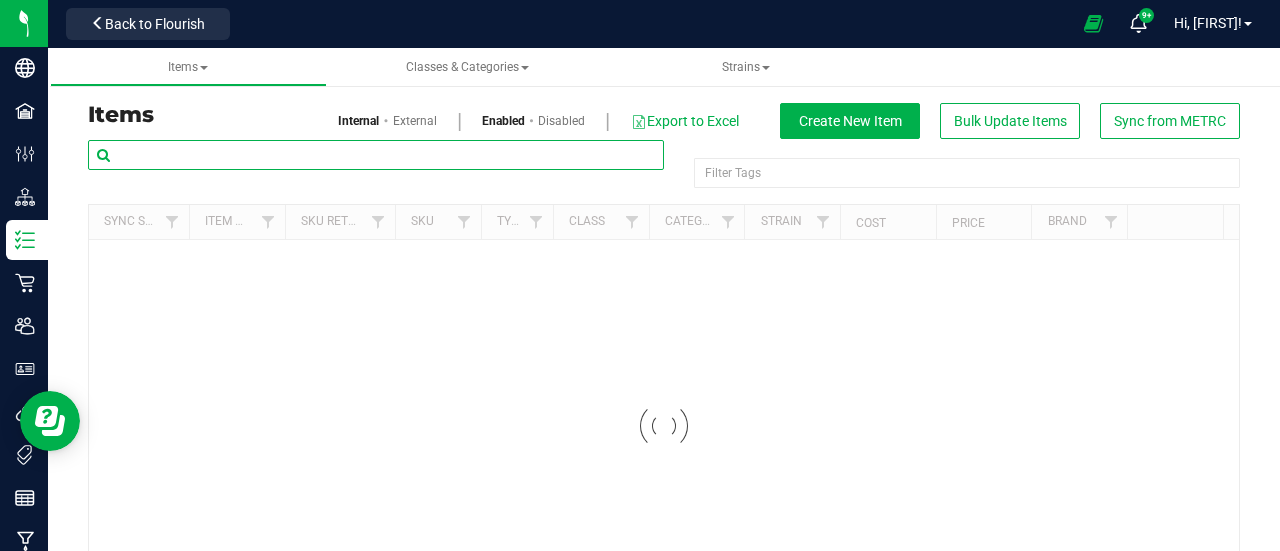click at bounding box center (376, 155) 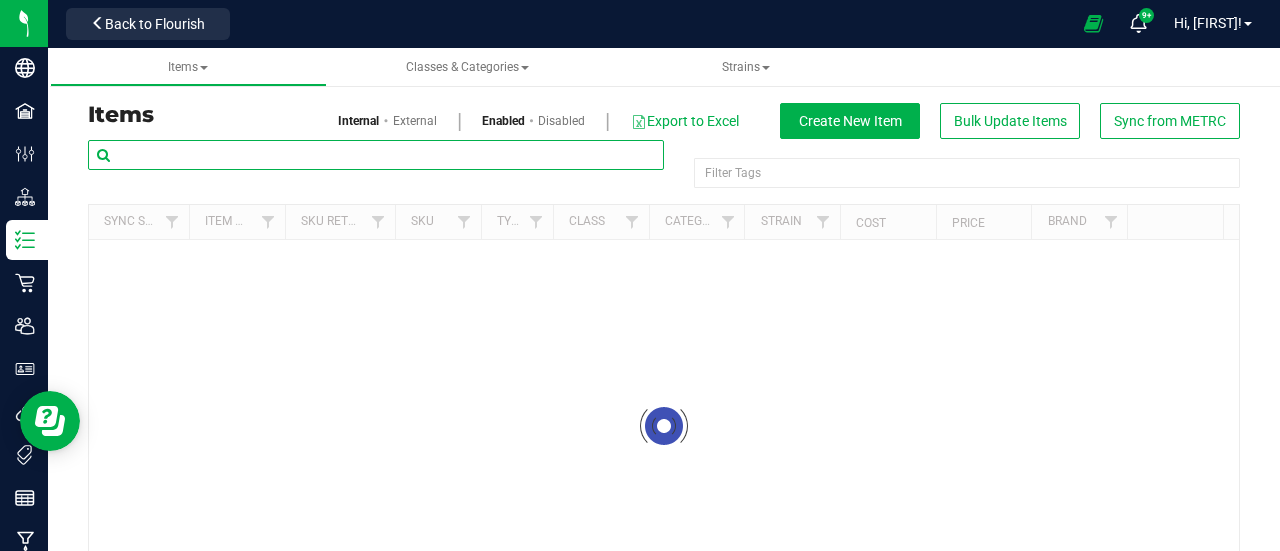 paste on "- [NAME]" 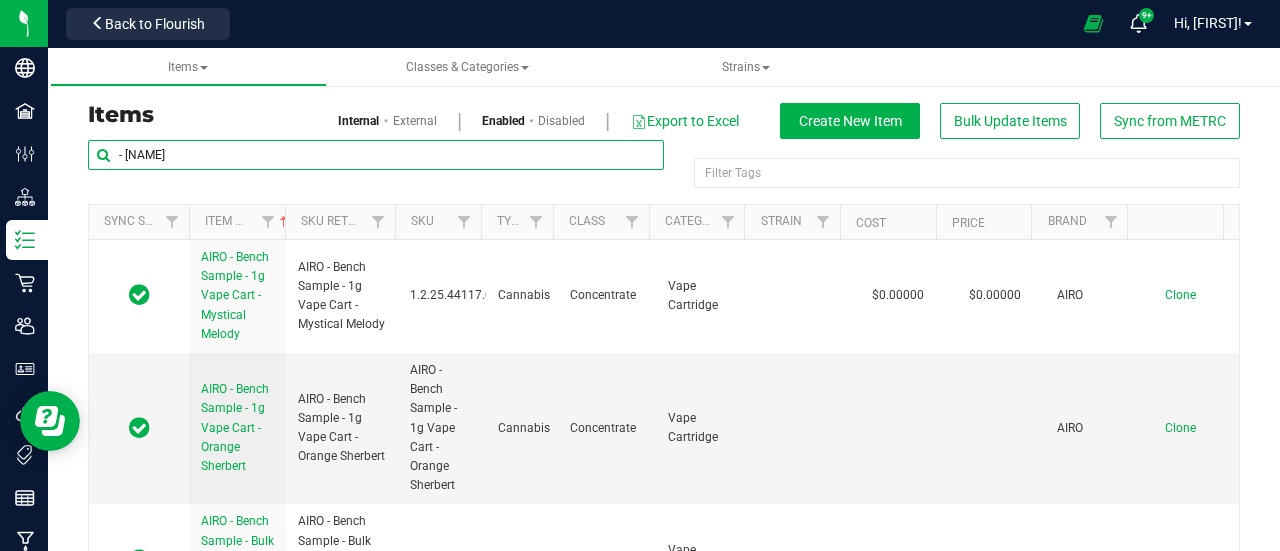 click on "- [NAME]" at bounding box center (376, 155) 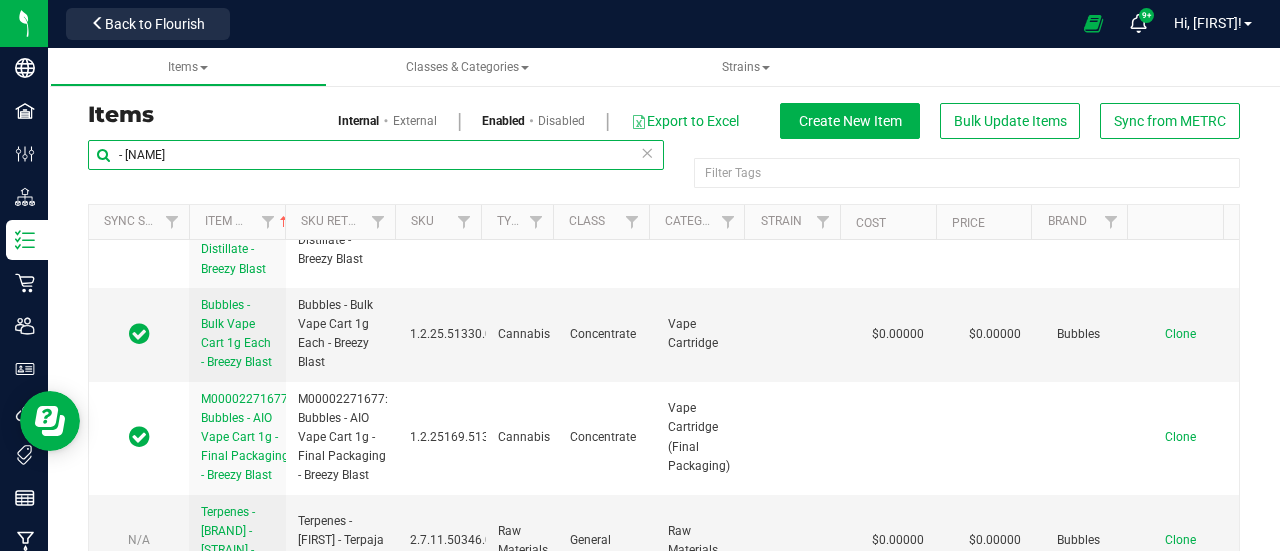 scroll, scrollTop: 346, scrollLeft: 0, axis: vertical 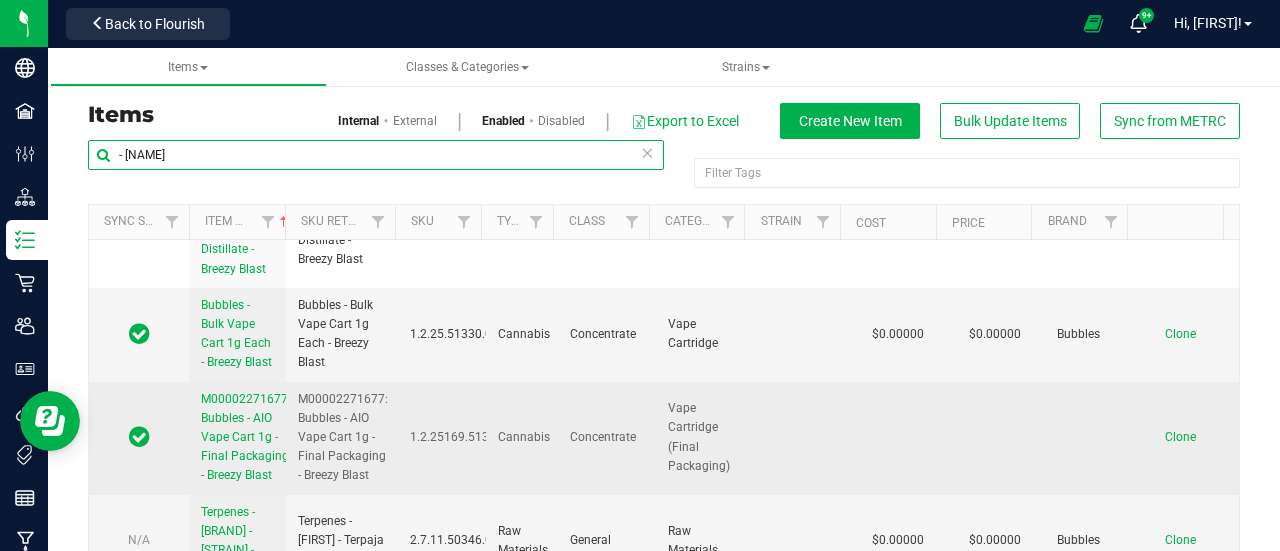 type on "- [NAME]" 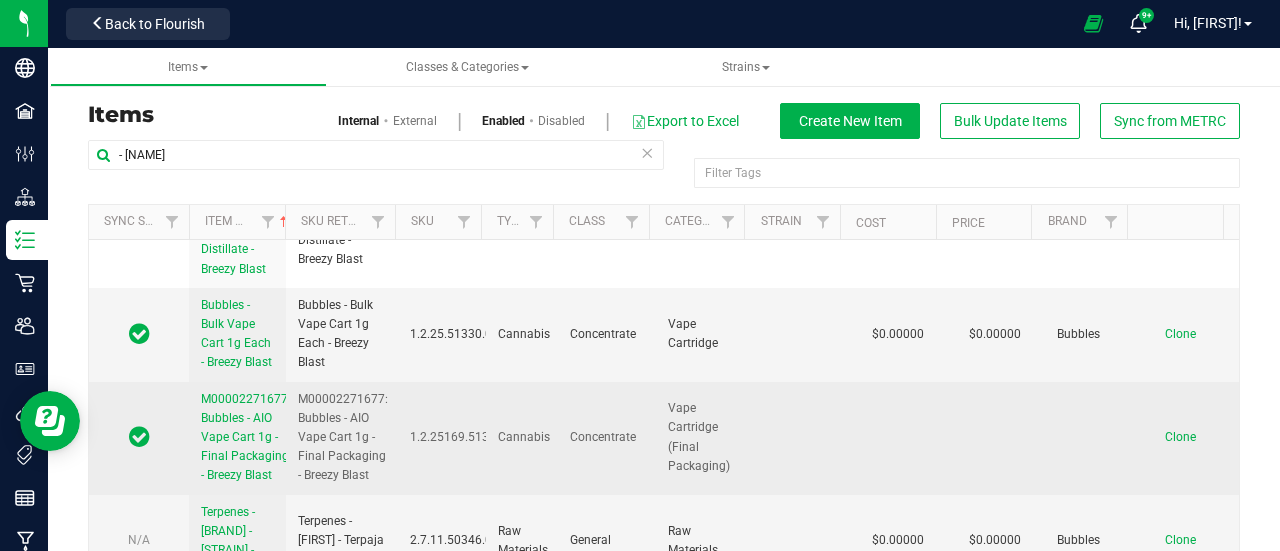 click on "M00002271677: Bubbles - AIO Vape Cart 1g - Final Packaging - Breezy Blast" at bounding box center [246, 438] 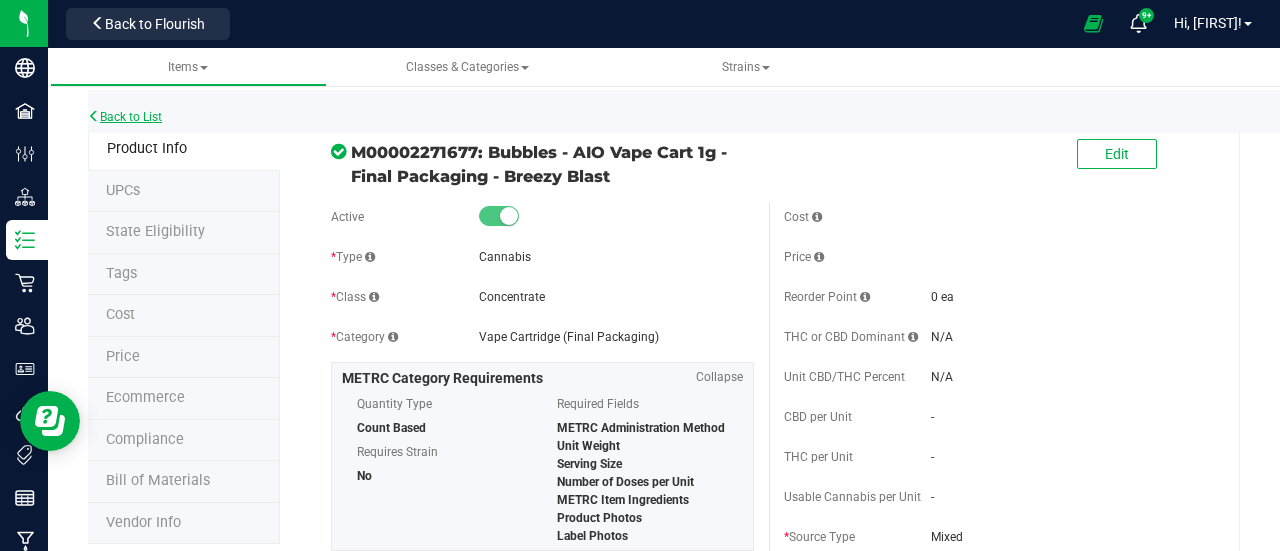 click on "Back to List" at bounding box center (125, 117) 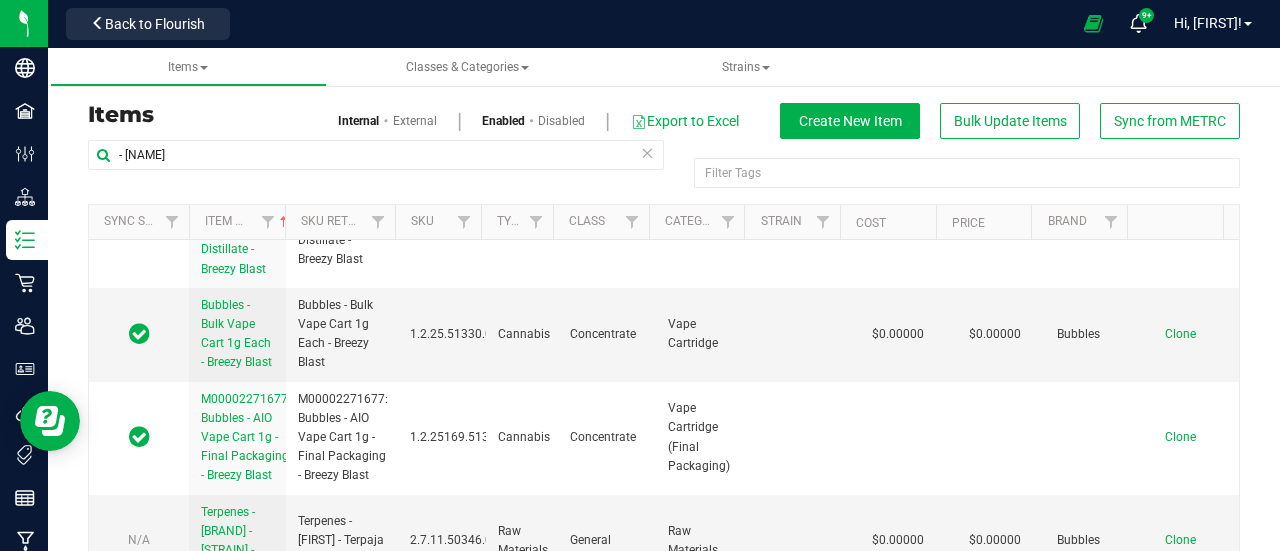 scroll, scrollTop: 0, scrollLeft: 0, axis: both 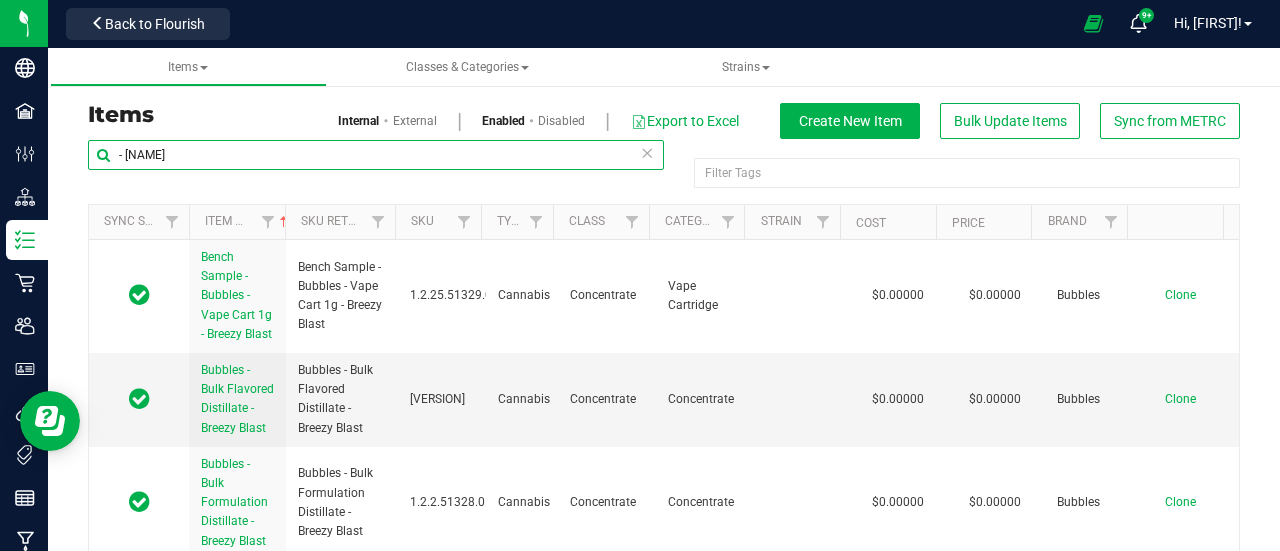 drag, startPoint x: 128, startPoint y: 145, endPoint x: 388, endPoint y: 185, distance: 263.05893 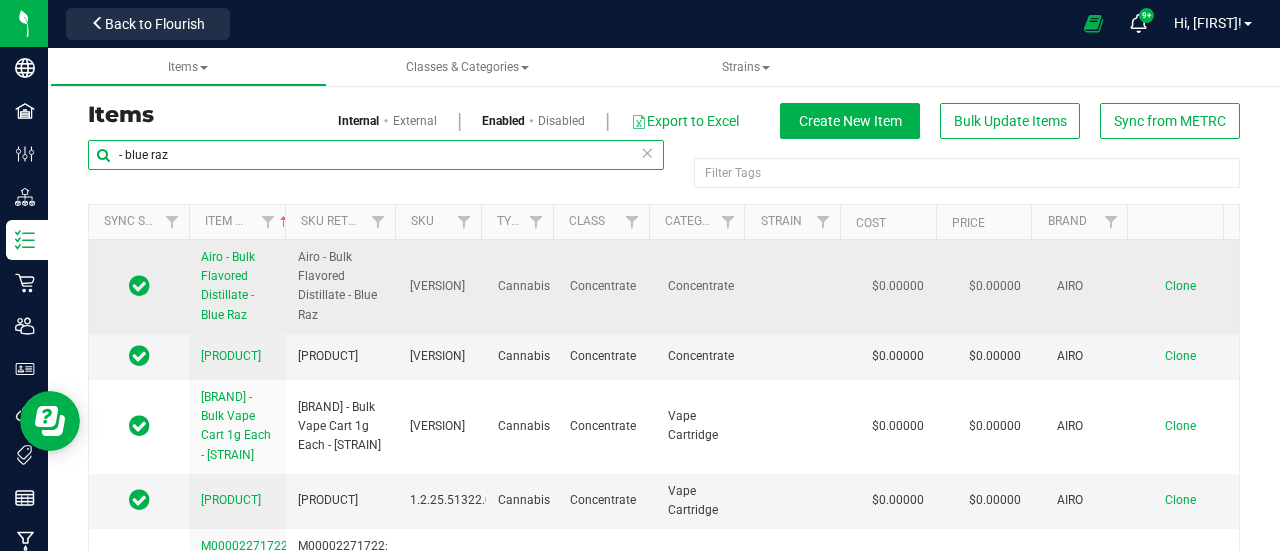 type on "- blue raz" 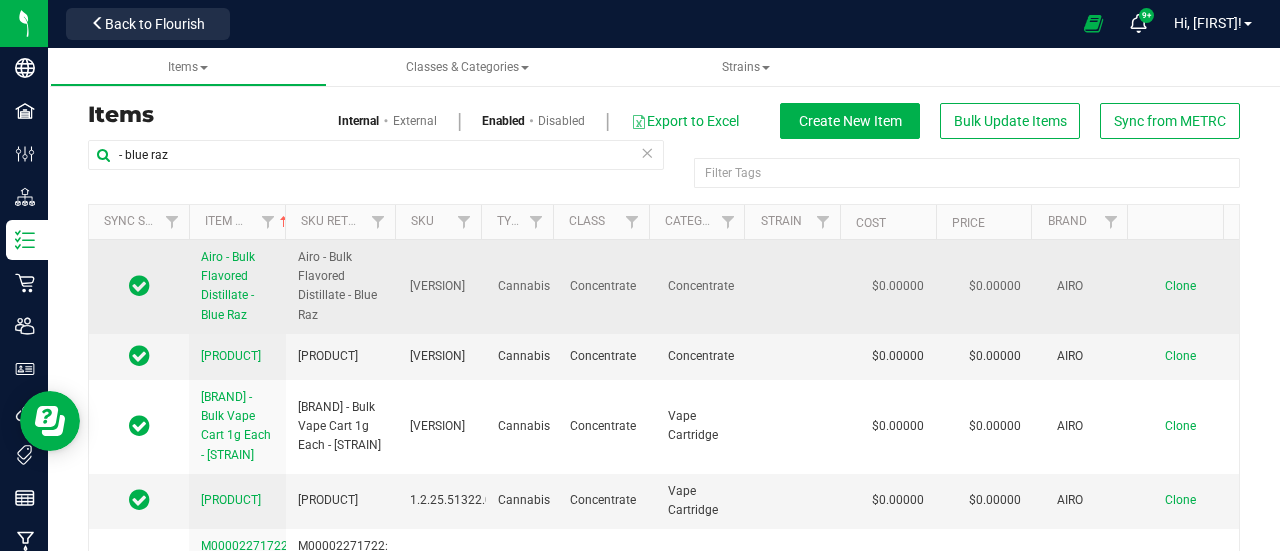 click on "Clone" at bounding box center [1180, 286] 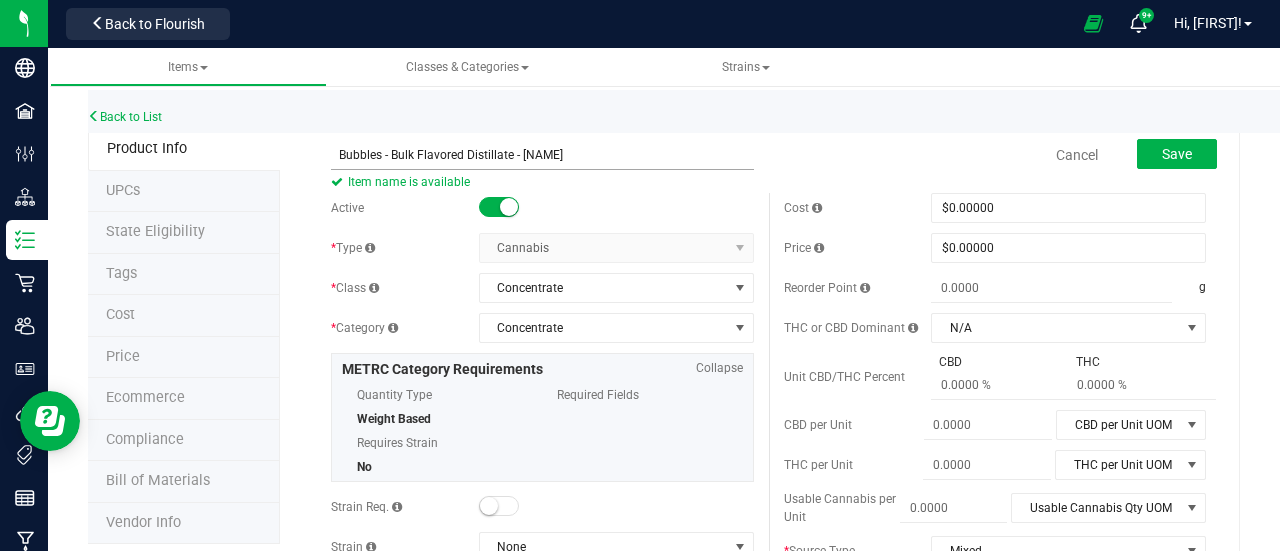 click on "Bubbles - Bulk Flavored Distillate - [NAME]" at bounding box center [542, 155] 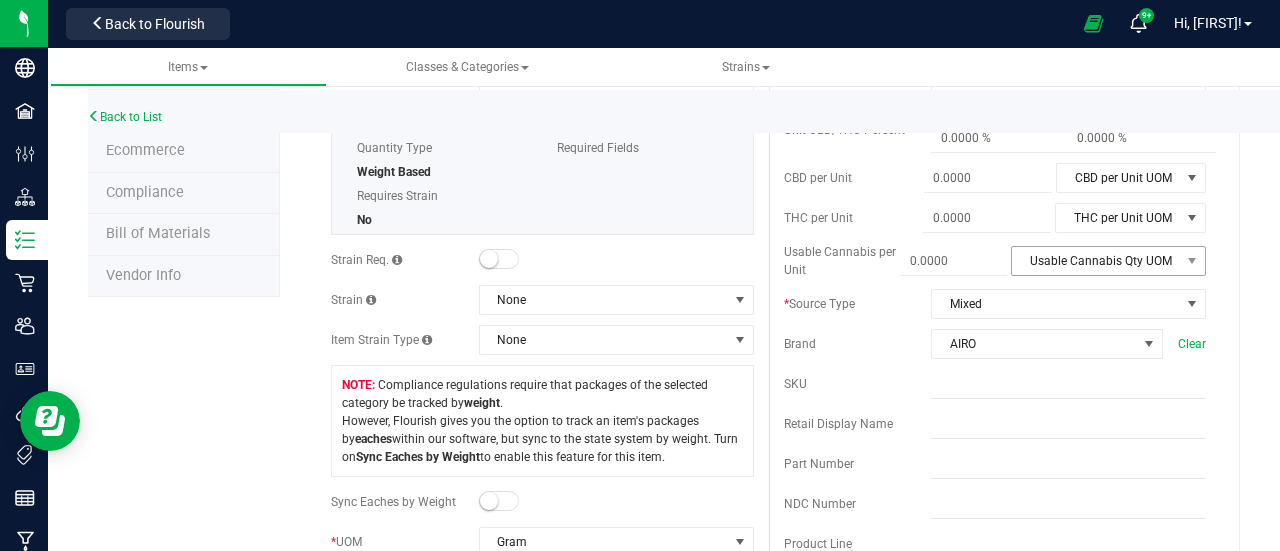 scroll, scrollTop: 248, scrollLeft: 0, axis: vertical 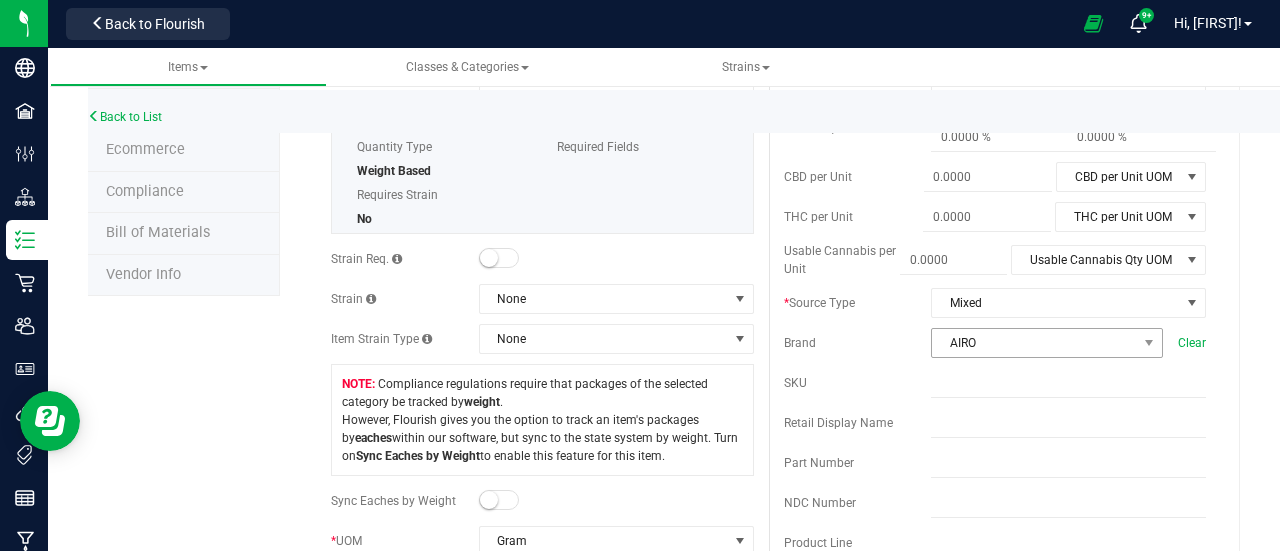 type on "Bubbles - Bulk Flavored Distillate - [NAME]" 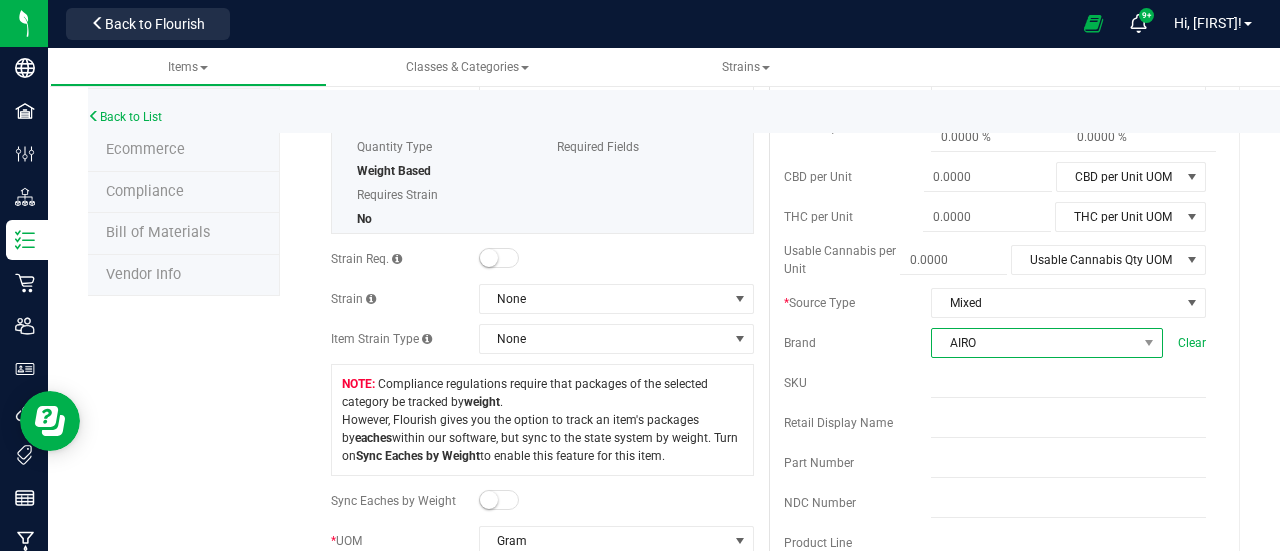 click on "AIRO" at bounding box center (1034, 343) 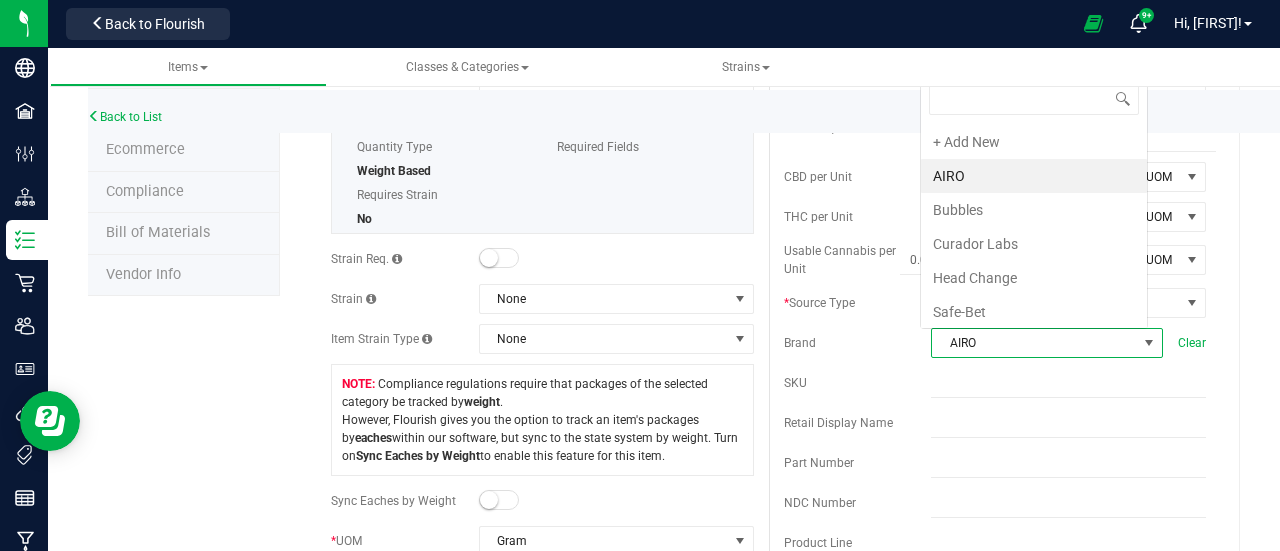 scroll, scrollTop: 0, scrollLeft: 0, axis: both 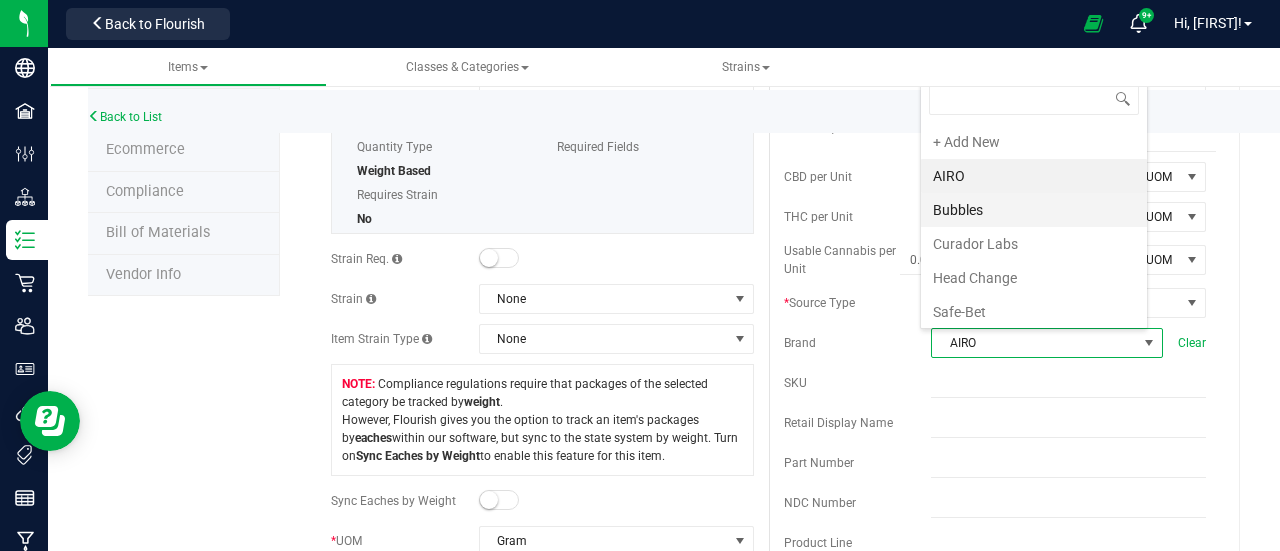 click on "Bubbles" at bounding box center [1034, 210] 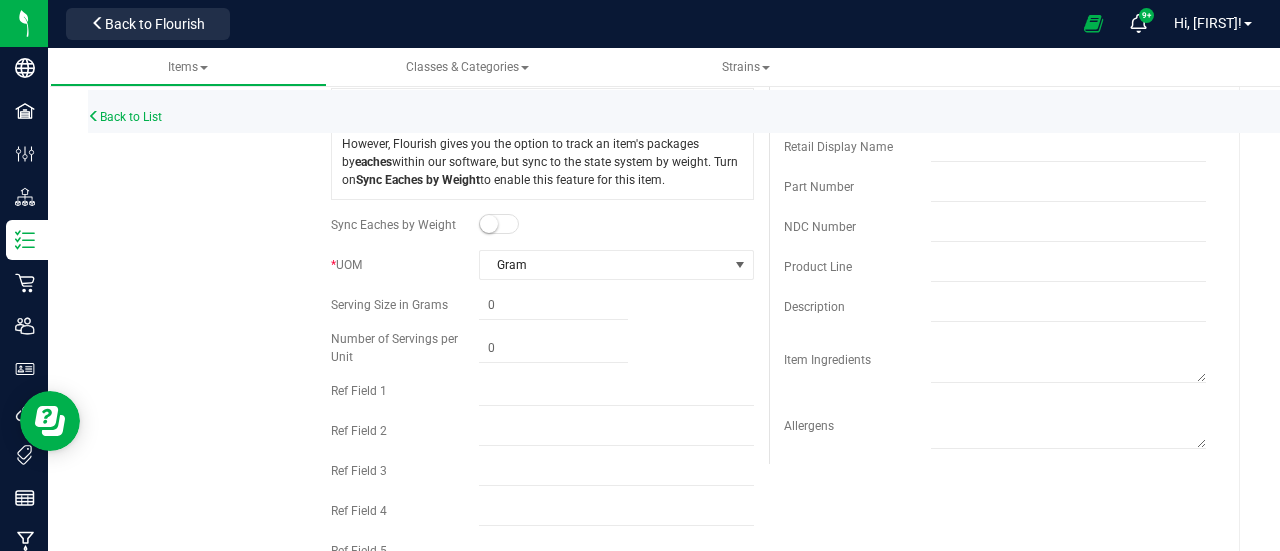 scroll, scrollTop: 0, scrollLeft: 0, axis: both 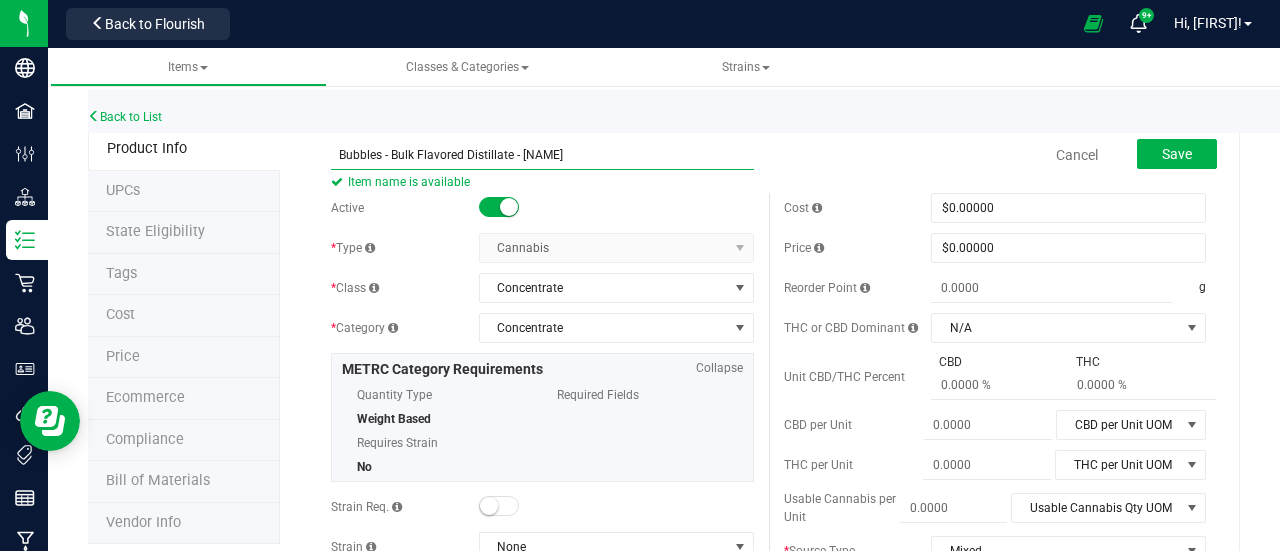 drag, startPoint x: 514, startPoint y: 159, endPoint x: 614, endPoint y: 151, distance: 100.31949 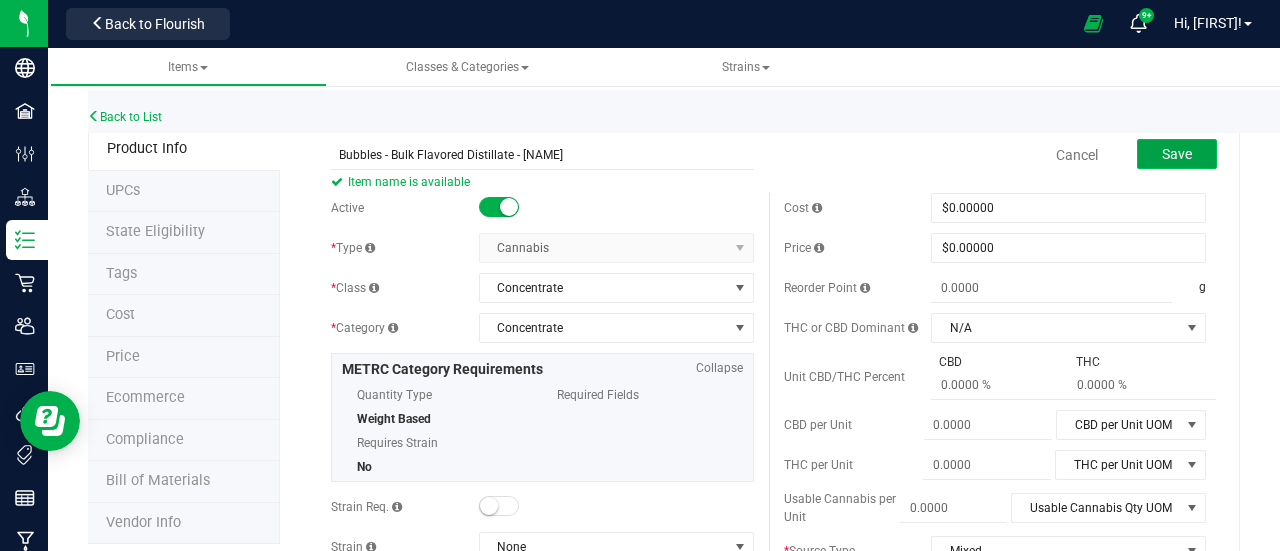 click on "Save" at bounding box center (1177, 154) 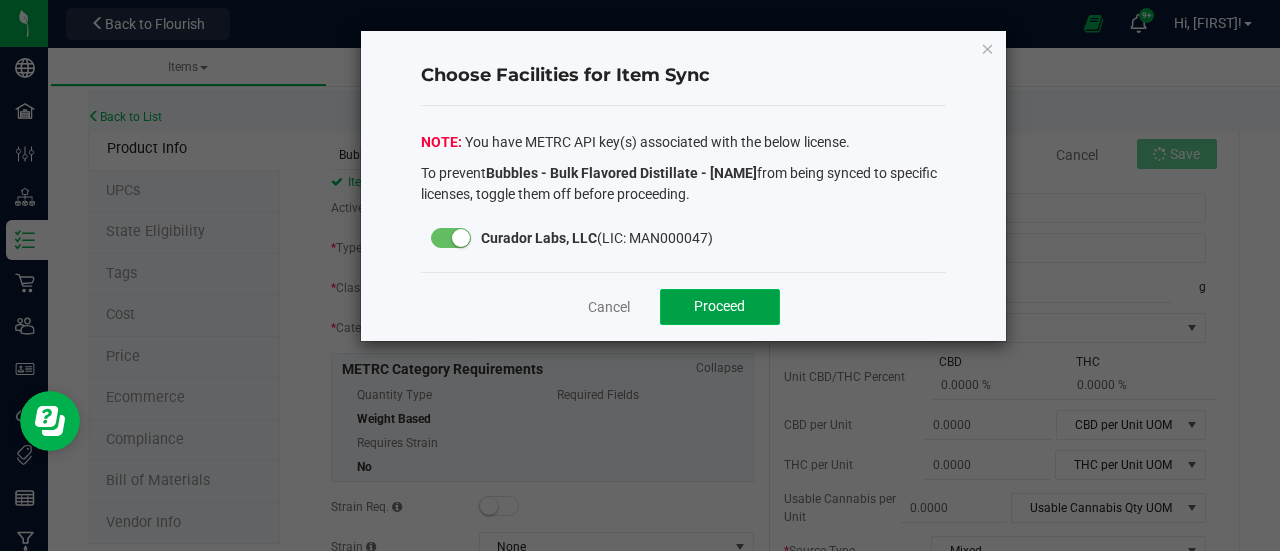 click on "Proceed" 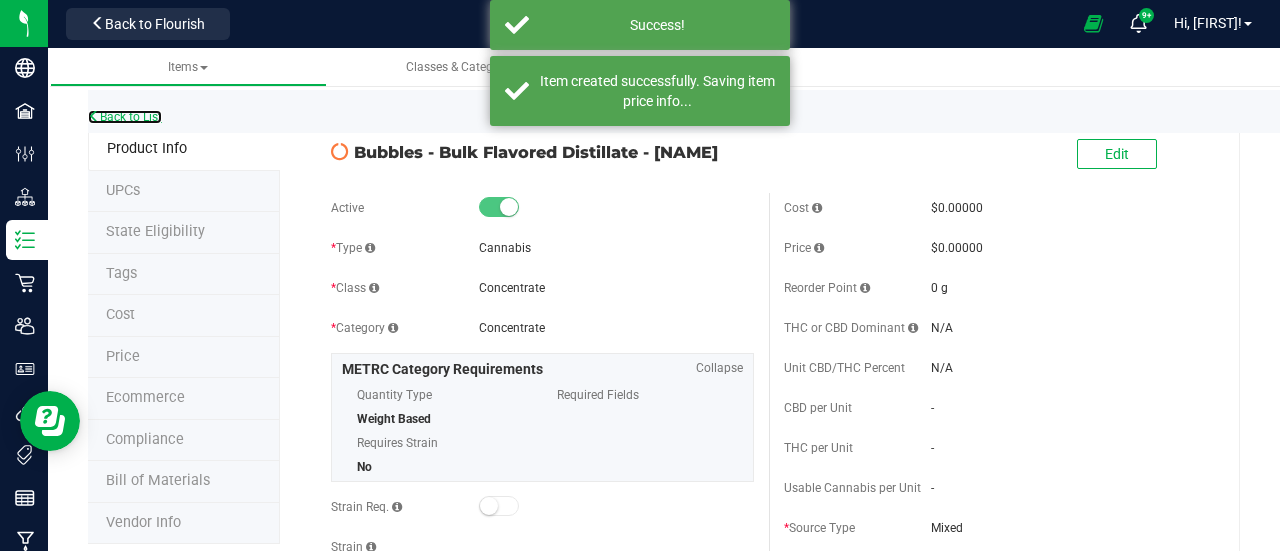 click on "Back to List" at bounding box center (125, 117) 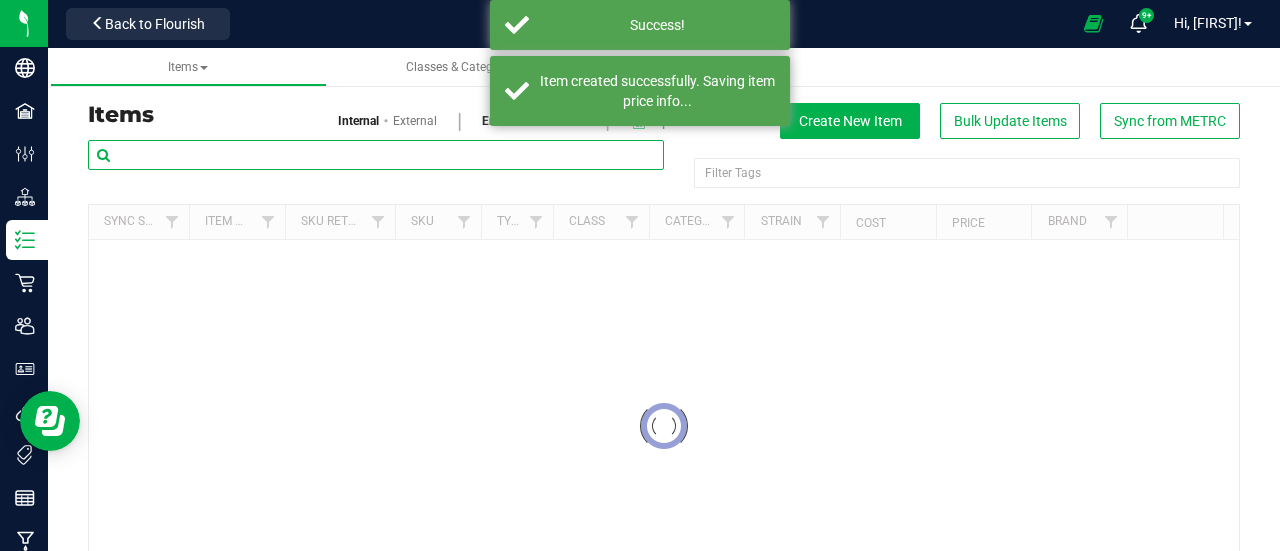 click at bounding box center [376, 155] 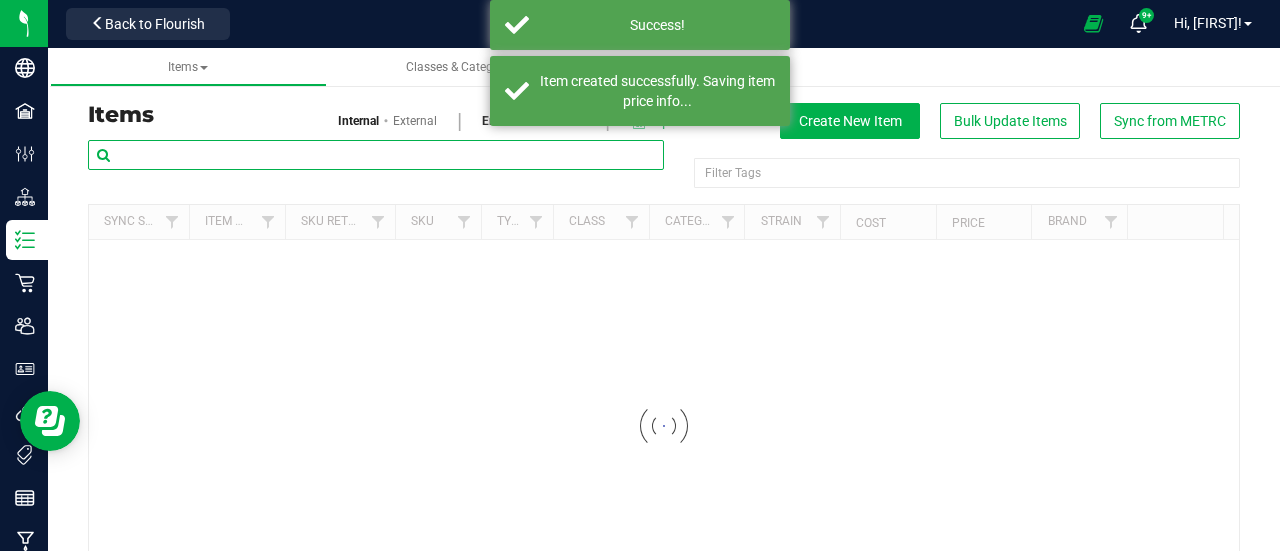 paste on "- Blue Raz" 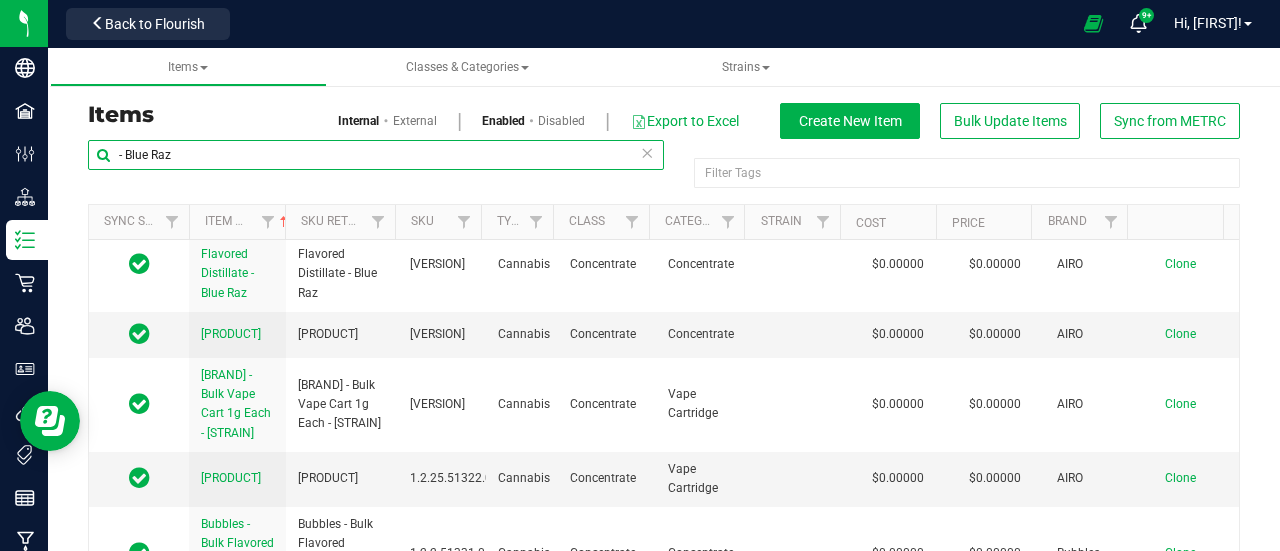 scroll, scrollTop: 0, scrollLeft: 0, axis: both 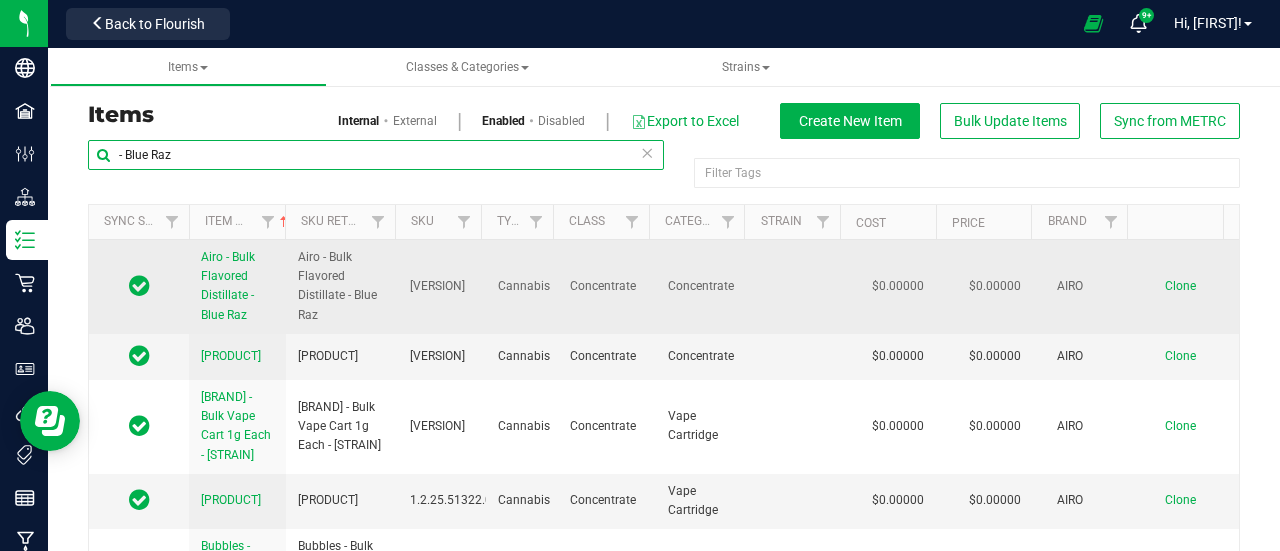 type on "- Blue Raz" 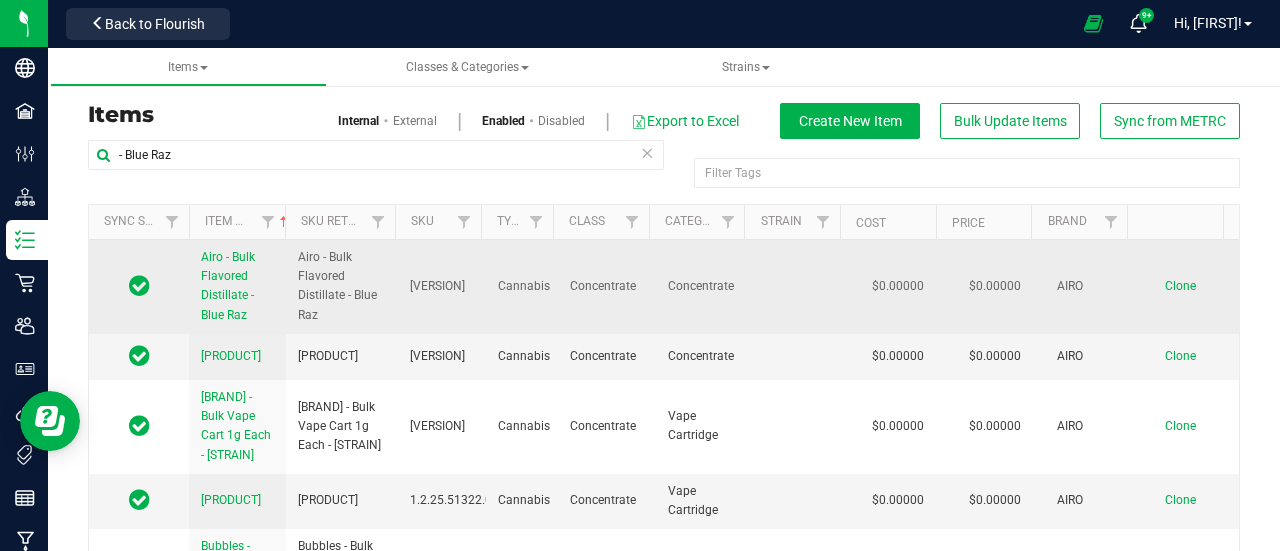 click on "Airo - Bulk Flavored Distillate - Blue Raz" at bounding box center (228, 286) 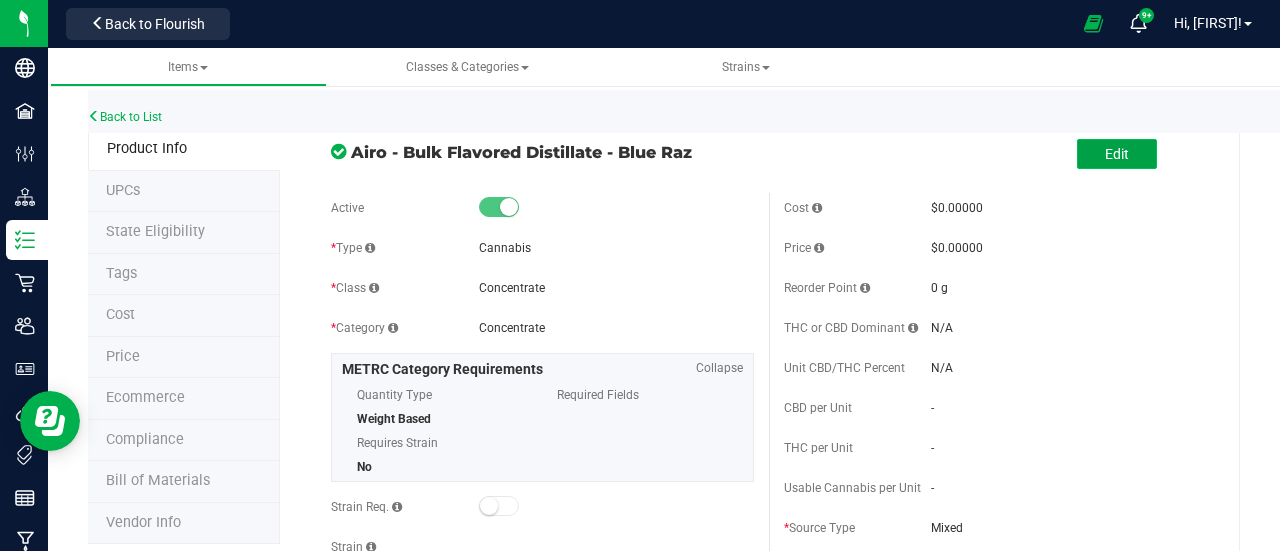 click on "Edit" at bounding box center [1117, 154] 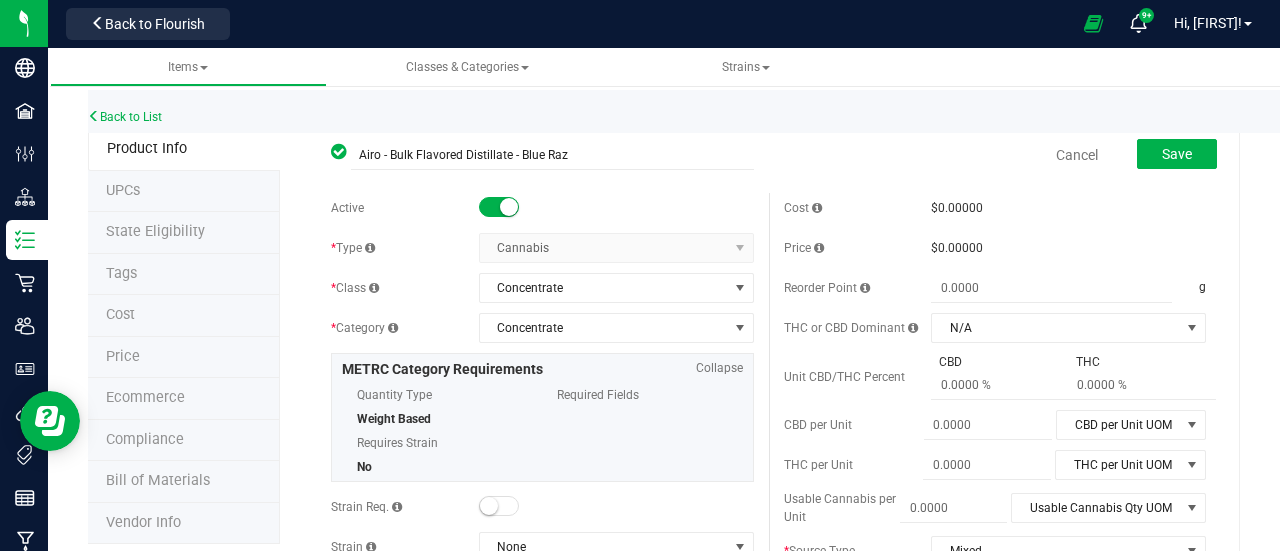 click at bounding box center [509, 207] 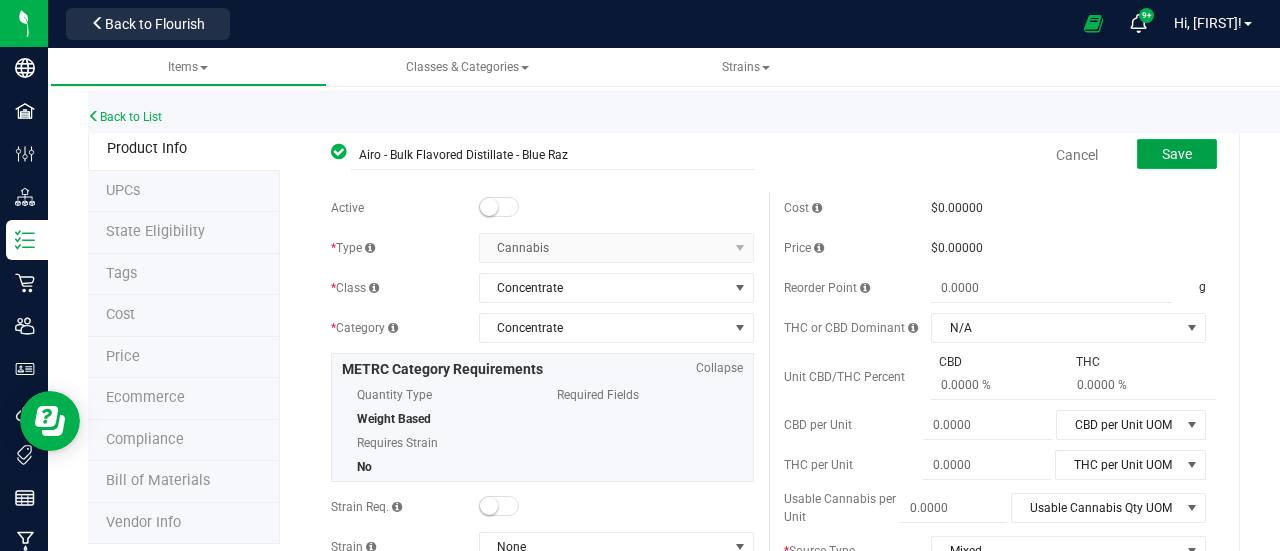 click on "Save" at bounding box center (1177, 154) 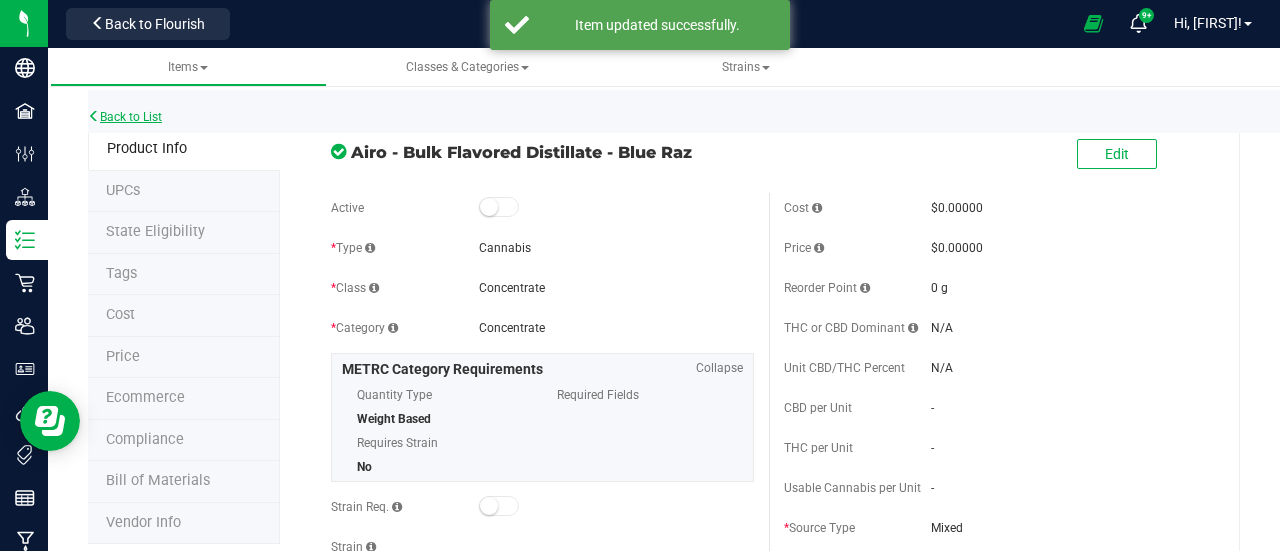 click on "Back to List" at bounding box center (125, 117) 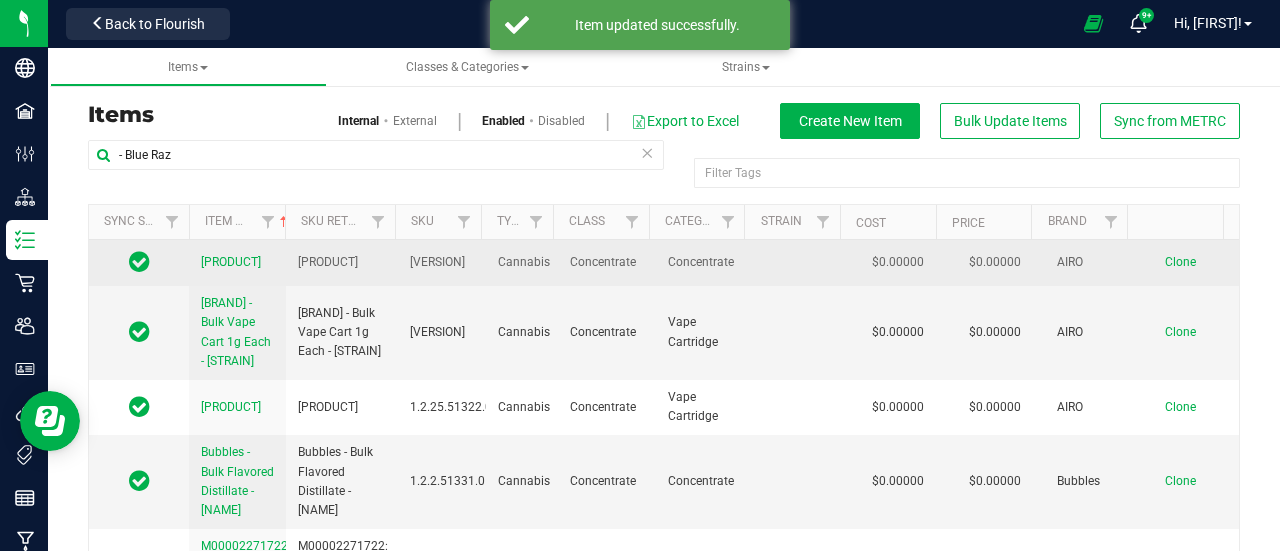 click on "[PRODUCT]" at bounding box center (231, 262) 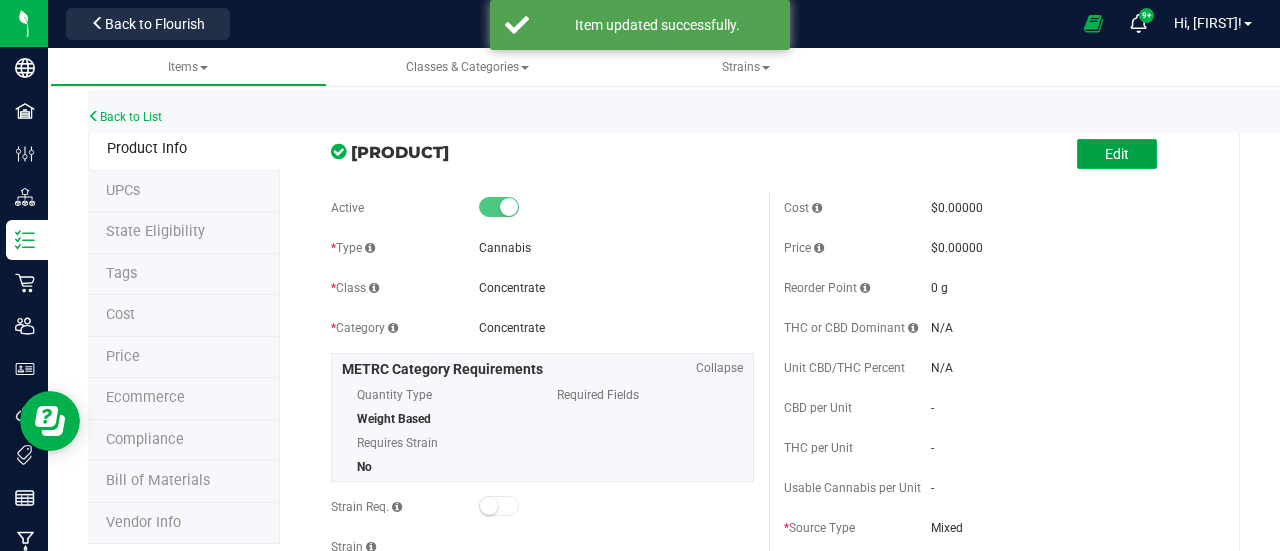 click on "Edit" at bounding box center (1117, 154) 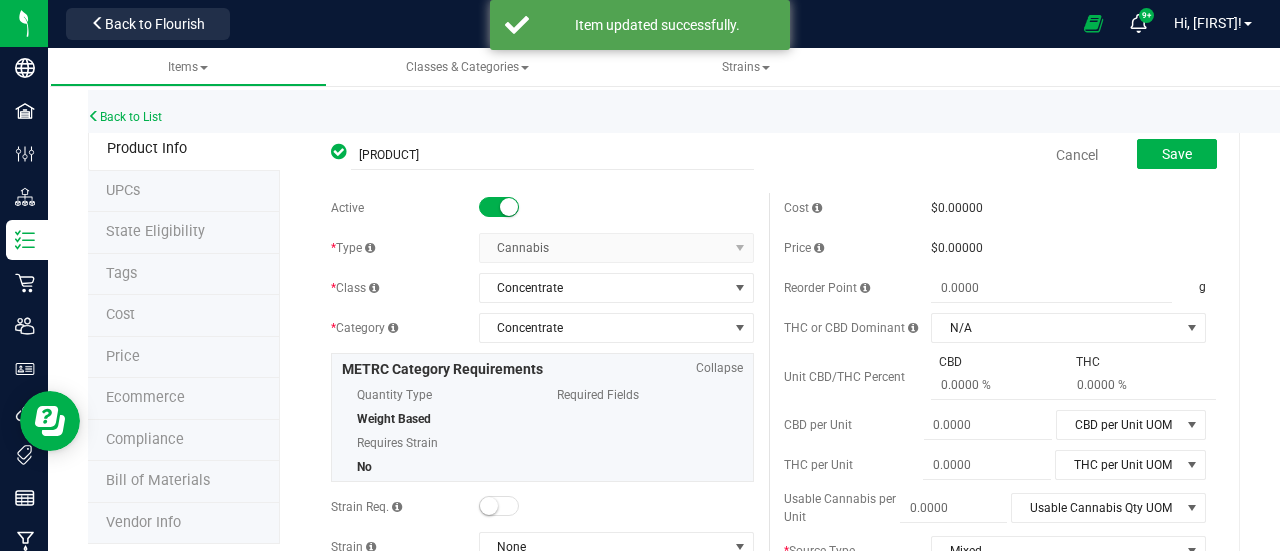 click at bounding box center [616, 208] 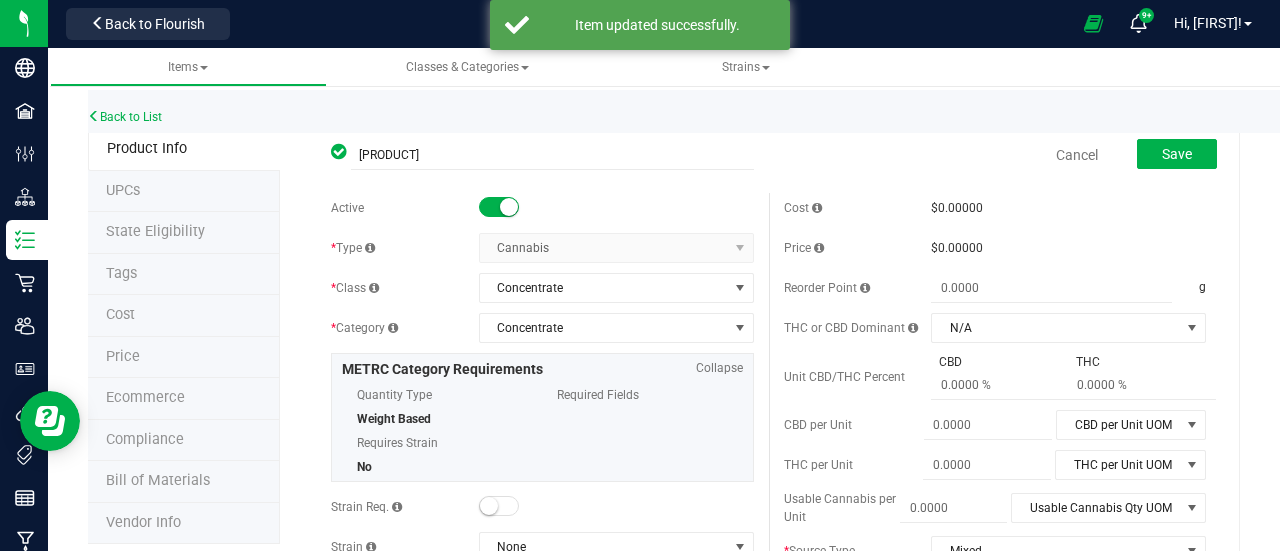 click at bounding box center [499, 207] 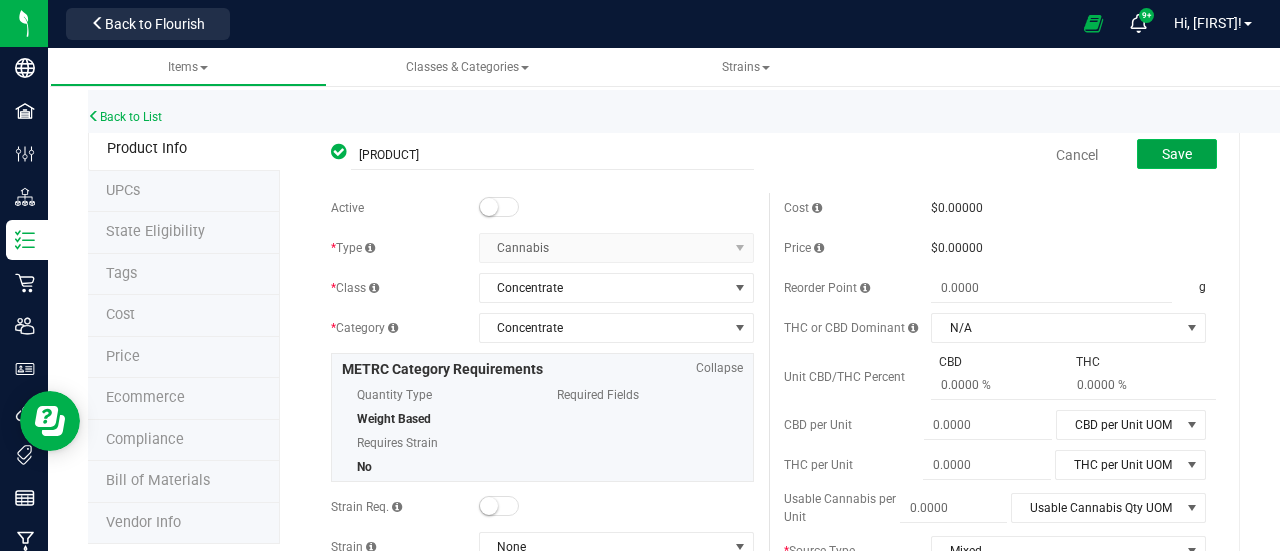 click on "Save" at bounding box center [1177, 154] 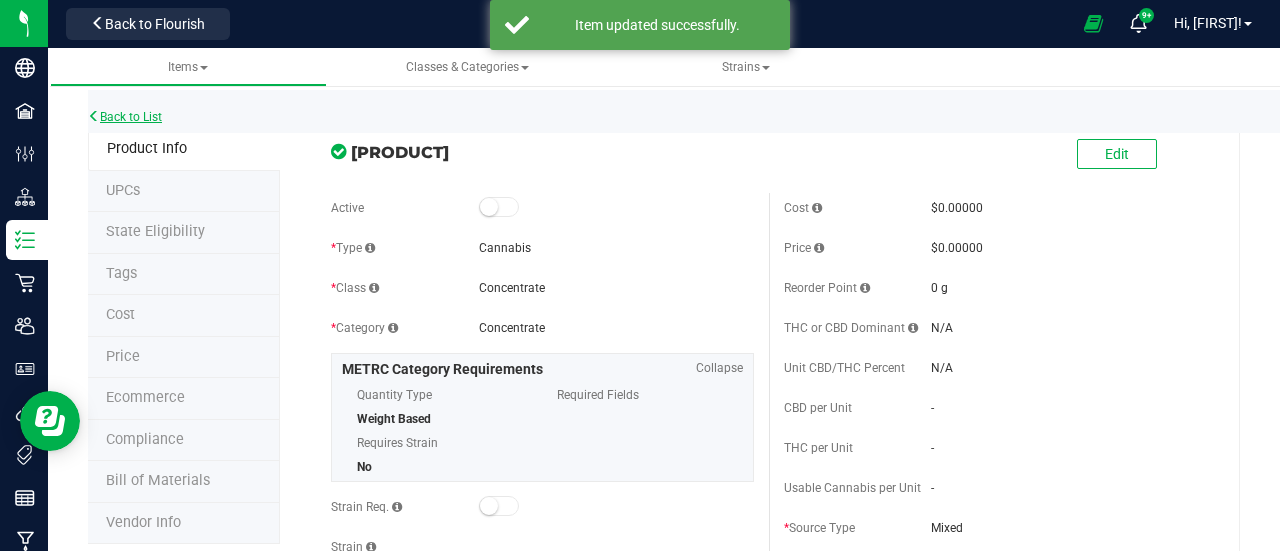click on "Back to List" at bounding box center (125, 117) 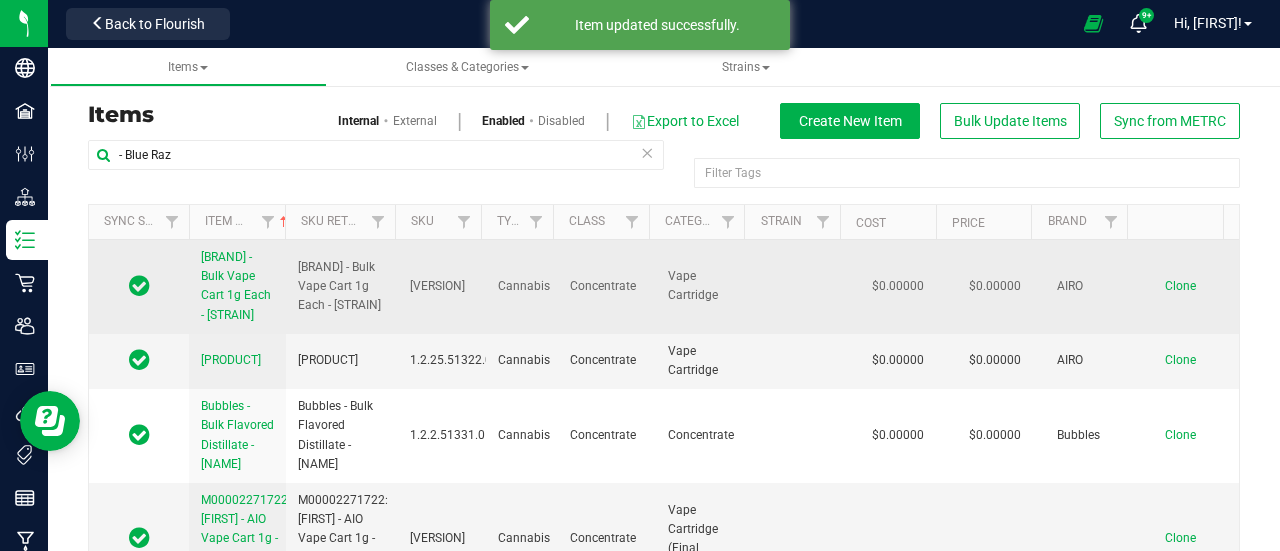 click on "[BRAND] - Bulk Vape Cart 1g Each - [STRAIN]" at bounding box center [236, 286] 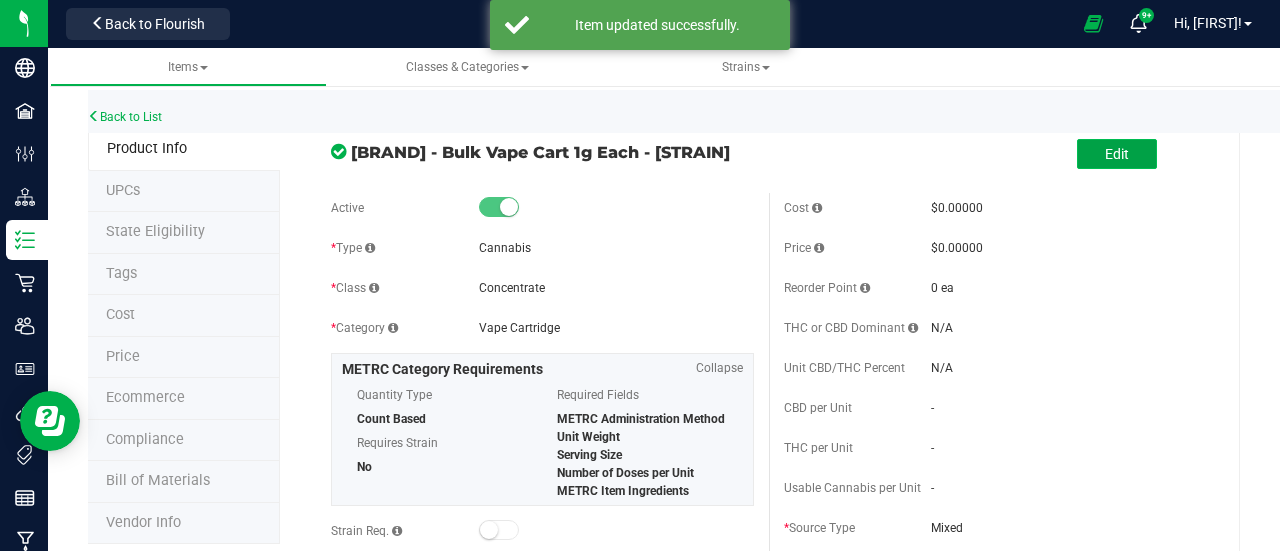 click on "Edit" at bounding box center [1117, 154] 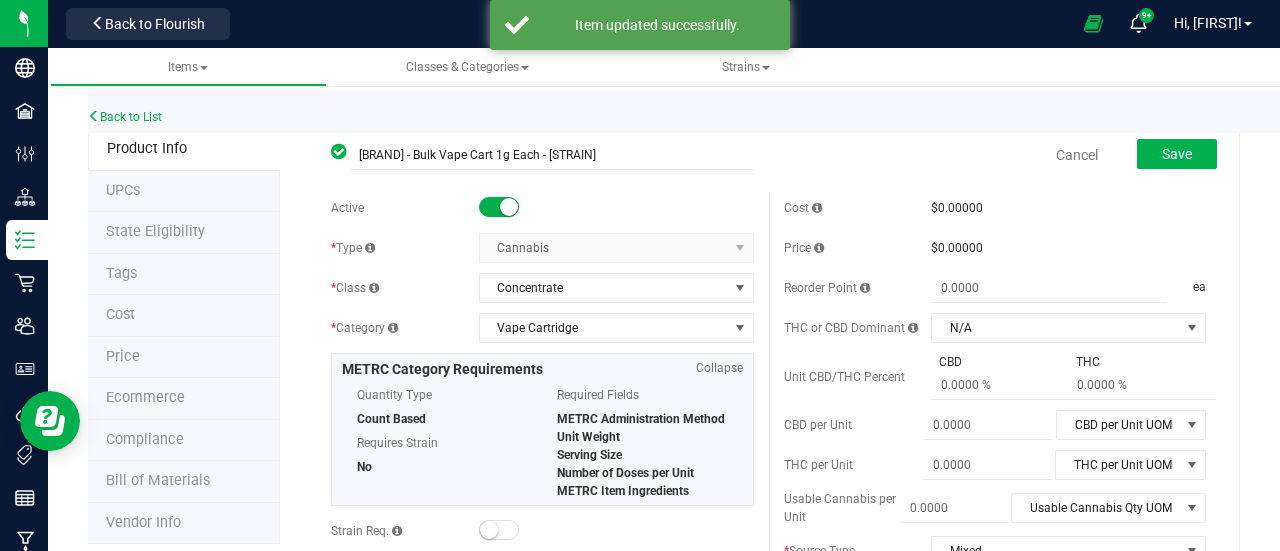 click at bounding box center (499, 207) 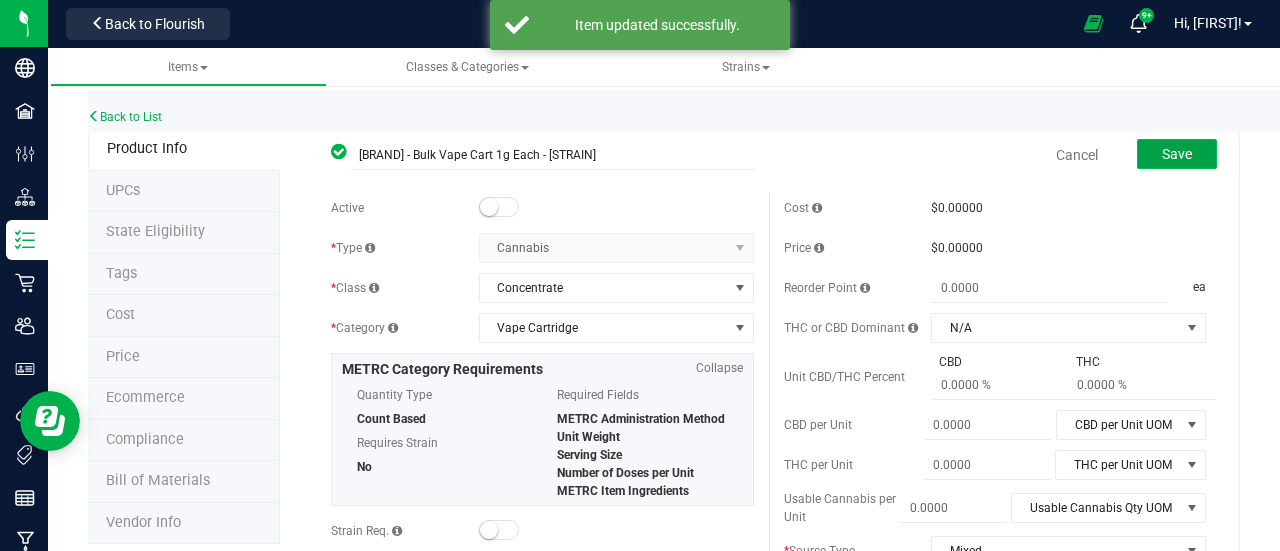 click on "Save" at bounding box center (1177, 154) 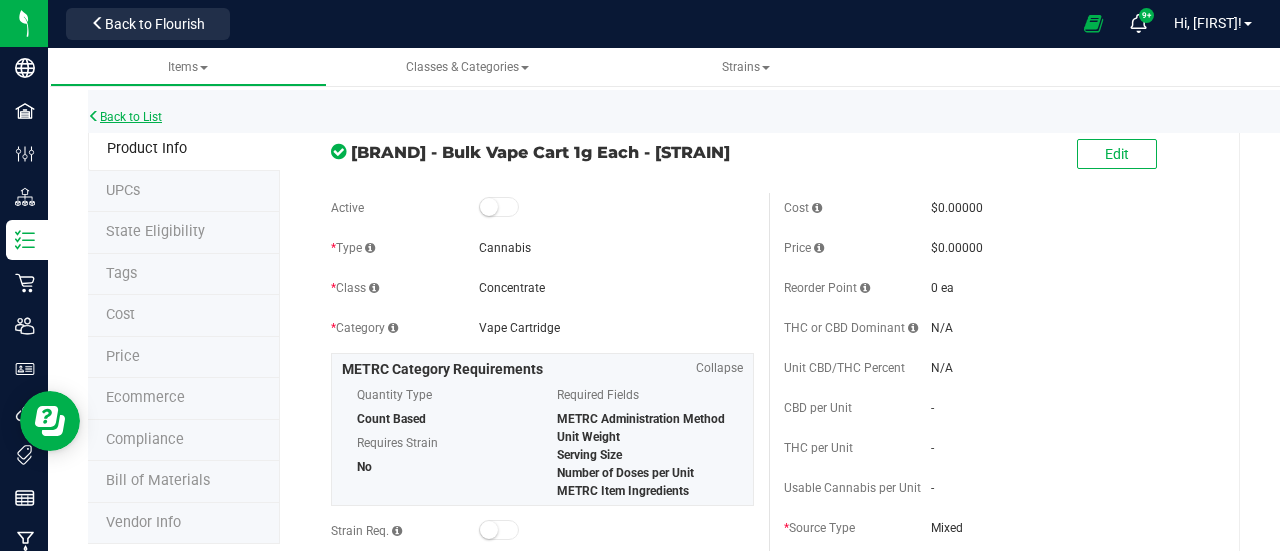 click on "Back to List" at bounding box center (125, 117) 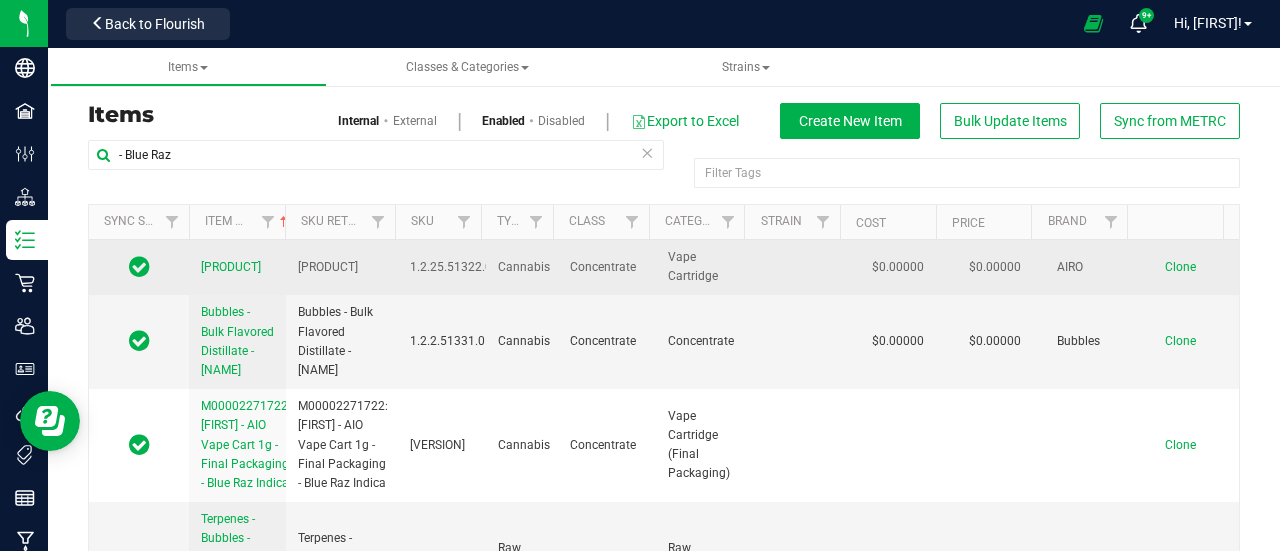 click on "[PRODUCT]" at bounding box center (231, 267) 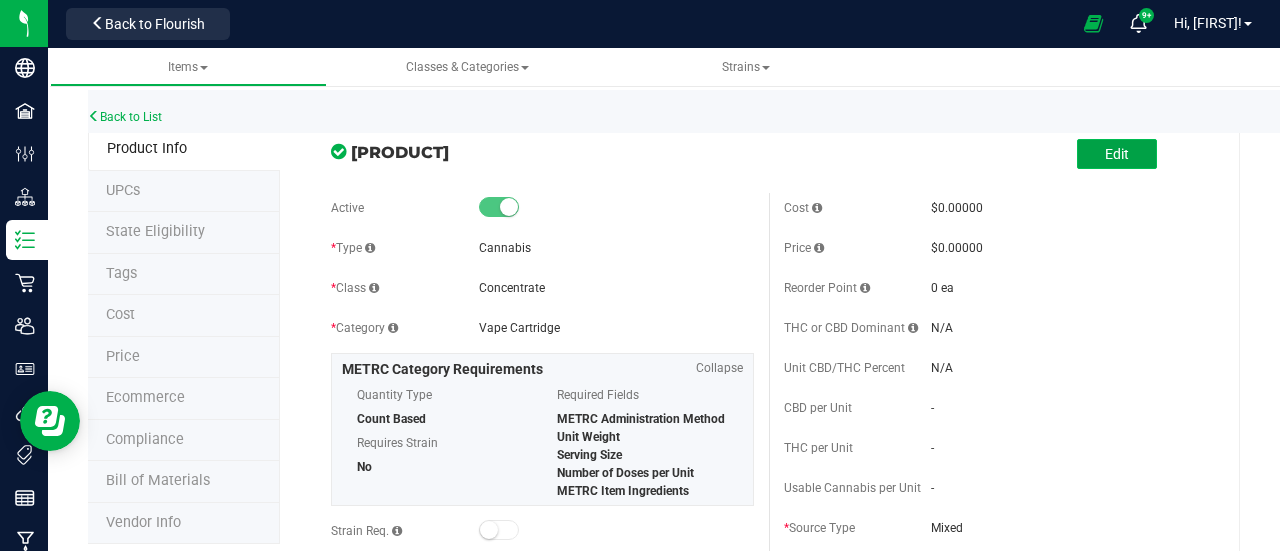 click on "Edit" at bounding box center [1117, 154] 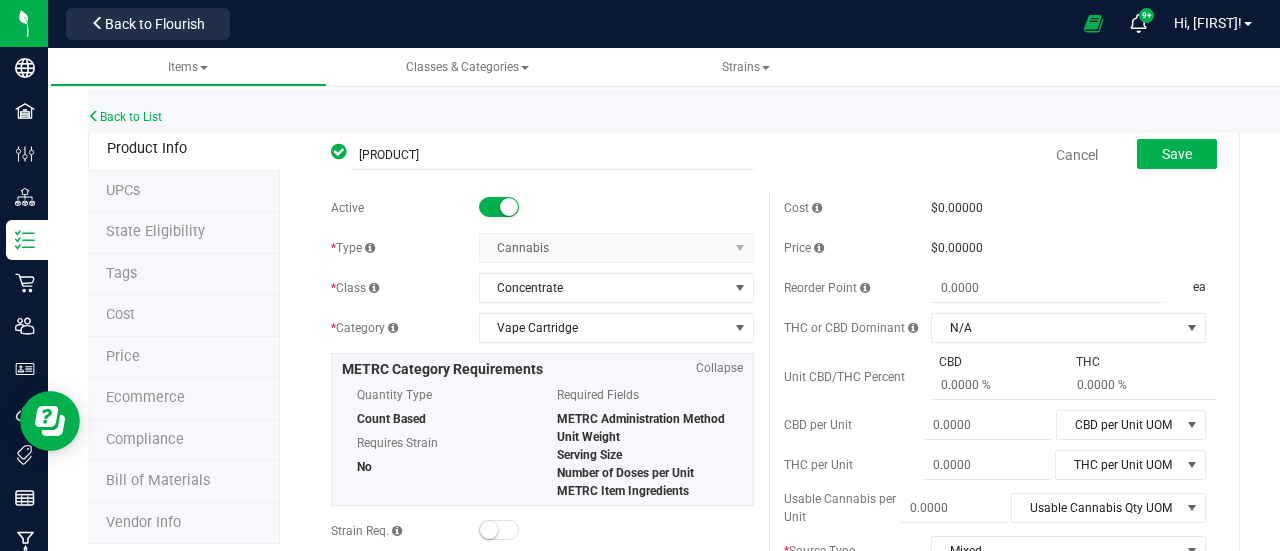 click at bounding box center [499, 207] 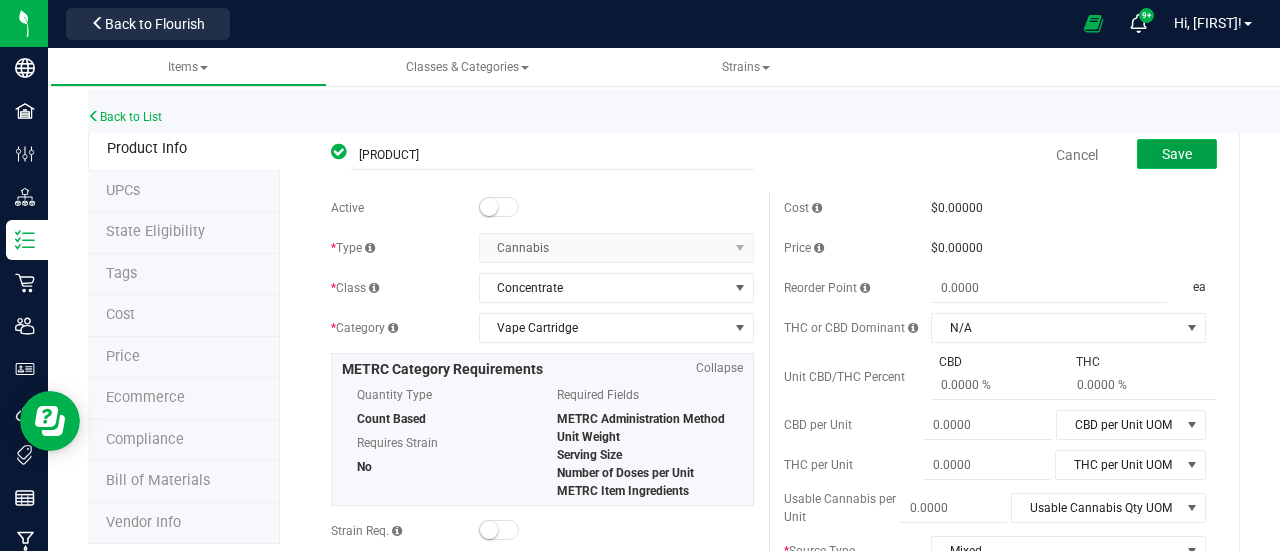 click on "Save" at bounding box center (1177, 154) 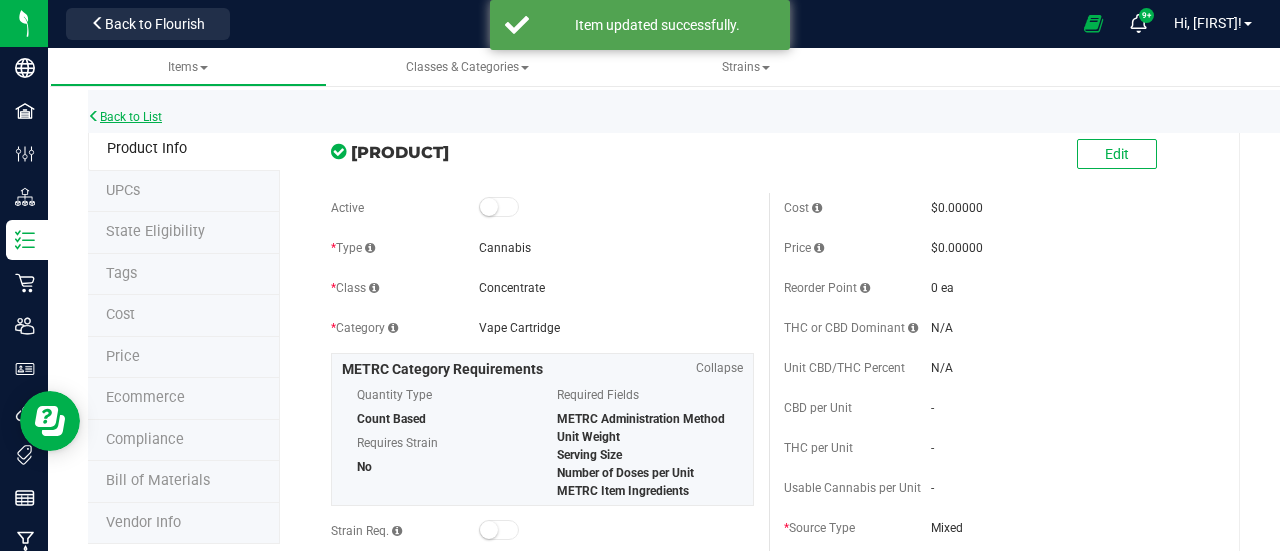 click on "Back to List" at bounding box center [125, 117] 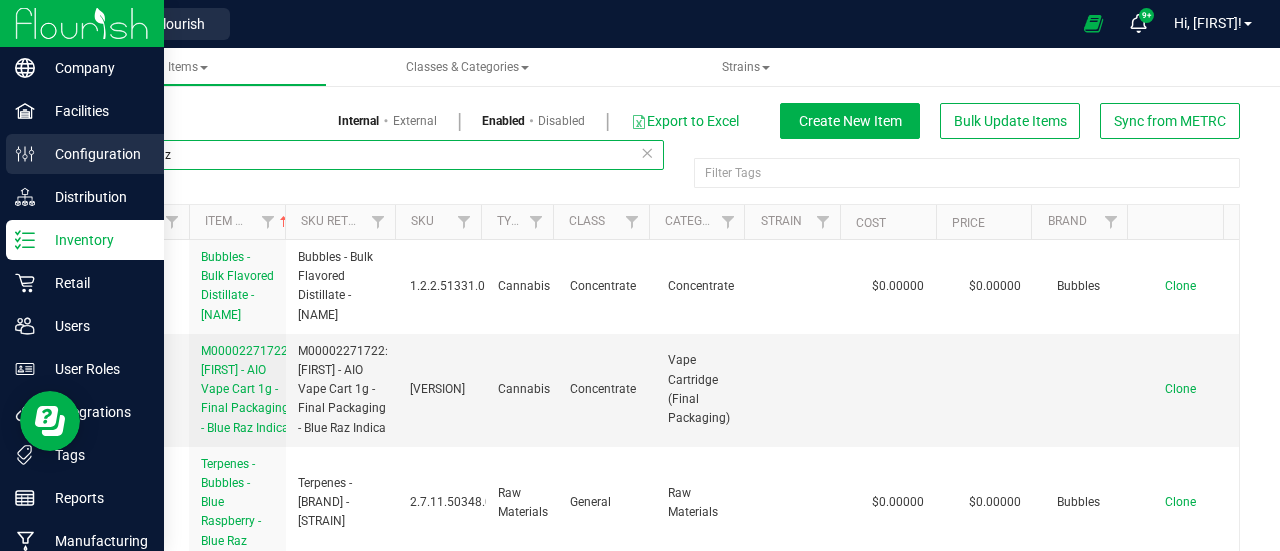 drag, startPoint x: 203, startPoint y: 165, endPoint x: 42, endPoint y: 147, distance: 162.00308 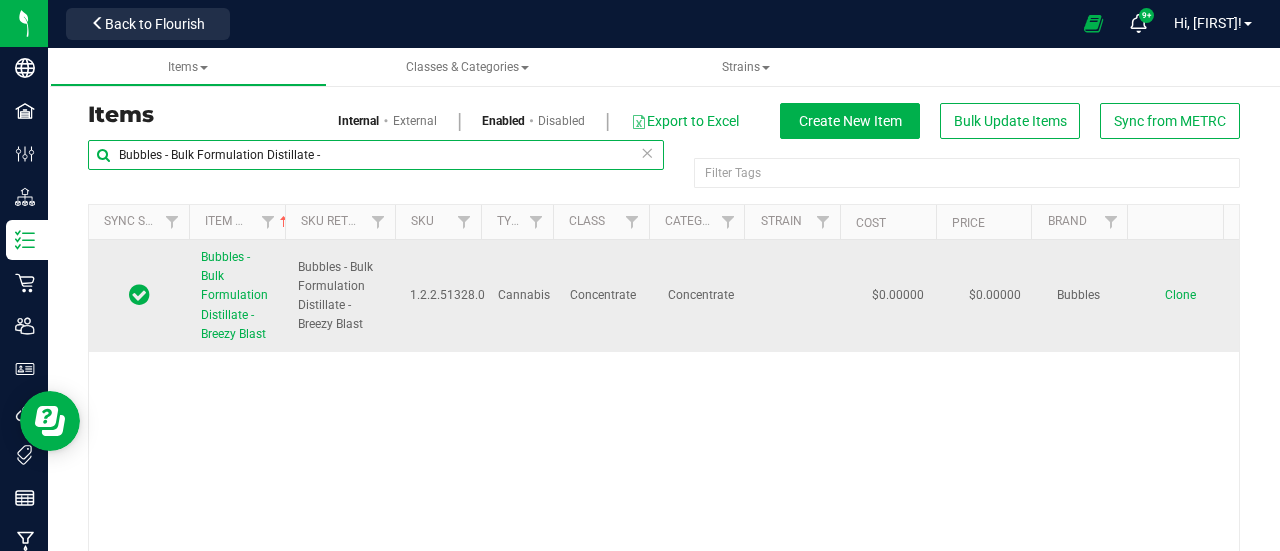 type on "Bubbles - Bulk Formulation Distillate -" 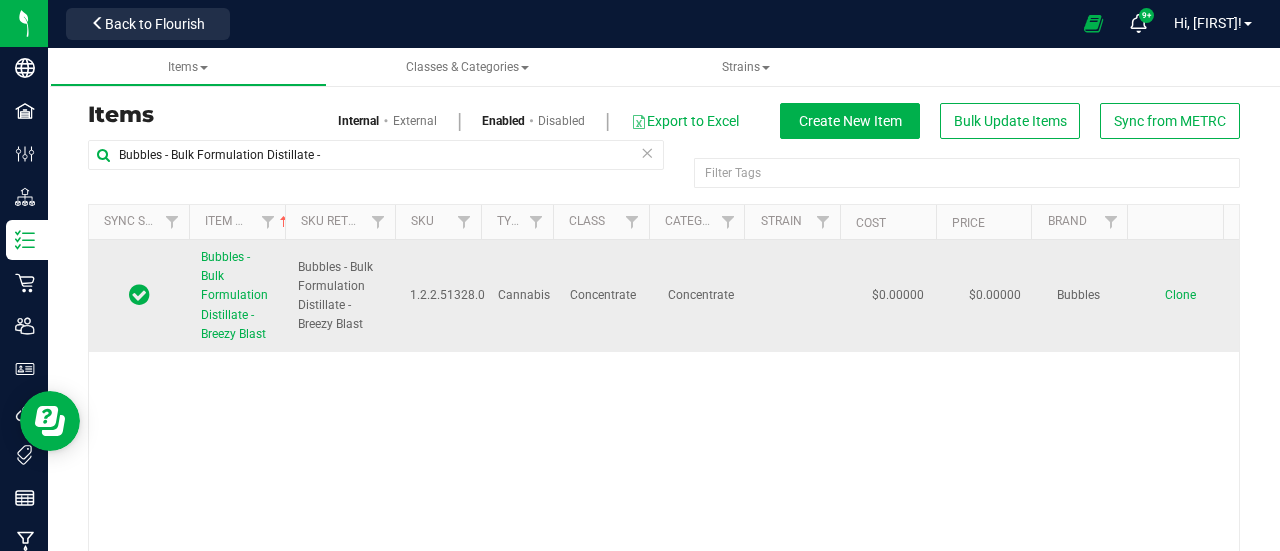 click on "Clone" at bounding box center (1180, 295) 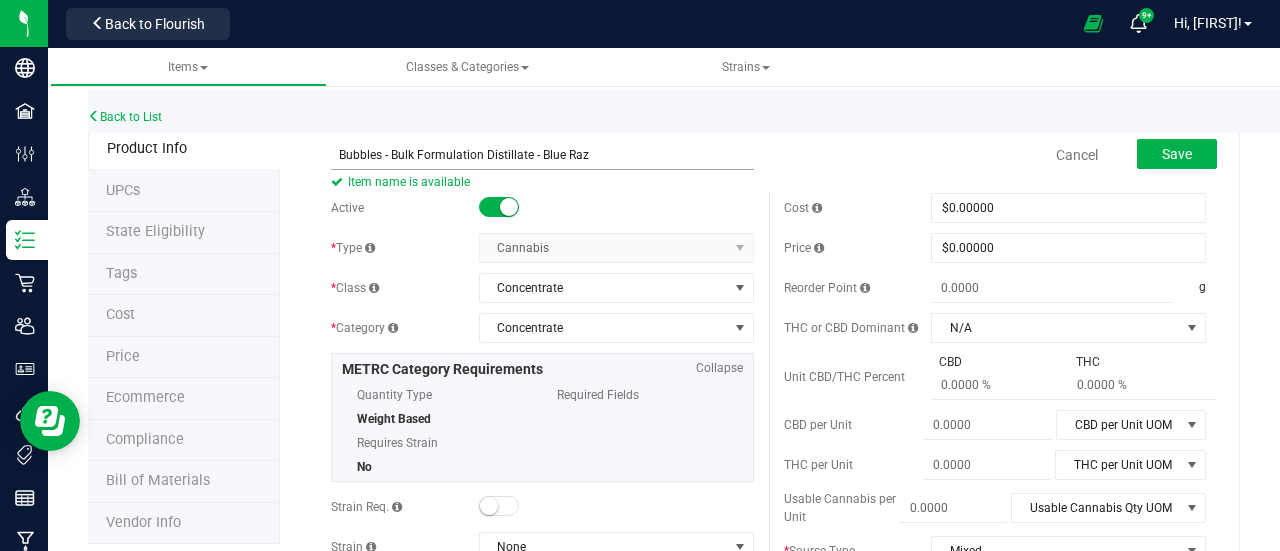 click on "Bubbles - Bulk Formulation Distillate - Blue Raz" at bounding box center (542, 155) 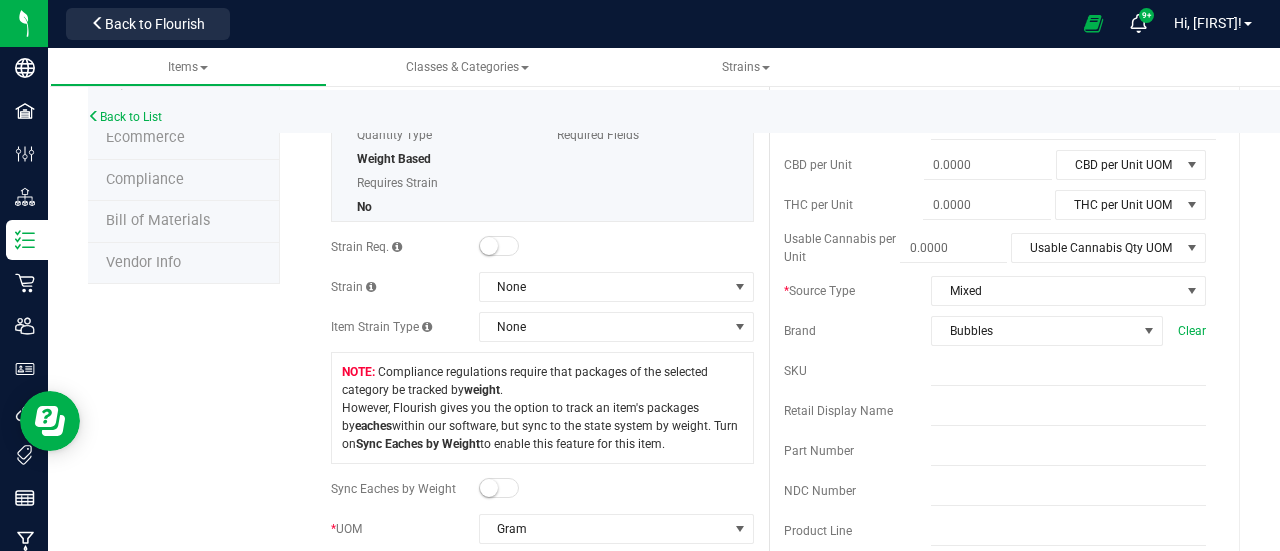 scroll, scrollTop: 0, scrollLeft: 0, axis: both 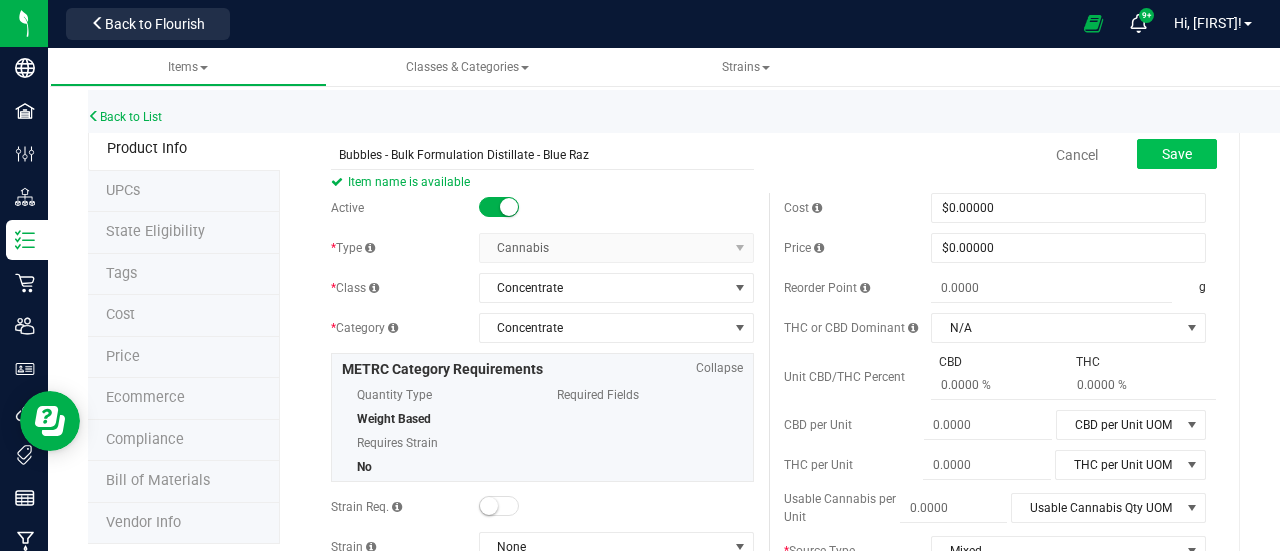 type on "Bubbles - Bulk Formulation Distillate - Blue Raz" 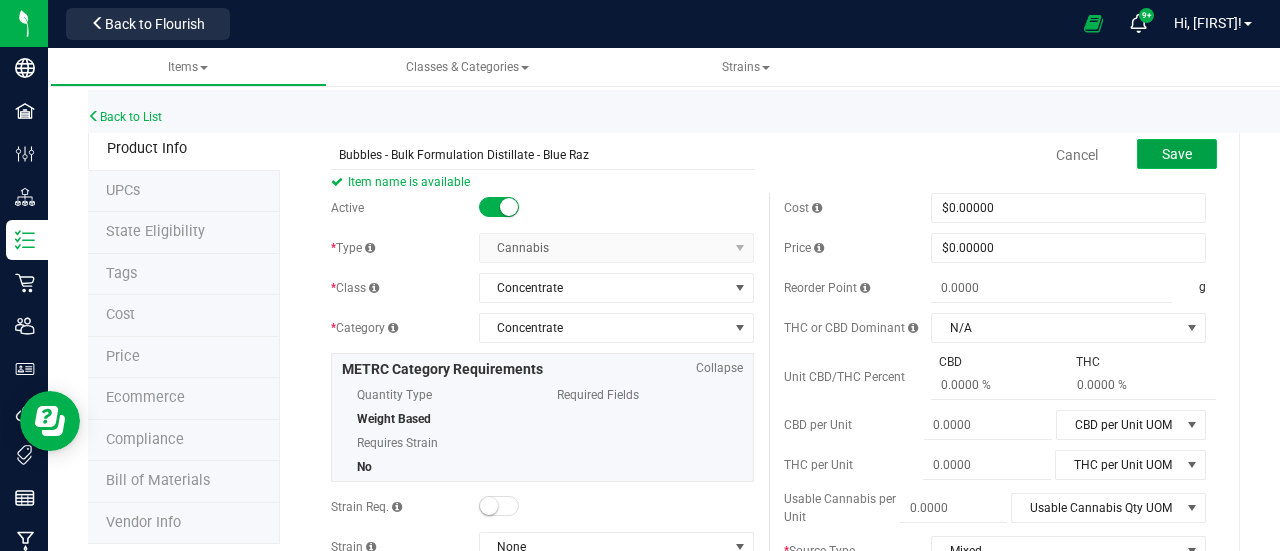 click on "Save" at bounding box center [1177, 154] 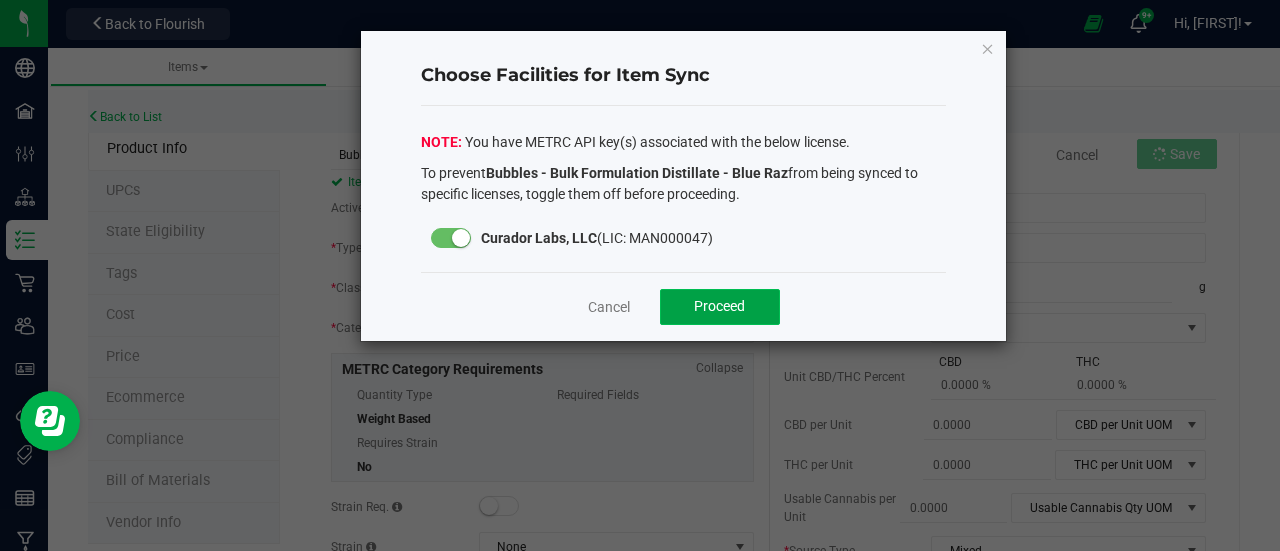 click on "Proceed" 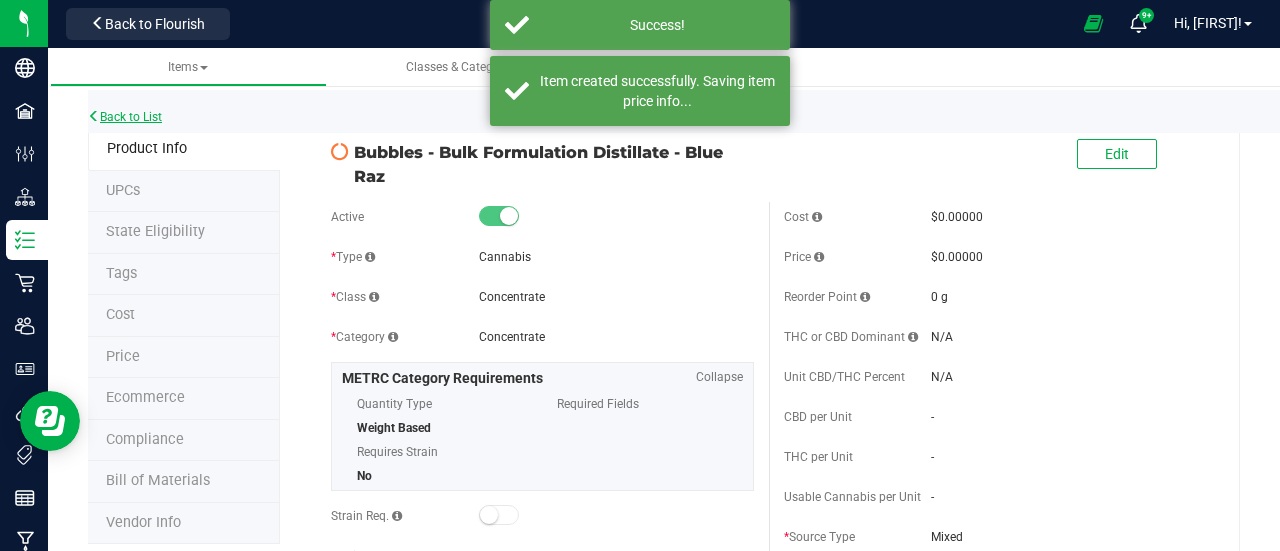 click on "Back to List" at bounding box center (125, 117) 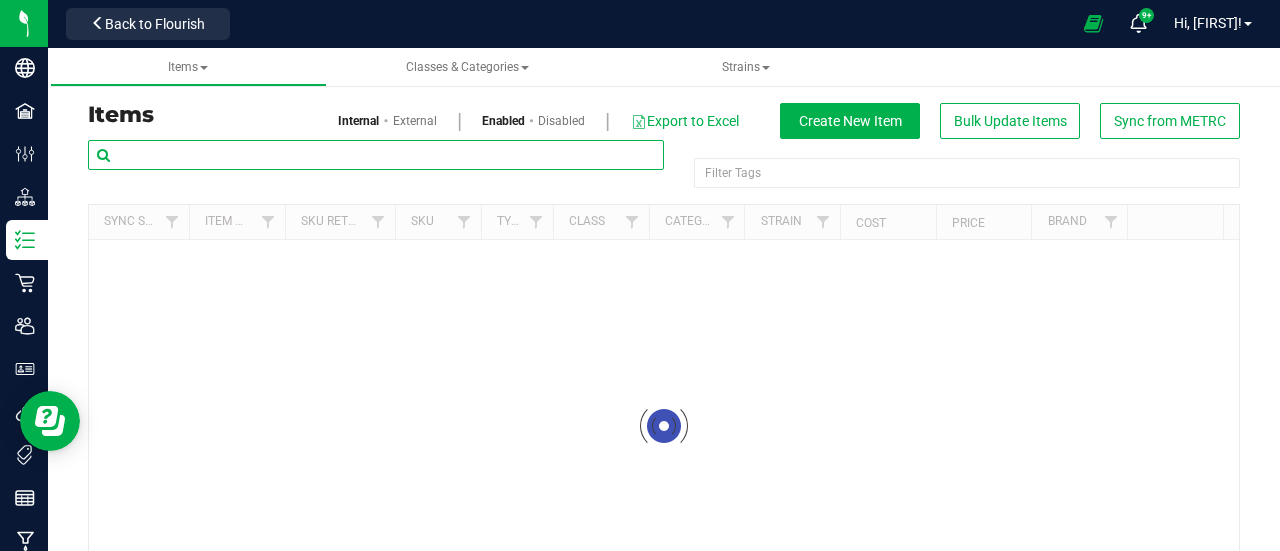 click at bounding box center [376, 155] 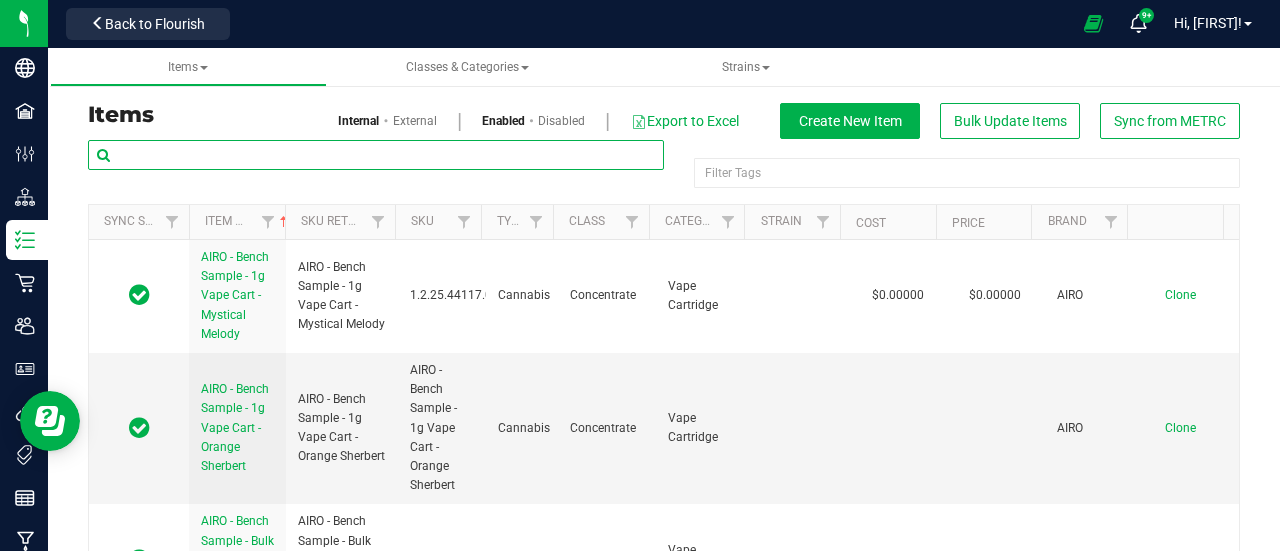 paste on "Bench Sample - Bubbles - Vape Cart 1g - [NAME]" 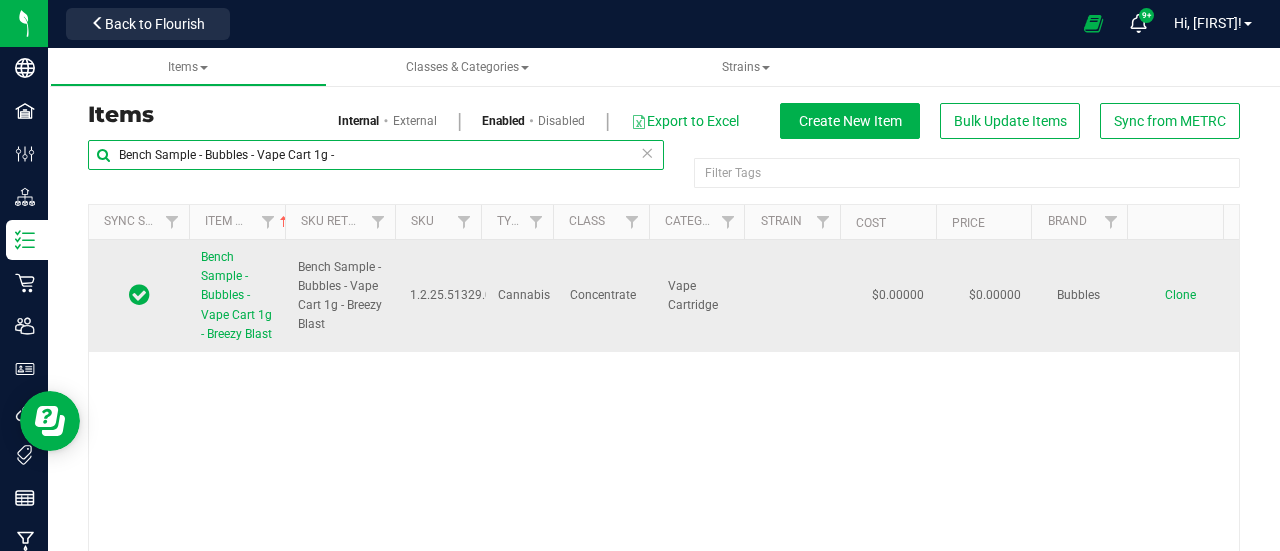 type on "Bench Sample - Bubbles - Vape Cart 1g -" 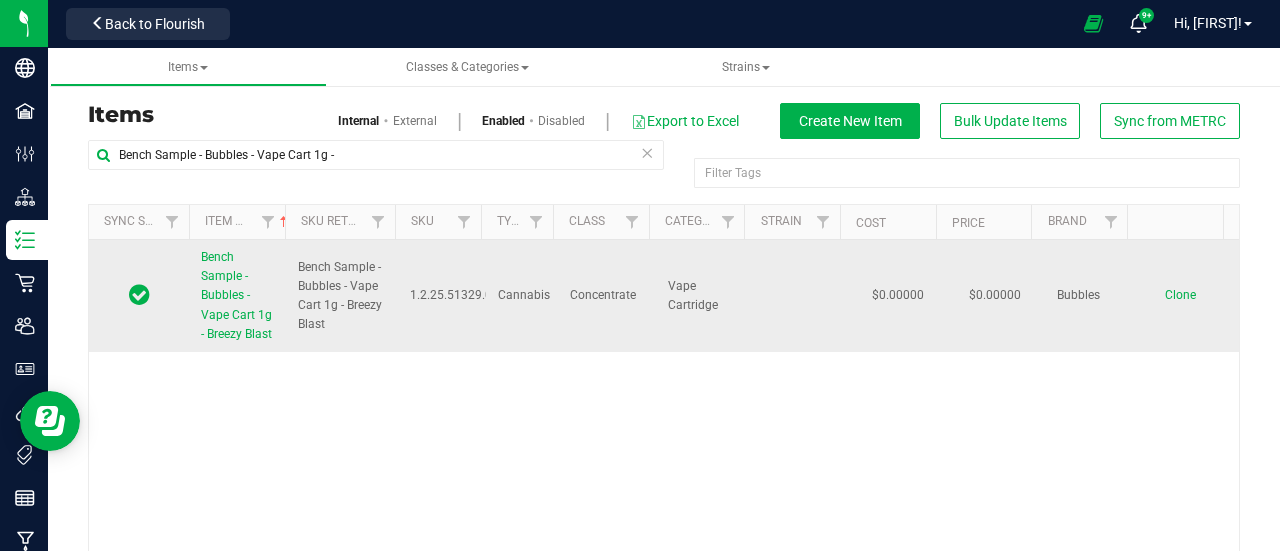 click on "Clone" at bounding box center (1180, 295) 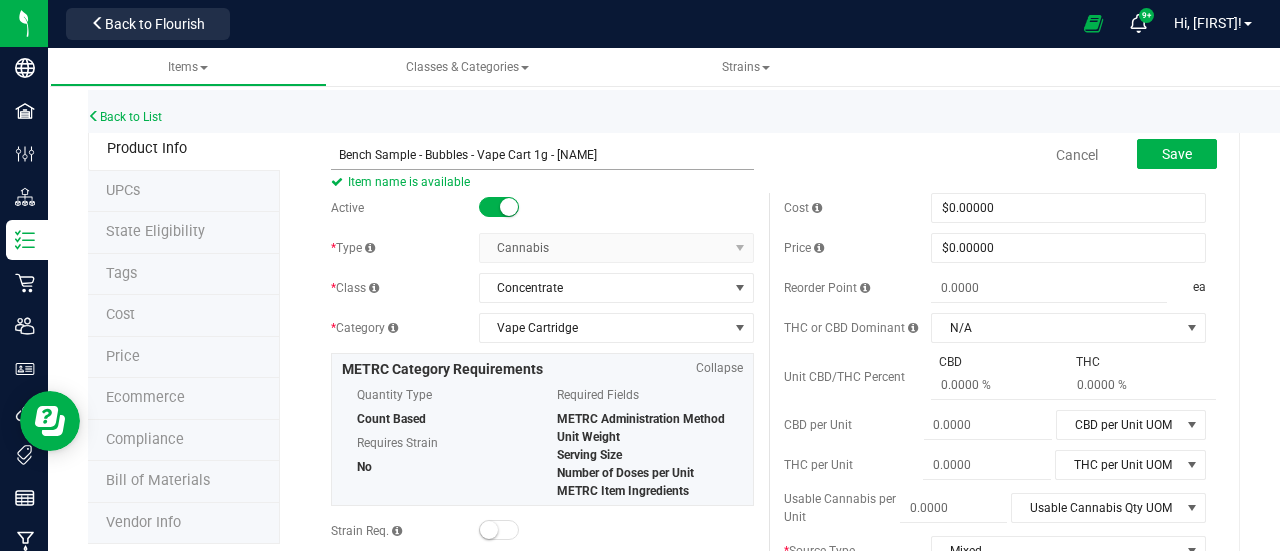 click on "Bench Sample - Bubbles - Vape Cart 1g - [NAME]" at bounding box center (542, 155) 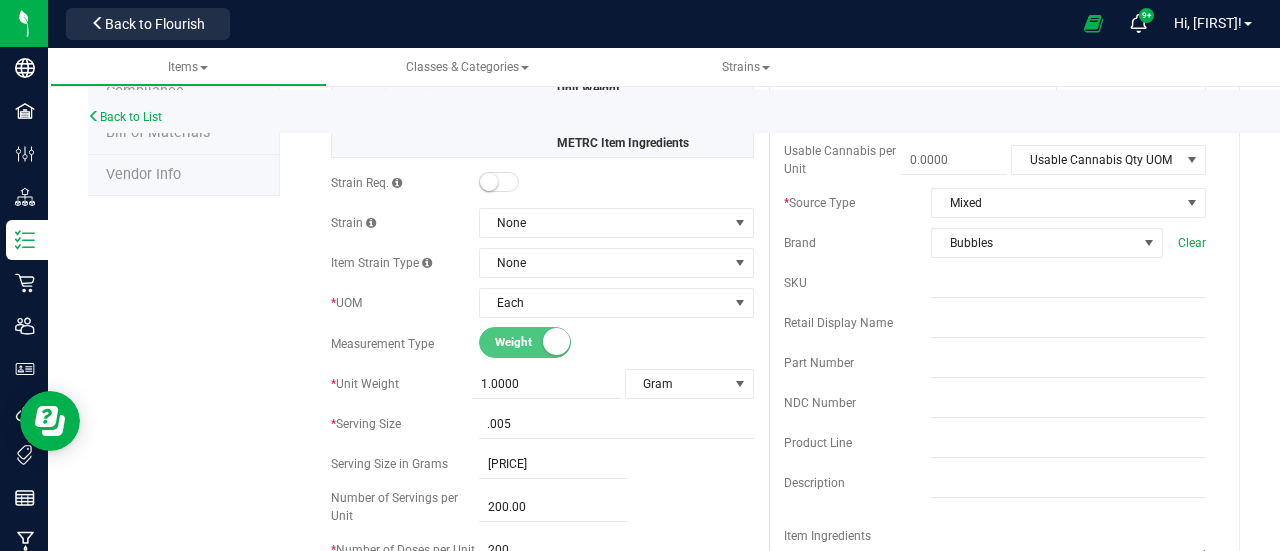 scroll, scrollTop: 0, scrollLeft: 0, axis: both 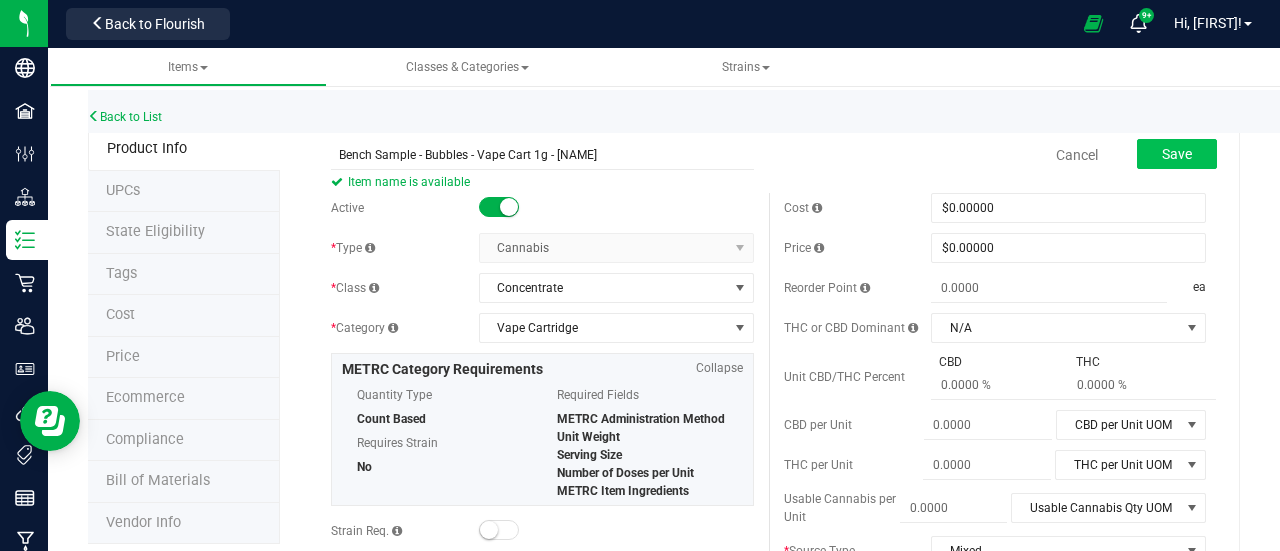 type on "Bench Sample - Bubbles - Vape Cart 1g - [NAME]" 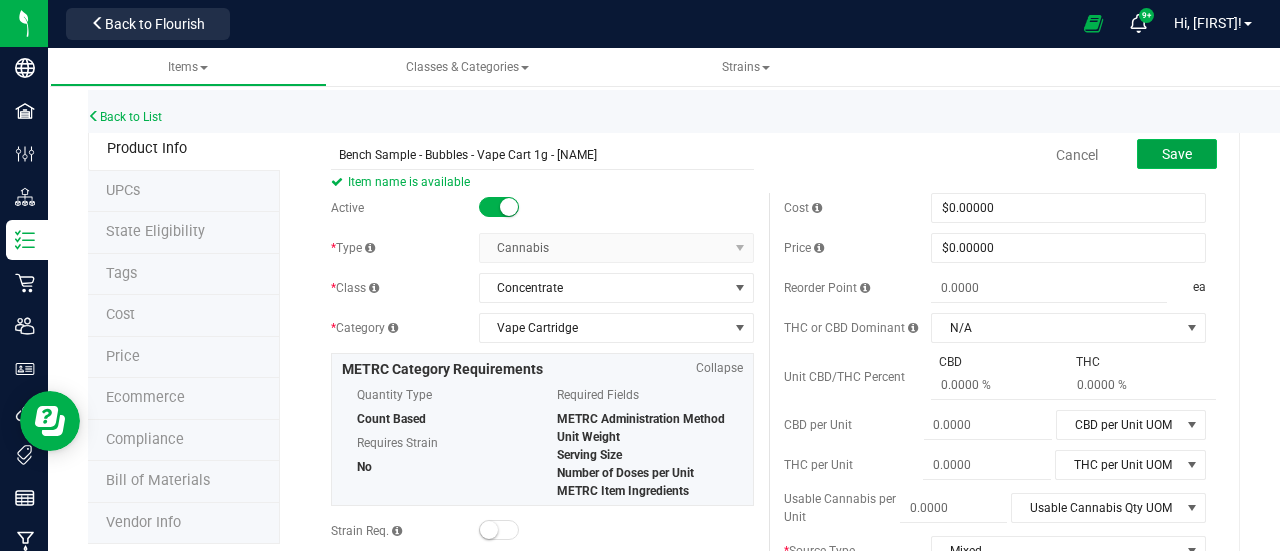 click on "Save" at bounding box center [1177, 154] 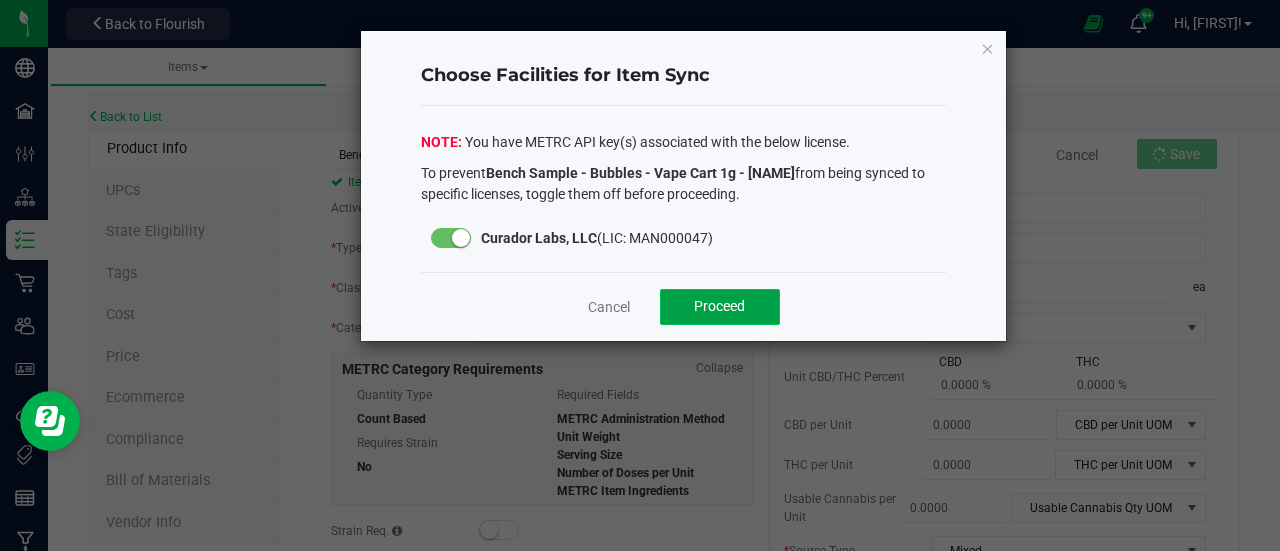 click on "Proceed" 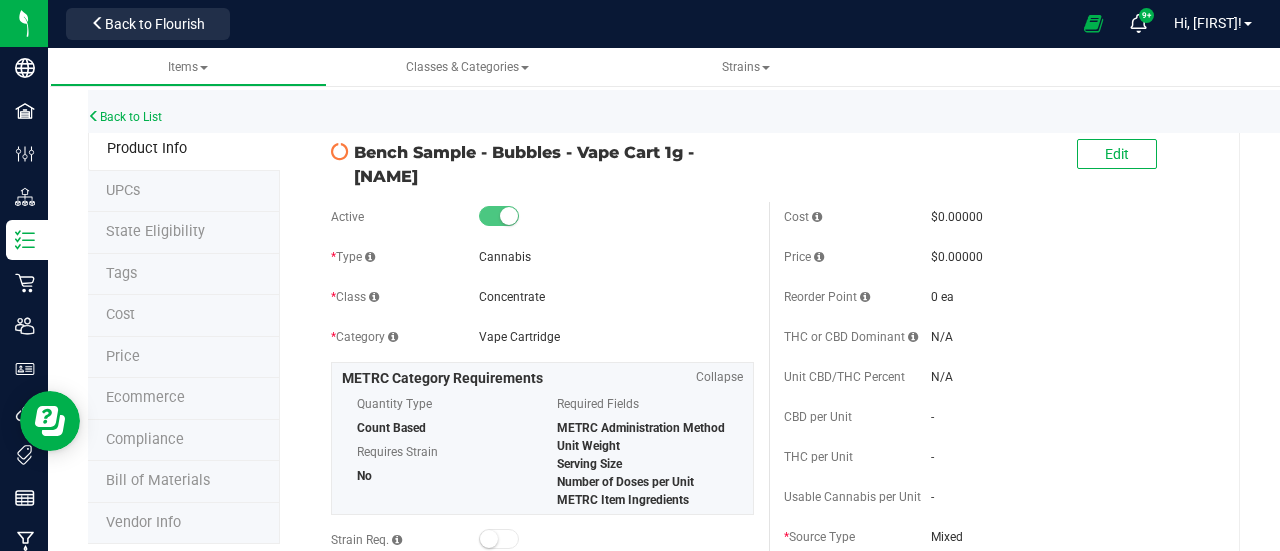 click on "Back to List" at bounding box center (728, 111) 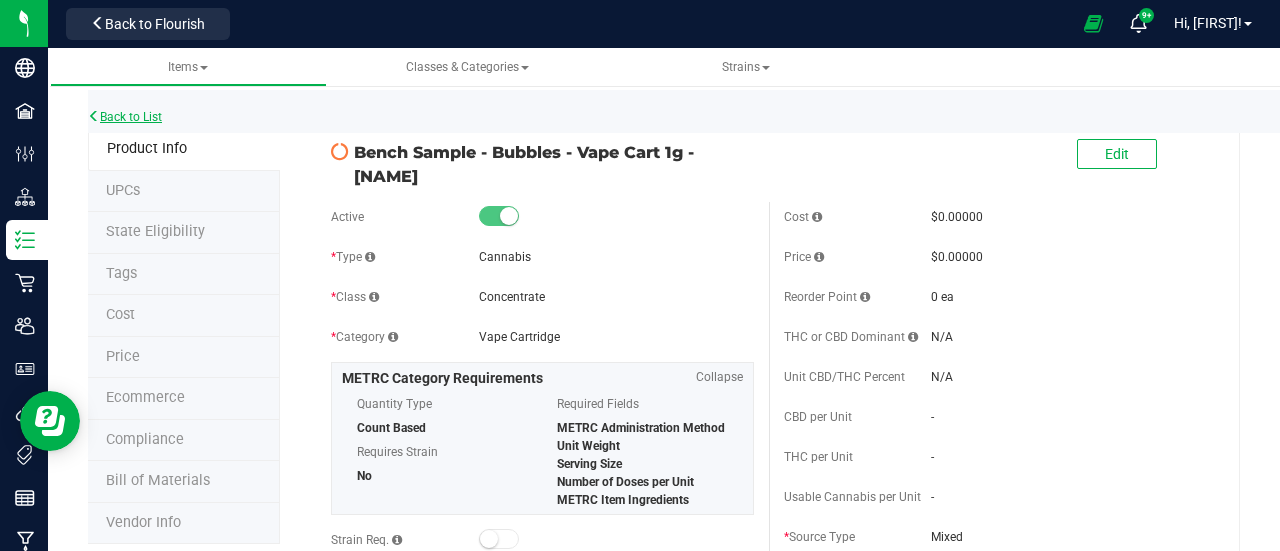 click on "Back to List" at bounding box center [125, 117] 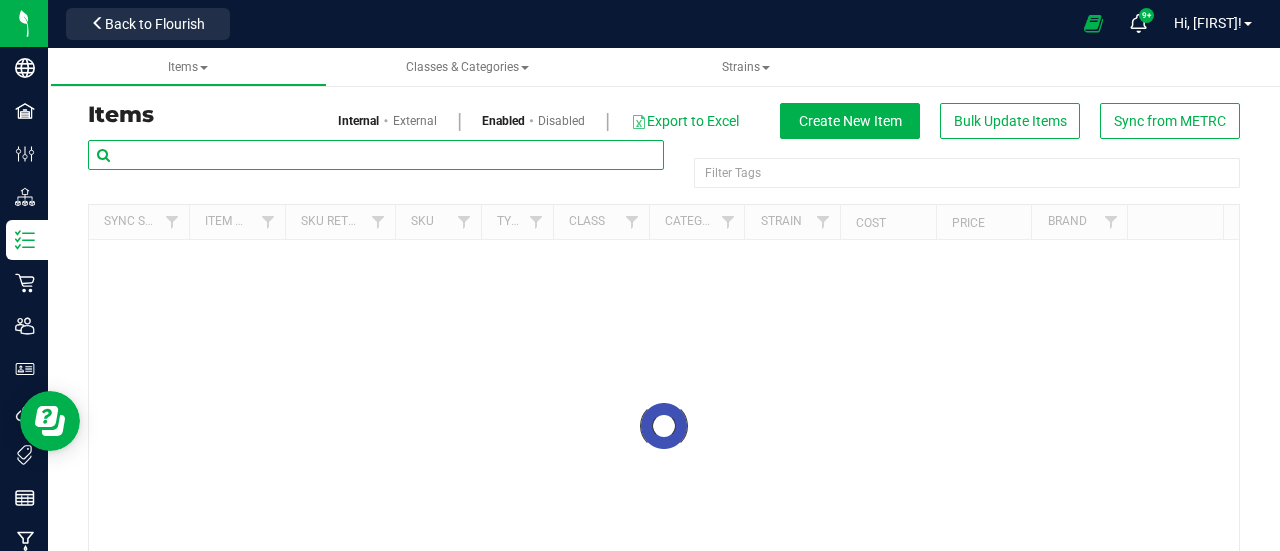 click at bounding box center (376, 155) 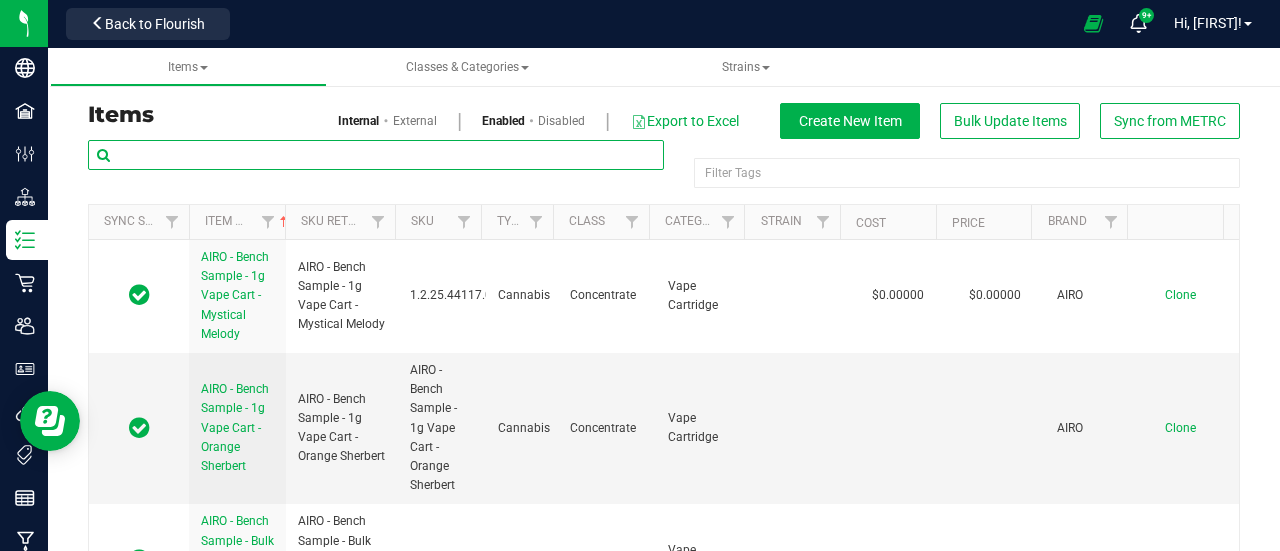paste on "[FIRST] - Bulk Vape Cart 1g Each - Blue Raz" 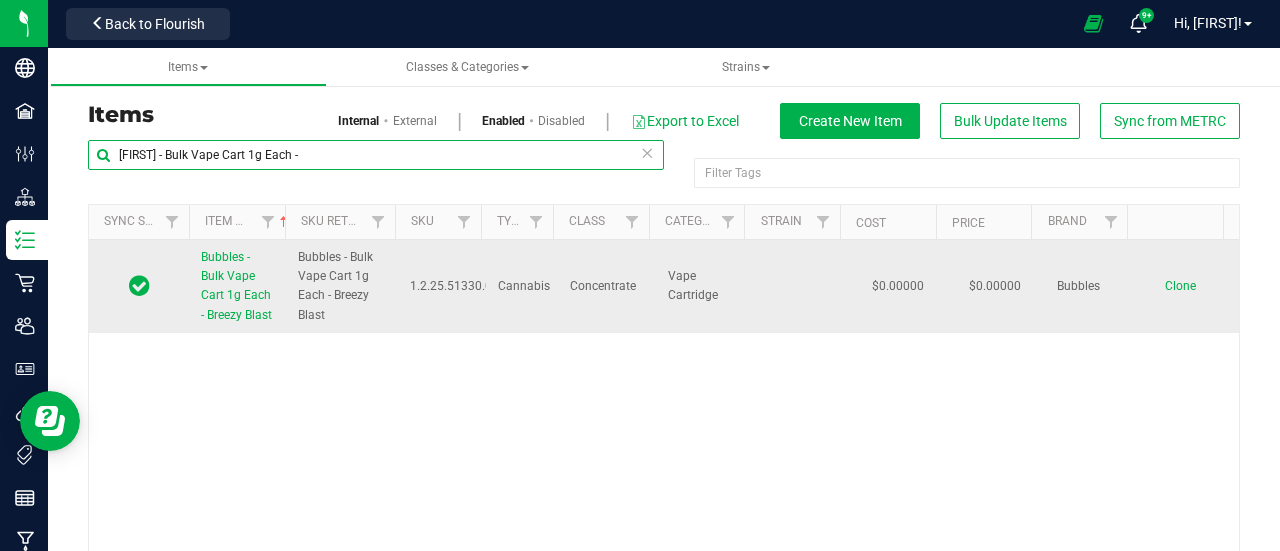 type on "[FIRST] - Bulk Vape Cart 1g Each -" 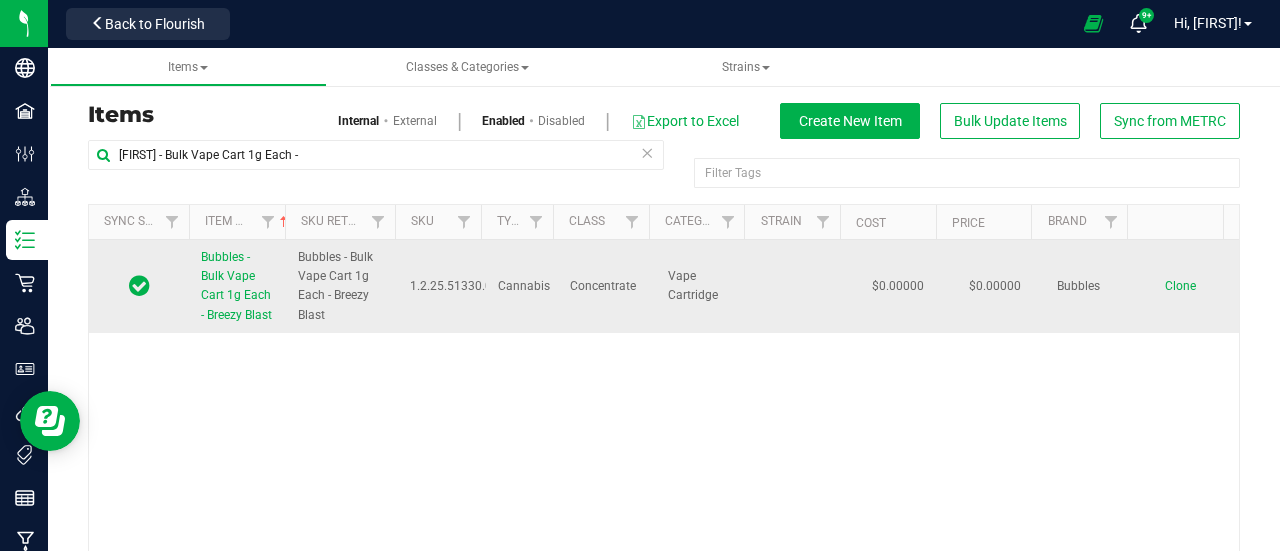 click on "Clone" at bounding box center [1180, 286] 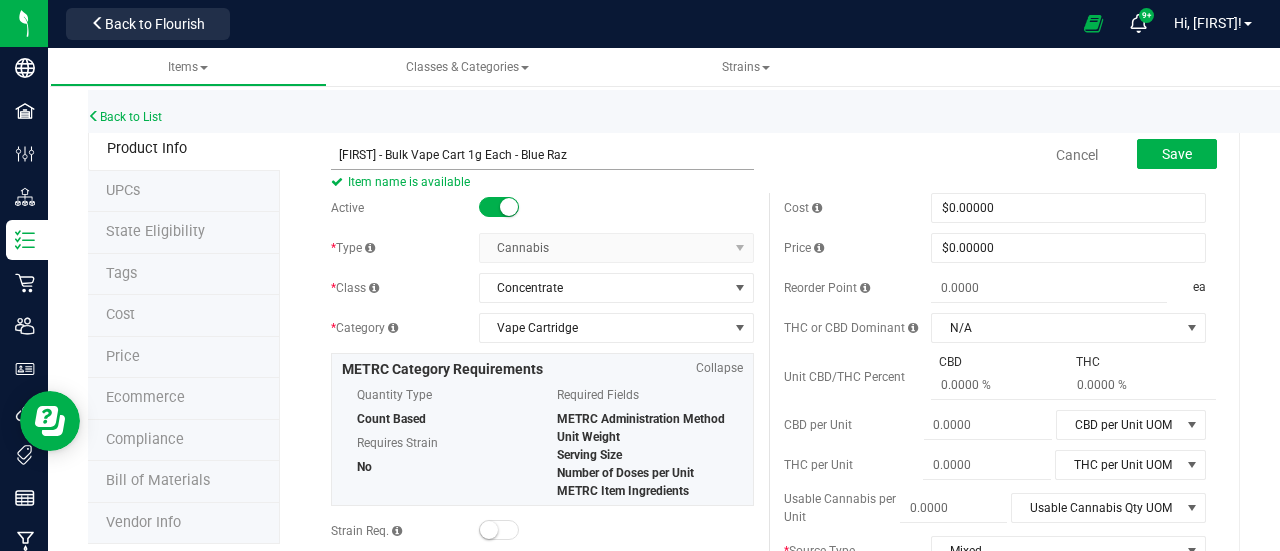 click on "[FIRST] - Bulk Vape Cart 1g Each - Blue Raz" at bounding box center [542, 155] 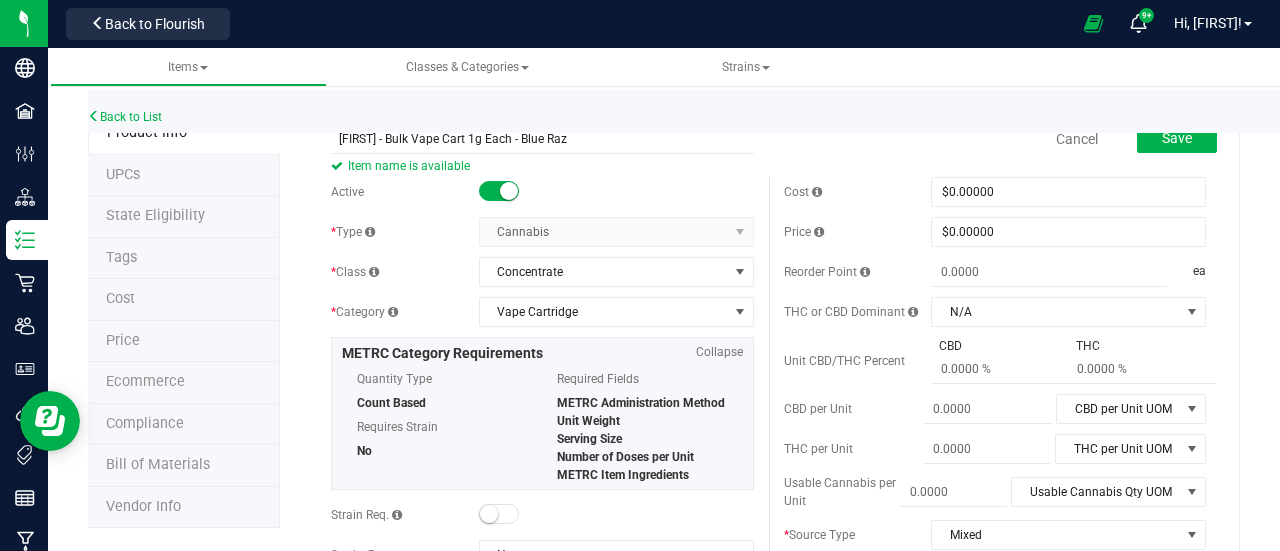 scroll, scrollTop: 0, scrollLeft: 0, axis: both 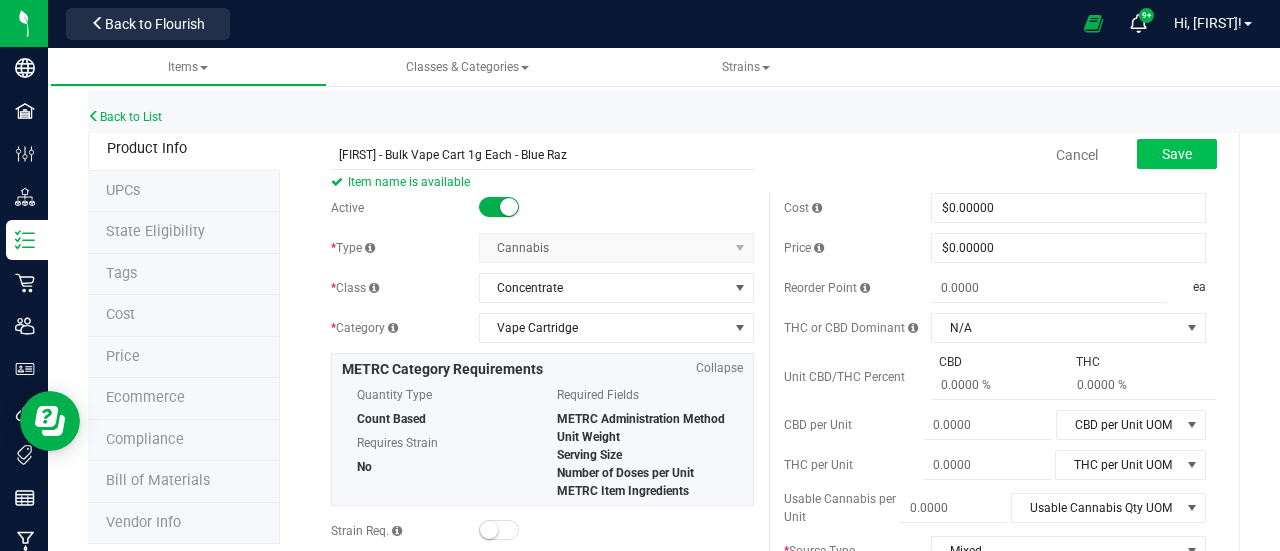 type on "[FIRST] - Bulk Vape Cart 1g Each - Blue Raz" 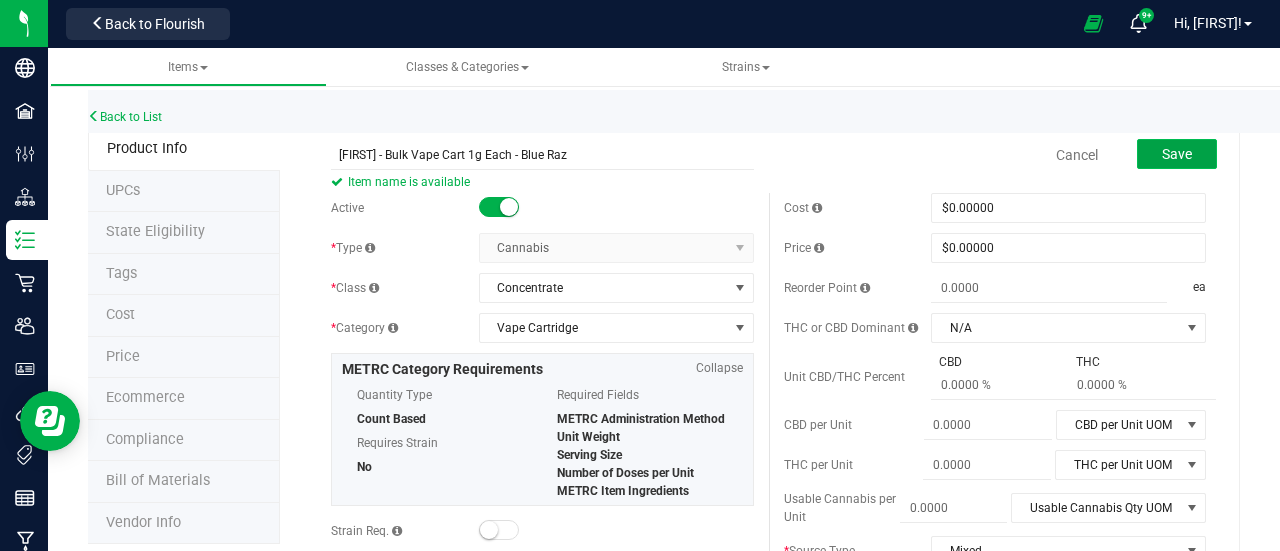 click on "Save" at bounding box center (1177, 154) 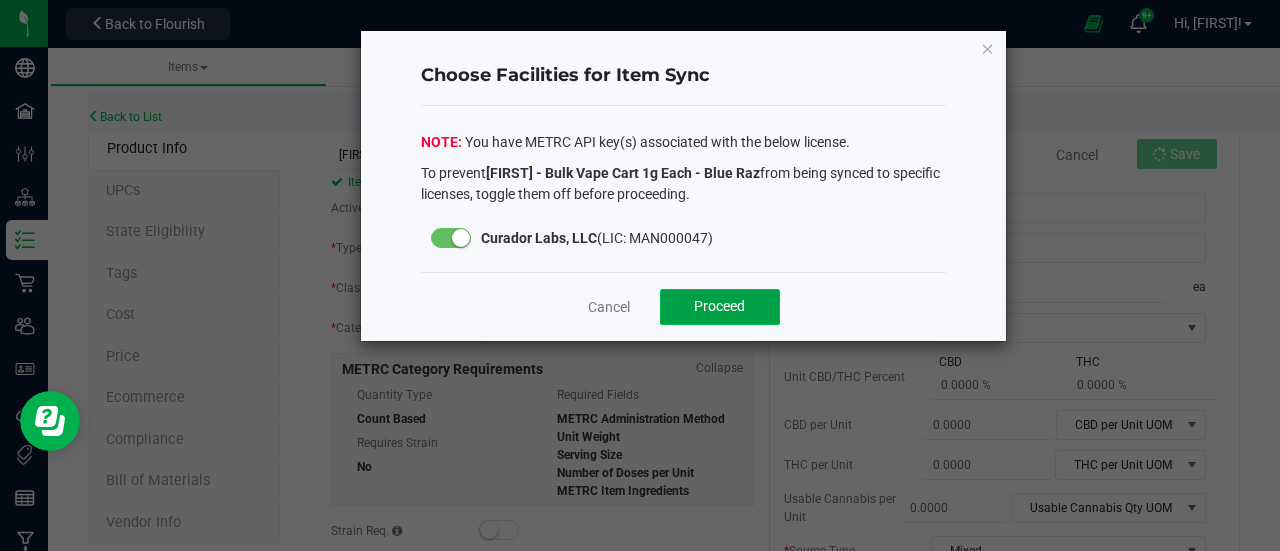 click on "Proceed" 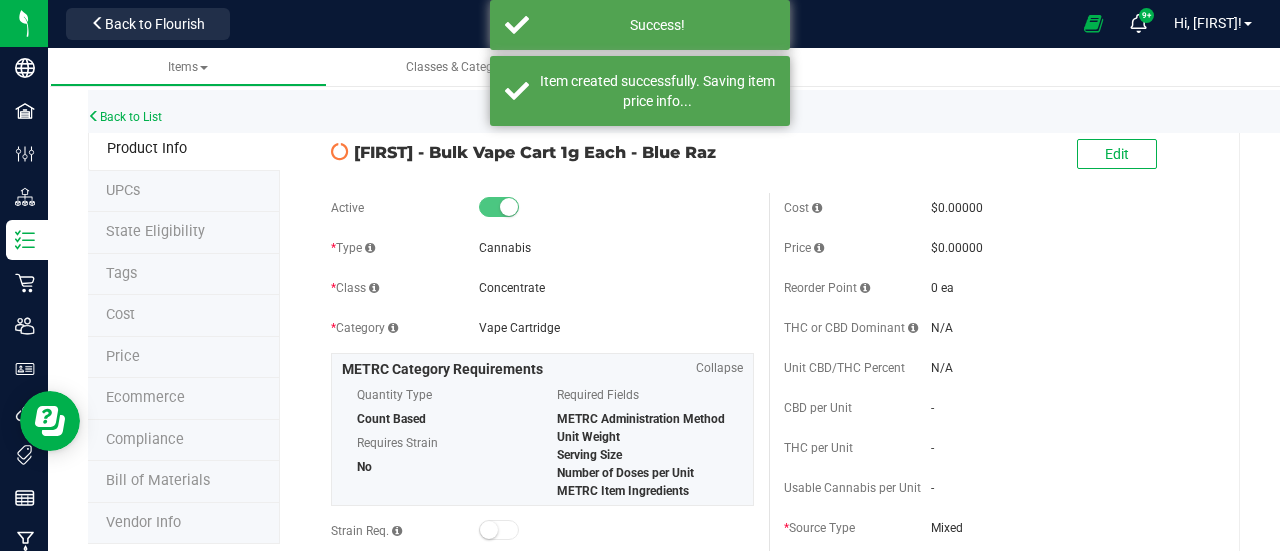 drag, startPoint x: 641, startPoint y: 153, endPoint x: 734, endPoint y: 143, distance: 93.53609 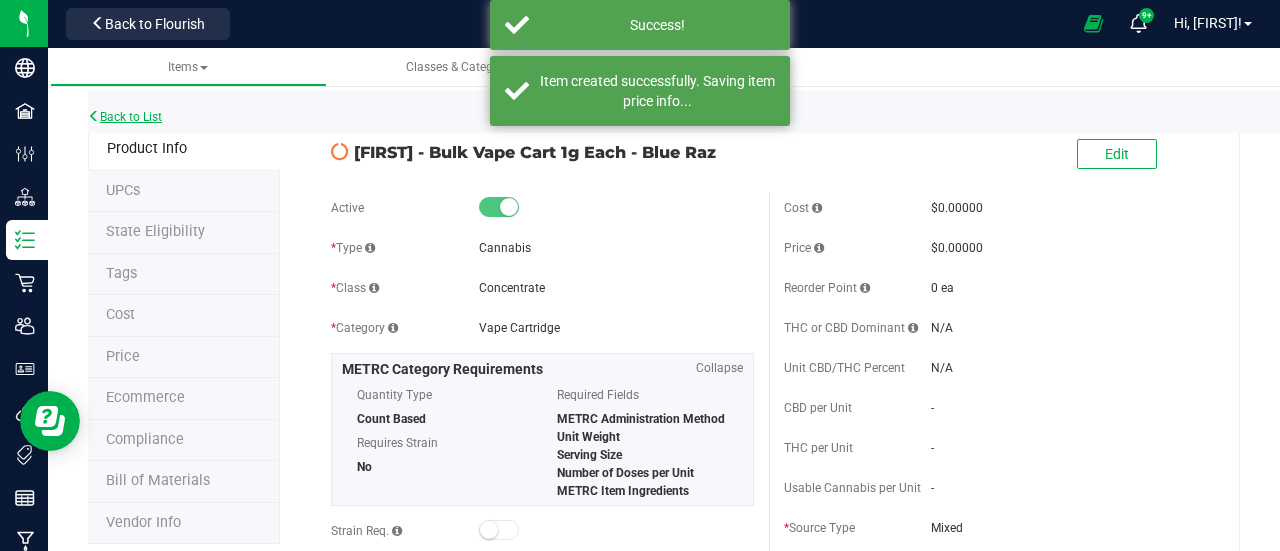 click on "Back to List" at bounding box center [125, 117] 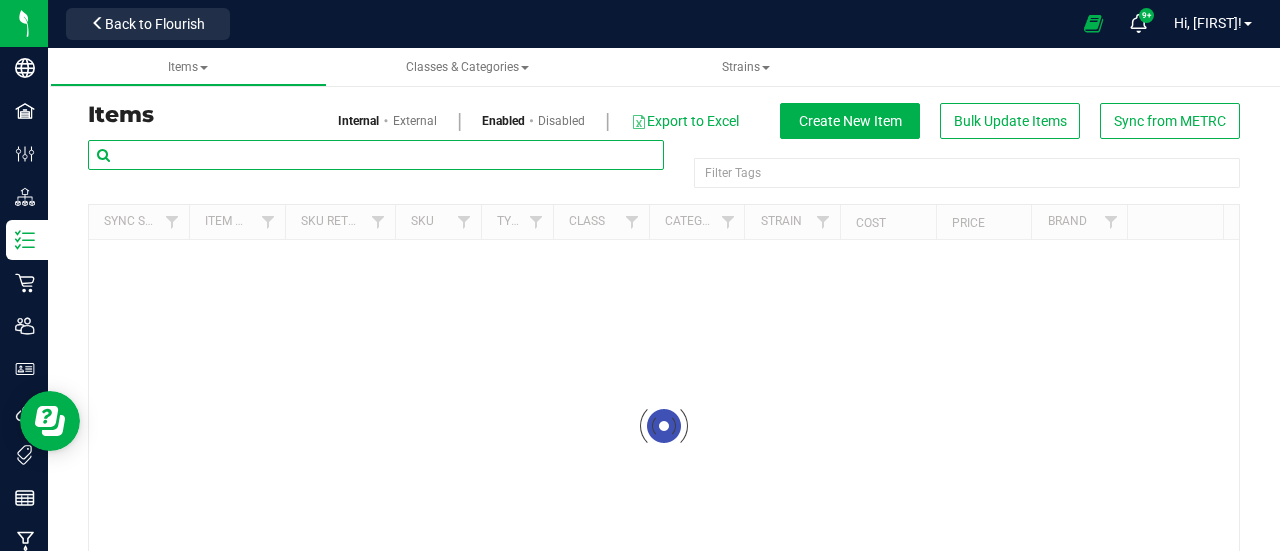 click at bounding box center [376, 155] 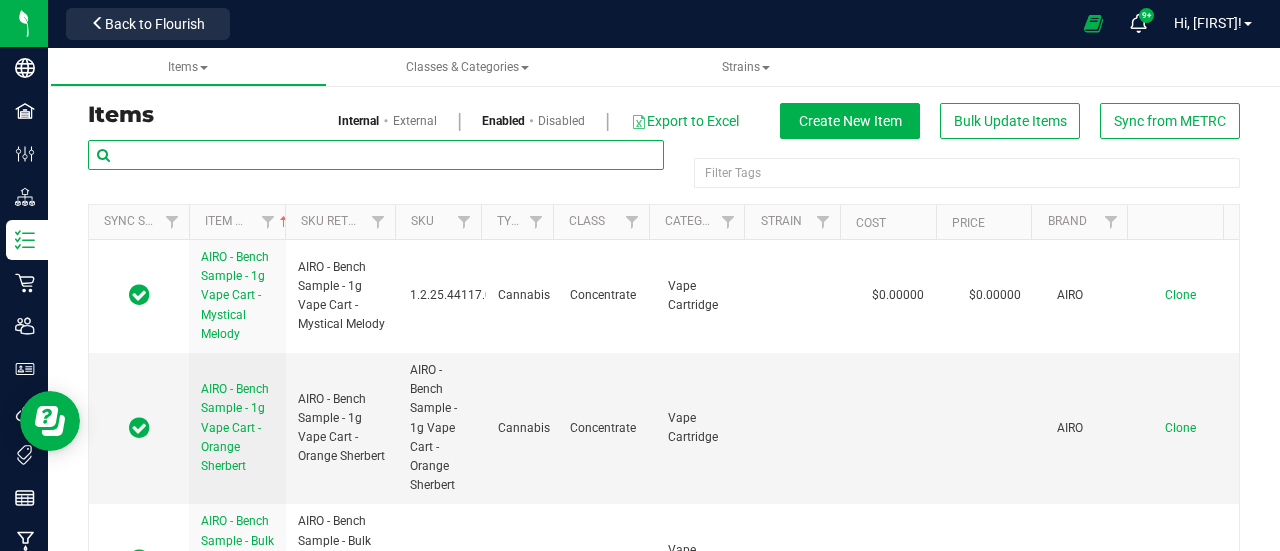 paste on "- Blue Raz" 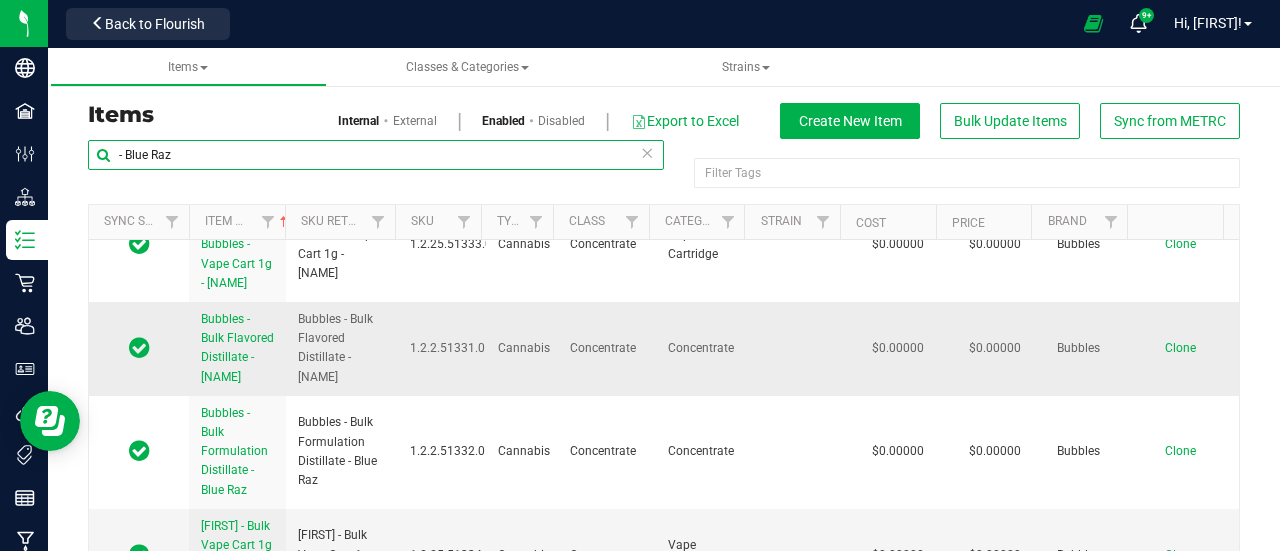 scroll, scrollTop: 0, scrollLeft: 0, axis: both 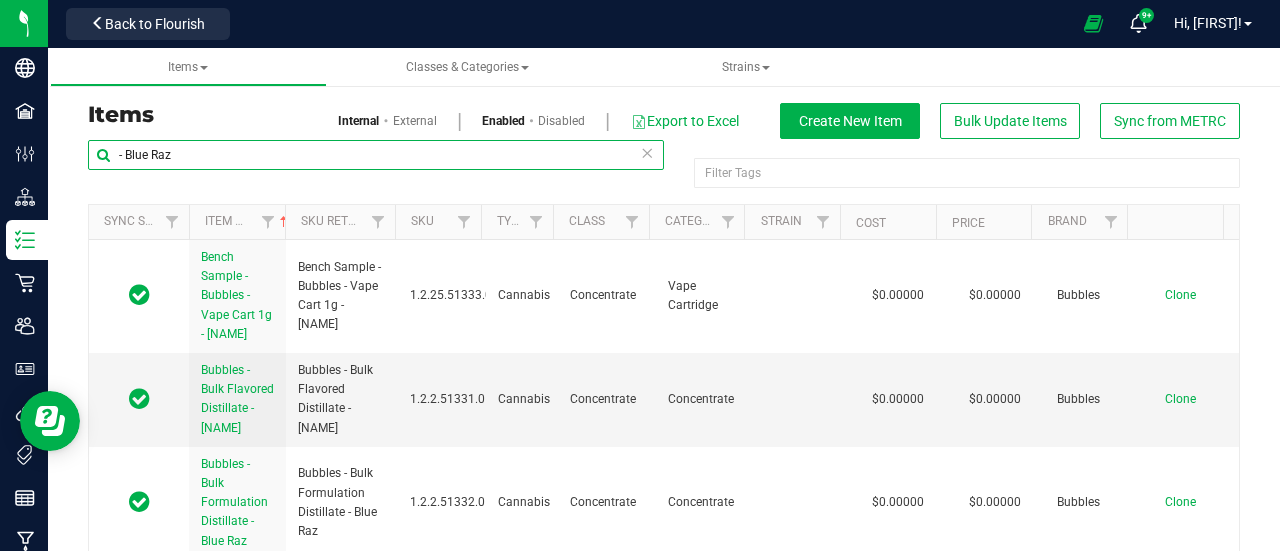 drag, startPoint x: 203, startPoint y: 161, endPoint x: 112, endPoint y: 152, distance: 91.44397 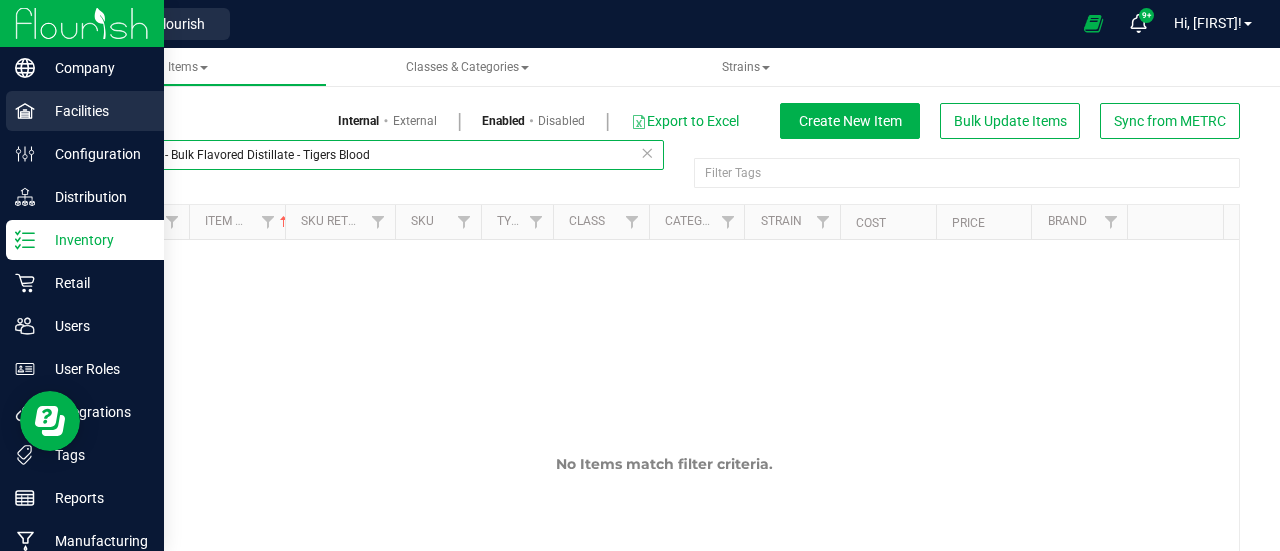 drag, startPoint x: 300, startPoint y: 156, endPoint x: 0, endPoint y: 93, distance: 306.54364 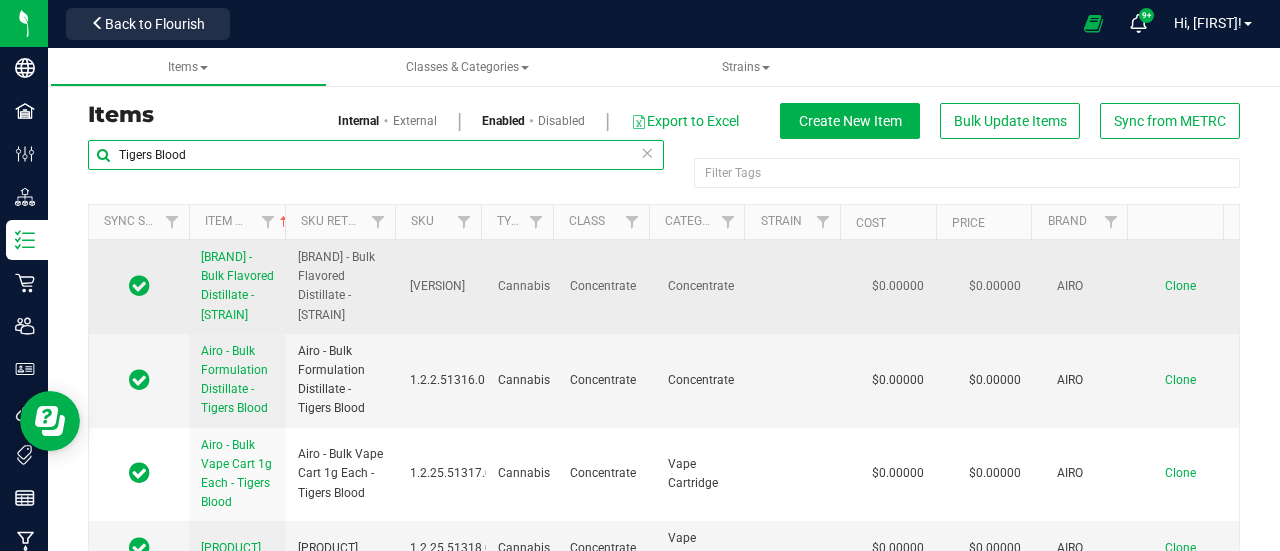type on "Tigers Blood" 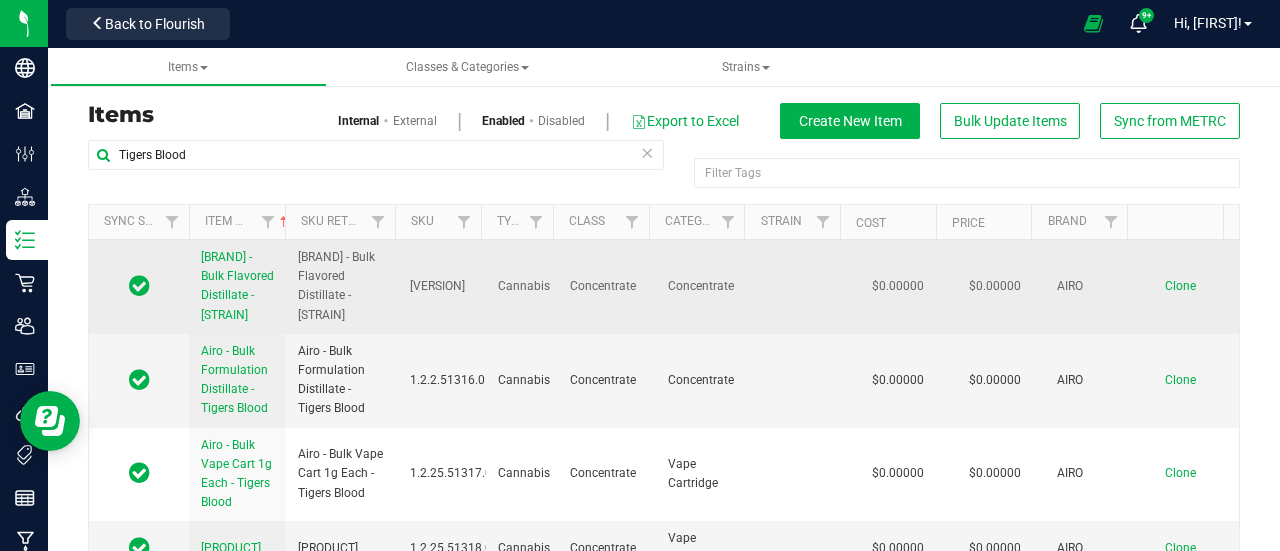 click on "[BRAND] - Bulk Flavored Distillate - [STRAIN]" at bounding box center [237, 286] 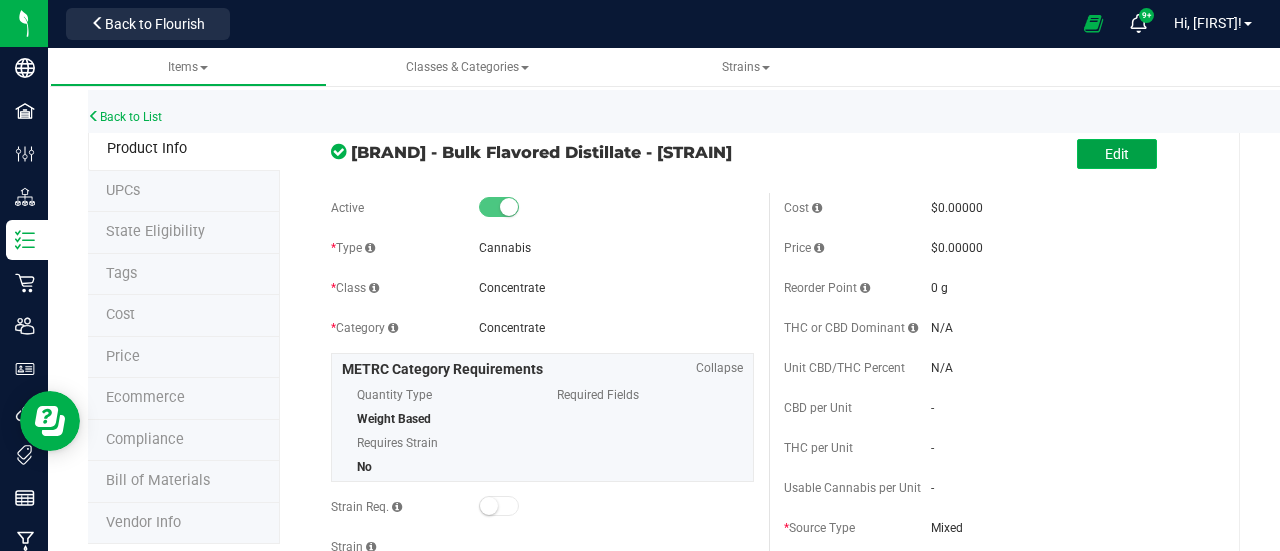 click on "Edit" at bounding box center [1117, 154] 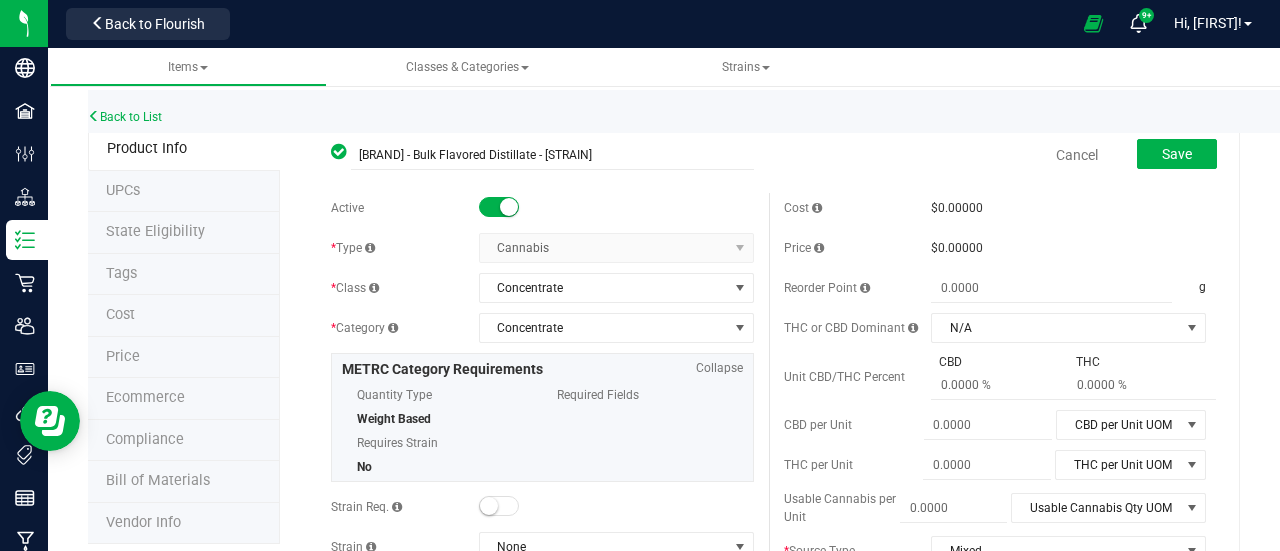 click at bounding box center [509, 207] 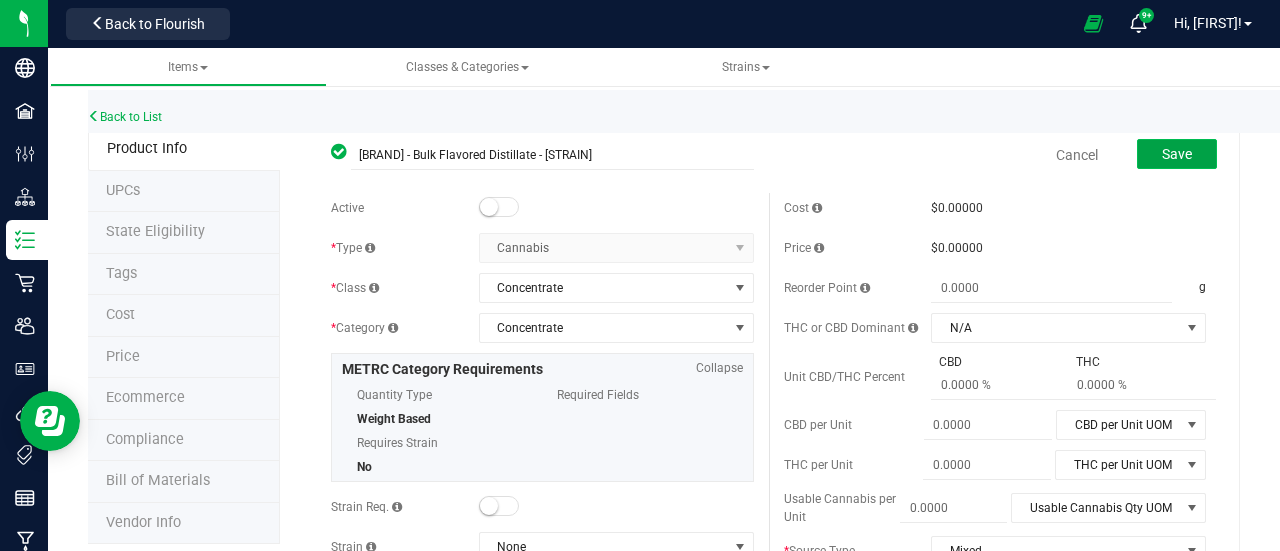 click on "Save" at bounding box center (1177, 154) 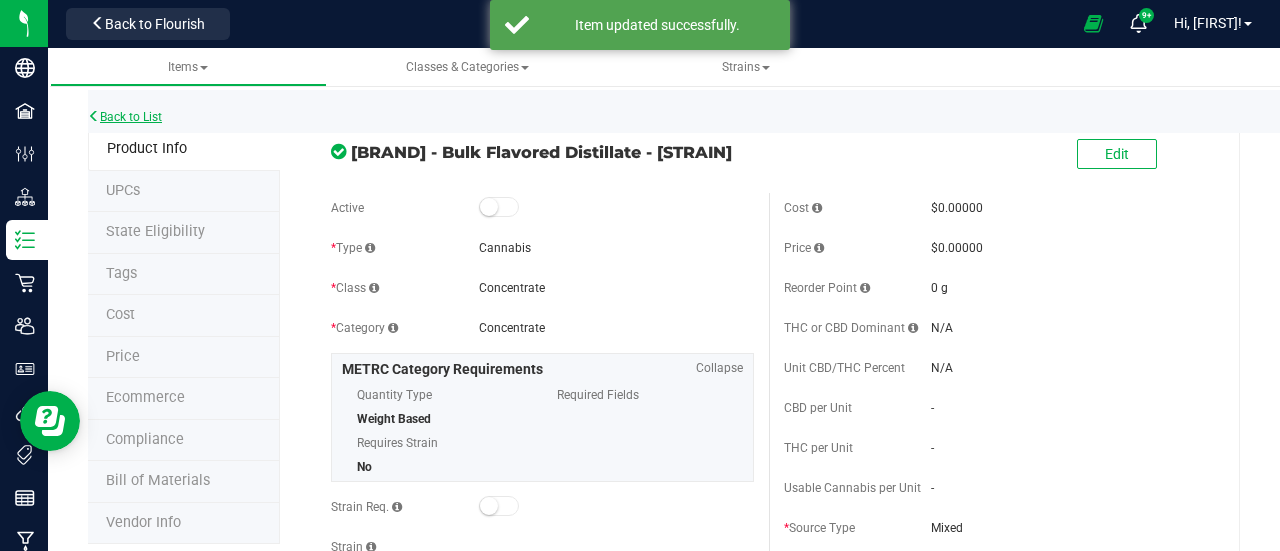 click on "Back to List" at bounding box center [125, 117] 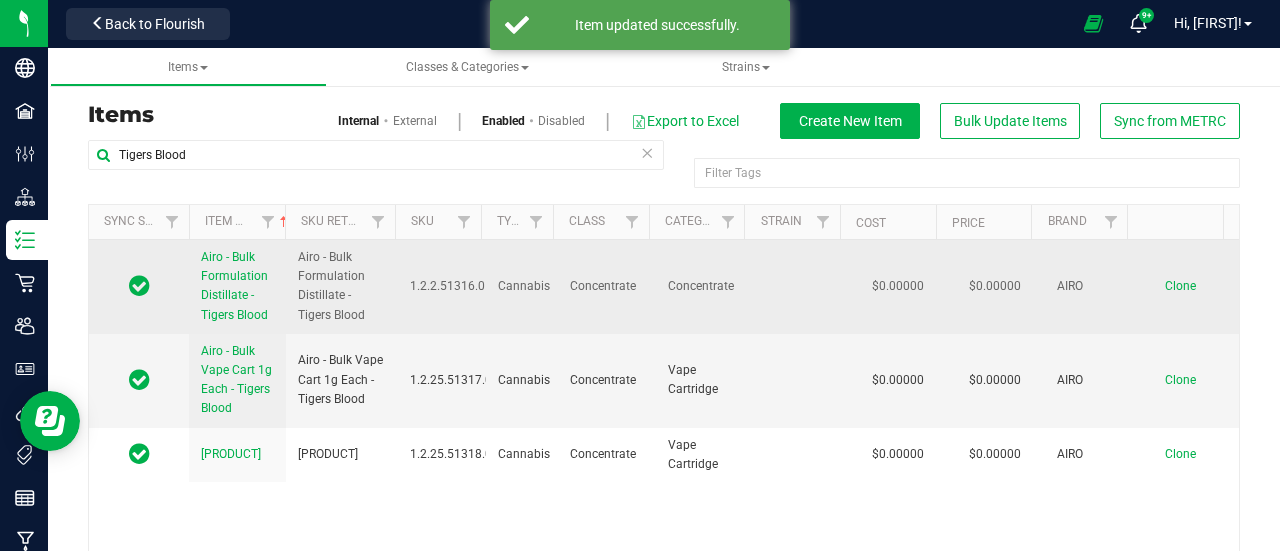 click on "Airo - Bulk Formulation Distillate - Tigers Blood" at bounding box center [234, 286] 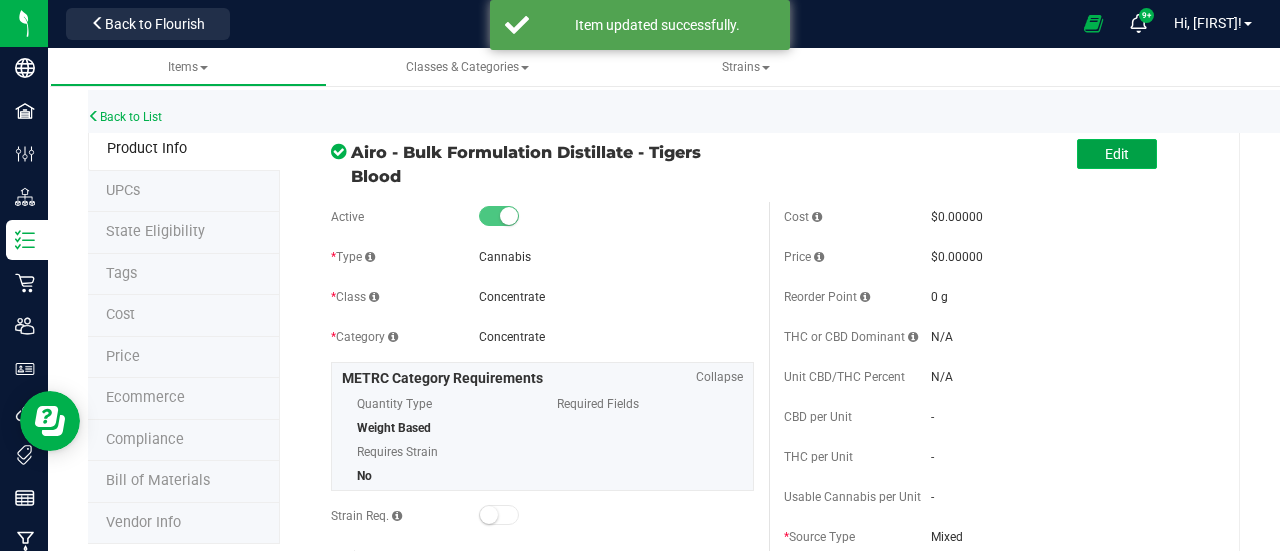 click on "Edit" at bounding box center (1117, 154) 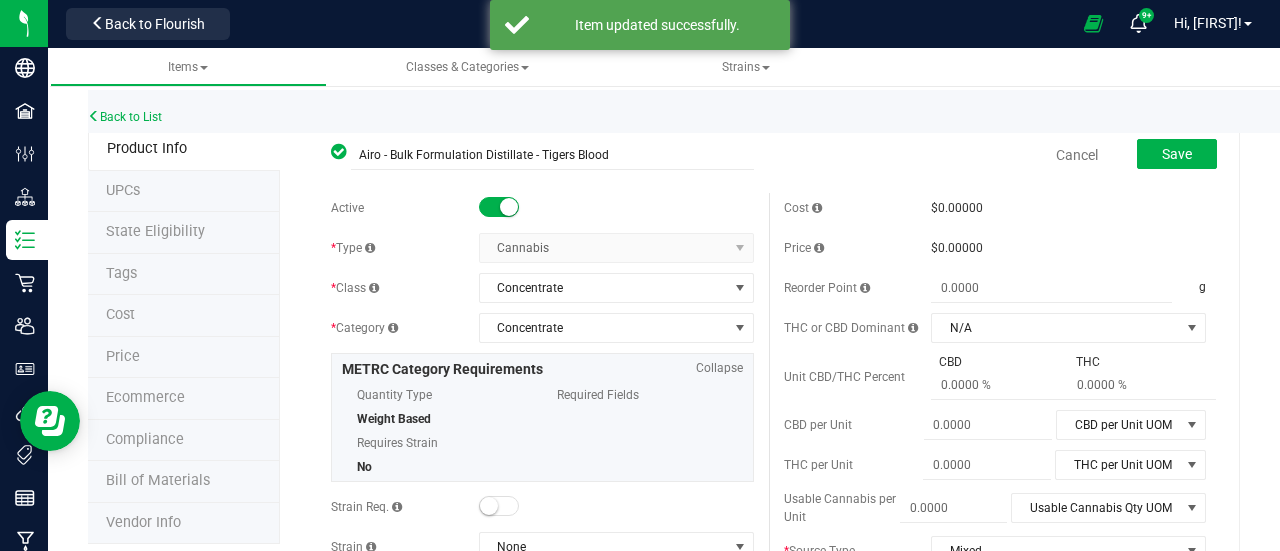 click at bounding box center (509, 207) 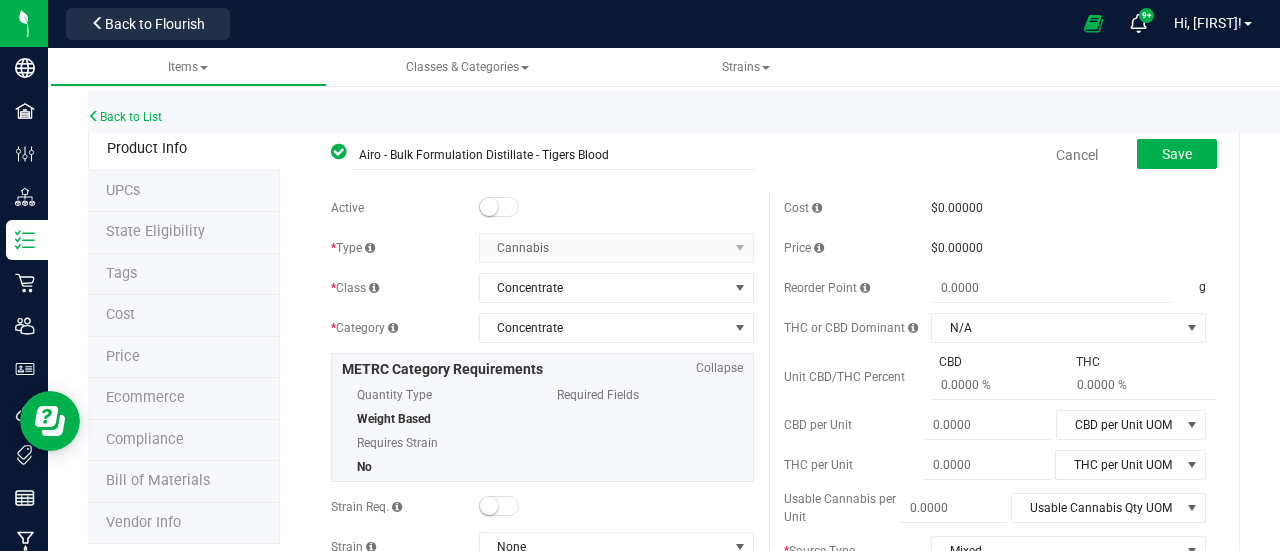 click on "Save" at bounding box center (1162, 155) 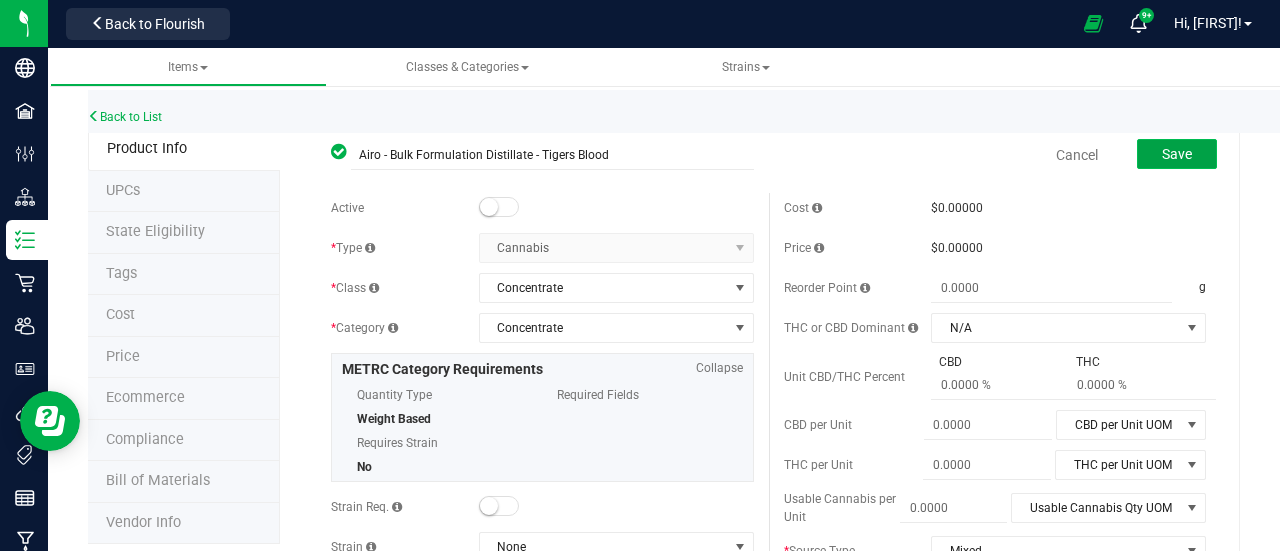 click on "Save" at bounding box center [1177, 154] 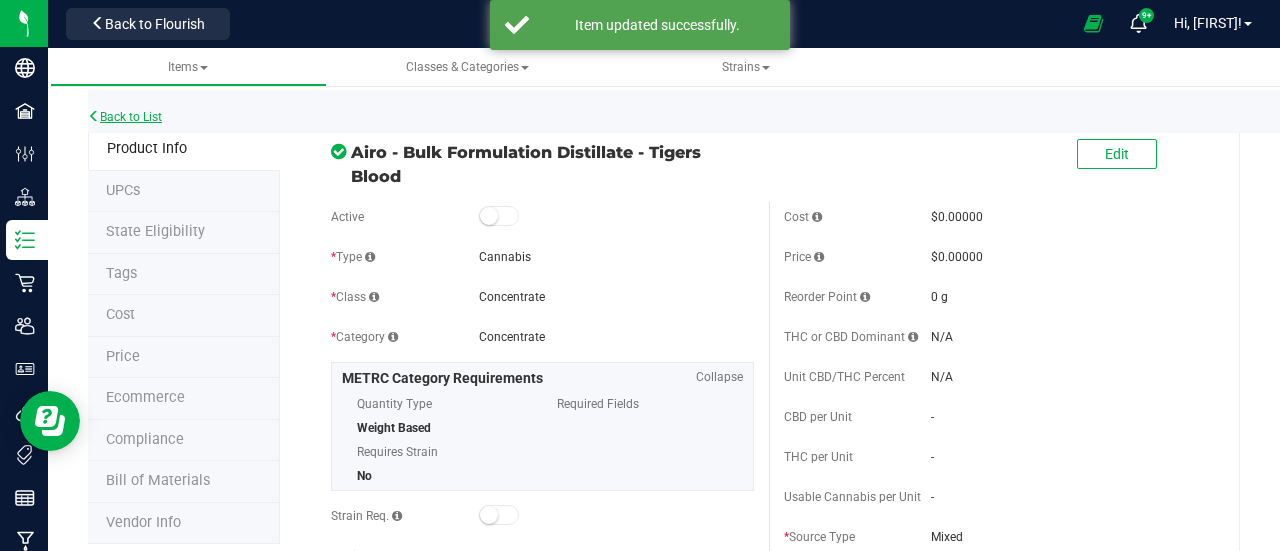 click on "Back to List" at bounding box center [125, 117] 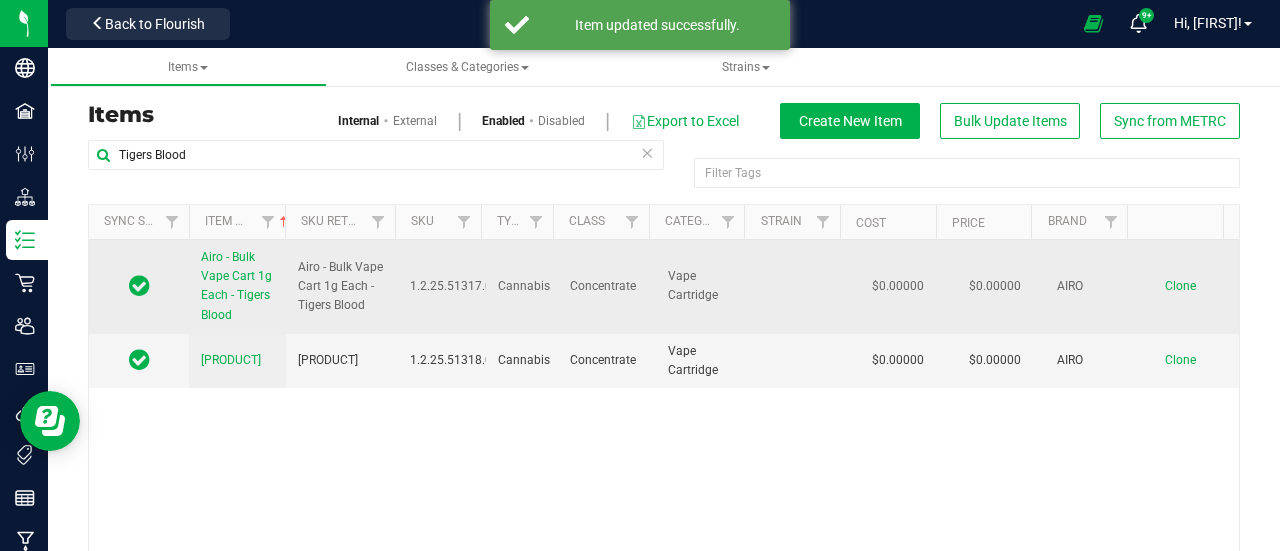 click on "Airo - Bulk Vape Cart 1g Each - Tigers Blood" at bounding box center [236, 286] 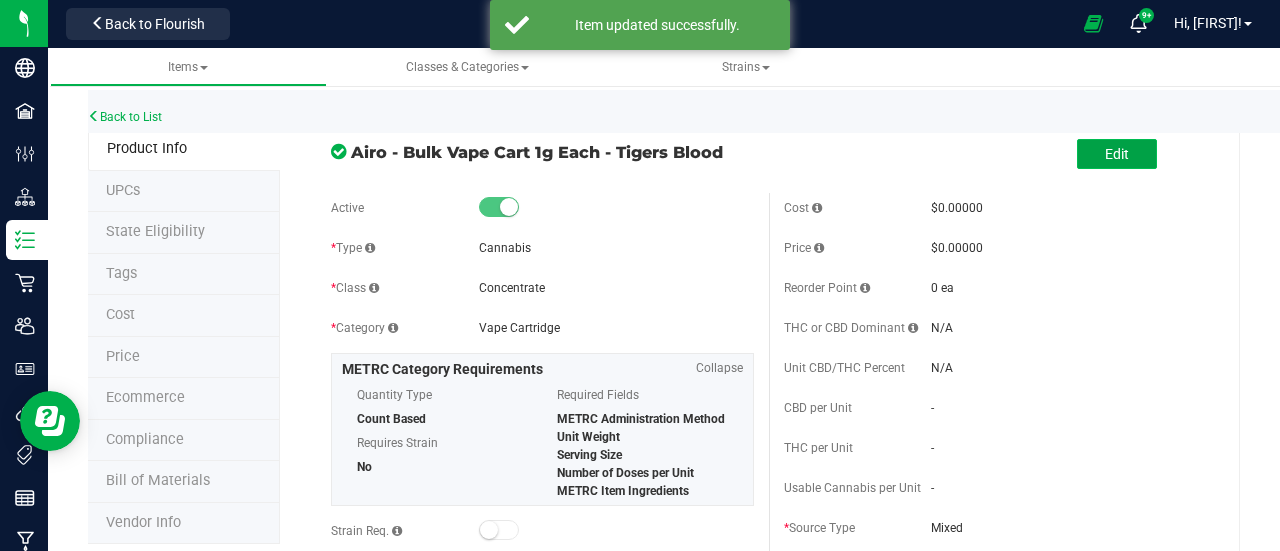 click on "Edit" at bounding box center (1117, 154) 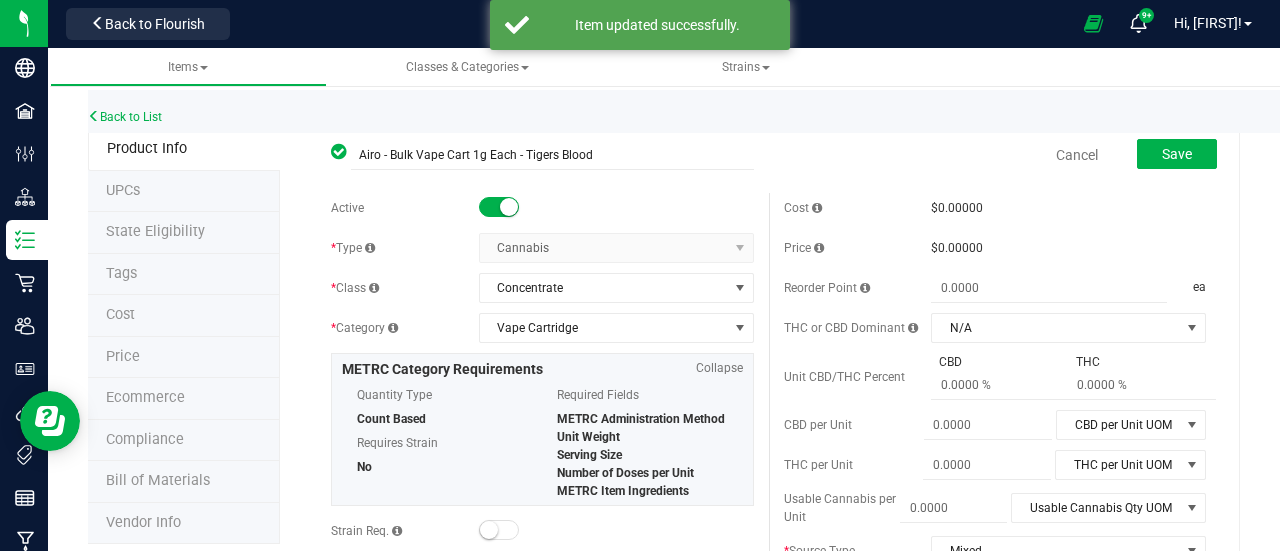 click at bounding box center (499, 207) 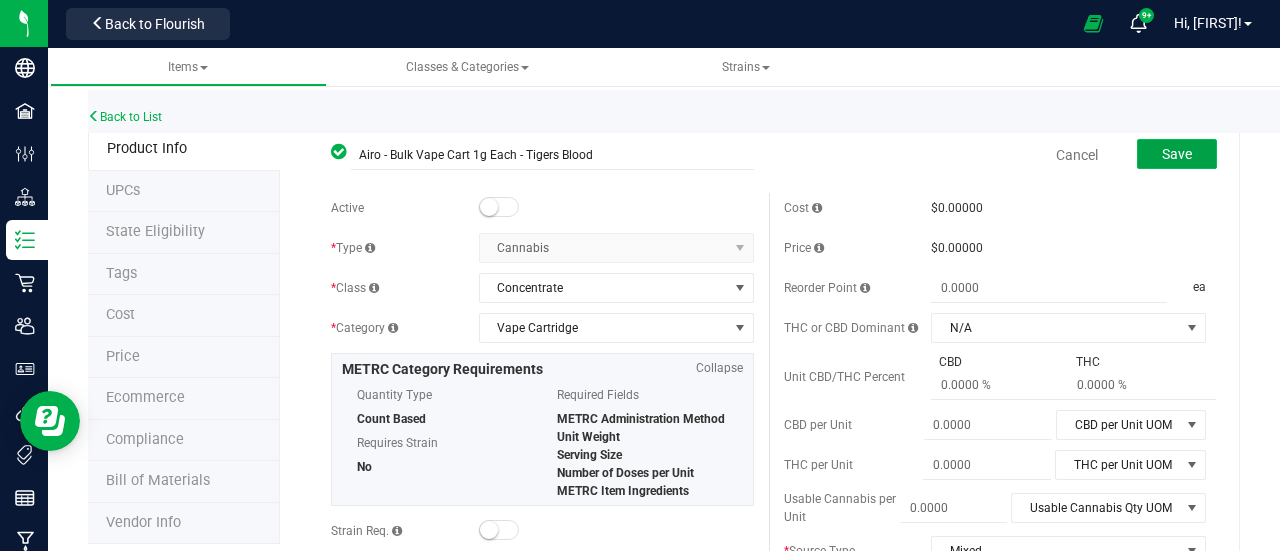 click on "Save" at bounding box center (1177, 154) 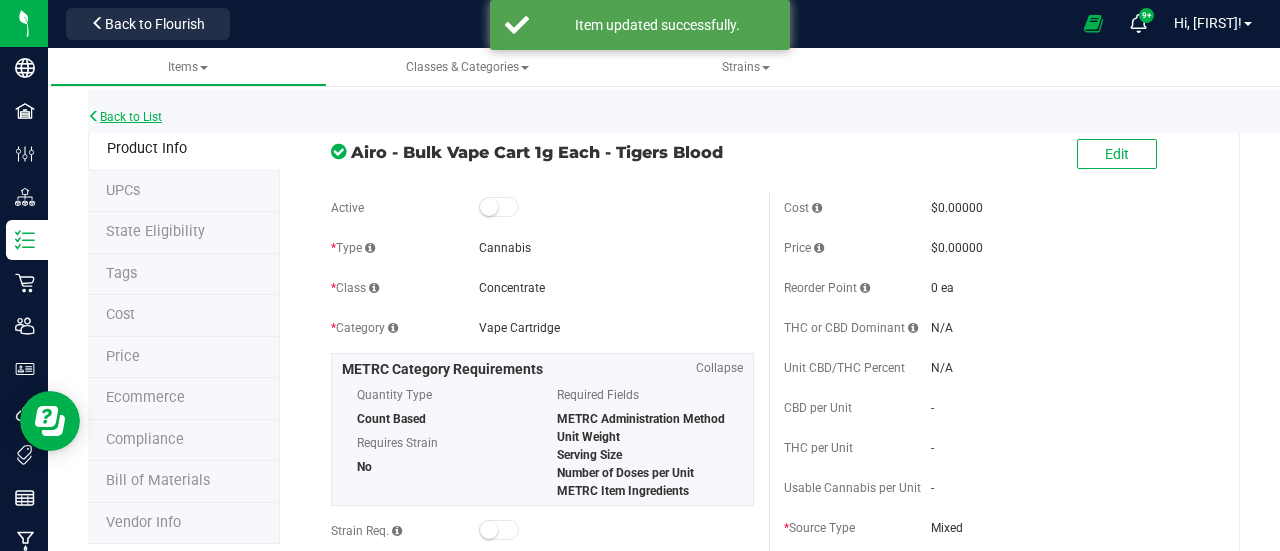 click on "Back to List" at bounding box center [125, 117] 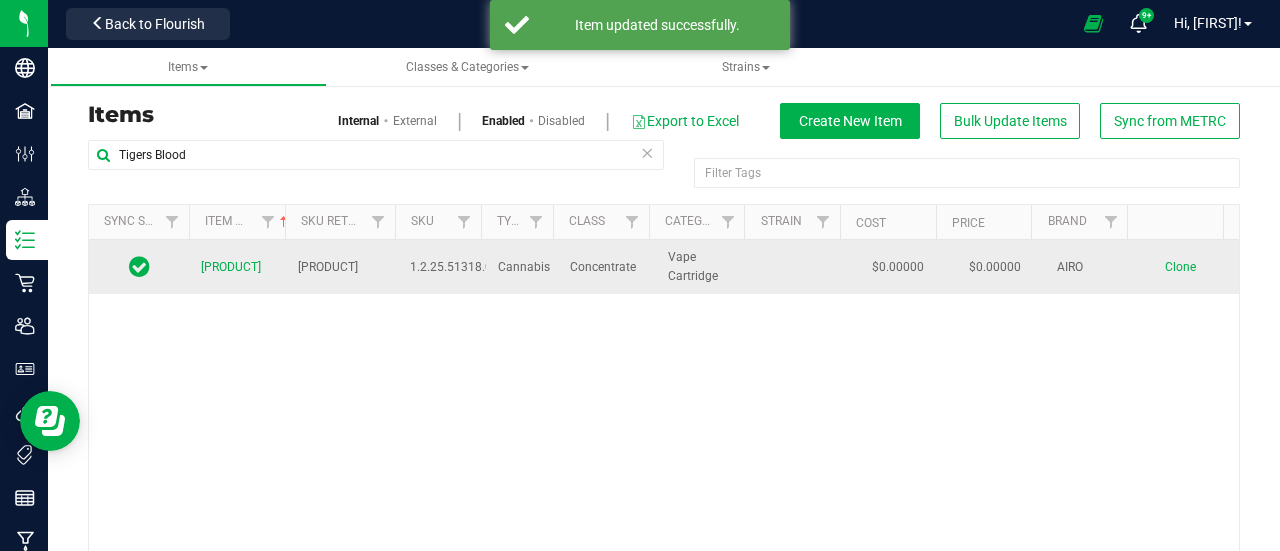 click on "[PRODUCT]" at bounding box center [231, 267] 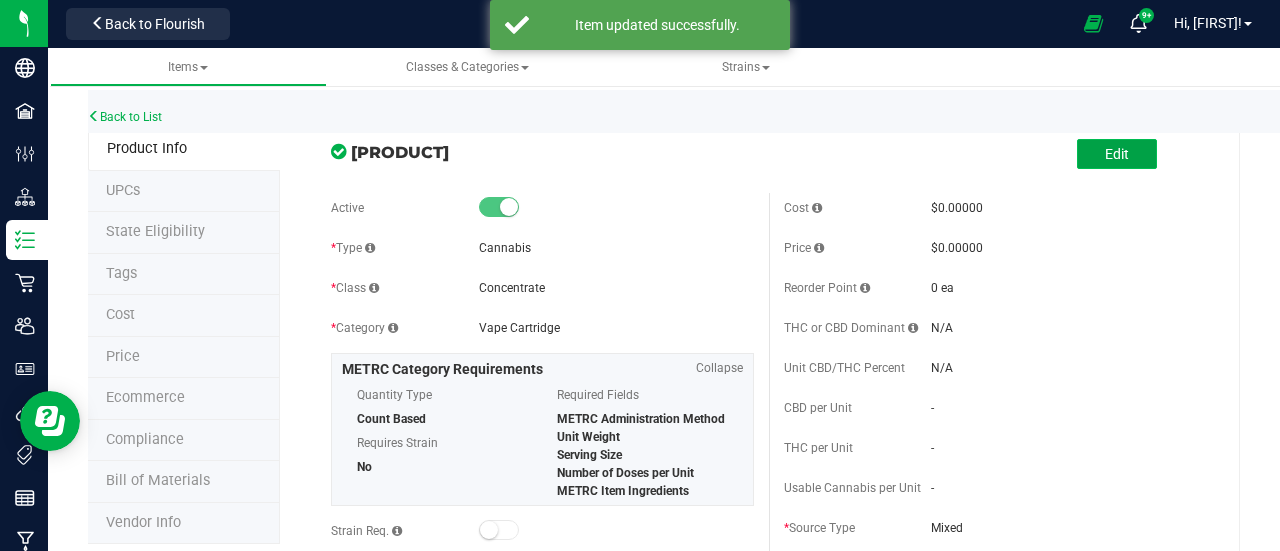 click on "Edit" at bounding box center [1117, 154] 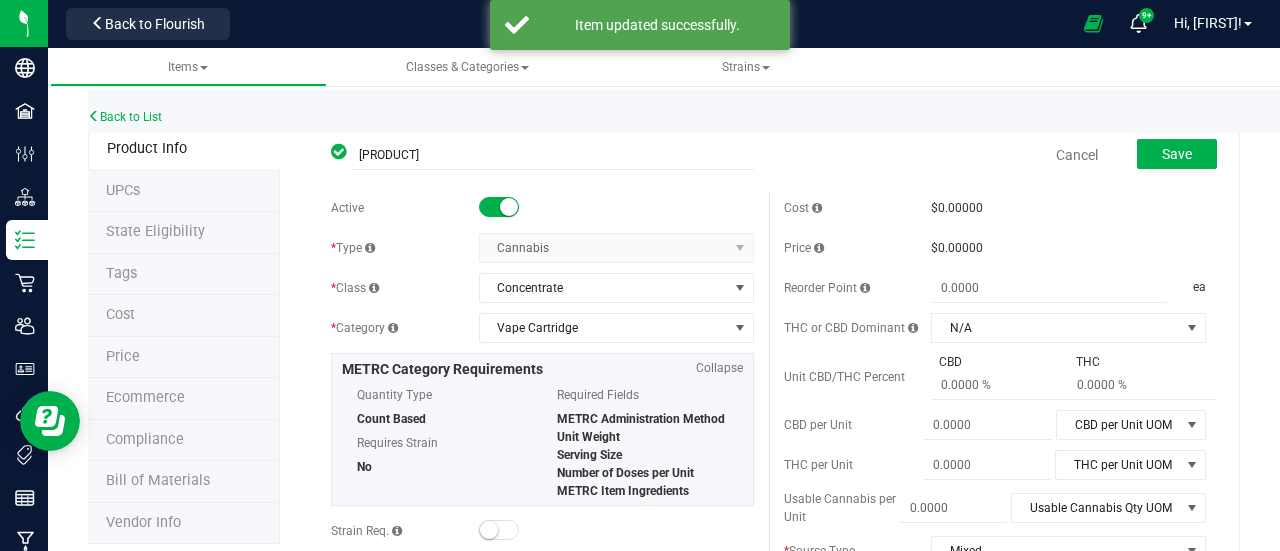 click at bounding box center (499, 207) 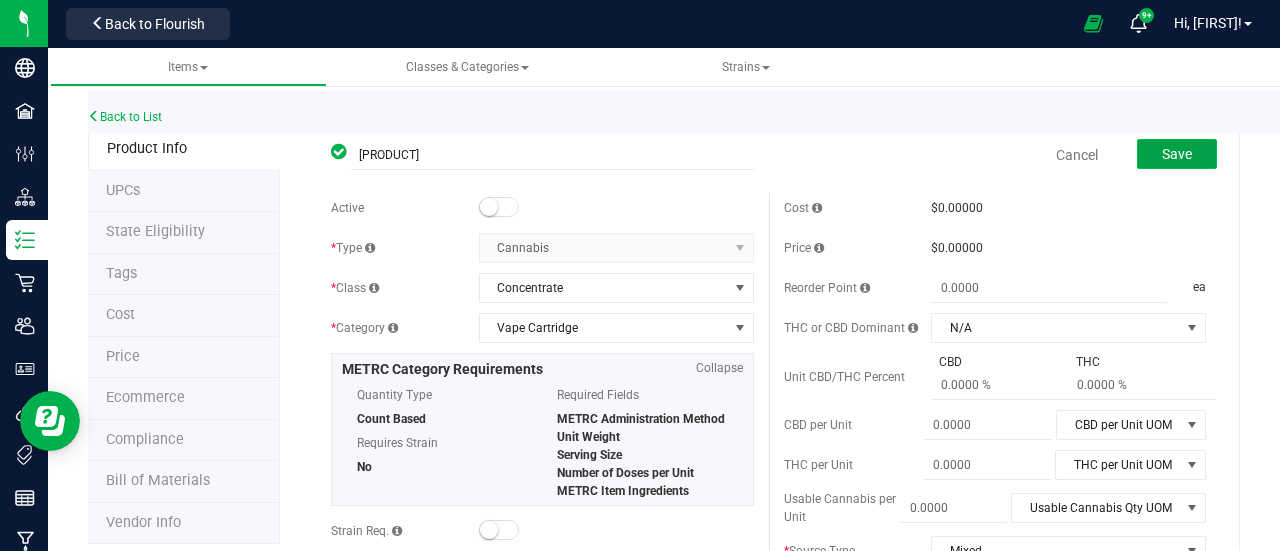click on "Save" at bounding box center [1177, 154] 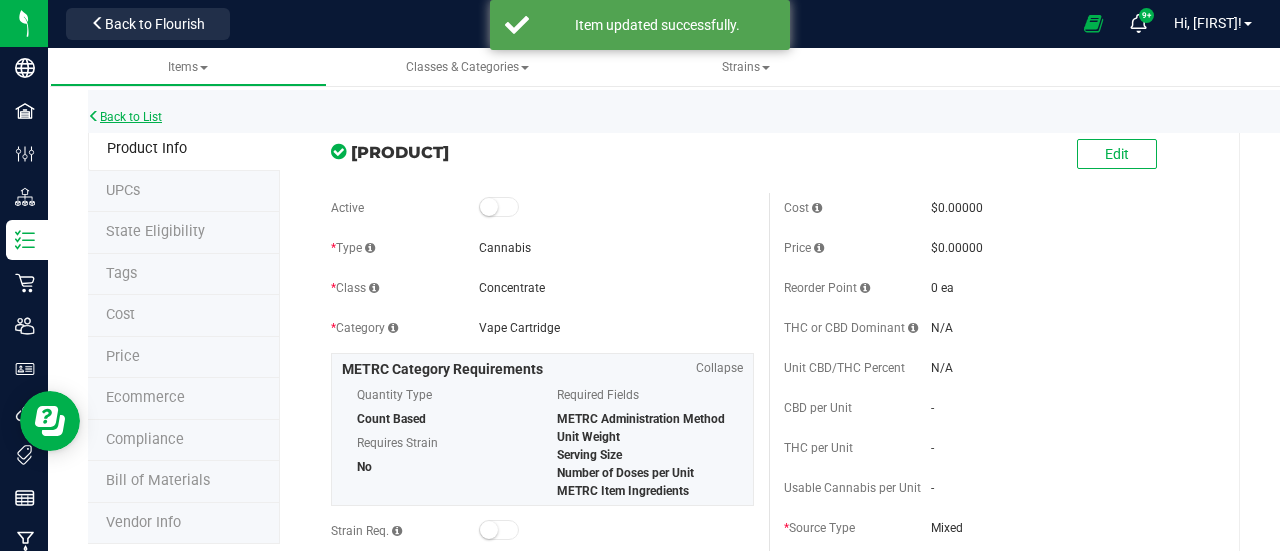 click on "Back to List" at bounding box center (125, 117) 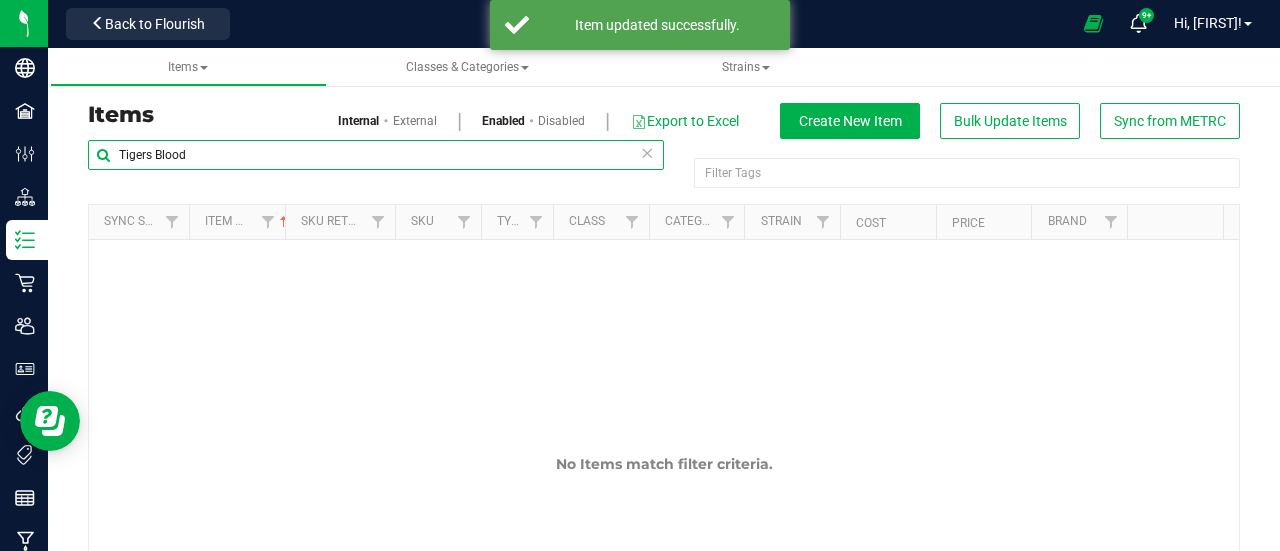 click on "Tigers Blood" at bounding box center (376, 155) 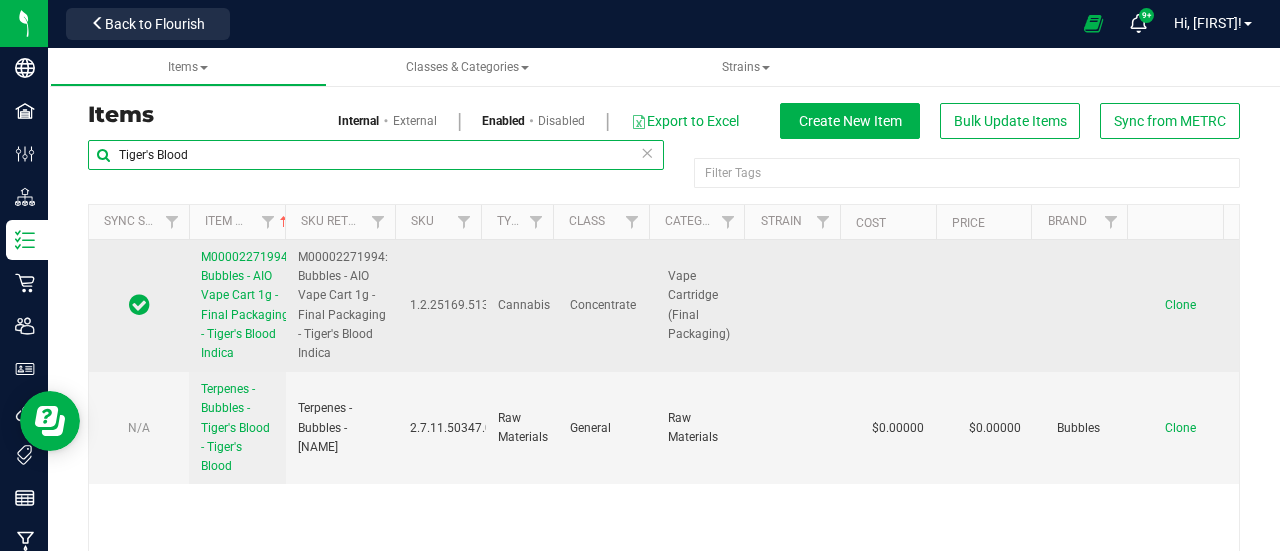 type on "Tiger's Blood" 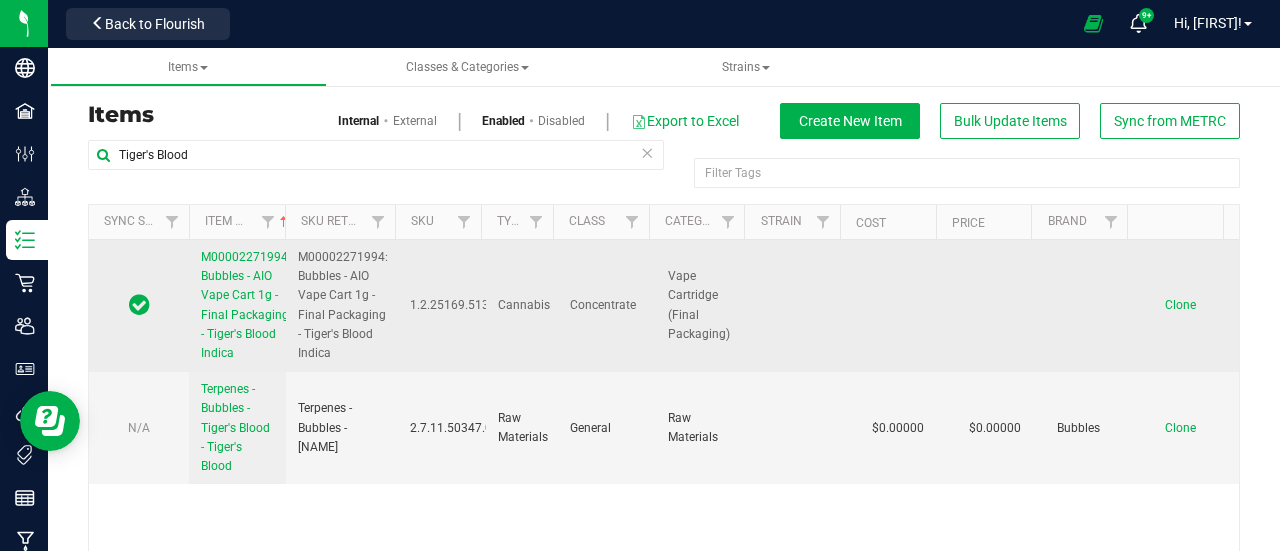 click on "M00002271994: Bubbles - AIO Vape Cart 1g - Final Packaging - Tiger's Blood Indica" at bounding box center [246, 305] 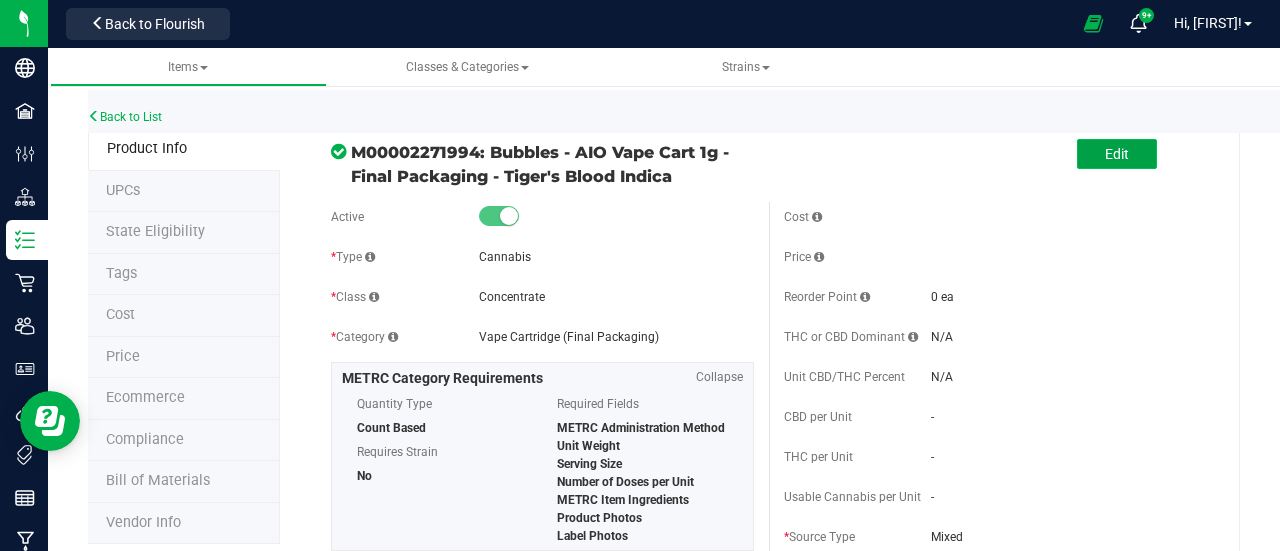 click on "Edit" at bounding box center (1117, 154) 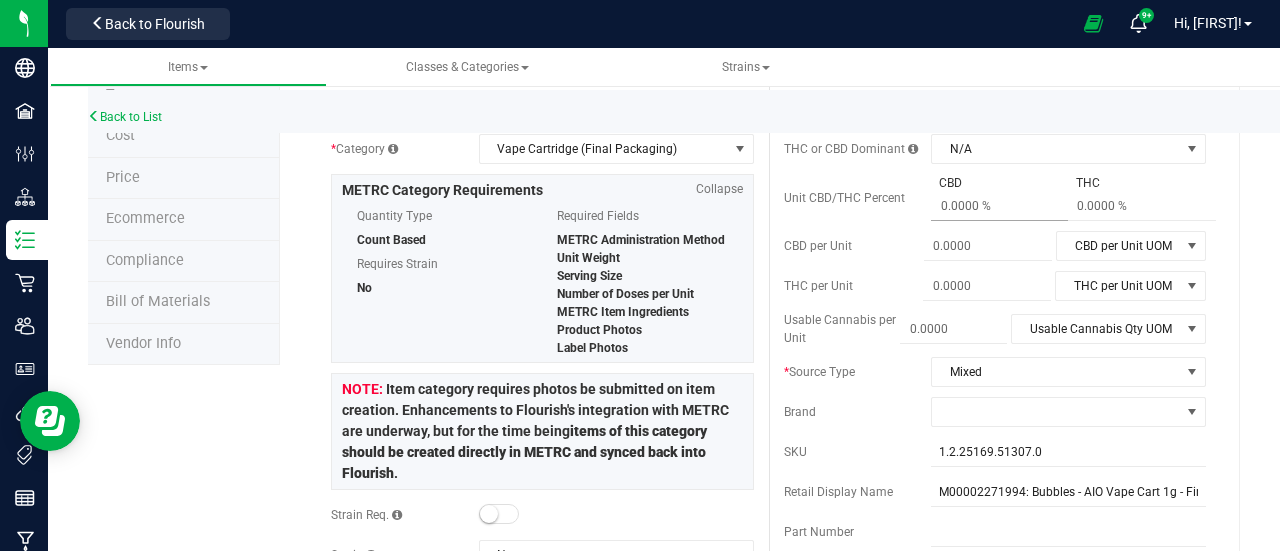 scroll, scrollTop: 193, scrollLeft: 0, axis: vertical 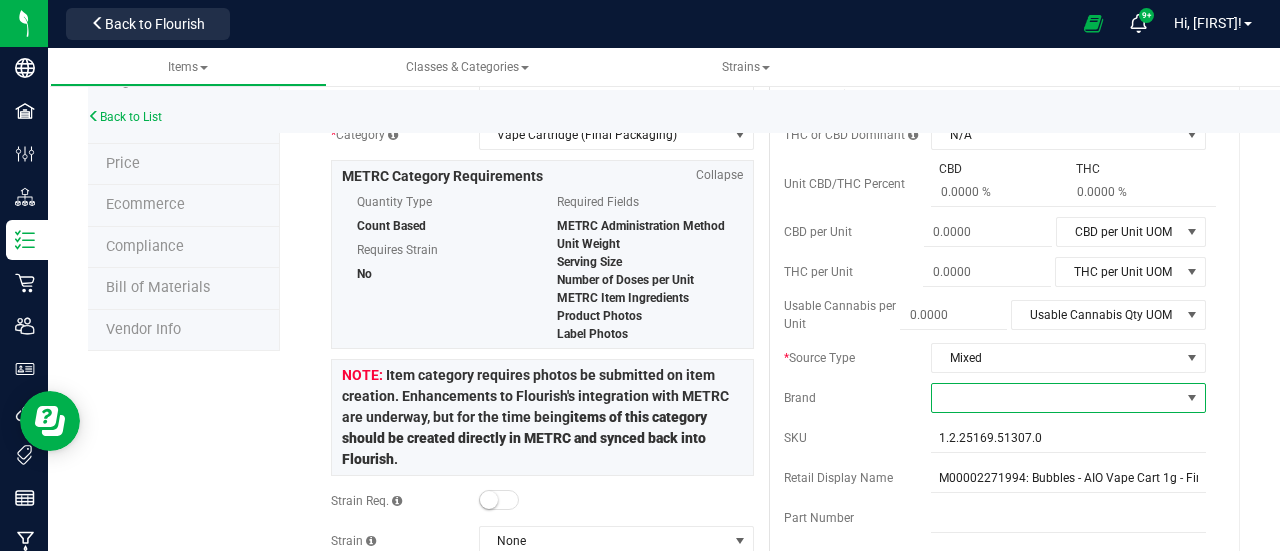 click at bounding box center [1056, 398] 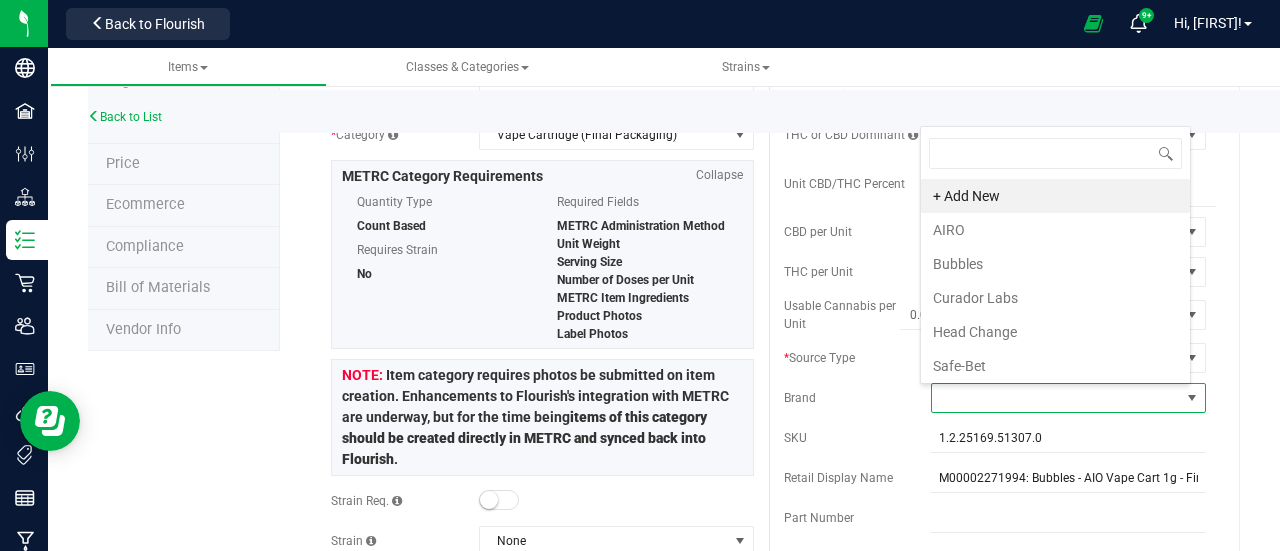 scroll, scrollTop: 99970, scrollLeft: 99729, axis: both 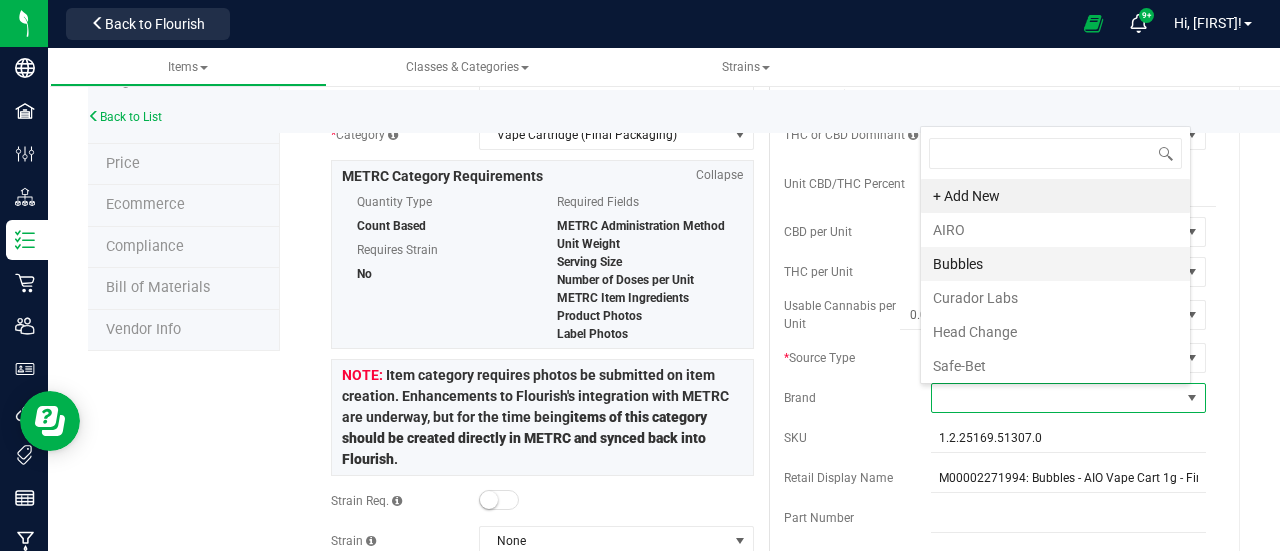 click on "Bubbles" at bounding box center (1055, 264) 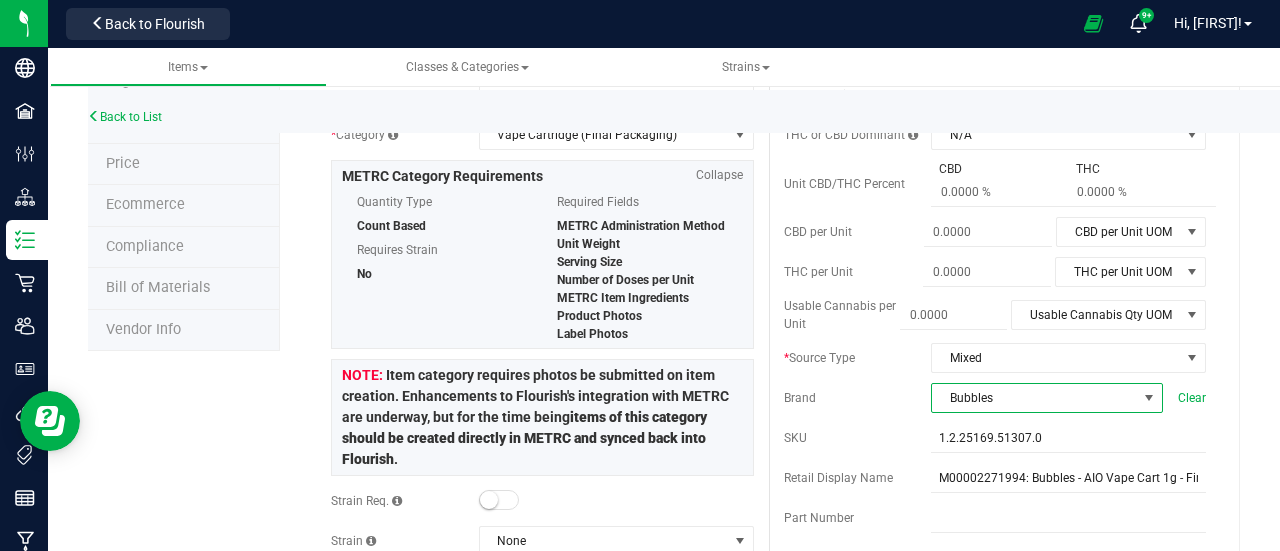 click on "Cost
Price
Reorder Point
ea
THC or CBD Dominant" at bounding box center [995, 397] 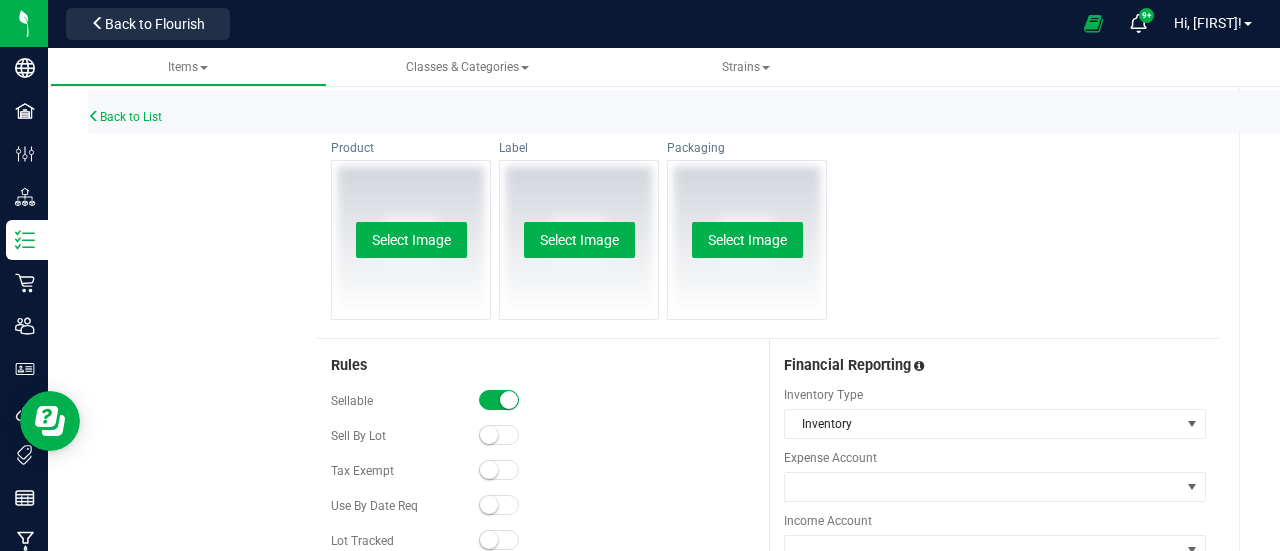 scroll, scrollTop: 1309, scrollLeft: 0, axis: vertical 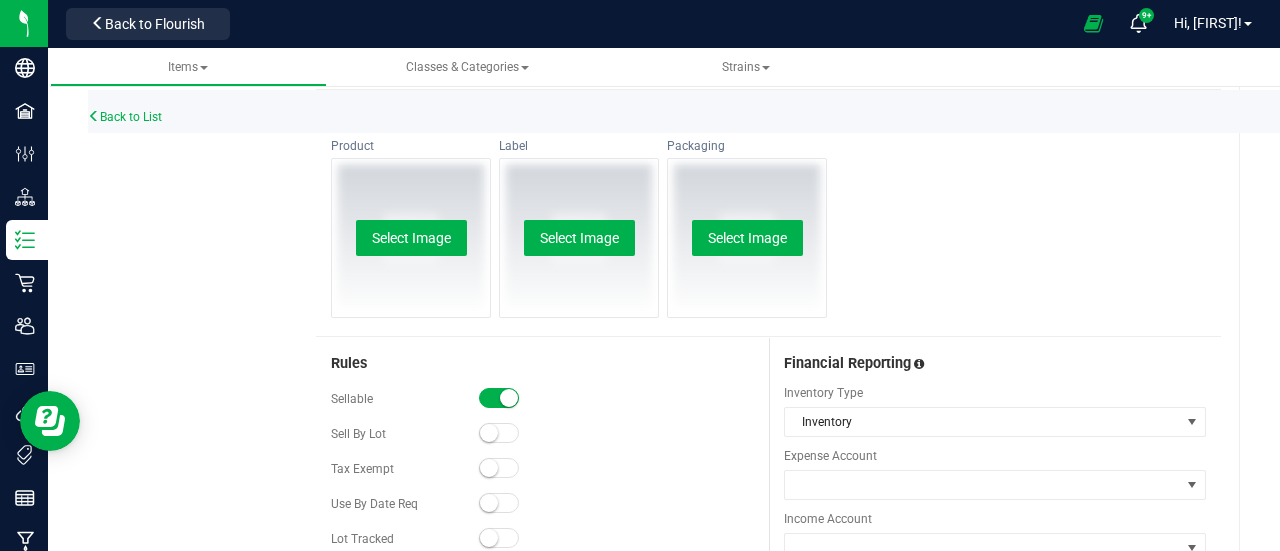 click at bounding box center [489, 503] 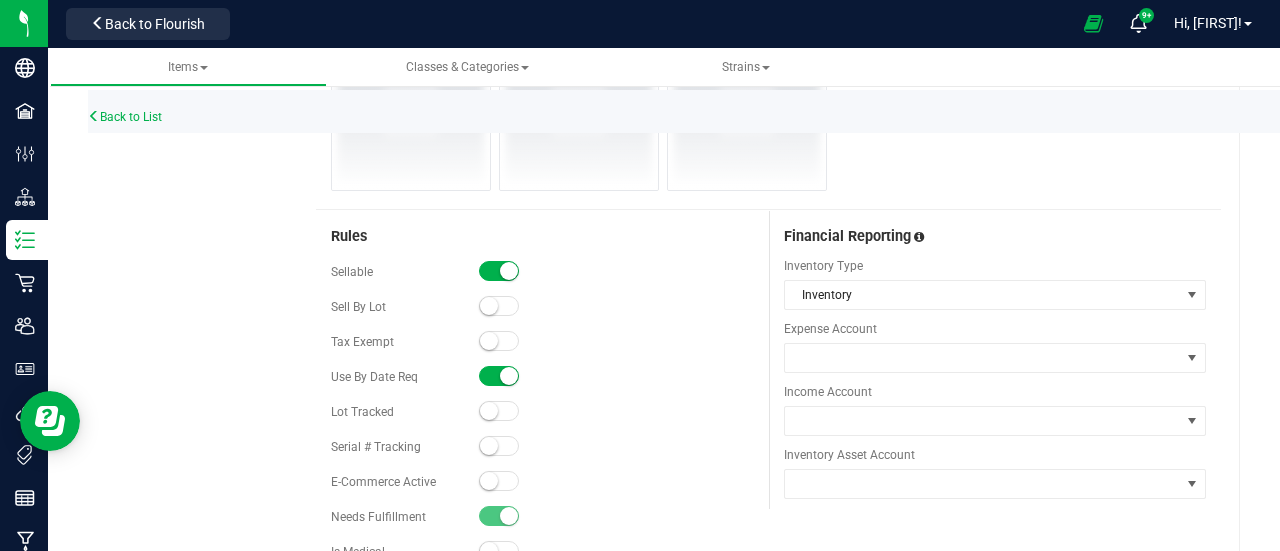 scroll, scrollTop: 1437, scrollLeft: 0, axis: vertical 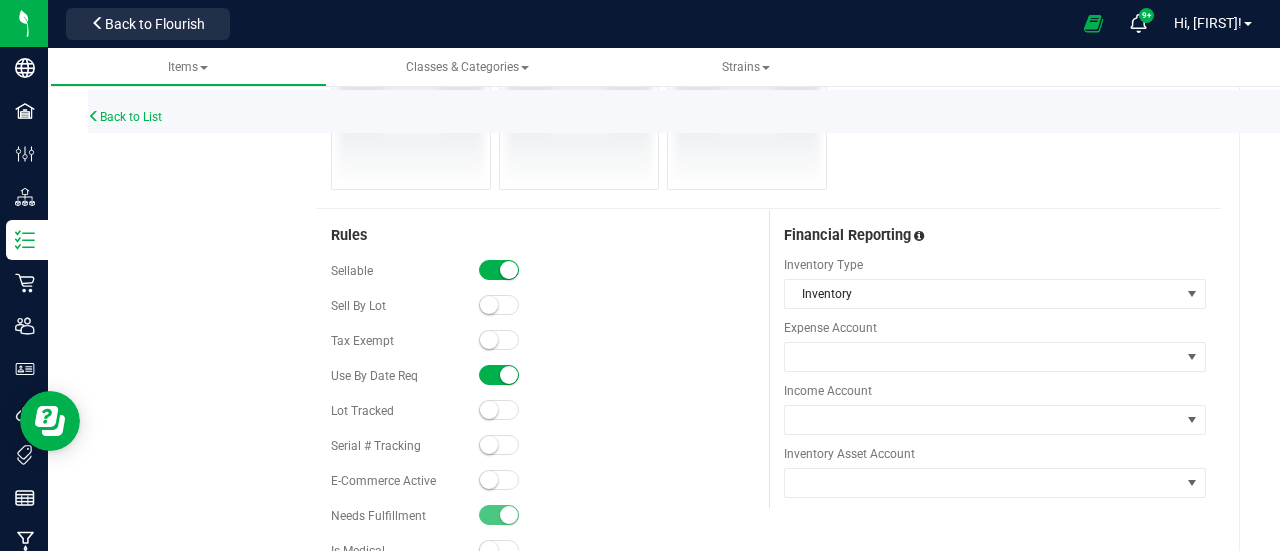 click at bounding box center [489, 410] 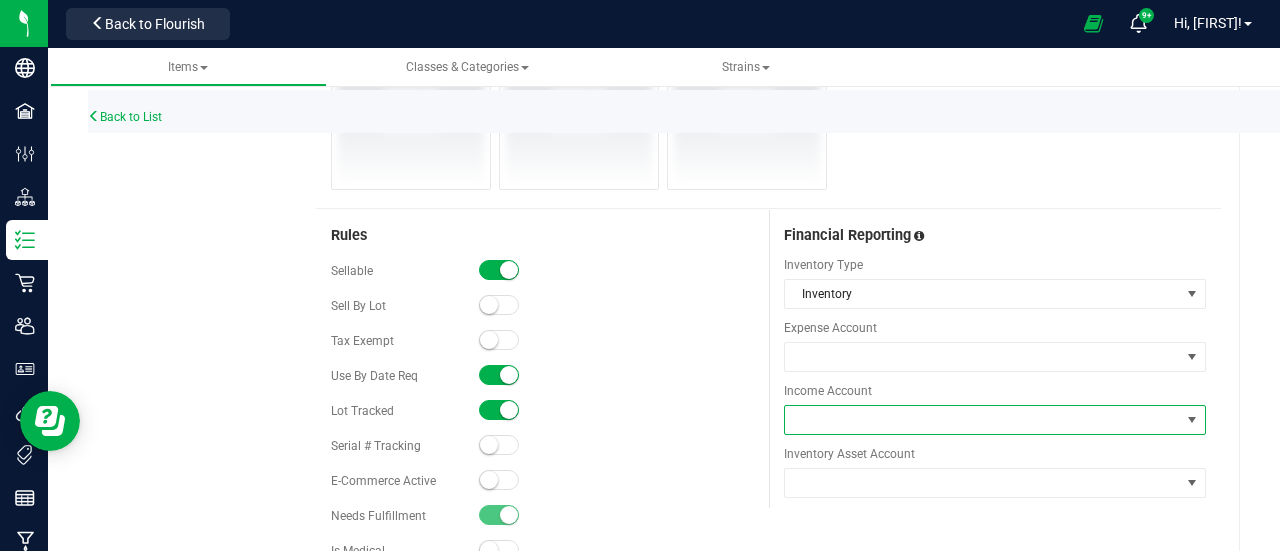 click at bounding box center [983, 420] 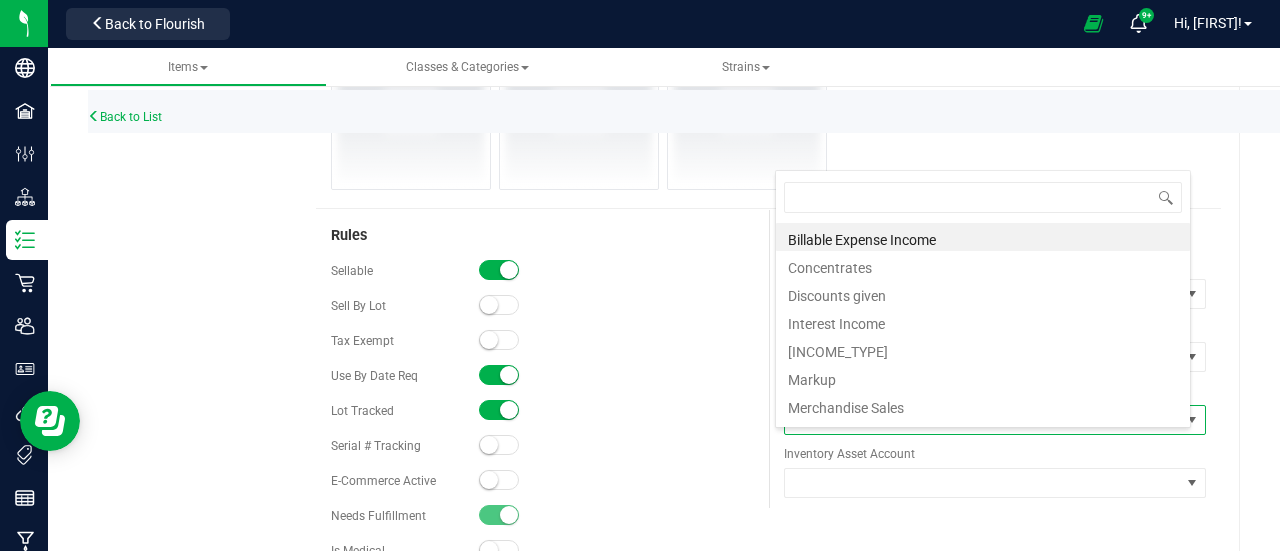 scroll, scrollTop: 99970, scrollLeft: 99584, axis: both 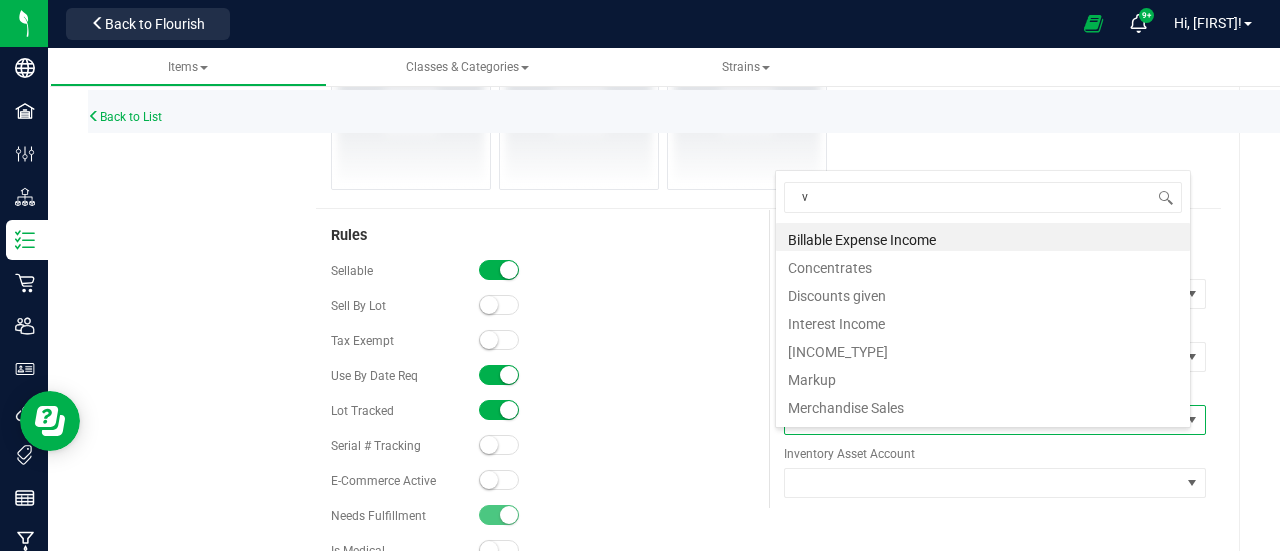 type on "va" 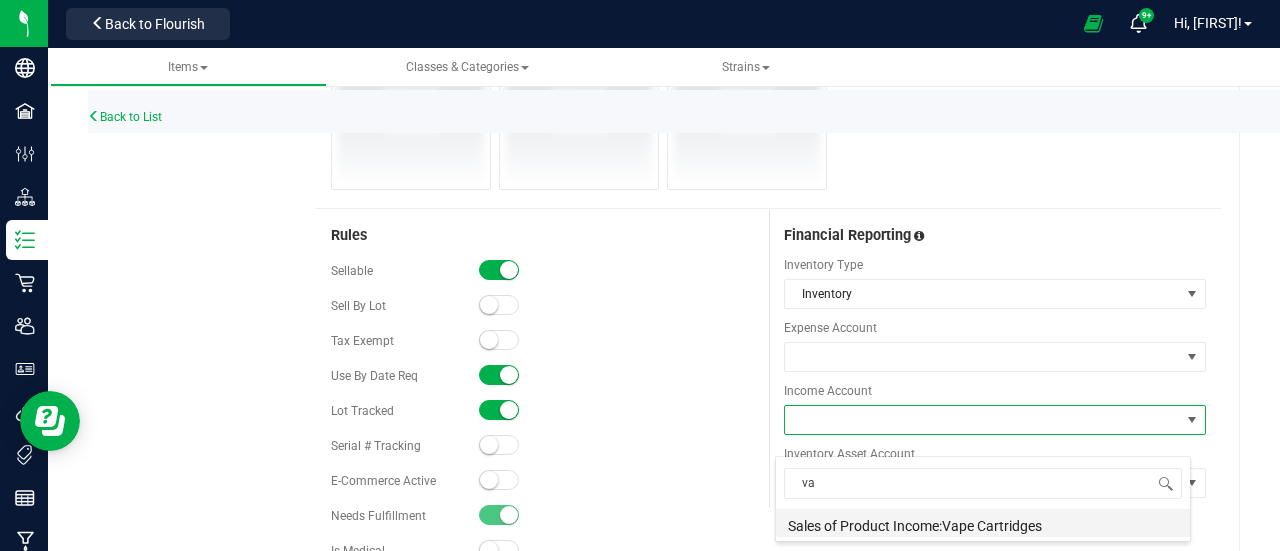 click on "Sales of Product Income:Vape Cartridges" at bounding box center [983, 523] 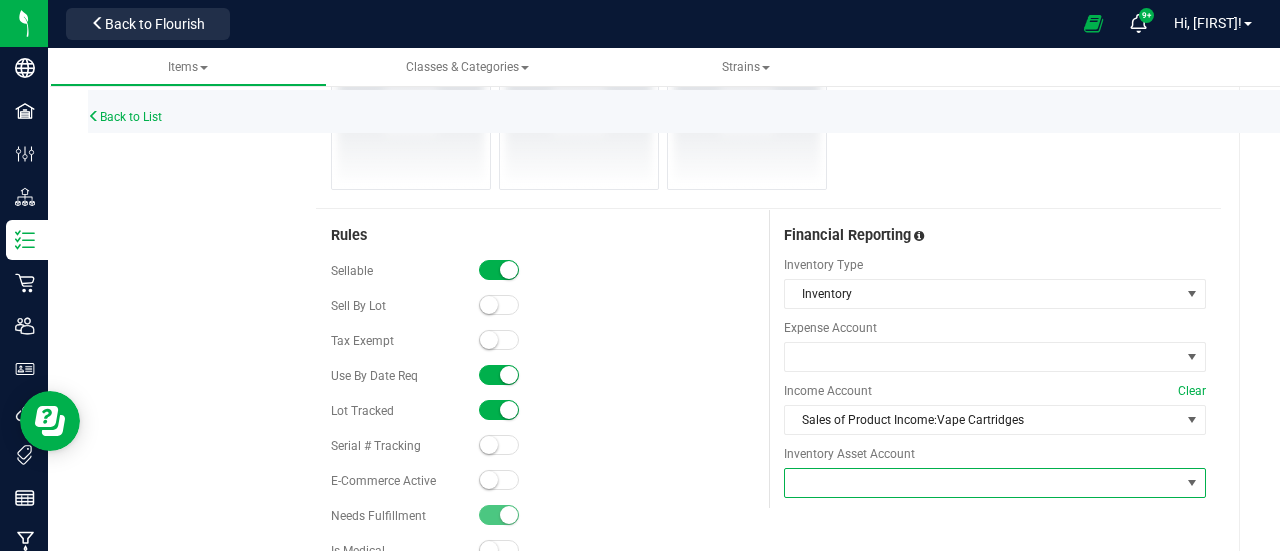 click at bounding box center (983, 483) 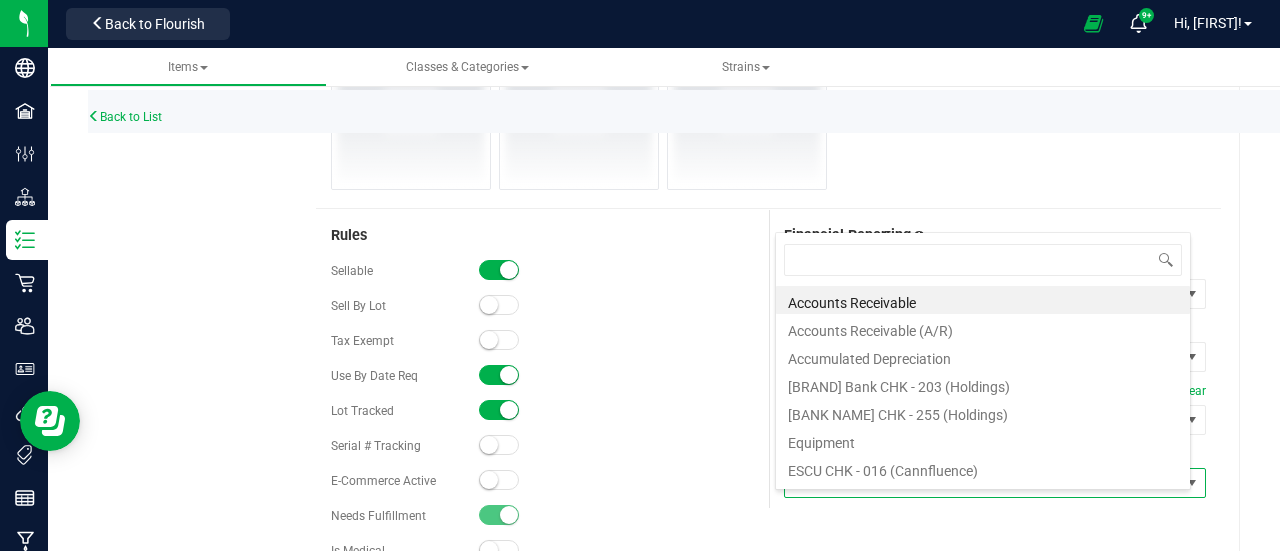 scroll, scrollTop: 99970, scrollLeft: 99584, axis: both 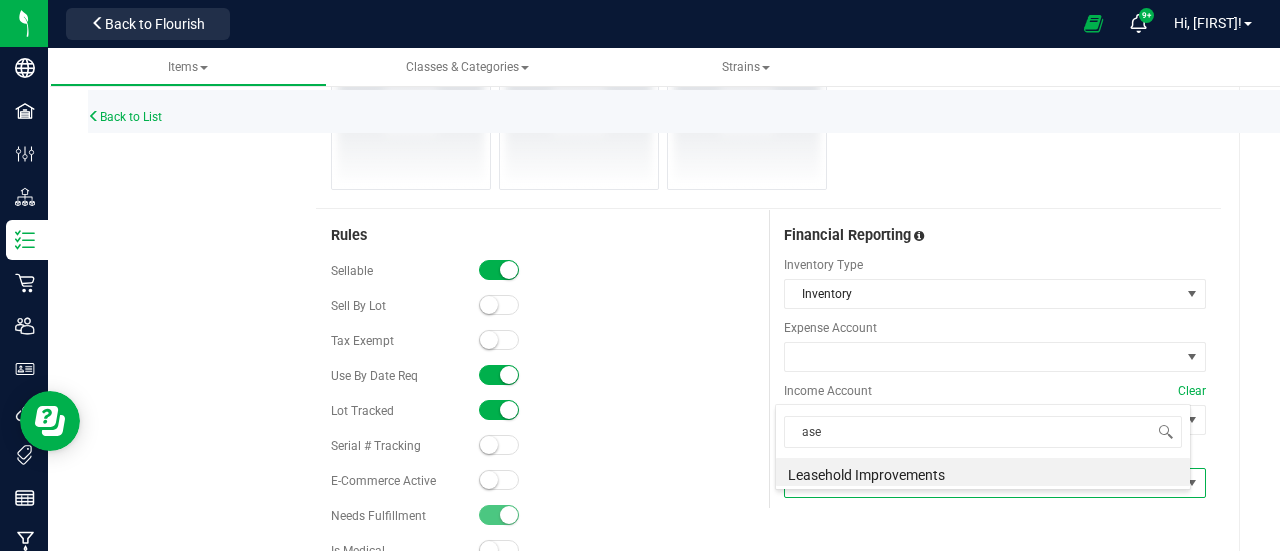 type on "asse" 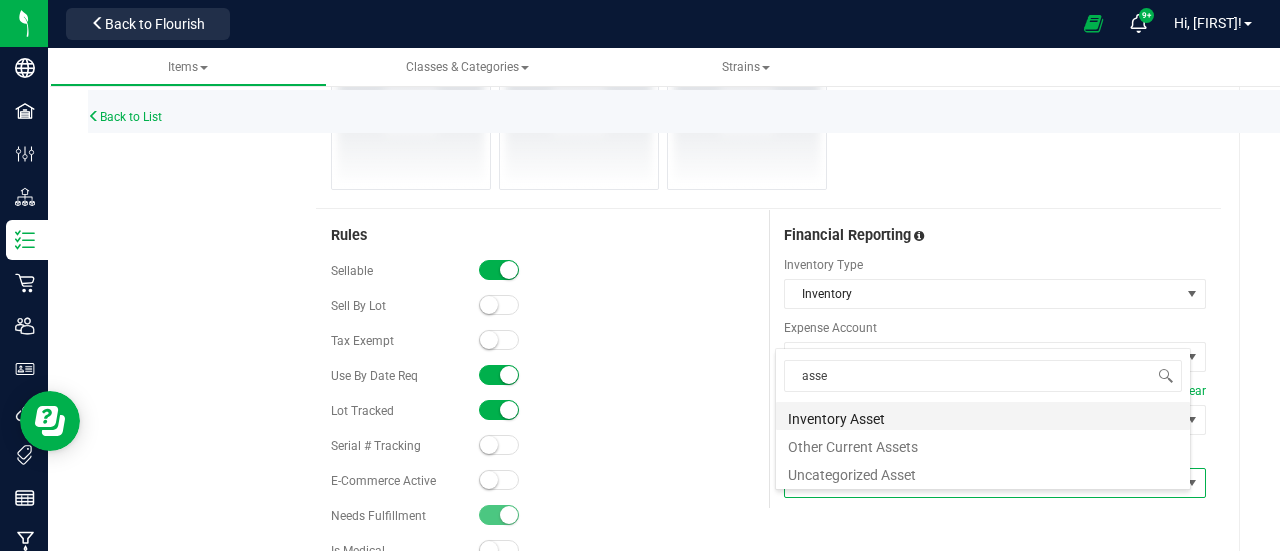 click on "Inventory Asset" at bounding box center [983, 416] 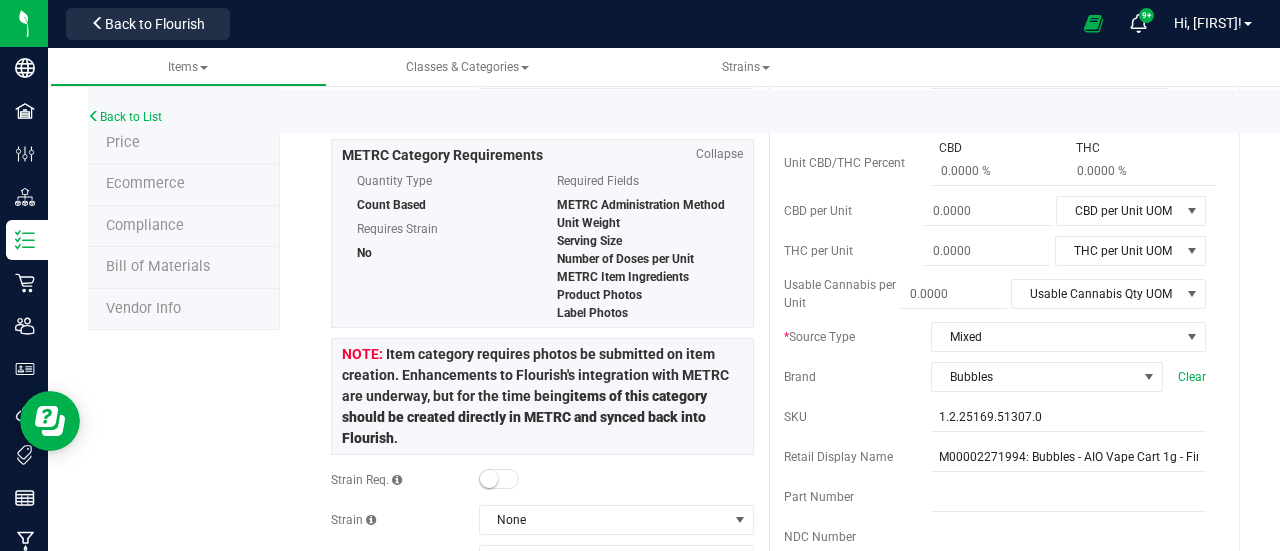 scroll, scrollTop: 0, scrollLeft: 0, axis: both 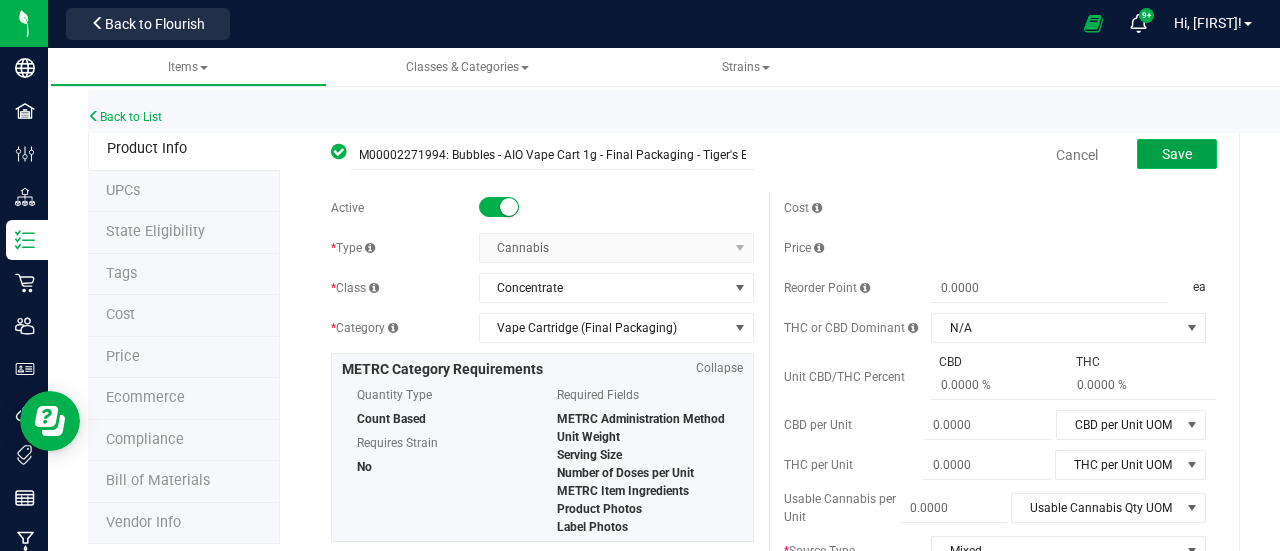 click on "Save" at bounding box center (1177, 154) 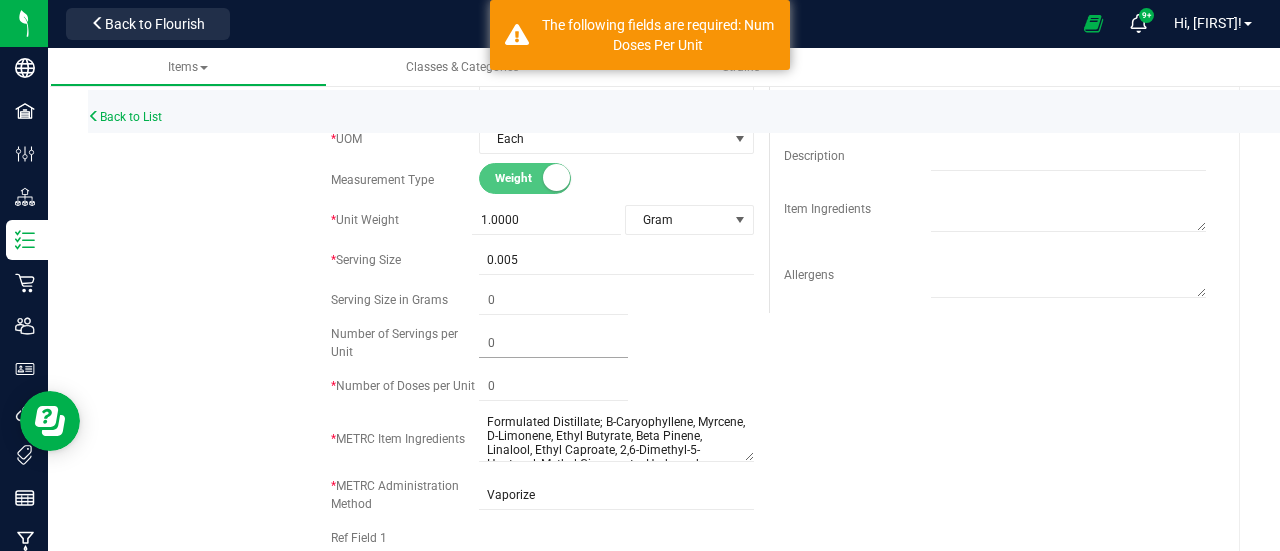 scroll, scrollTop: 676, scrollLeft: 0, axis: vertical 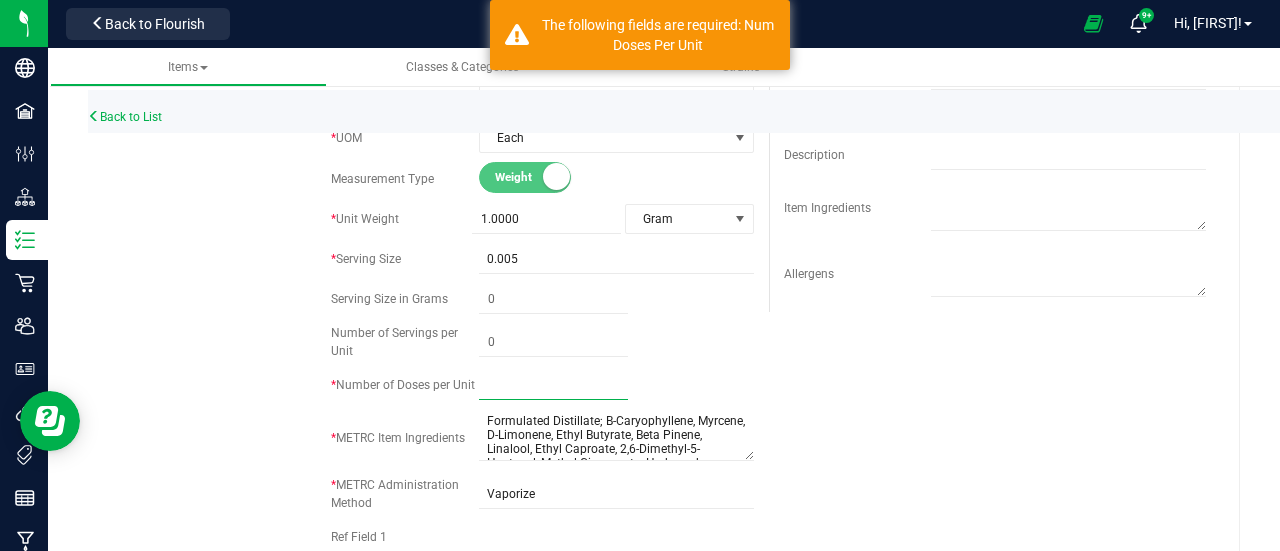 click at bounding box center [553, 385] 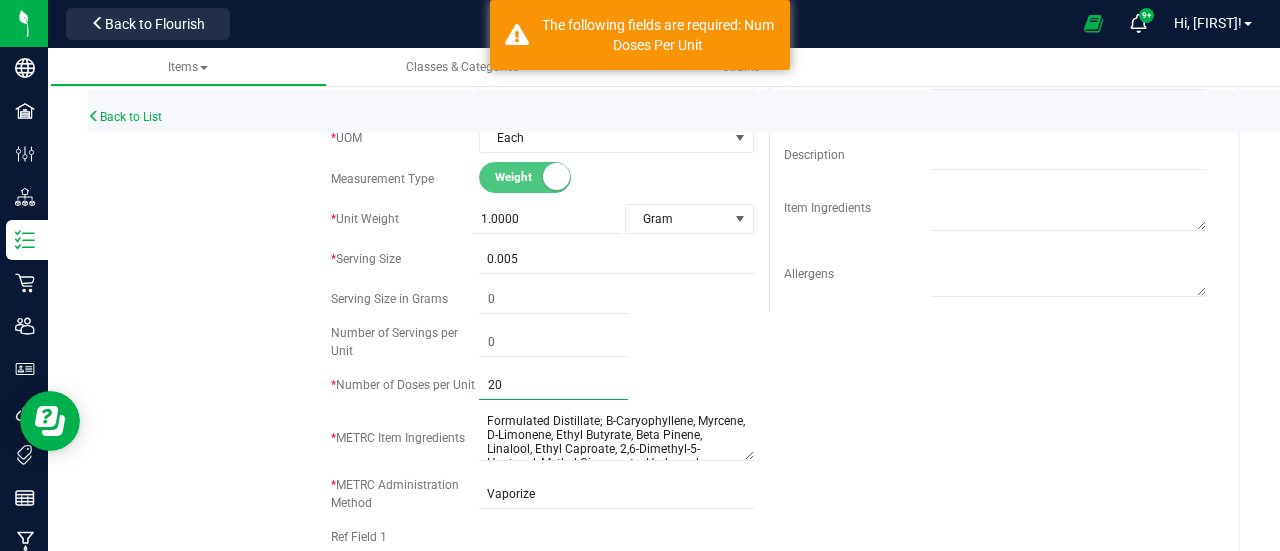 type on "200" 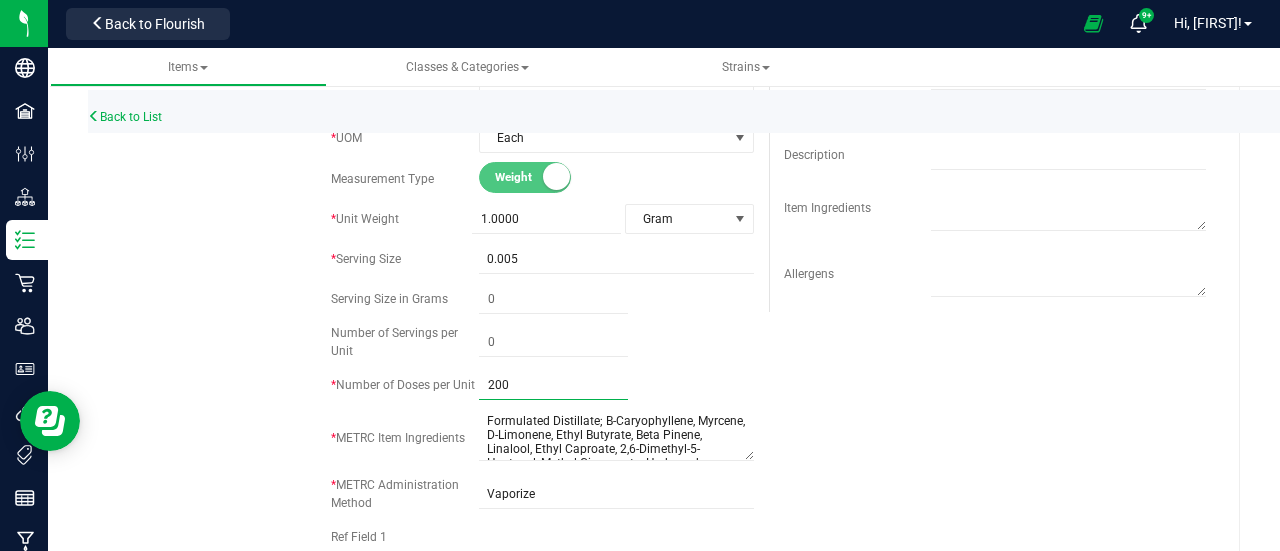 scroll, scrollTop: 0, scrollLeft: 0, axis: both 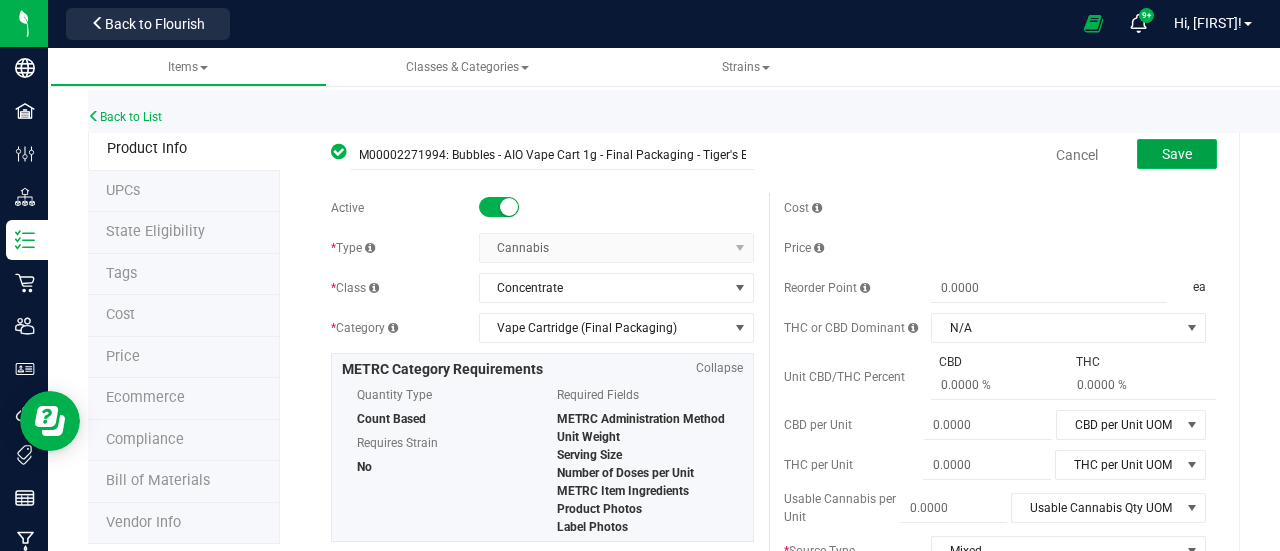 type on "200" 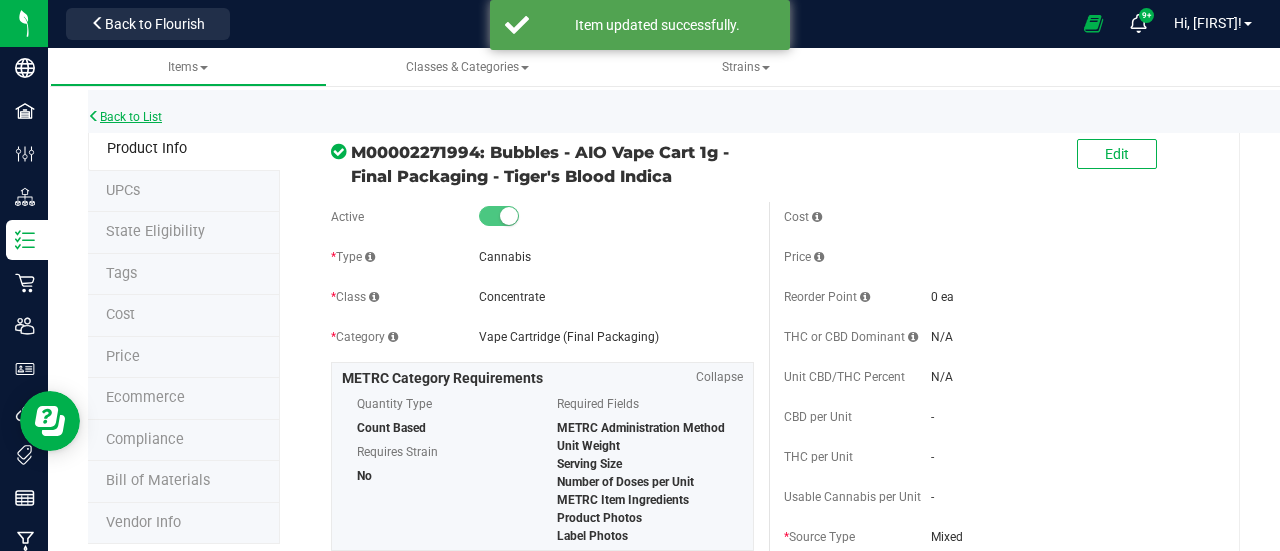 click on "Back to List" at bounding box center [125, 117] 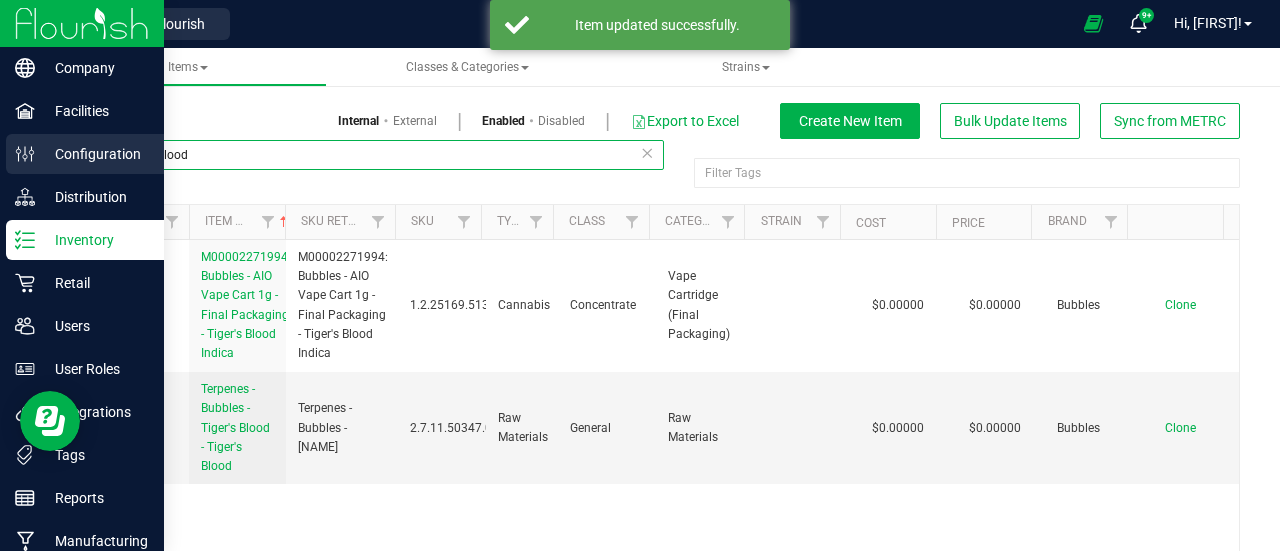 drag, startPoint x: 197, startPoint y: 153, endPoint x: 38, endPoint y: 157, distance: 159.05031 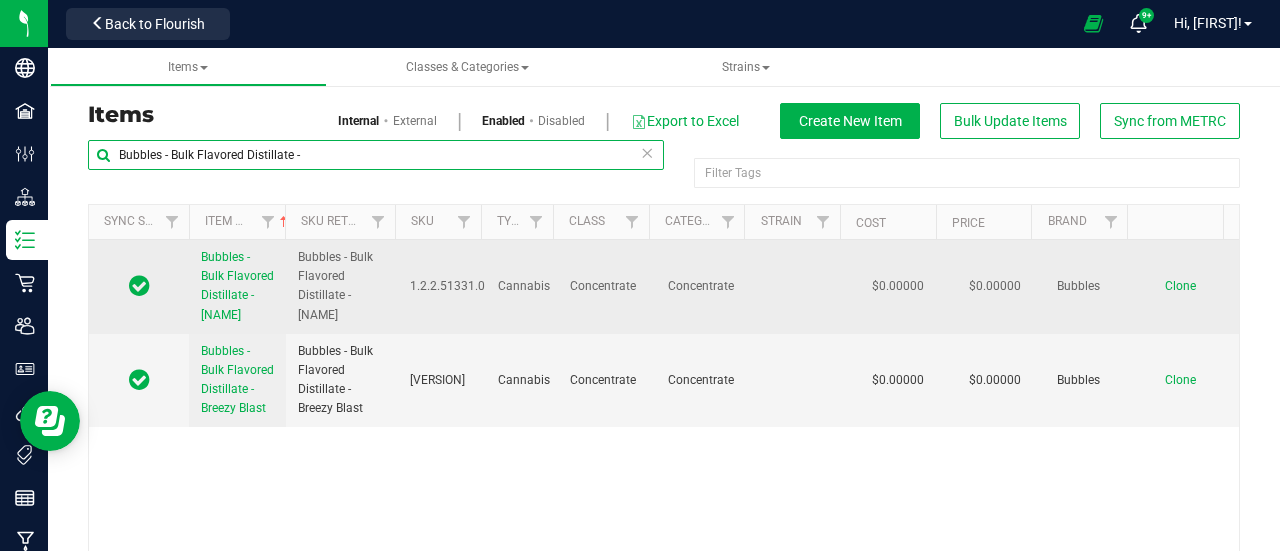type on "Bubbles - Bulk Flavored Distillate -" 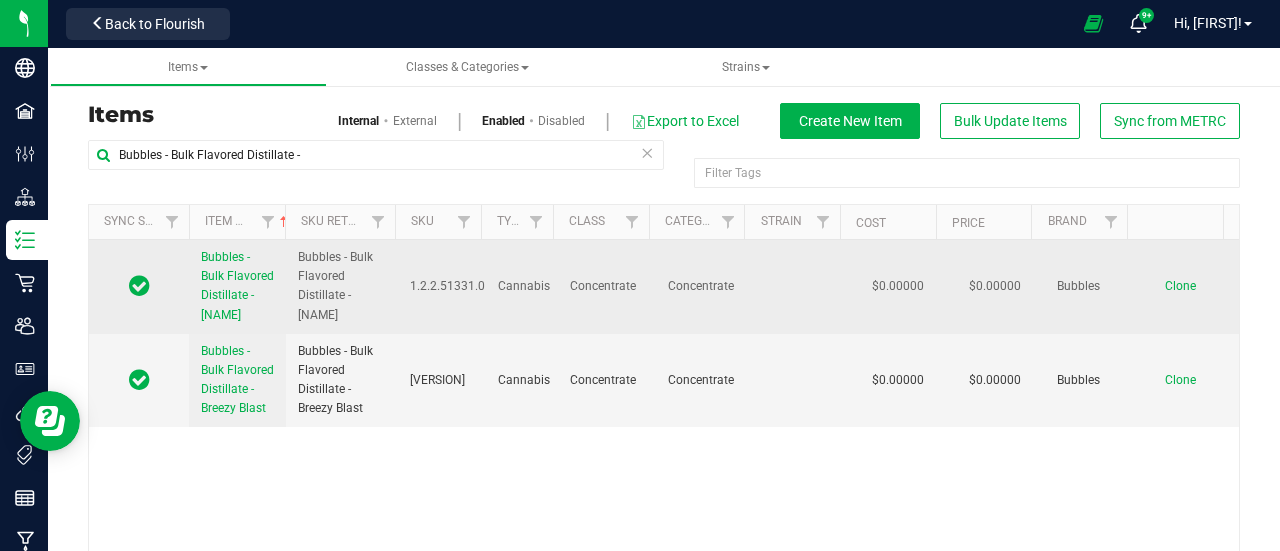 click on "Clone" at bounding box center (1180, 286) 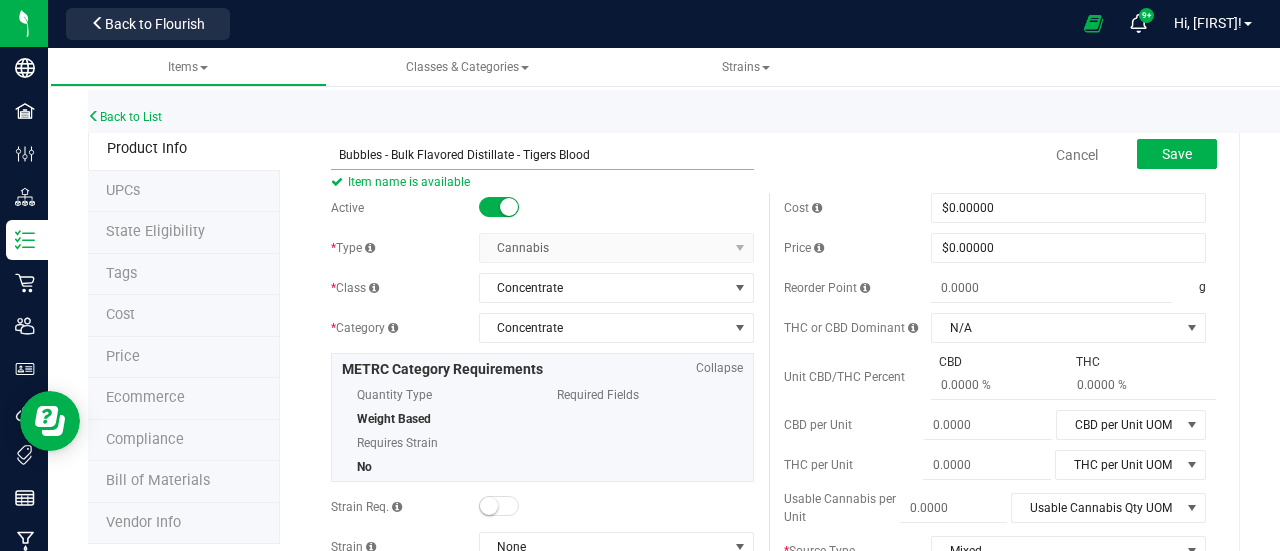 click on "Bubbles - Bulk Flavored Distillate - Tigers Blood" at bounding box center (542, 155) 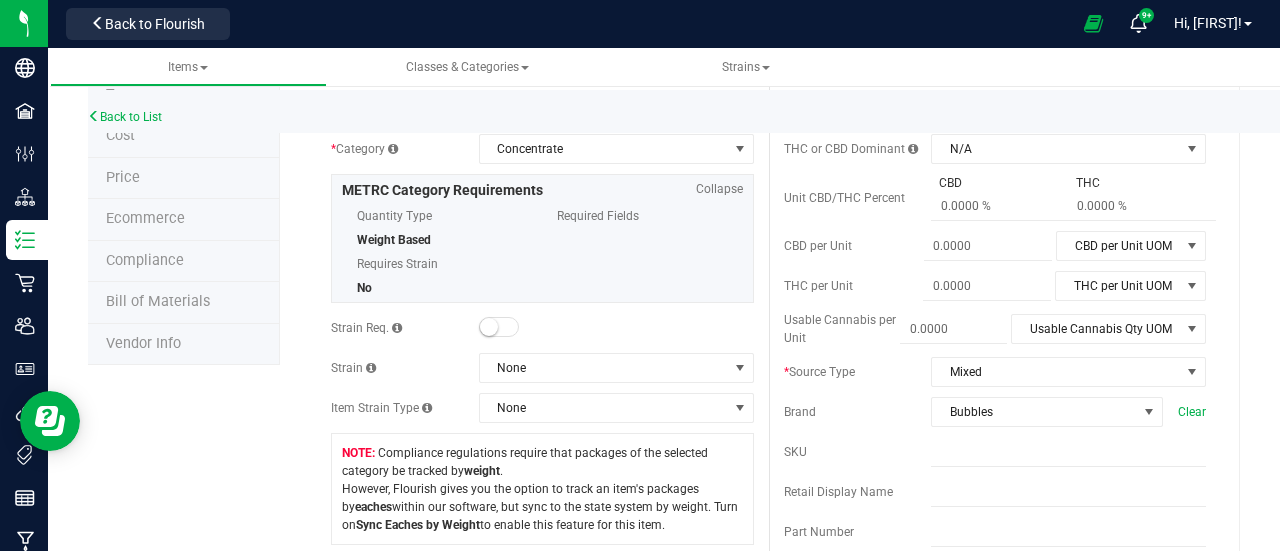 scroll, scrollTop: 0, scrollLeft: 0, axis: both 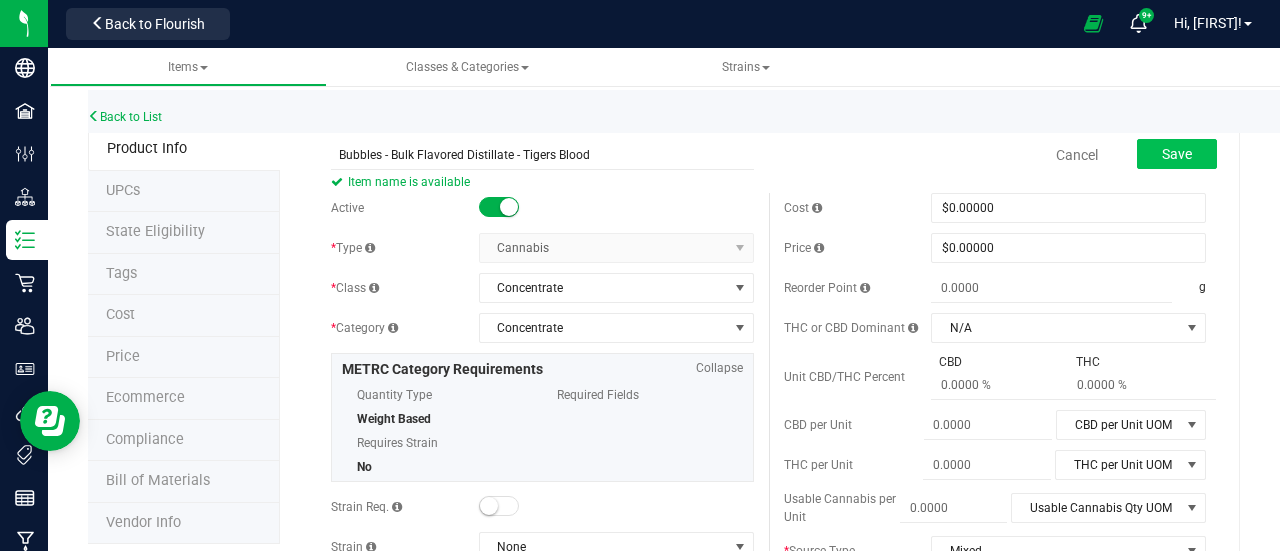 type on "Bubbles - Bulk Flavored Distillate - Tigers Blood" 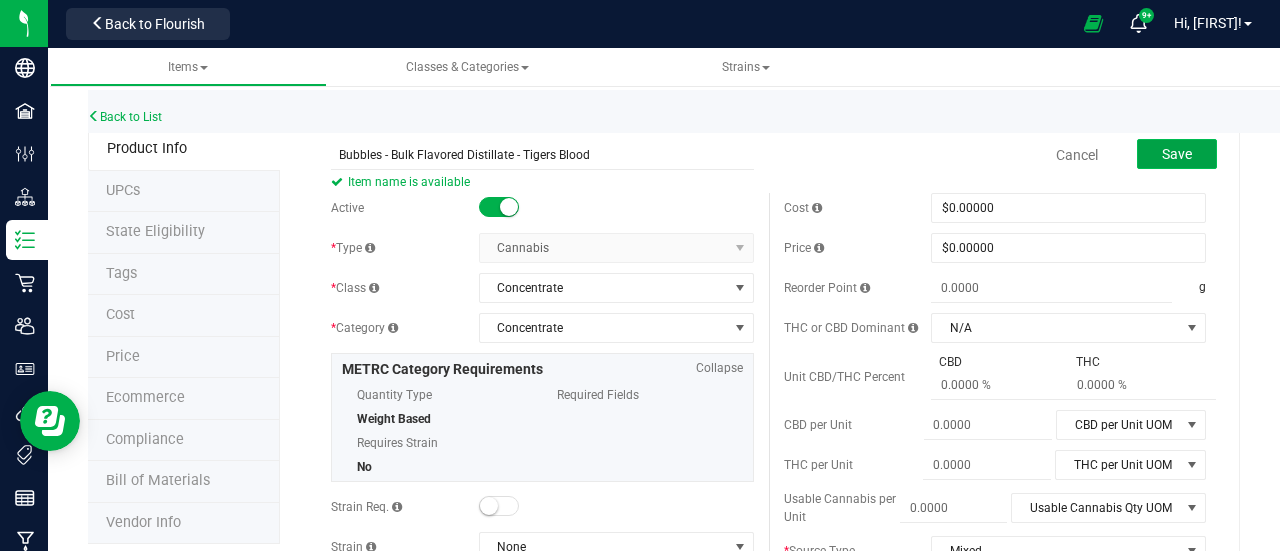 click on "Save" at bounding box center (1177, 154) 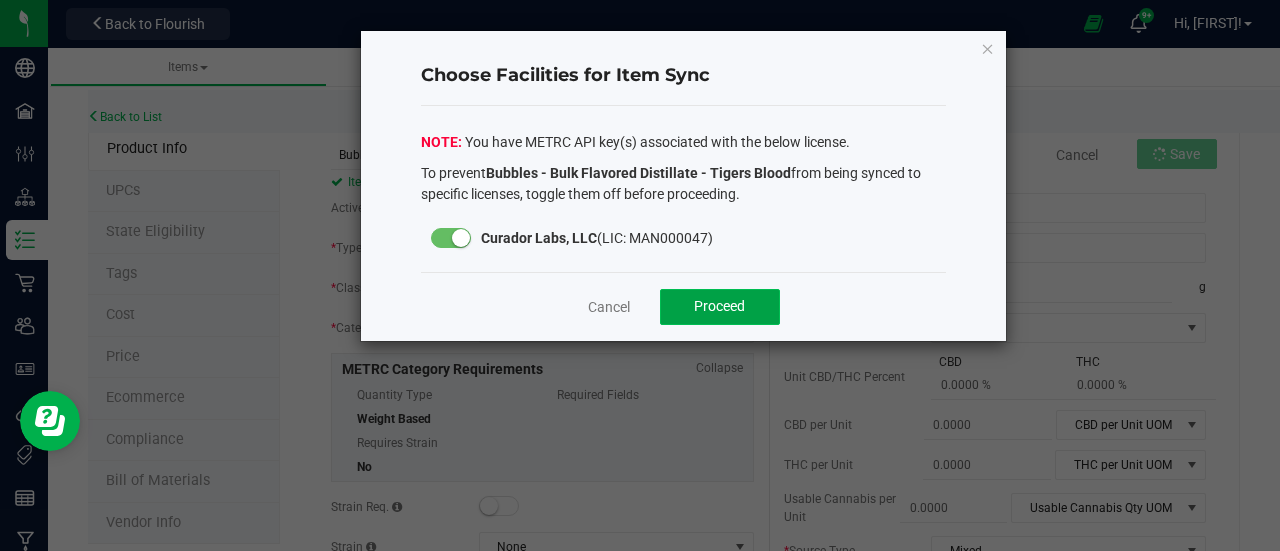 click on "Proceed" 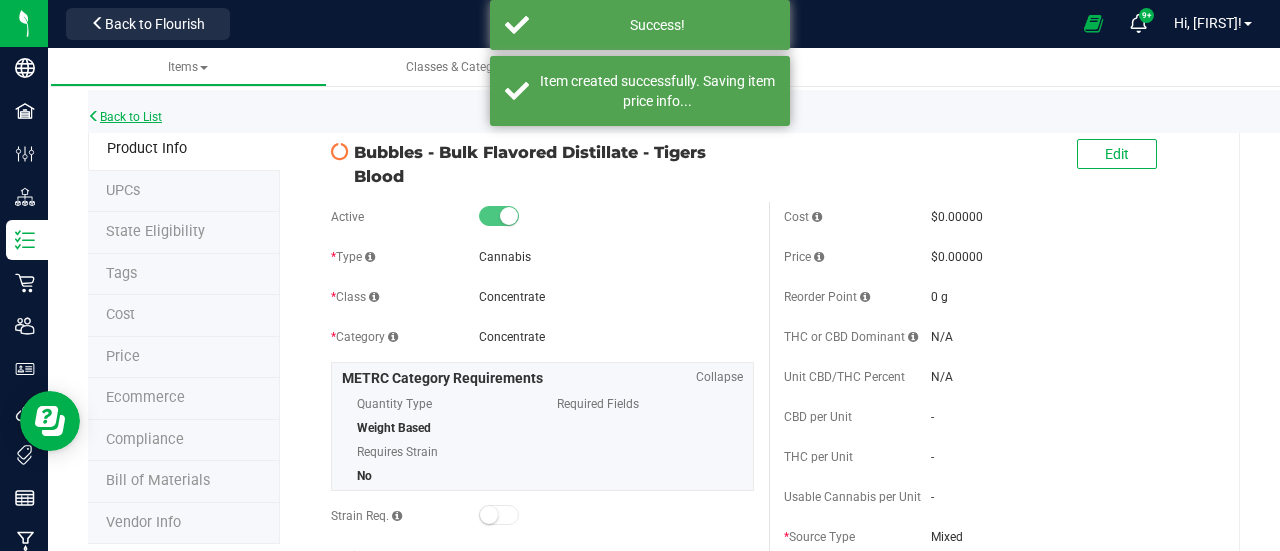click on "Back to List" at bounding box center (125, 117) 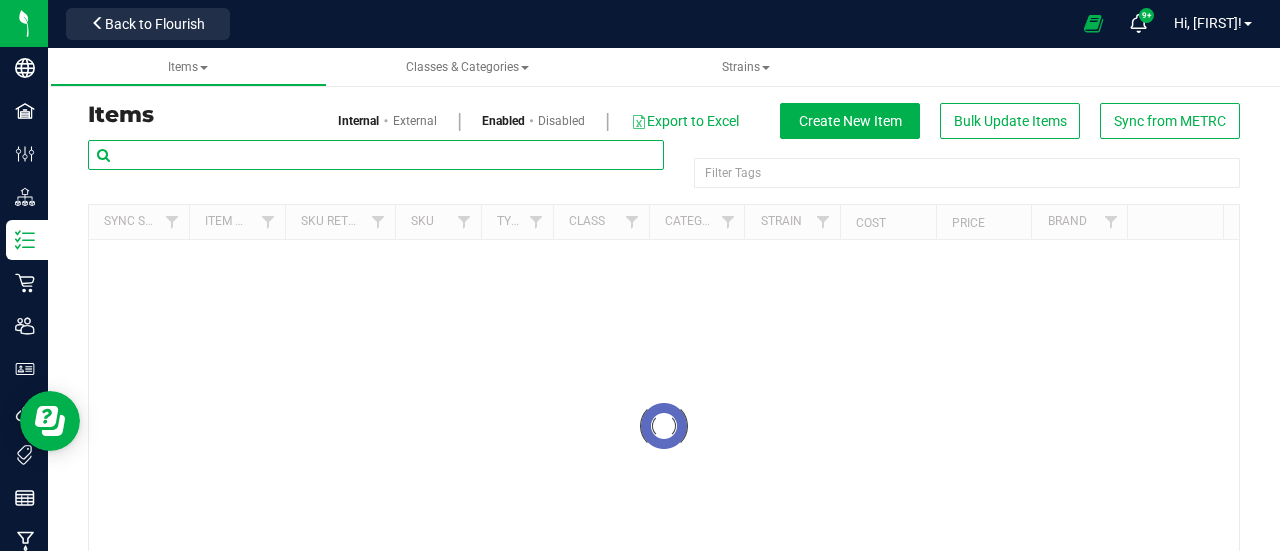 click at bounding box center [376, 155] 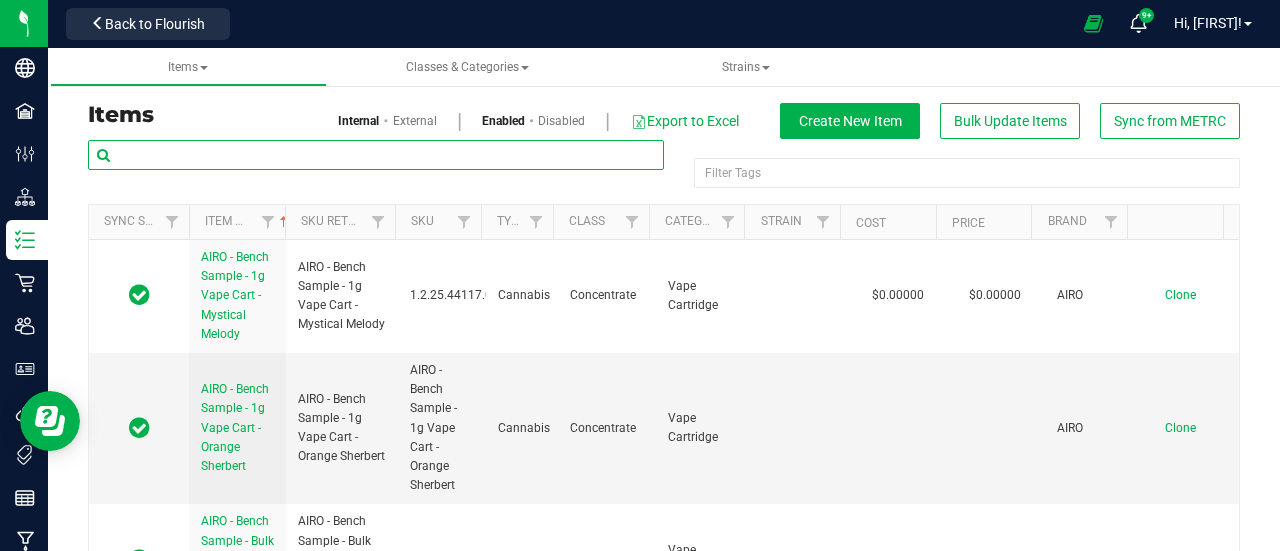 paste on "[FIRST] - Bulk Formulation Distillate - [STRAIN]" 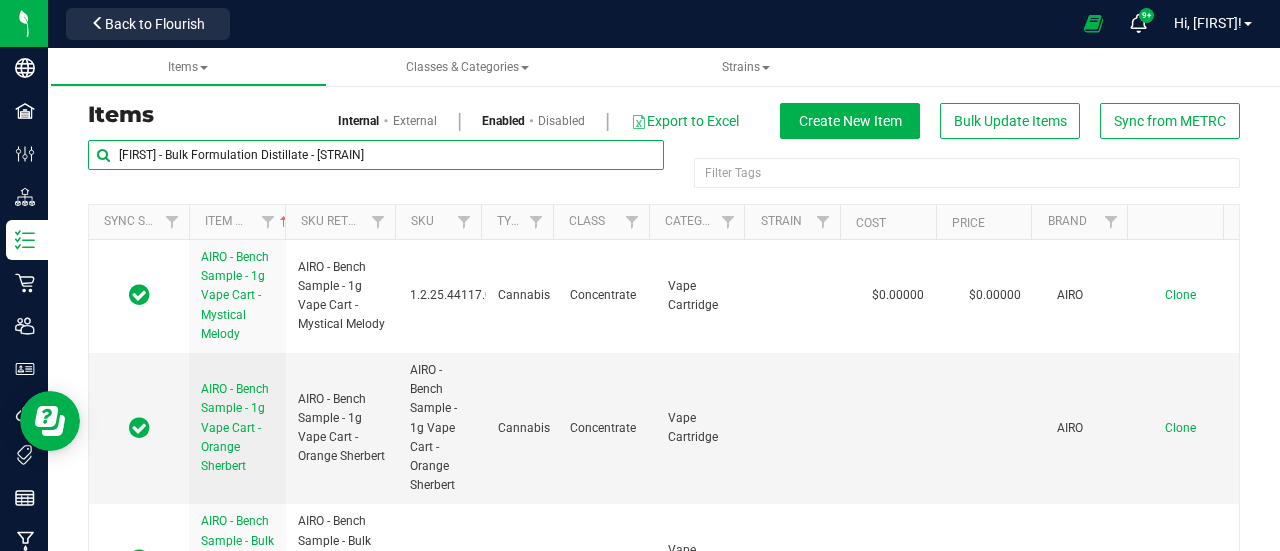drag, startPoint x: 325, startPoint y: 169, endPoint x: 633, endPoint y: 145, distance: 308.93365 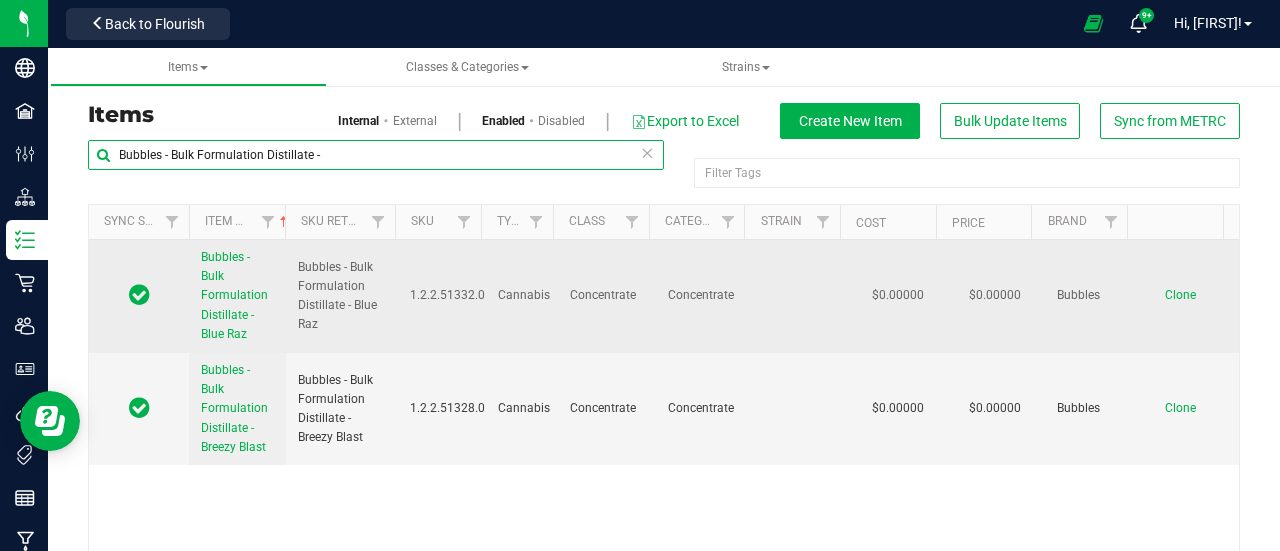type on "Bubbles - Bulk Formulation Distillate -" 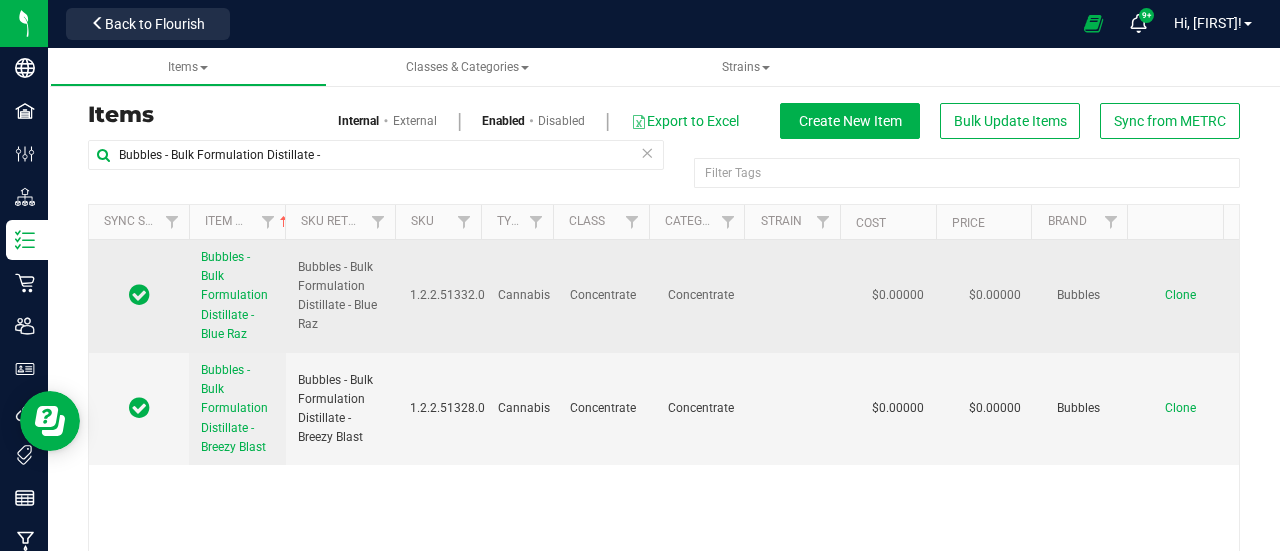 click on "Clone" at bounding box center [1180, 295] 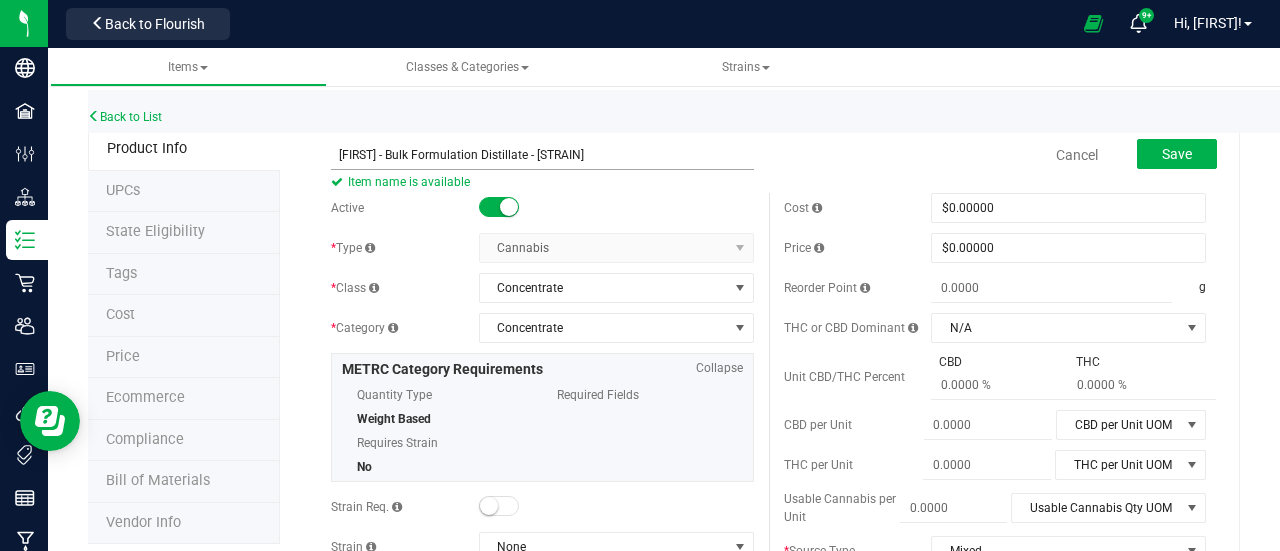 click on "[FIRST] - Bulk Formulation Distillate - [STRAIN]" at bounding box center [542, 155] 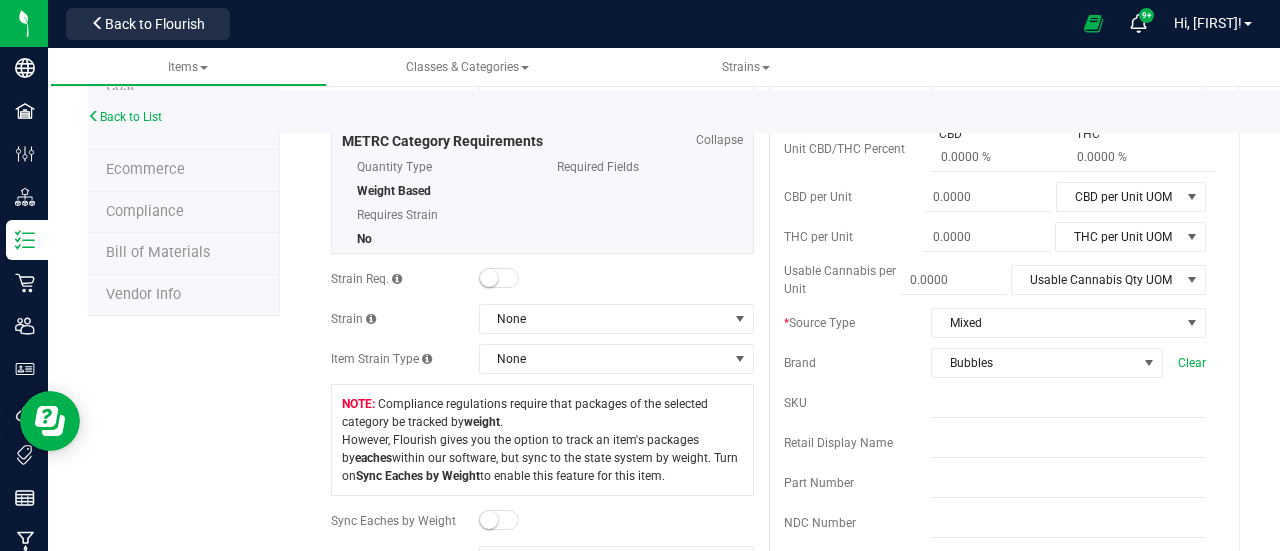scroll, scrollTop: 0, scrollLeft: 0, axis: both 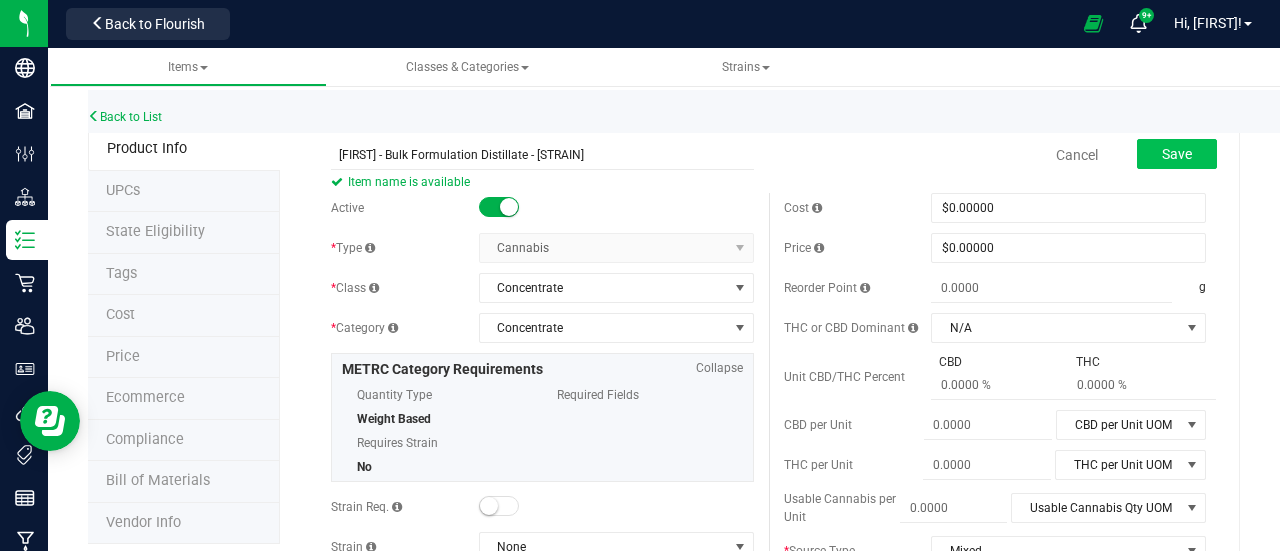 type on "[FIRST] - Bulk Formulation Distillate - [STRAIN]" 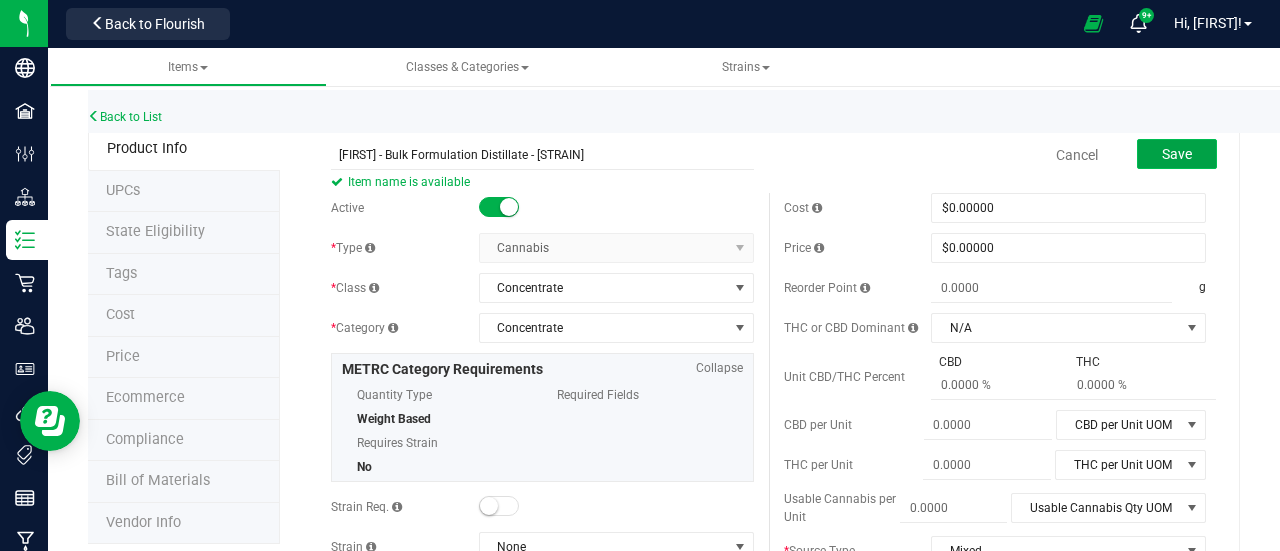 click on "Save" at bounding box center [1177, 154] 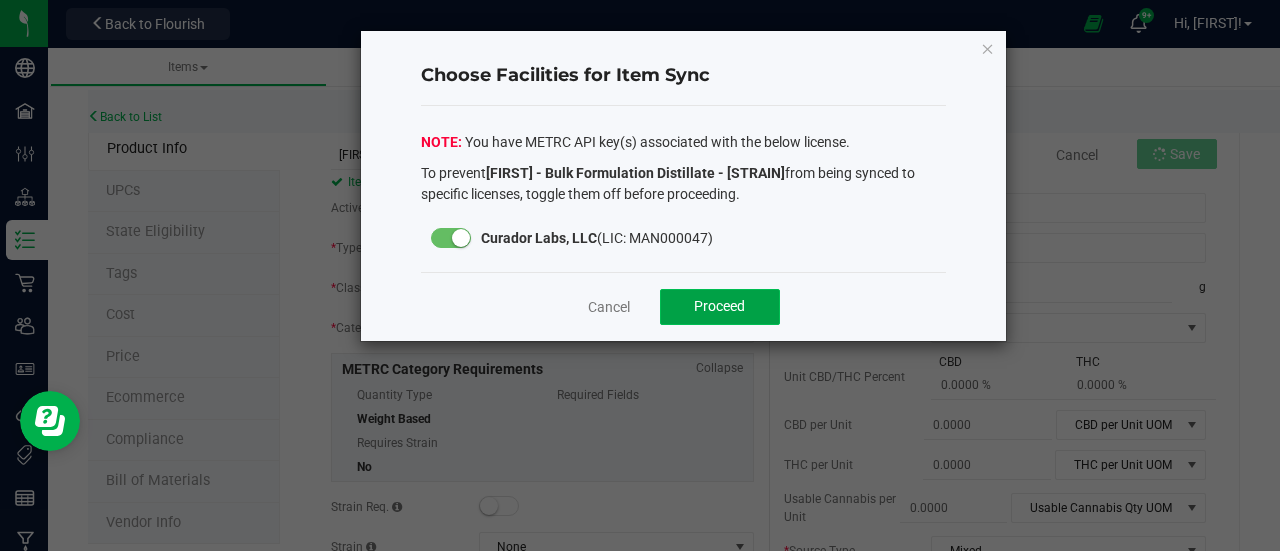 click on "Proceed" 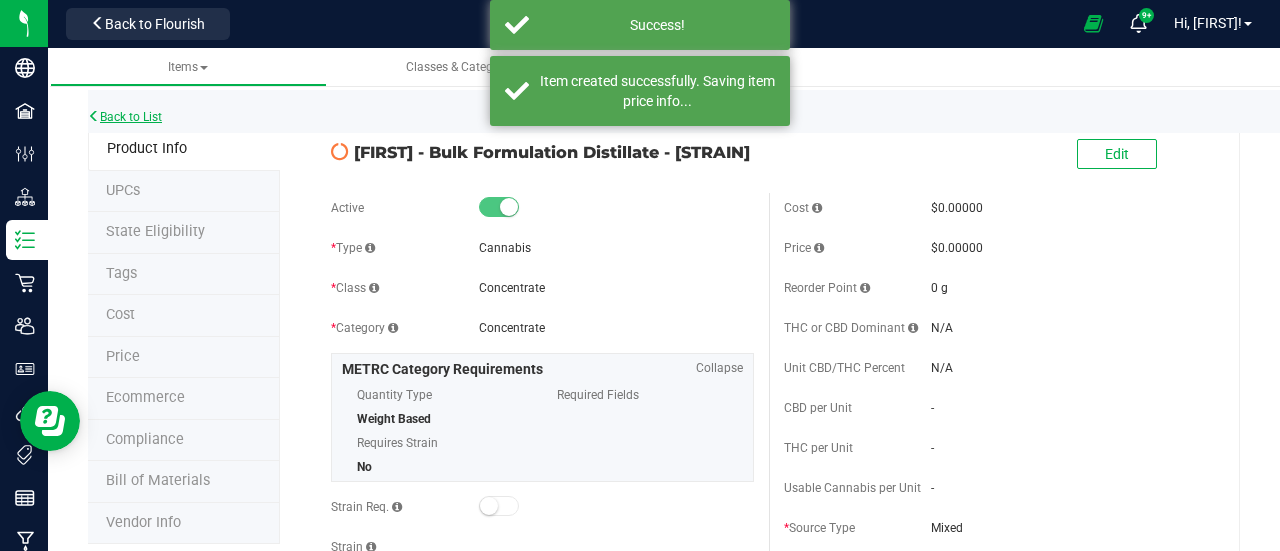 click on "Back to List" at bounding box center (125, 117) 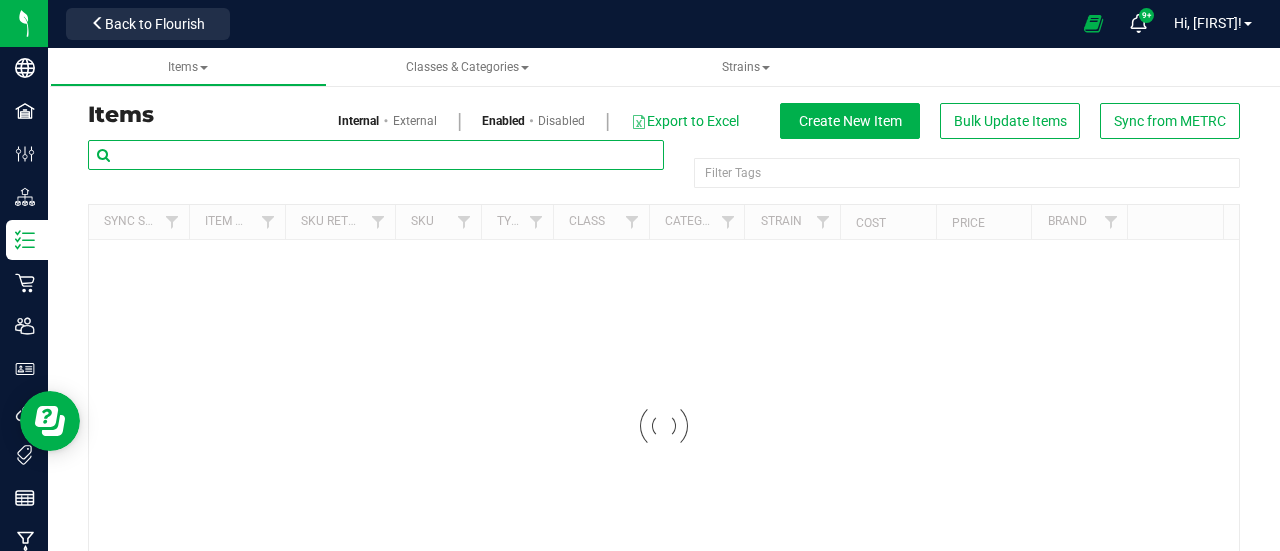 click at bounding box center (376, 155) 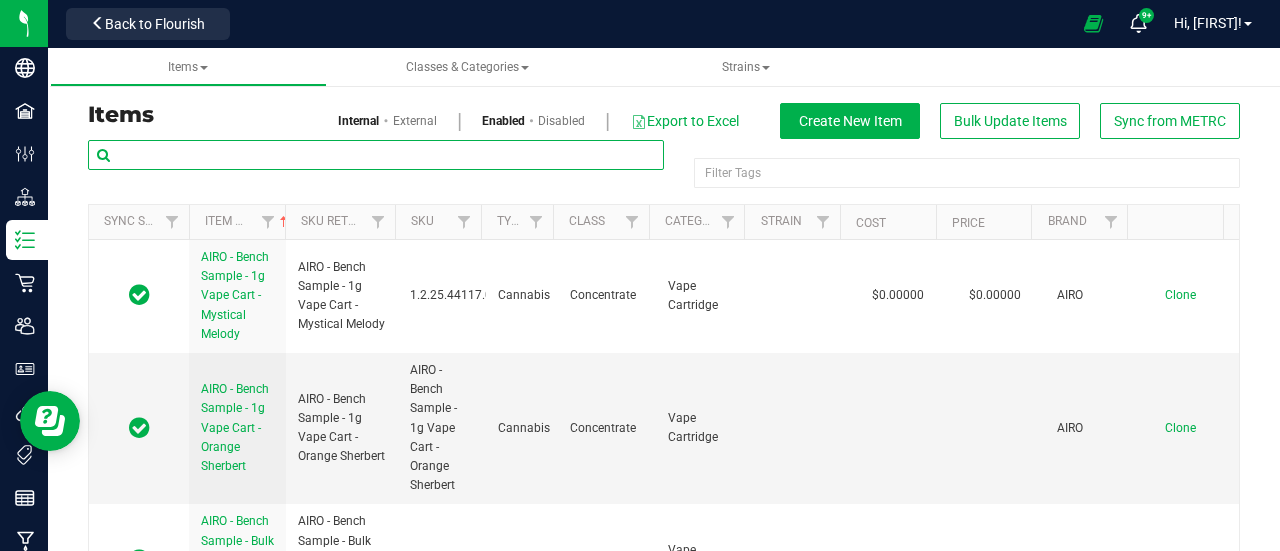 paste on "Bubbles - Bulk Vape Cart 1g Each - Tigers Blood" 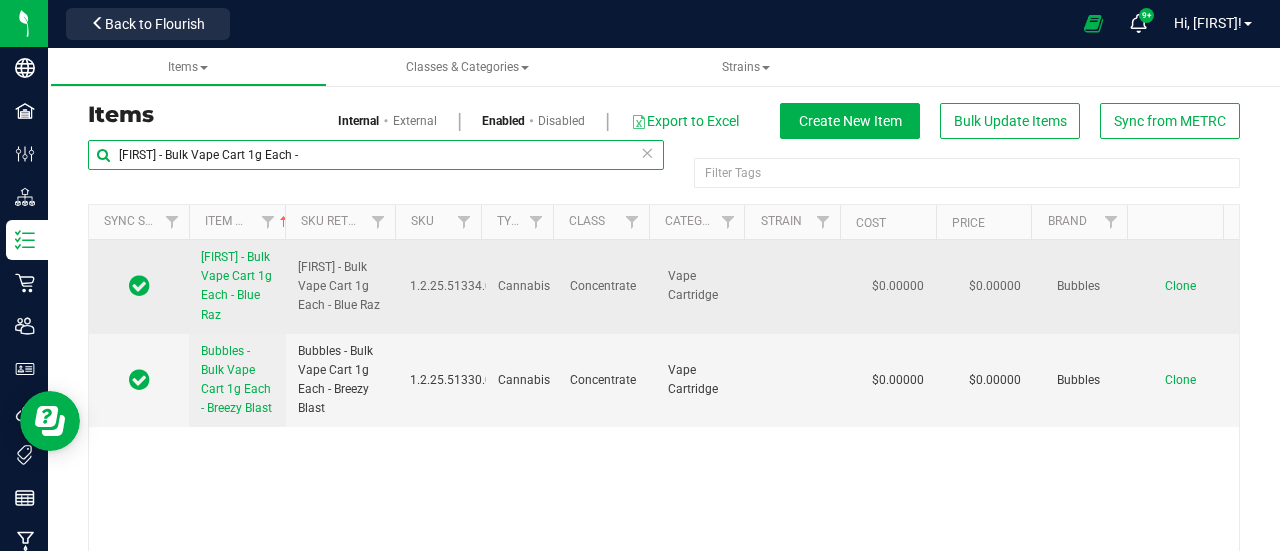 type on "[FIRST] - Bulk Vape Cart 1g Each -" 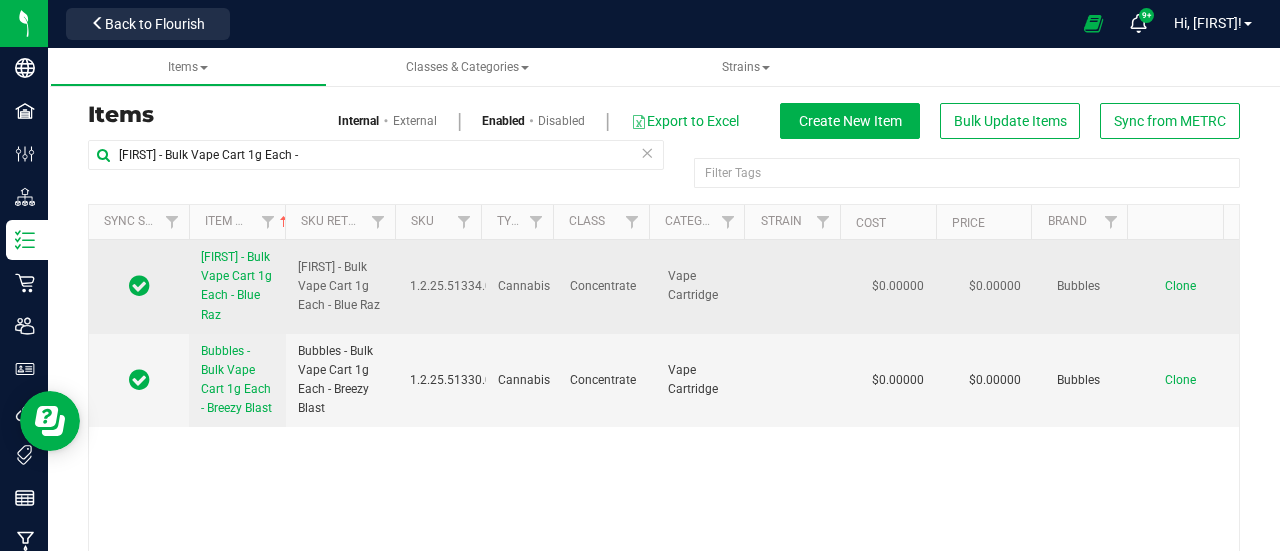 click on "Clone" at bounding box center (1180, 286) 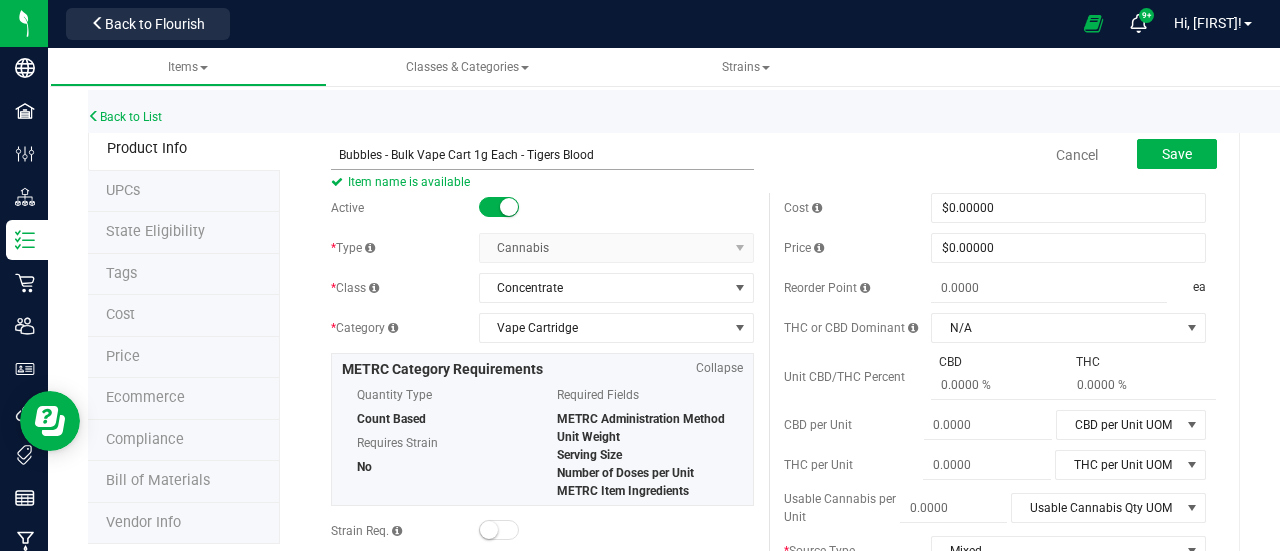 click on "Bubbles - Bulk Vape Cart 1g Each - Tigers Blood" at bounding box center (542, 155) 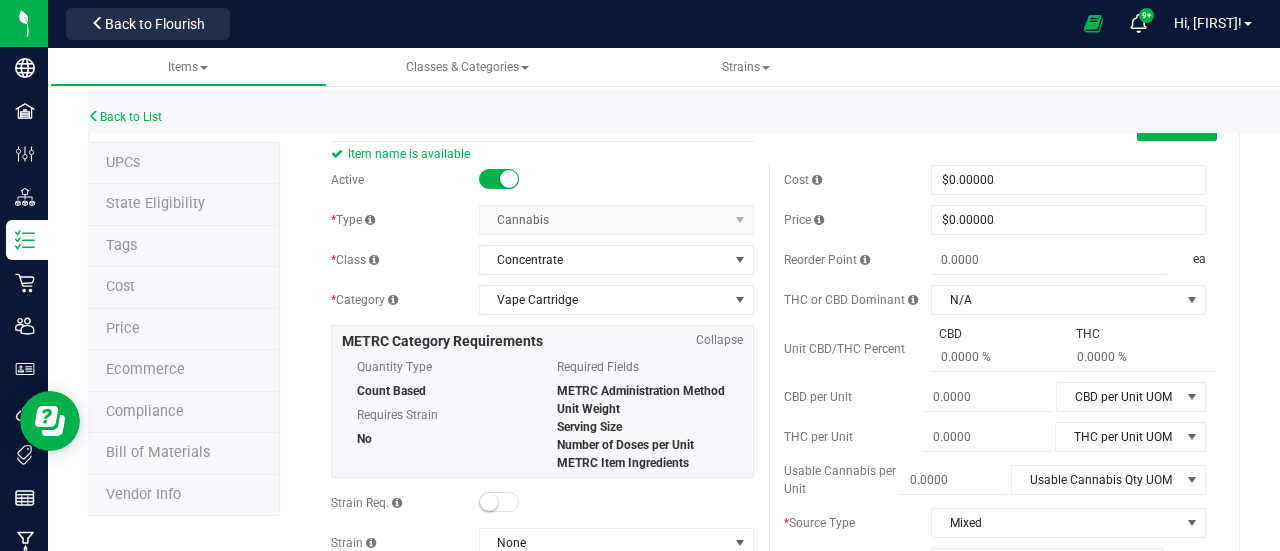 scroll, scrollTop: 0, scrollLeft: 0, axis: both 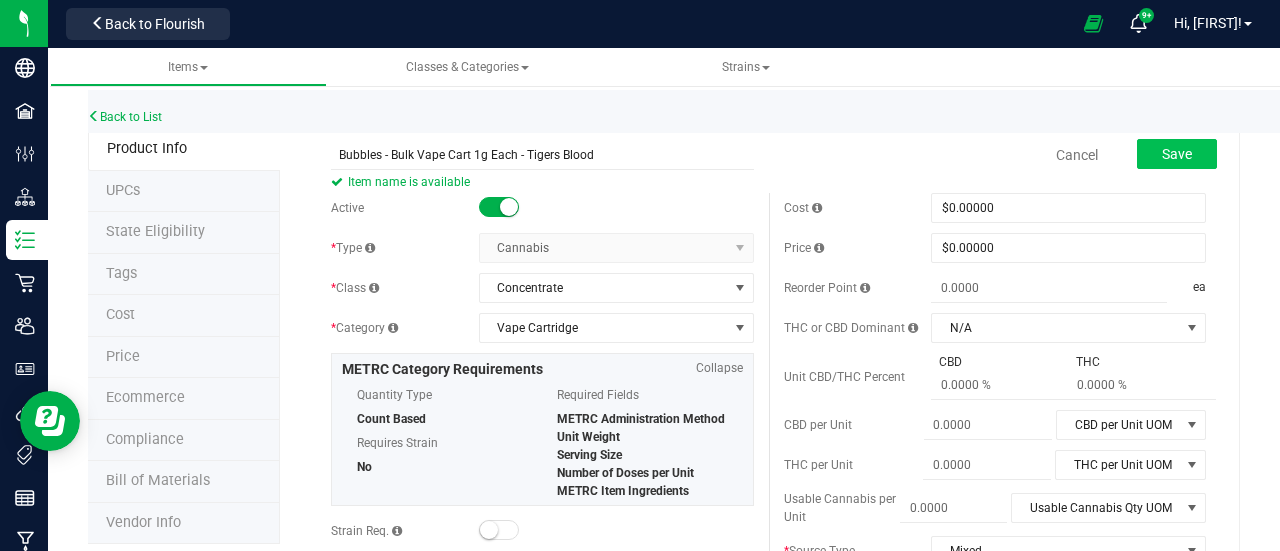 type on "Bubbles - Bulk Vape Cart 1g Each - Tigers Blood" 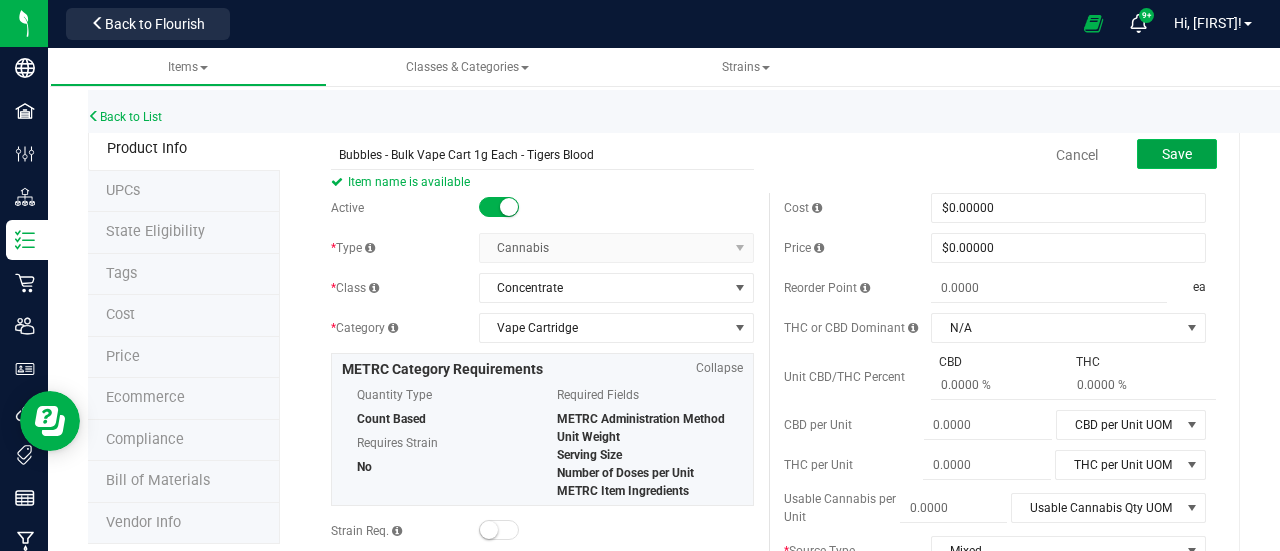 click on "Save" at bounding box center [1177, 154] 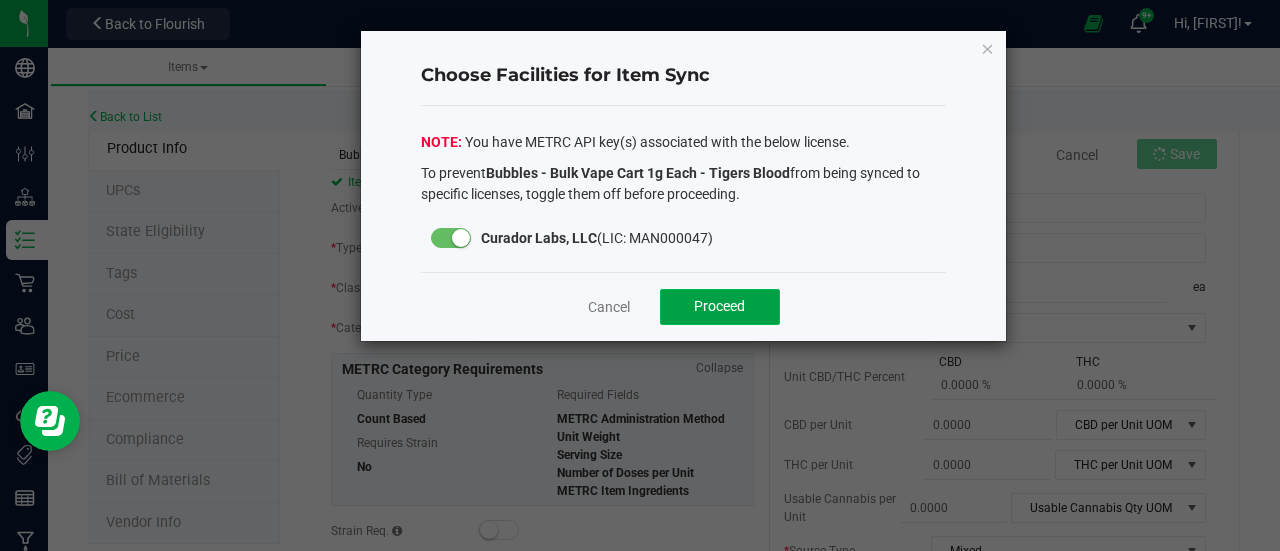 click on "Proceed" 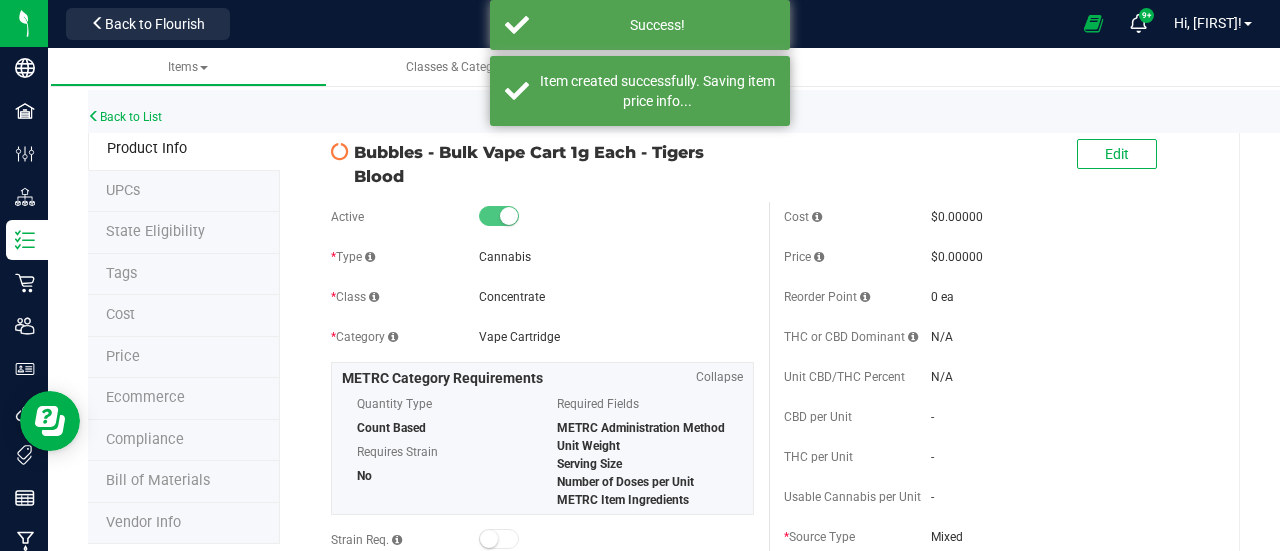 click on "Back to List" at bounding box center (728, 111) 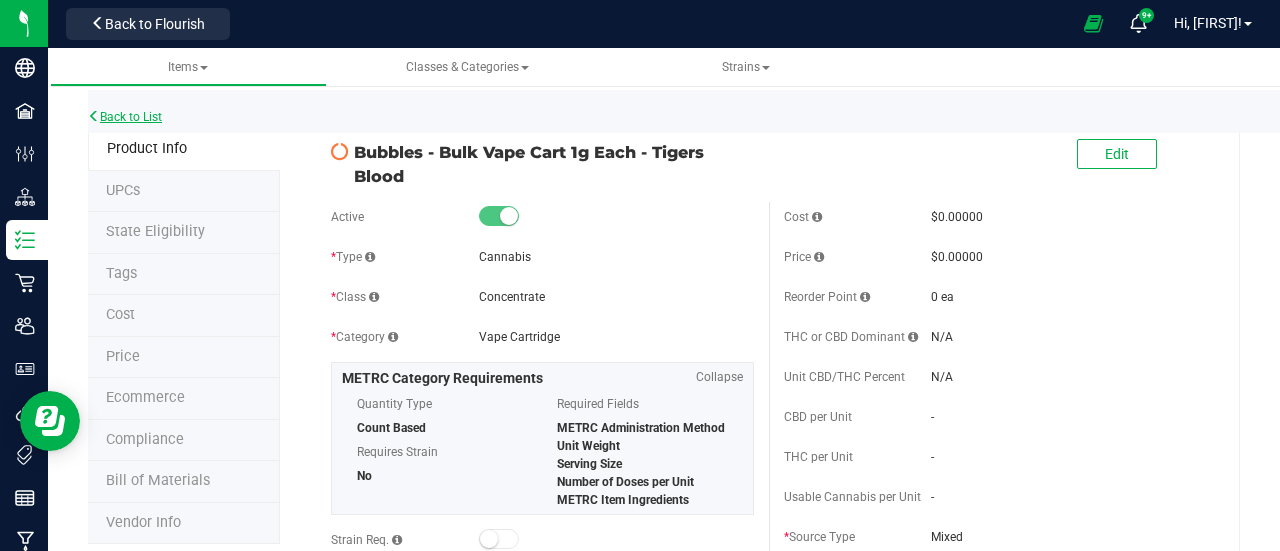 click on "Back to List" at bounding box center [125, 117] 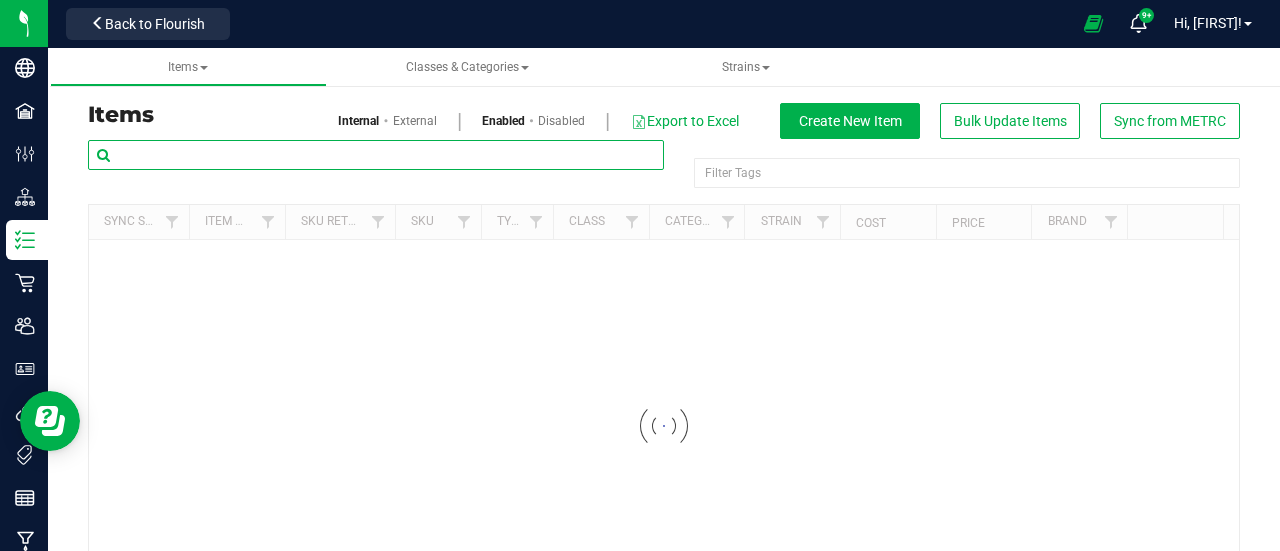 click at bounding box center (376, 155) 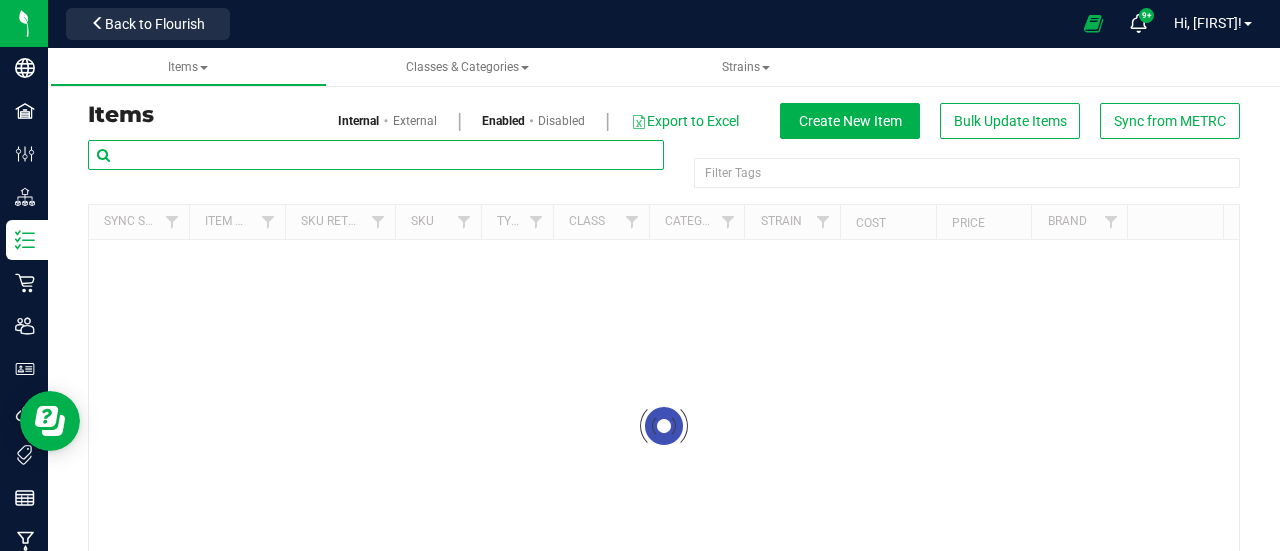 paste on "Bench Sample - Bubbles - Vape Cart 1g - Tigers Blood" 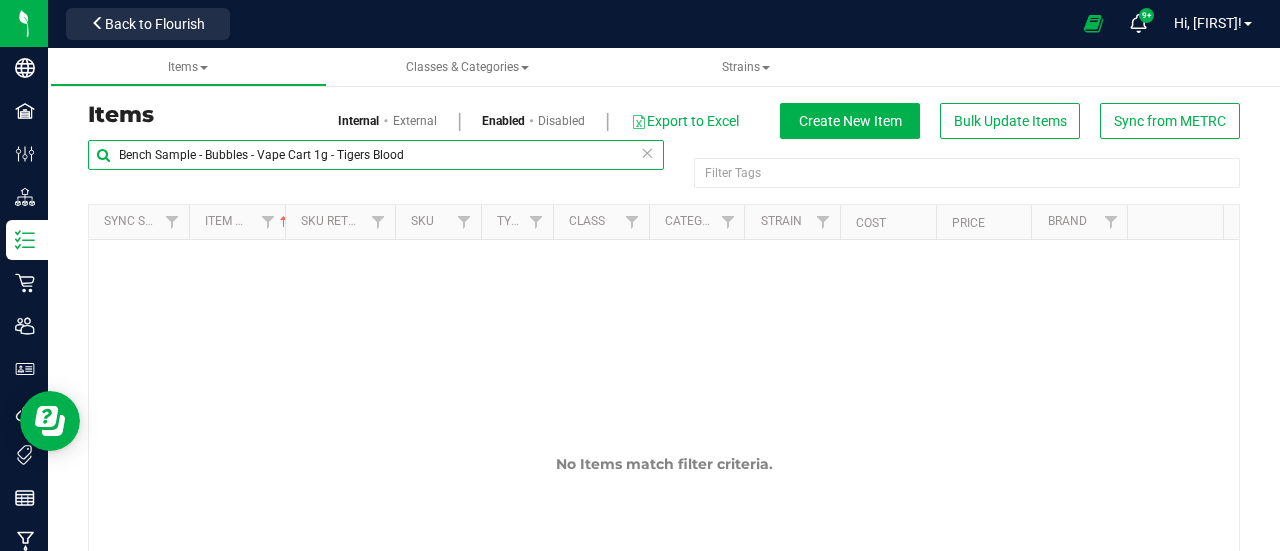 drag, startPoint x: 339, startPoint y: 149, endPoint x: 480, endPoint y: 169, distance: 142.41138 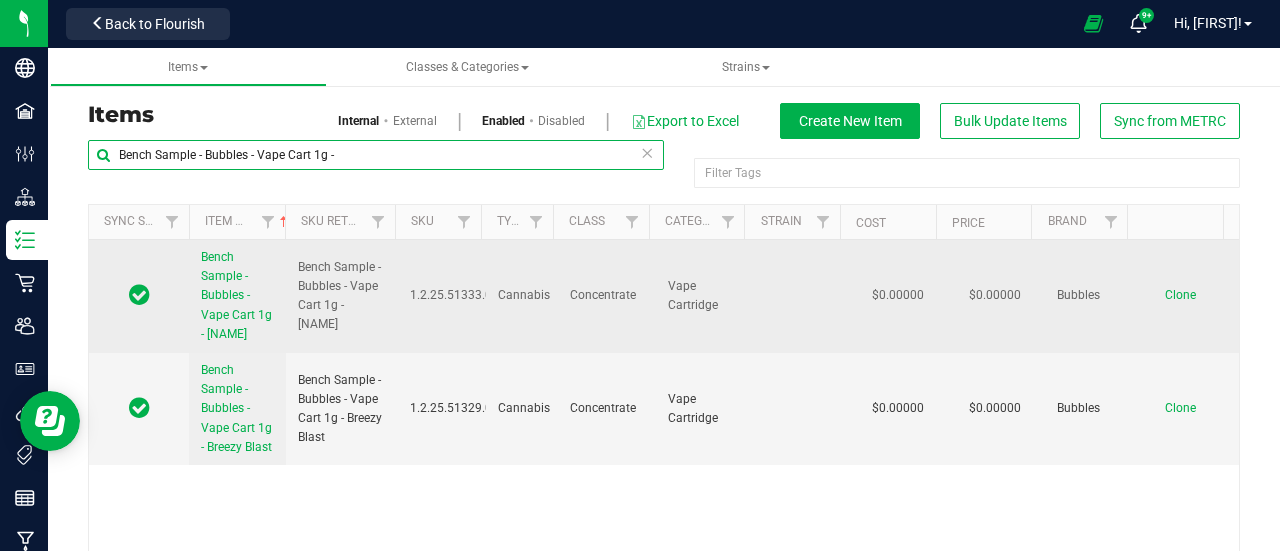 type on "Bench Sample - Bubbles - Vape Cart 1g -" 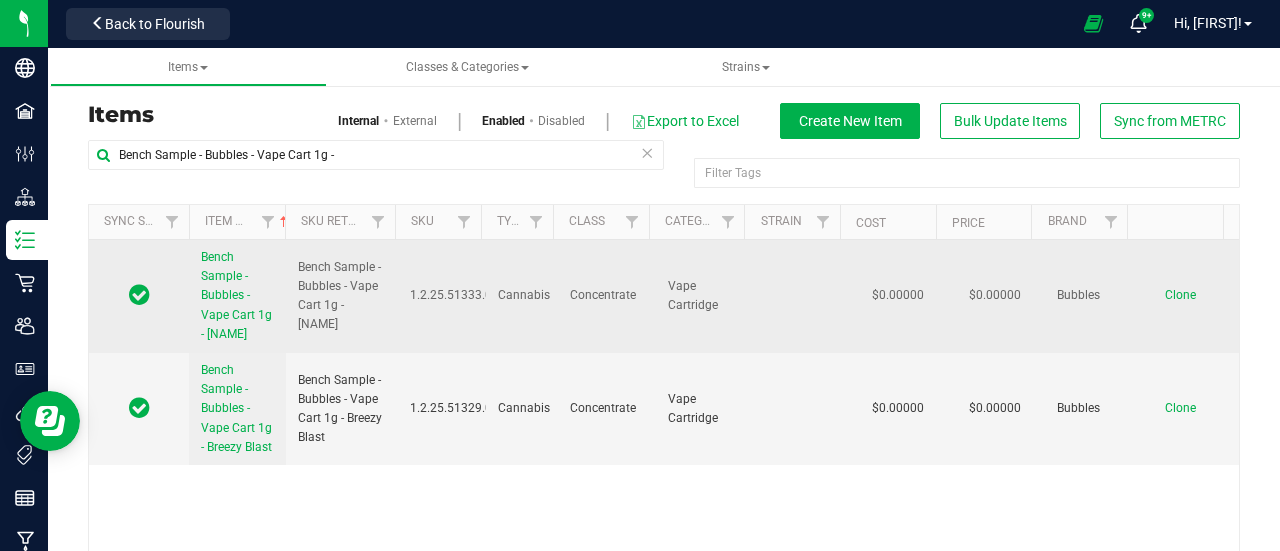 click on "Clone" at bounding box center (1180, 295) 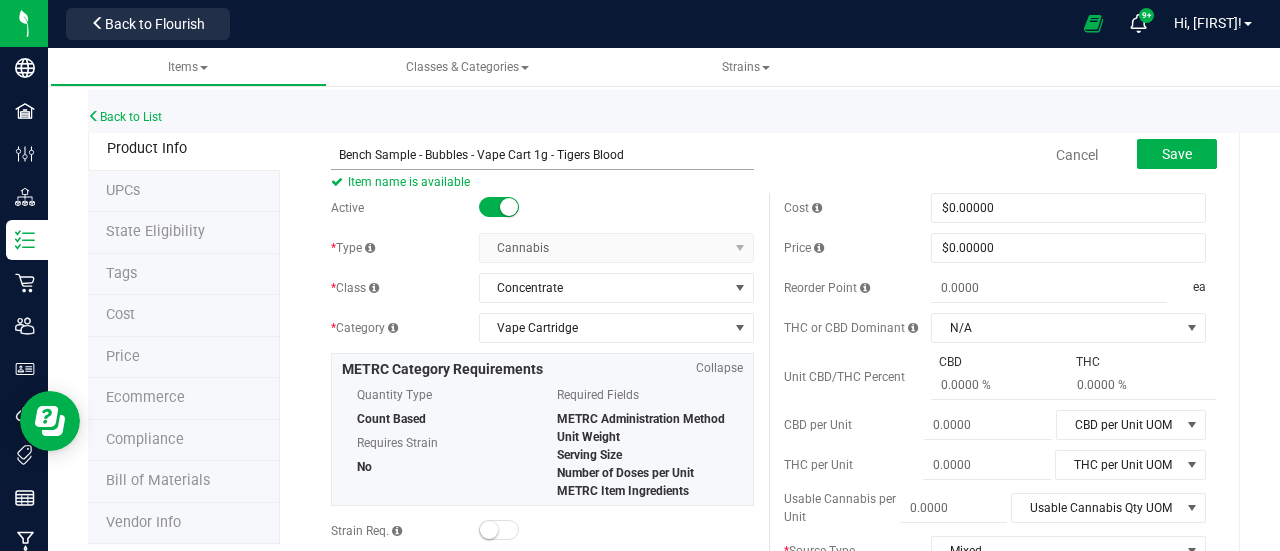 click on "Bench Sample - Bubbles - Vape Cart 1g - Tigers Blood" at bounding box center (542, 155) 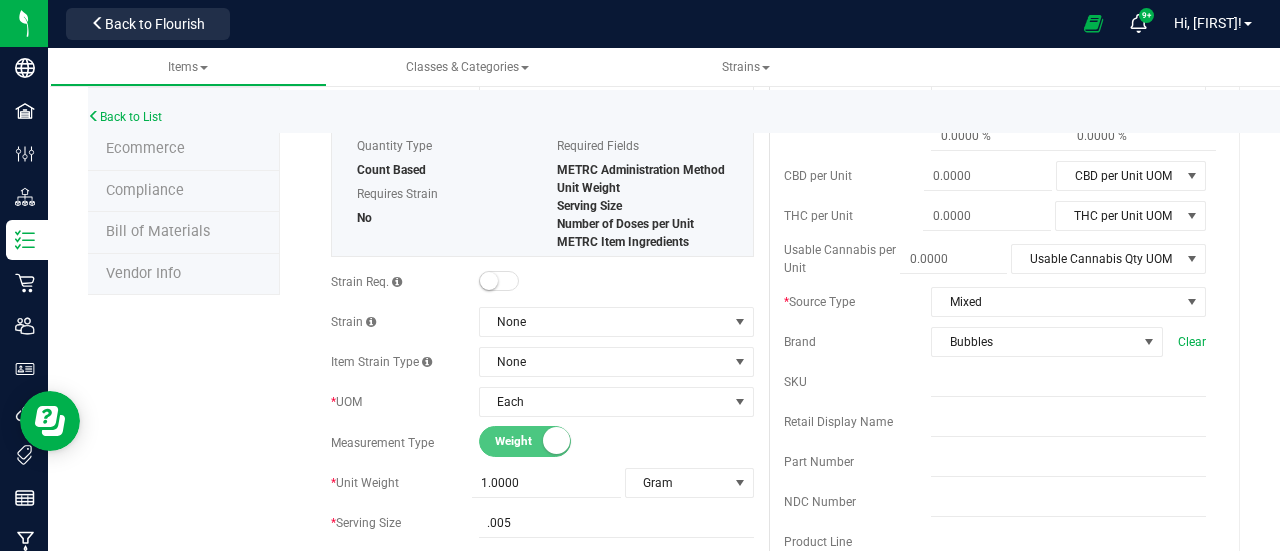 scroll, scrollTop: 0, scrollLeft: 0, axis: both 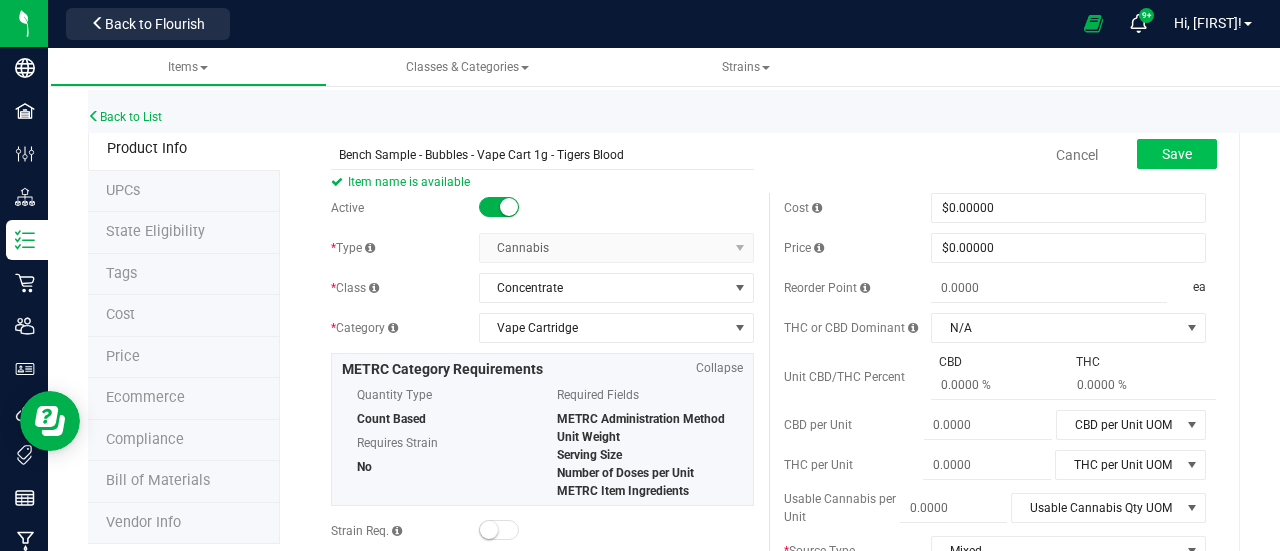 type on "Bench Sample - Bubbles - Vape Cart 1g - Tigers Blood" 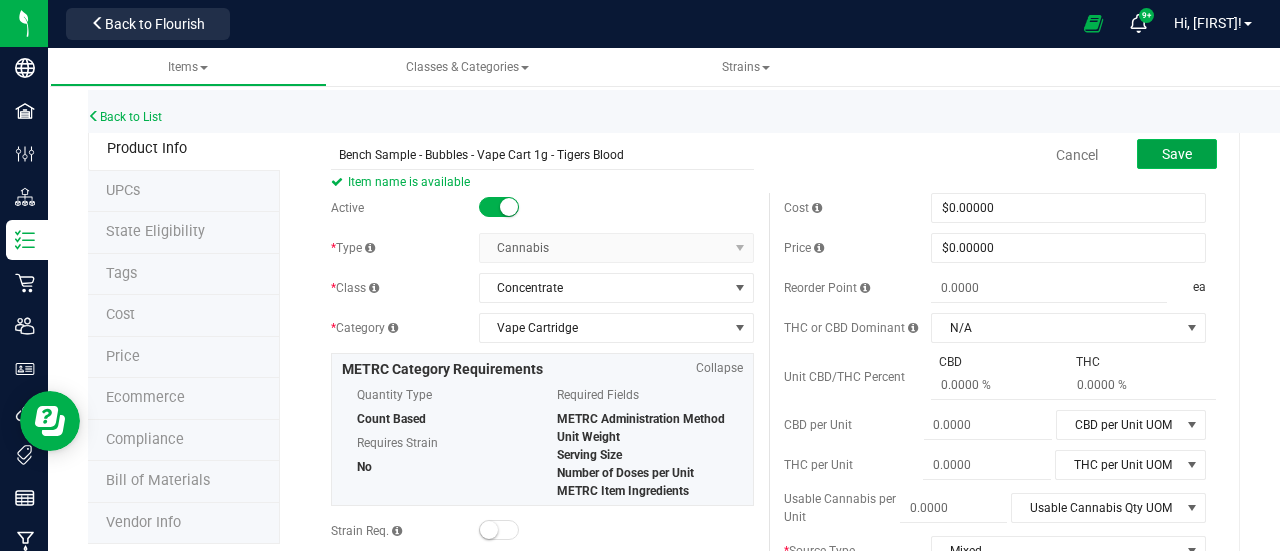 click on "Save" at bounding box center (1177, 154) 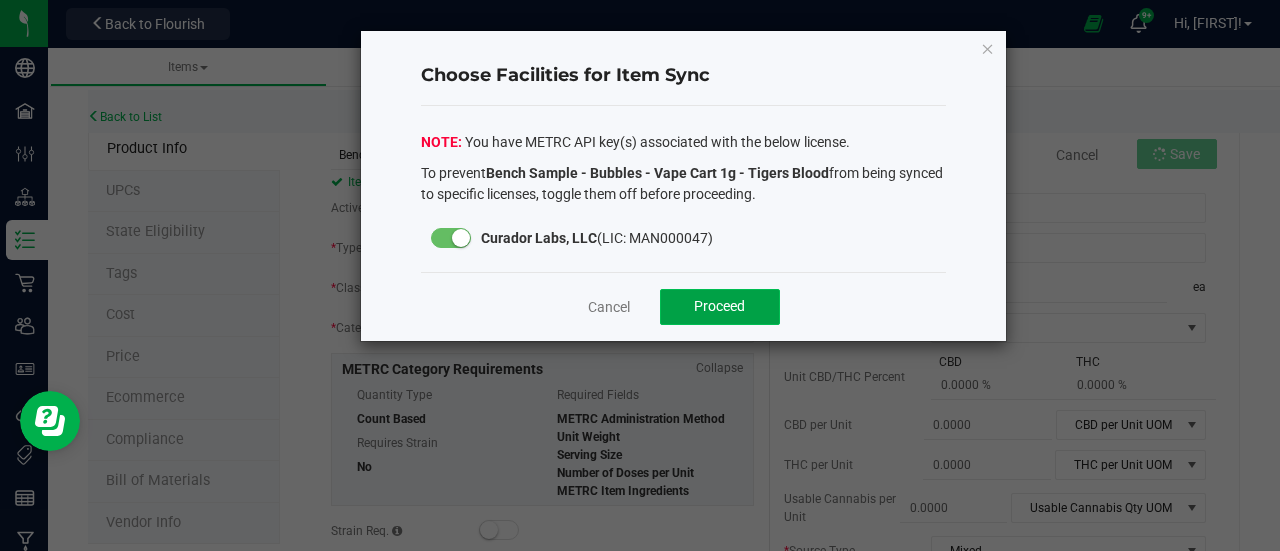click on "Proceed" 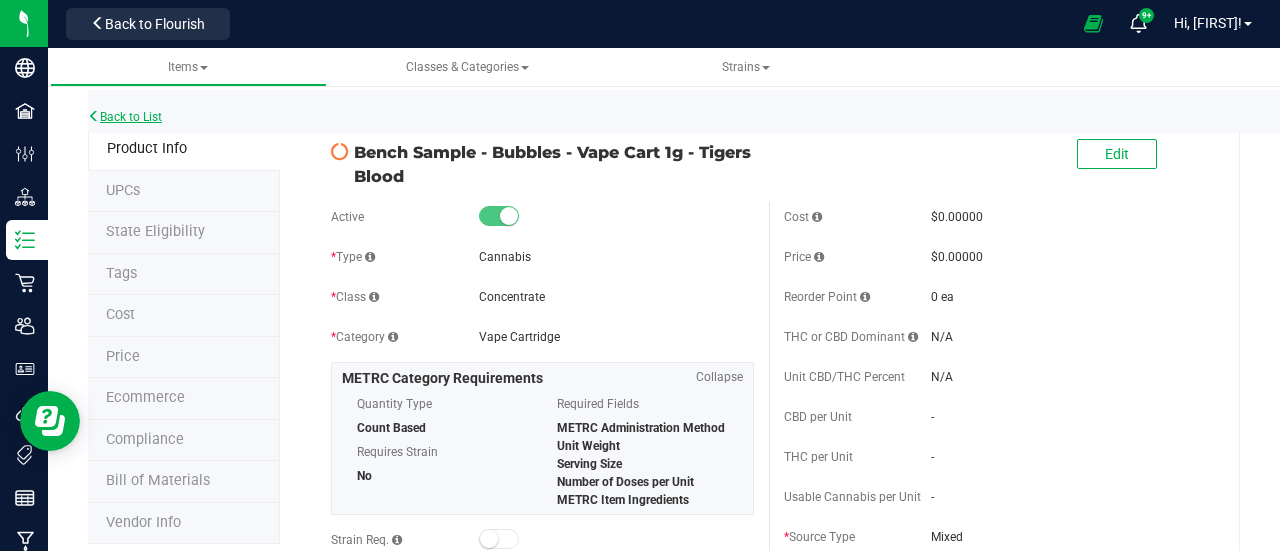click on "Back to List" at bounding box center (125, 117) 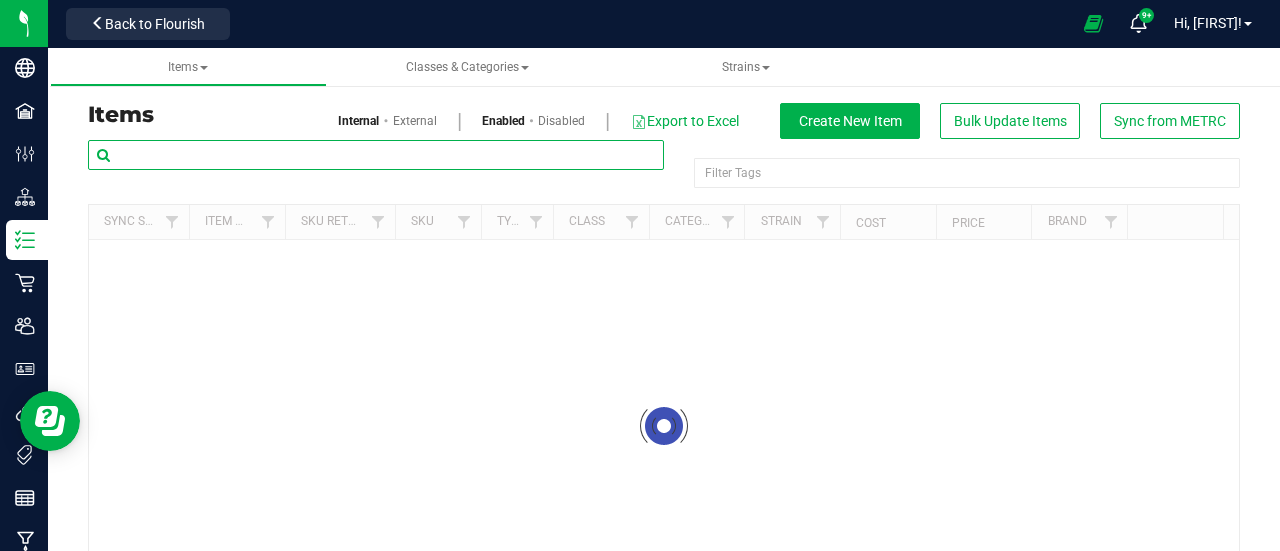 click at bounding box center [376, 155] 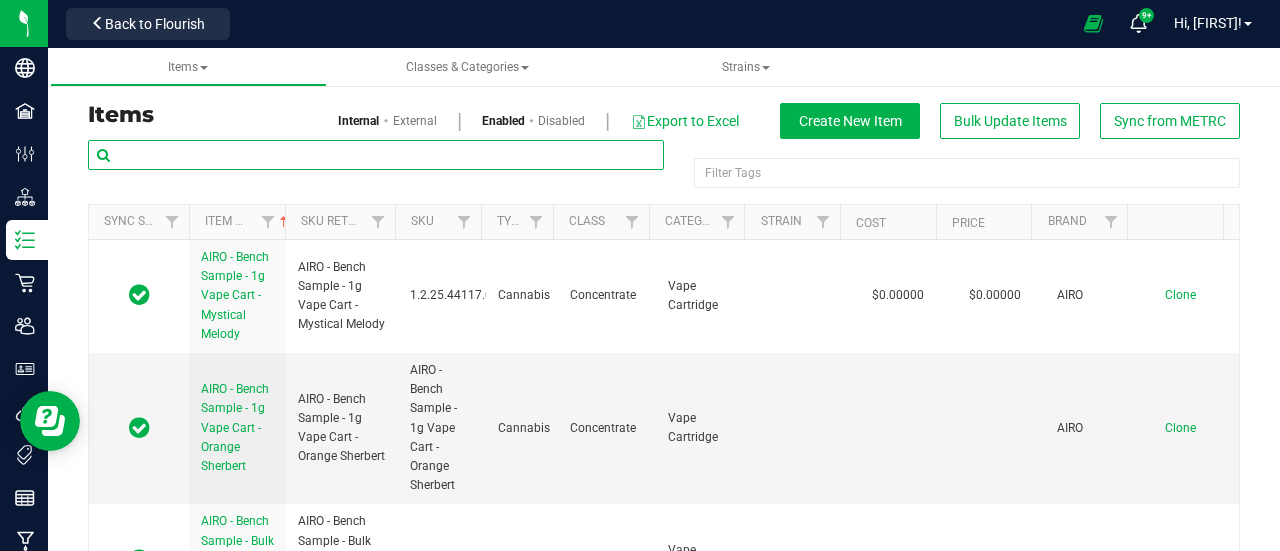 paste on "Bubbles - Bulk Vape Cart 1g Each - Tigers Blood" 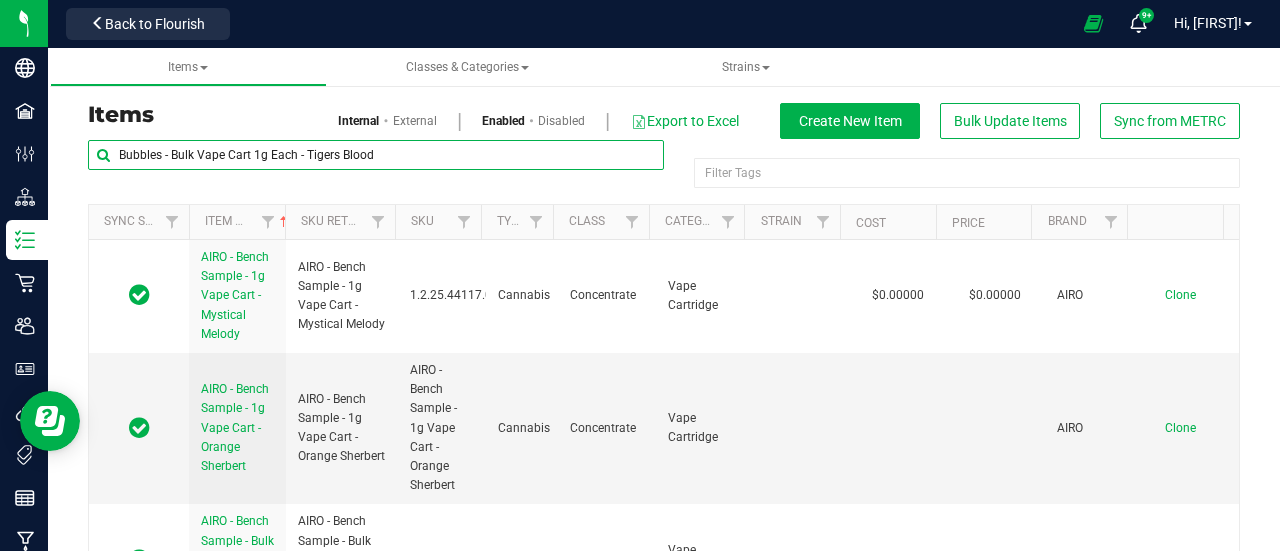 drag, startPoint x: 314, startPoint y: 160, endPoint x: 565, endPoint y: 157, distance: 251.01793 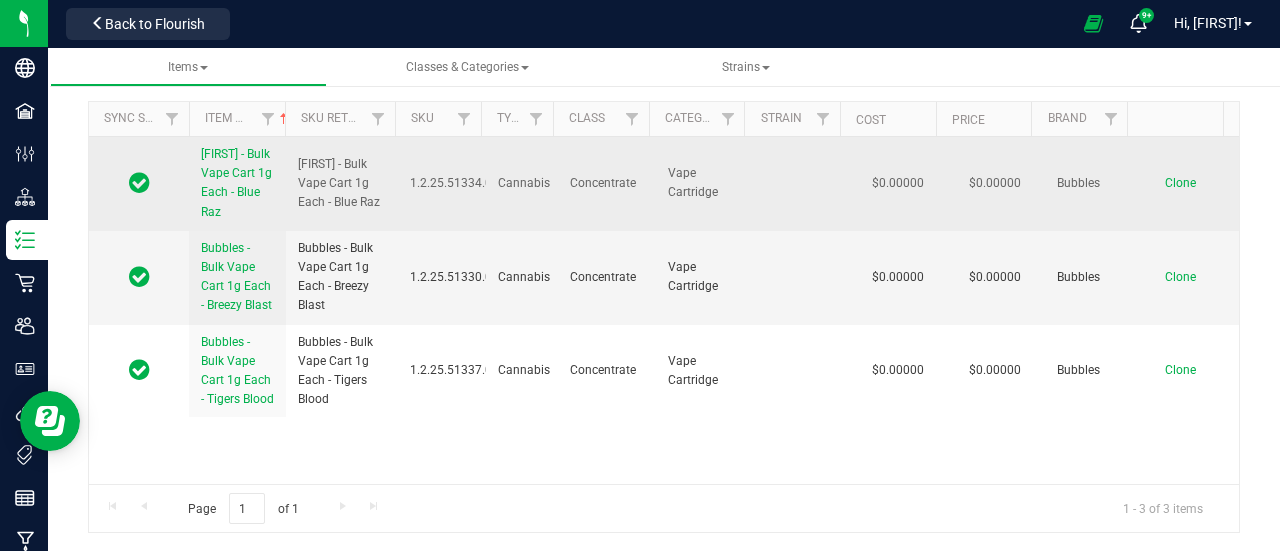 scroll, scrollTop: 0, scrollLeft: 0, axis: both 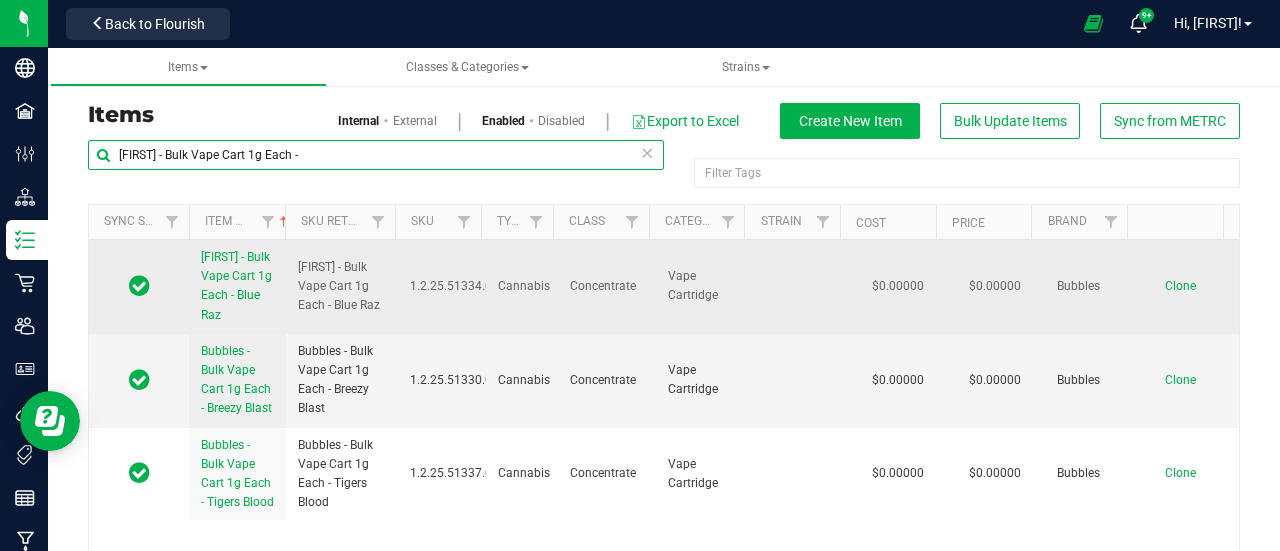 type on "[FIRST] - Bulk Vape Cart 1g Each -" 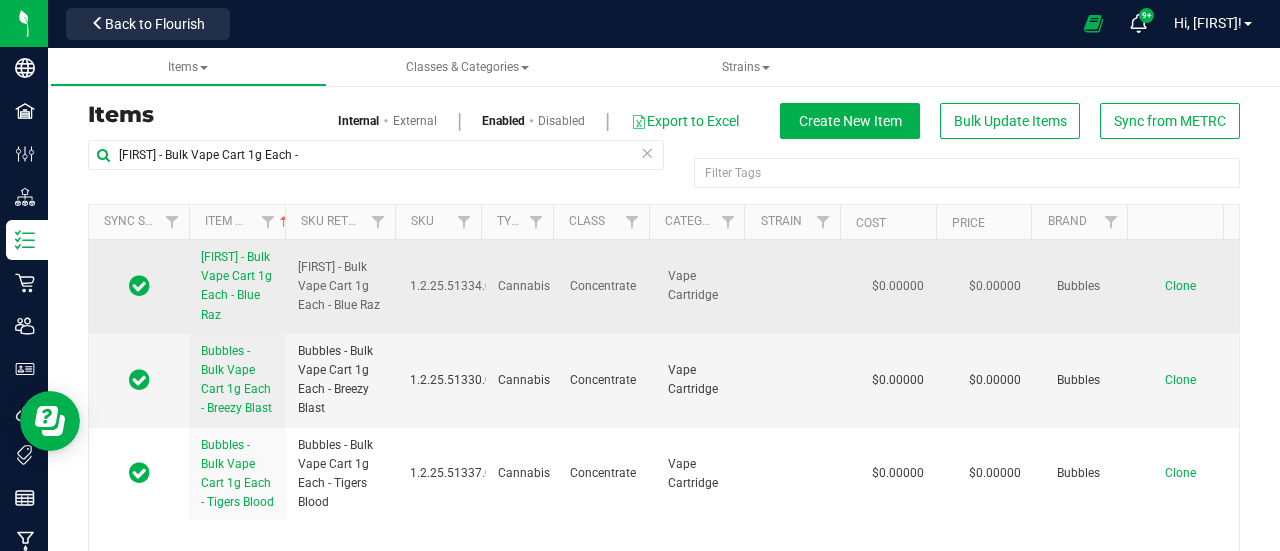 click on "Clone" at bounding box center (1190, 287) 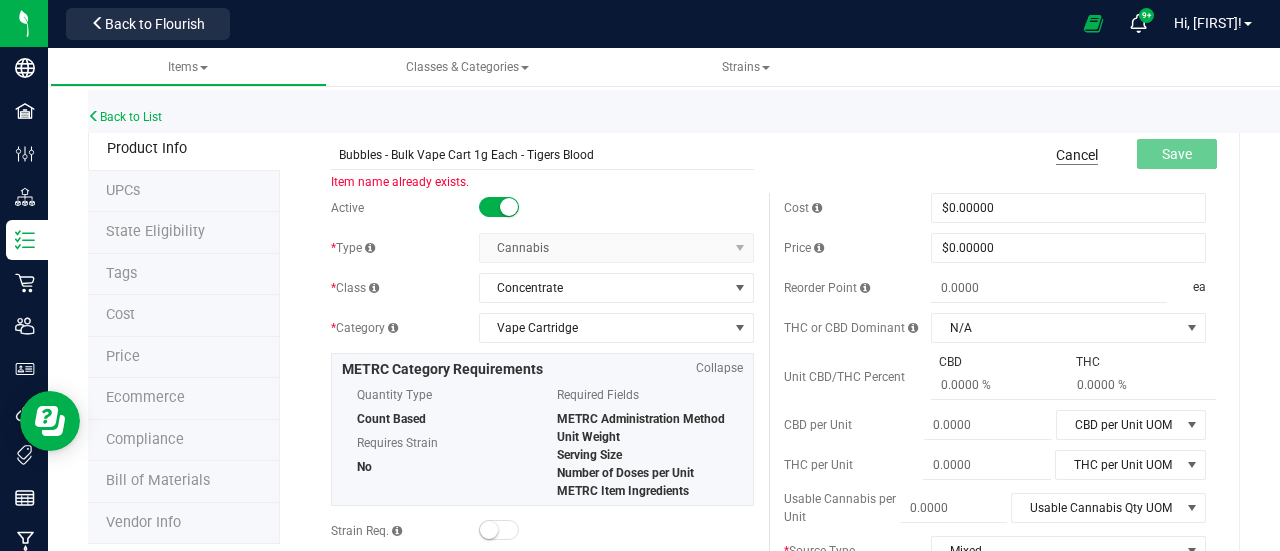type on "Bubbles - Bulk Vape Cart 1g Each - Tigers Blood" 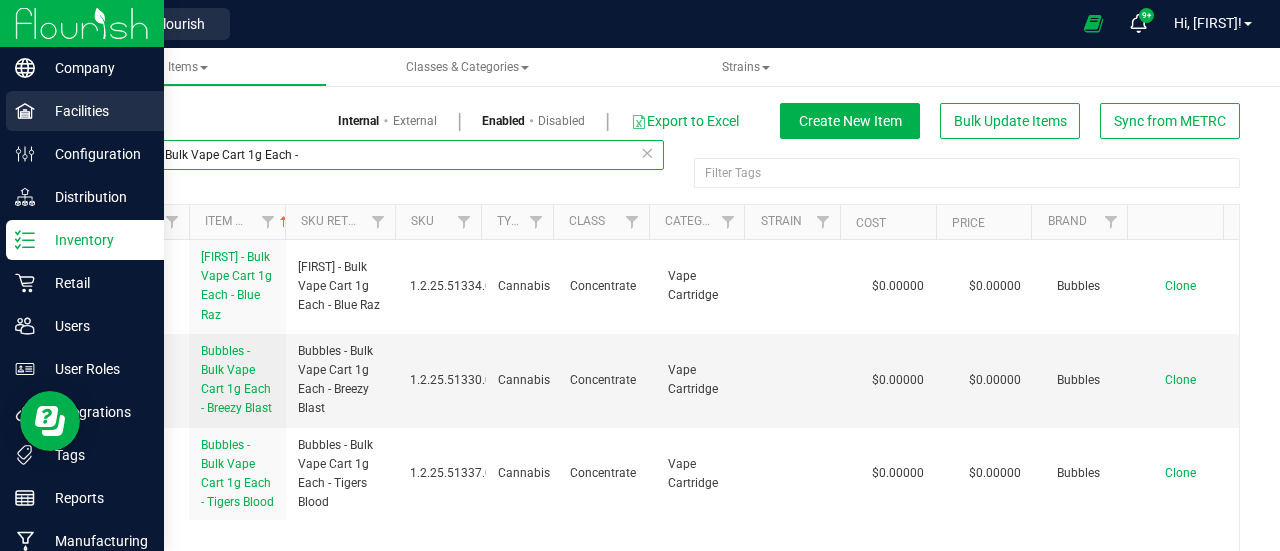 drag, startPoint x: 326, startPoint y: 151, endPoint x: 0, endPoint y: 91, distance: 331.4755 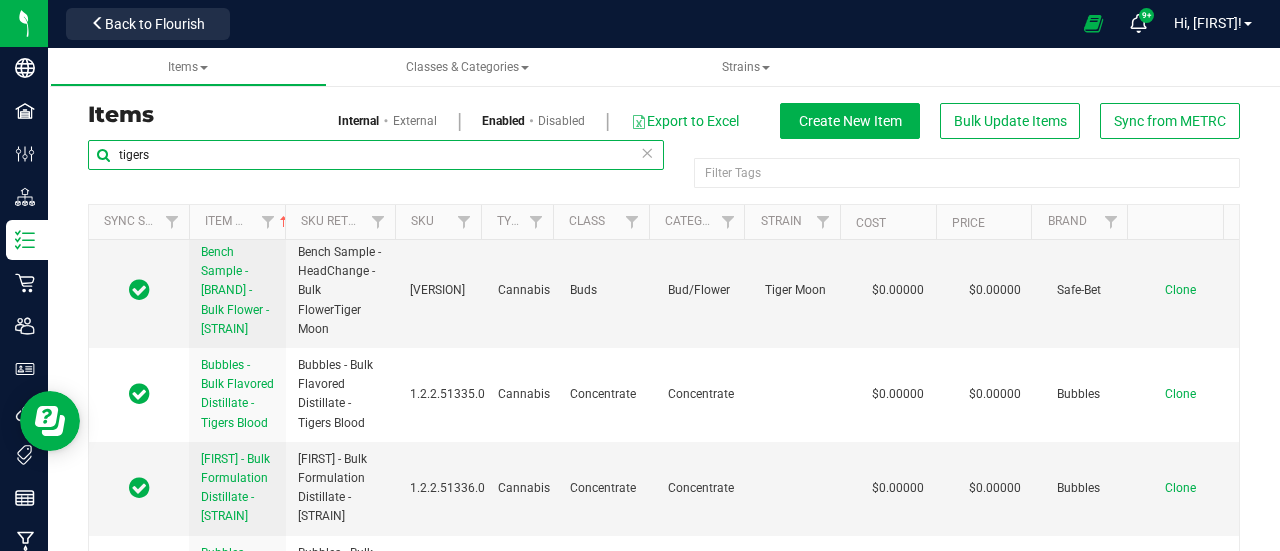 scroll, scrollTop: 117, scrollLeft: 0, axis: vertical 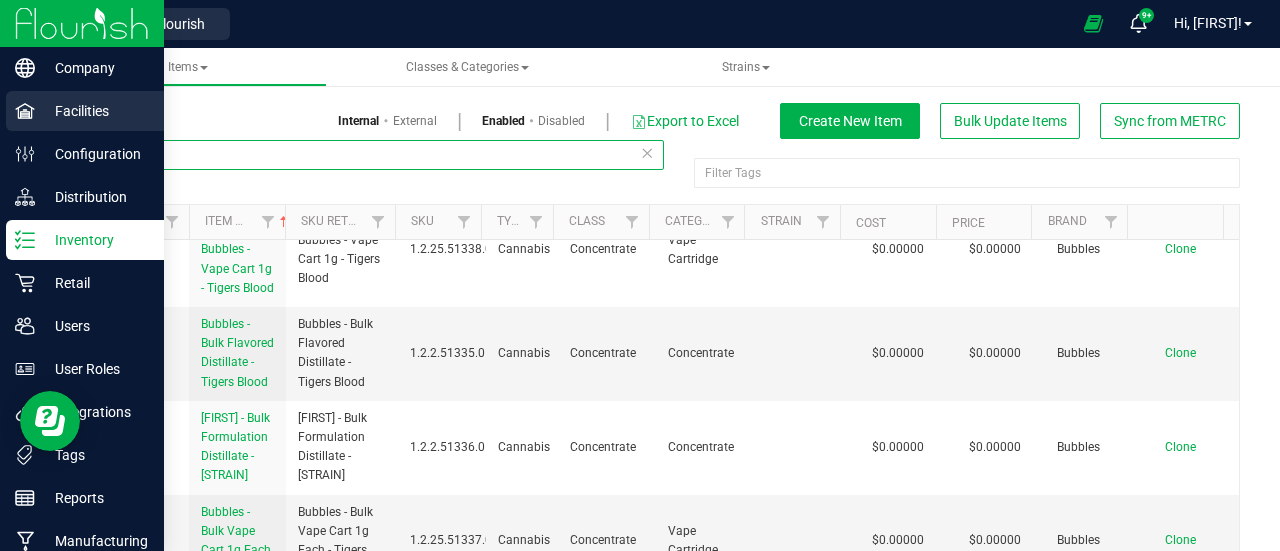 drag, startPoint x: 190, startPoint y: 160, endPoint x: 0, endPoint y: 101, distance: 198.94974 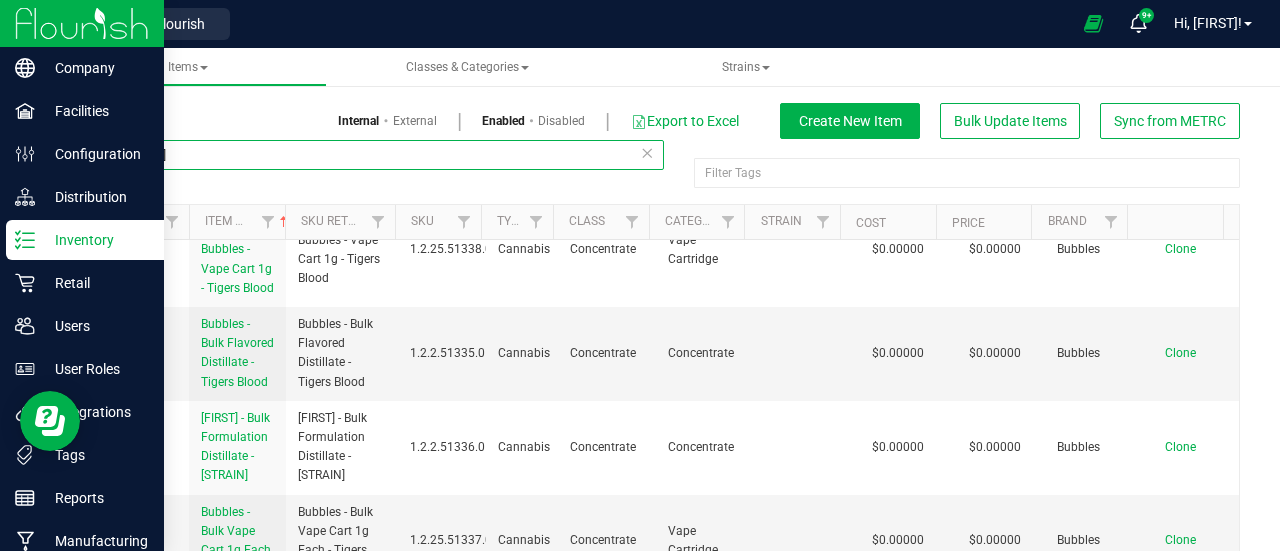 type on "[STRAIN]" 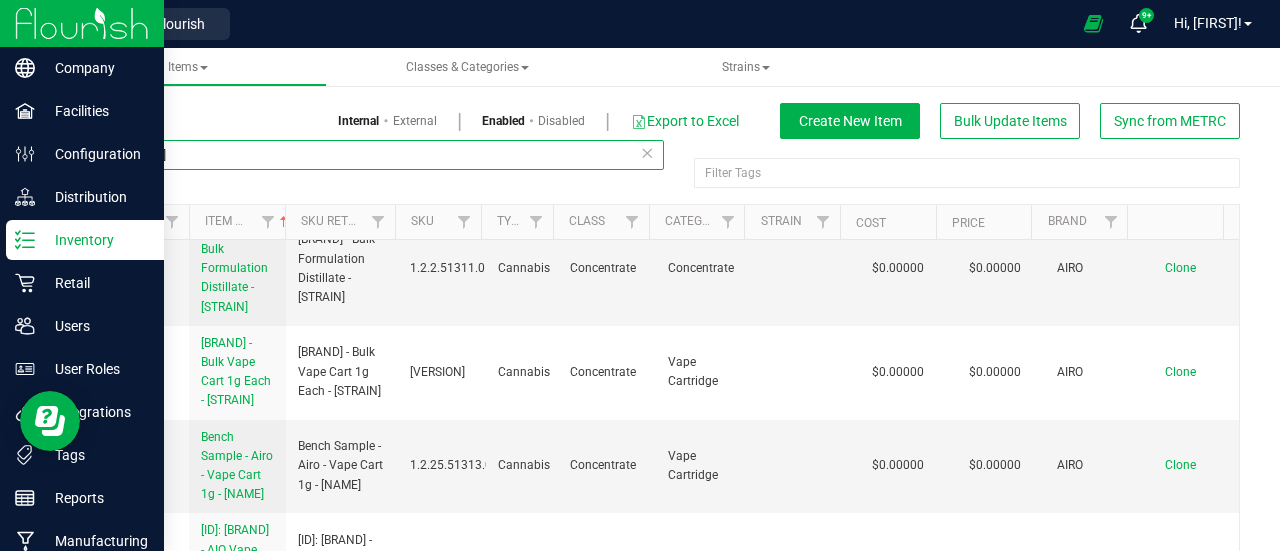 scroll, scrollTop: 0, scrollLeft: 0, axis: both 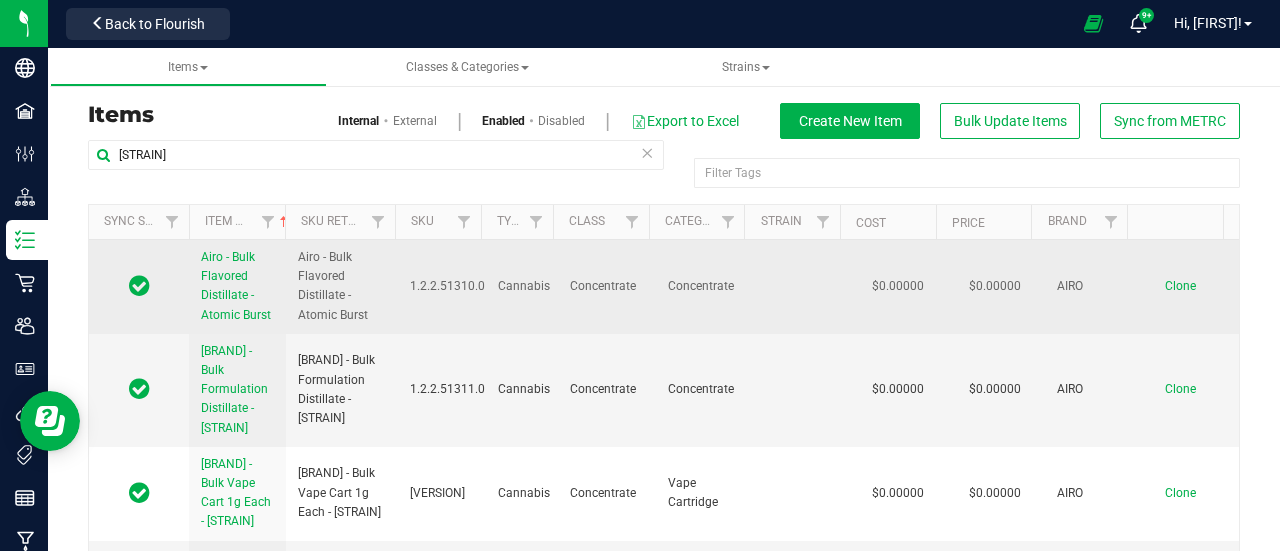 click on "Airo - Bulk Flavored Distillate - Atomic Burst" at bounding box center [236, 286] 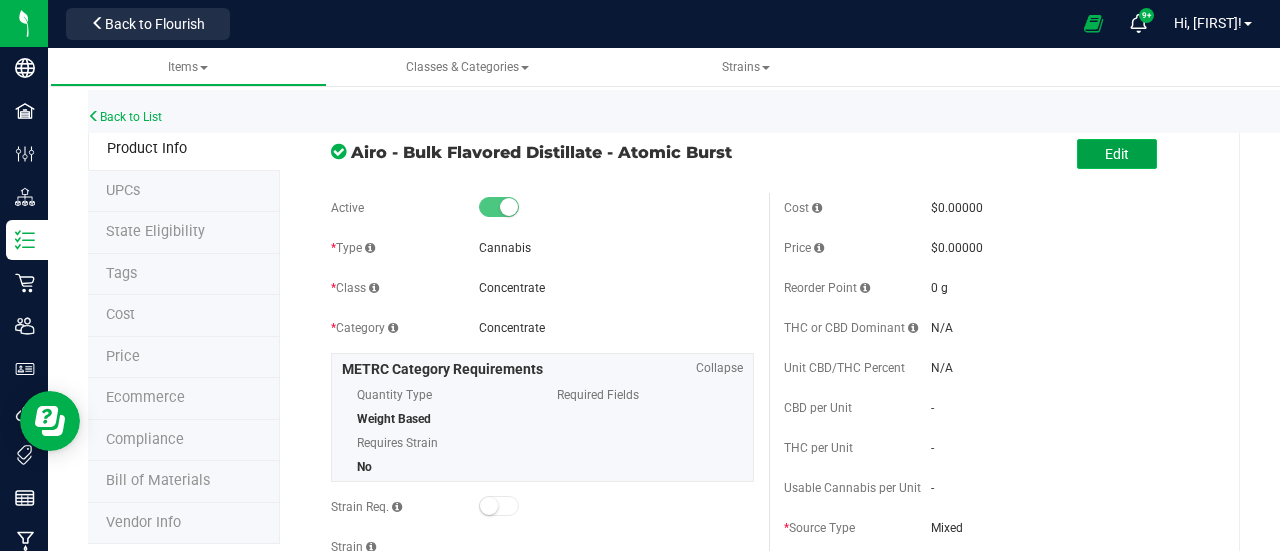 click on "Edit" at bounding box center [1117, 154] 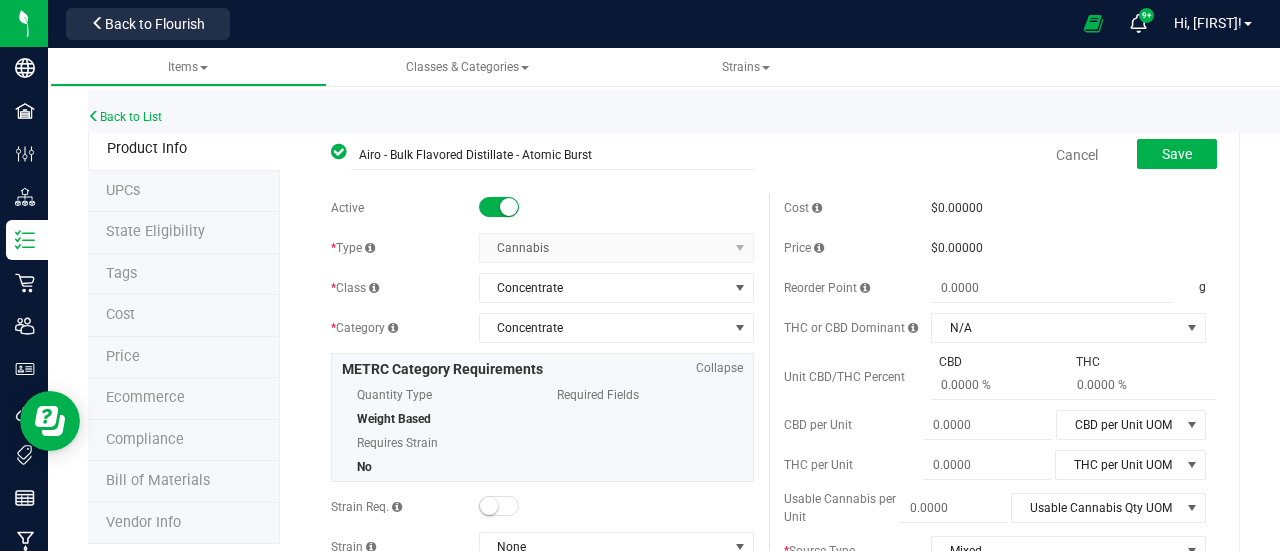click at bounding box center [499, 207] 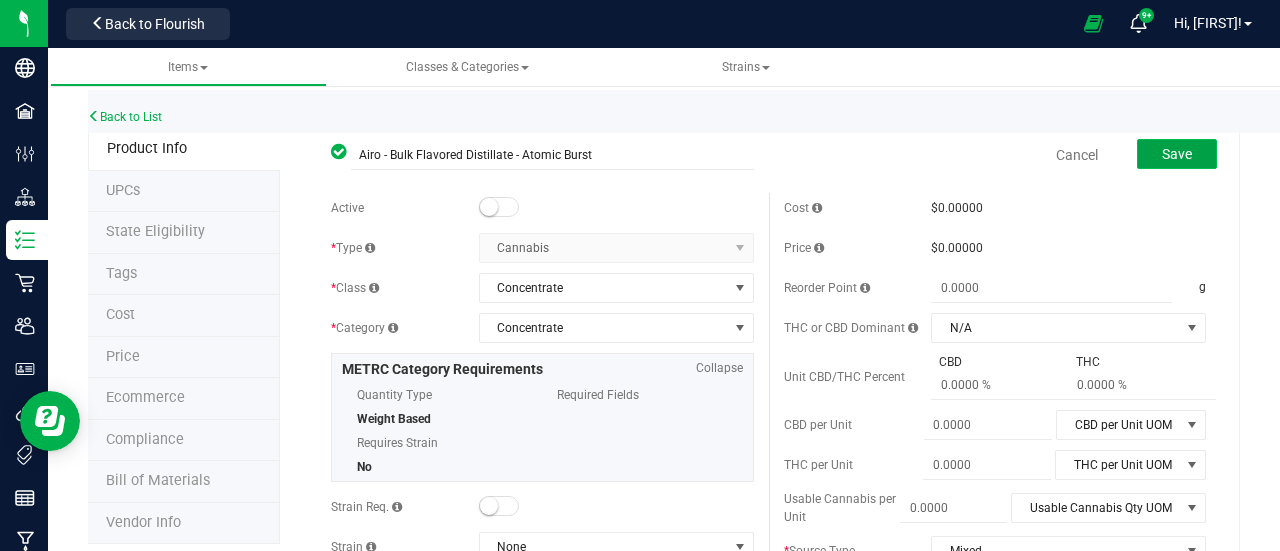click on "Save" at bounding box center [1177, 154] 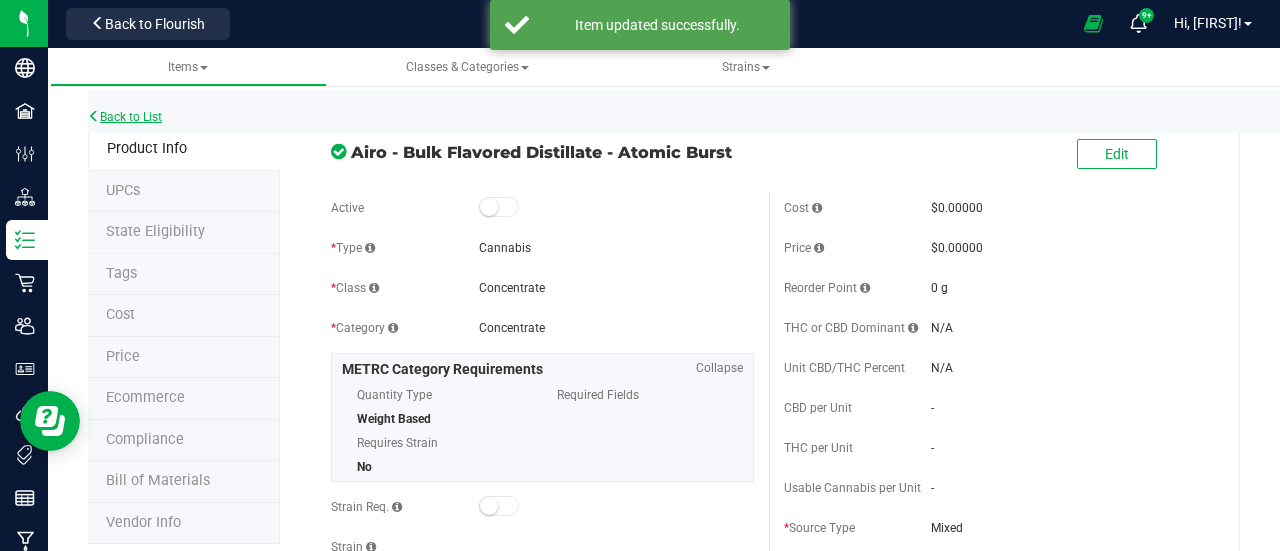 click on "Back to List" at bounding box center [125, 117] 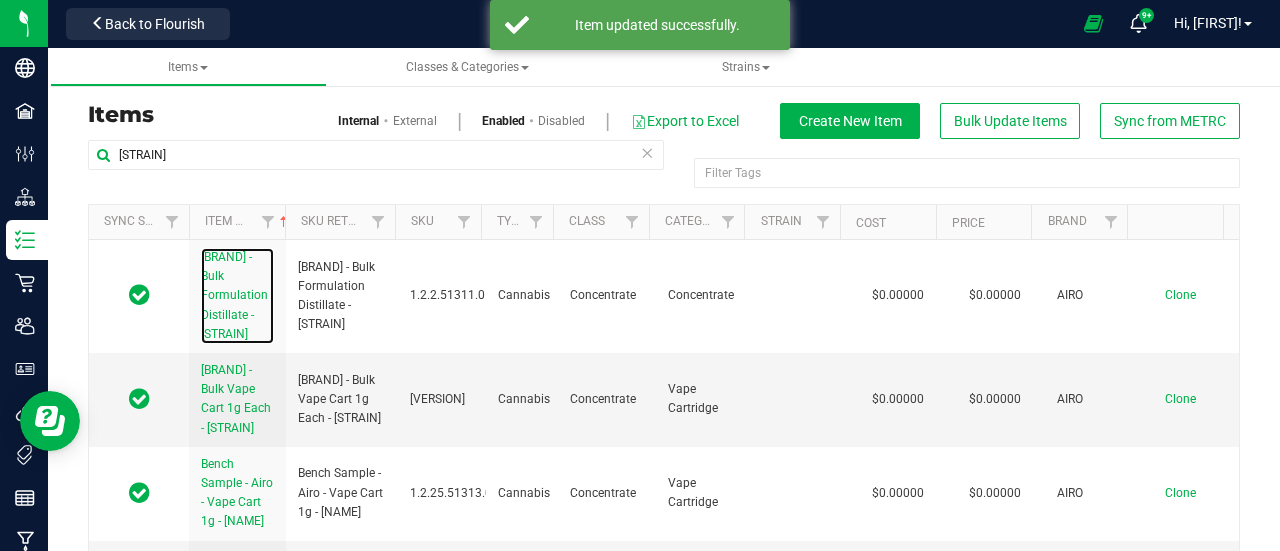 click on "[BRAND] - Bulk Formulation Distillate - [STRAIN]" at bounding box center [234, 295] 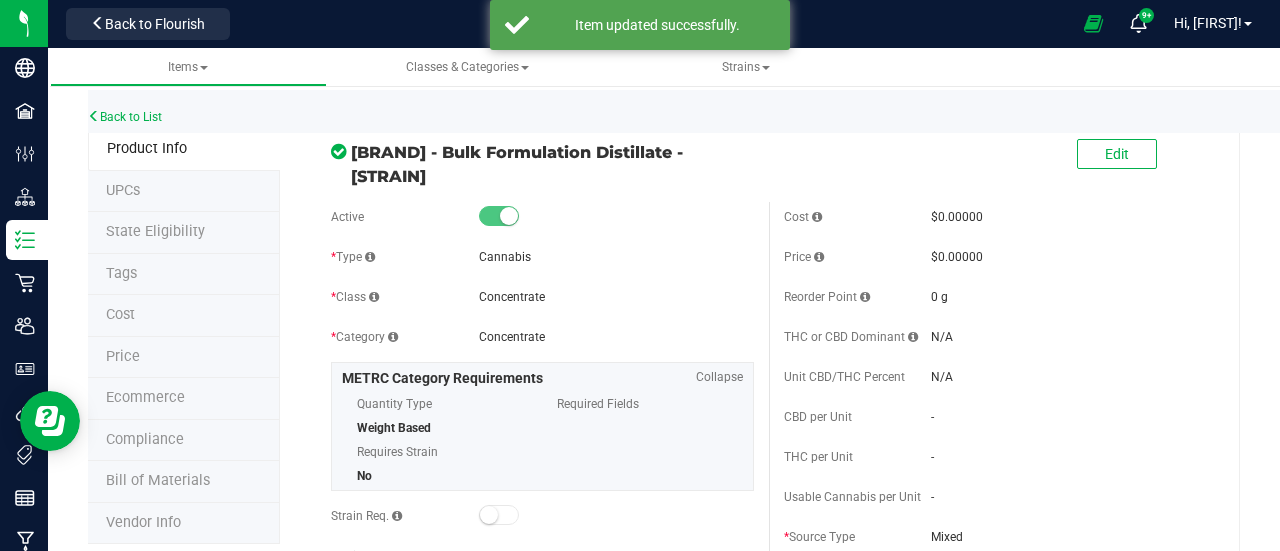 click on "Edit" at bounding box center (995, 155) 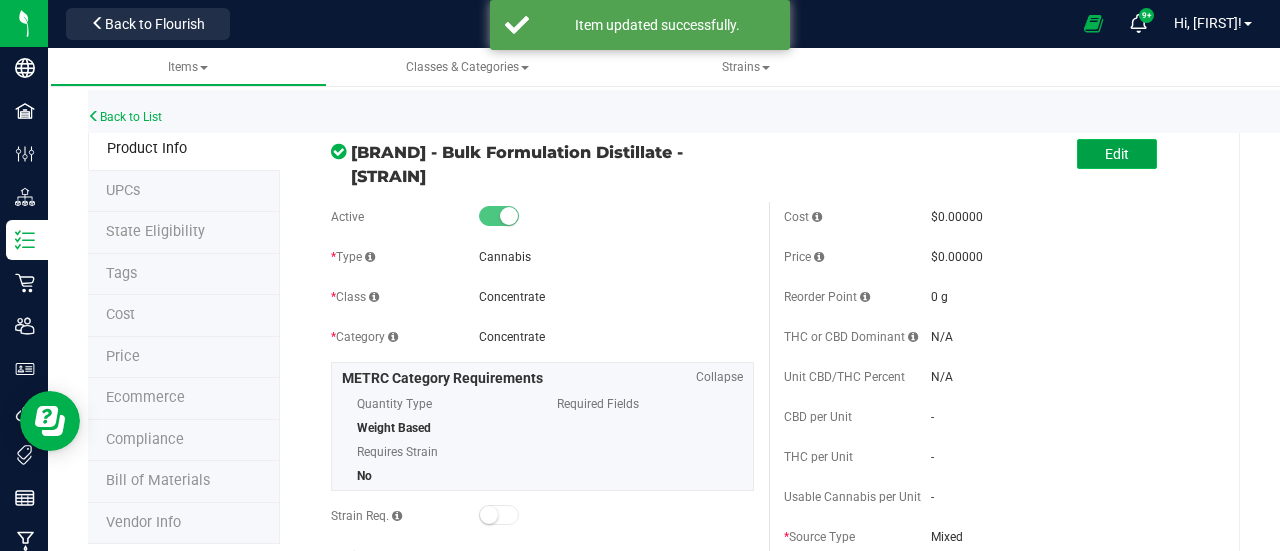 click on "Edit" at bounding box center [1117, 154] 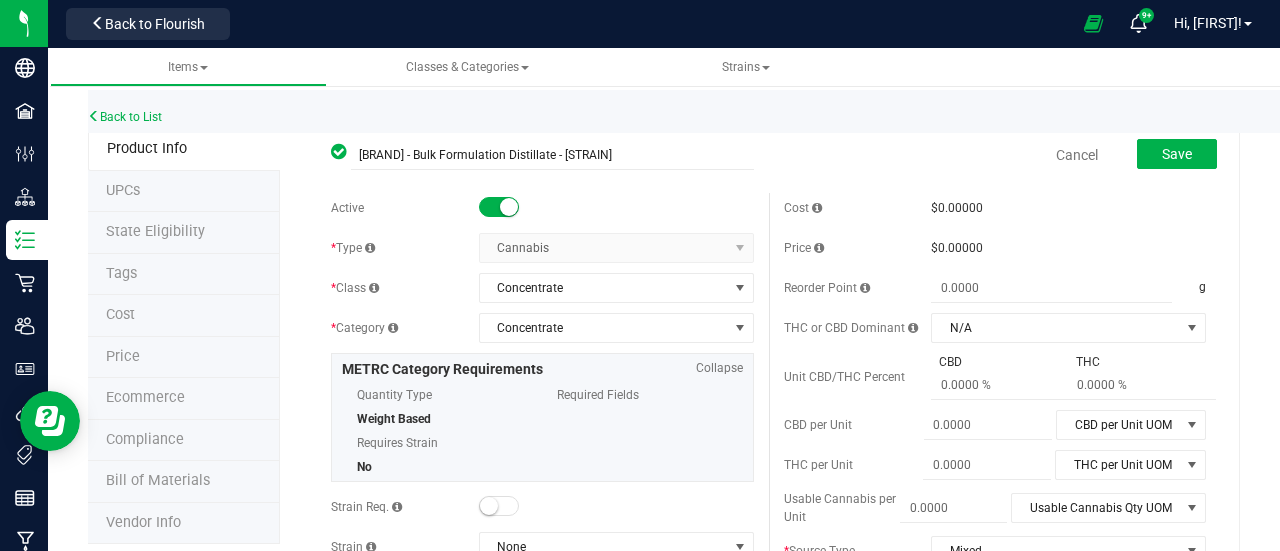 click at bounding box center [499, 207] 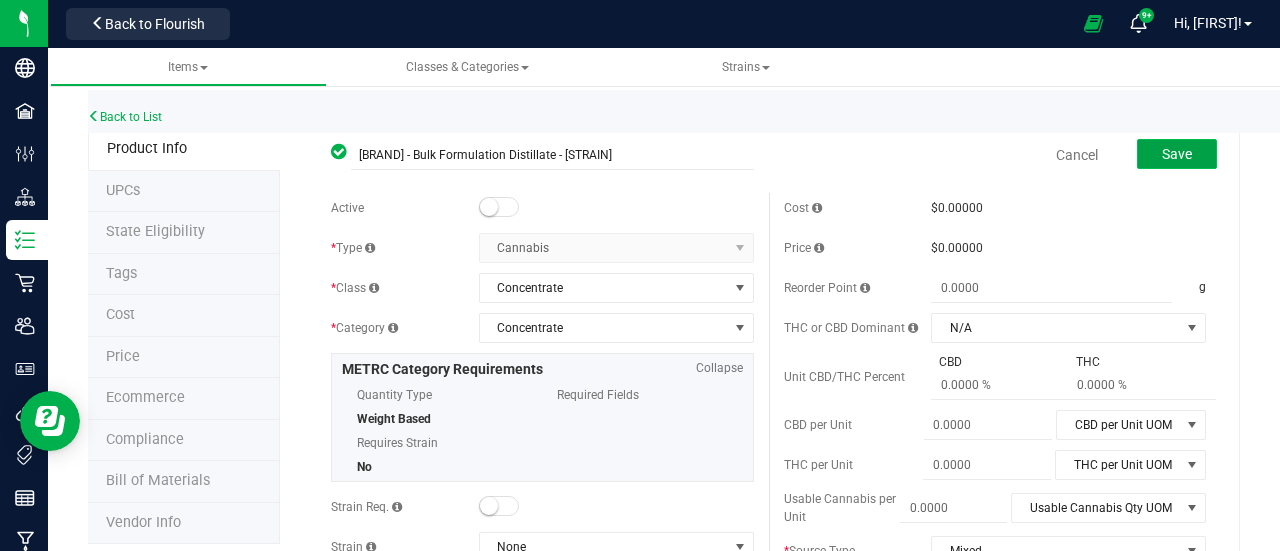 click on "Save" at bounding box center (1177, 154) 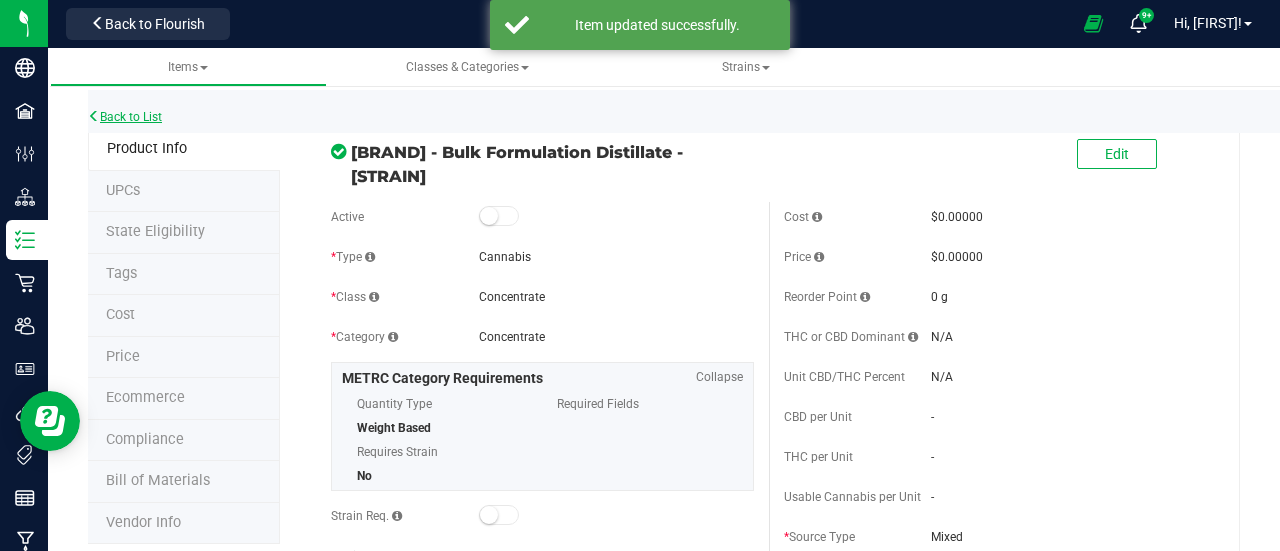 click on "Back to List" at bounding box center [125, 117] 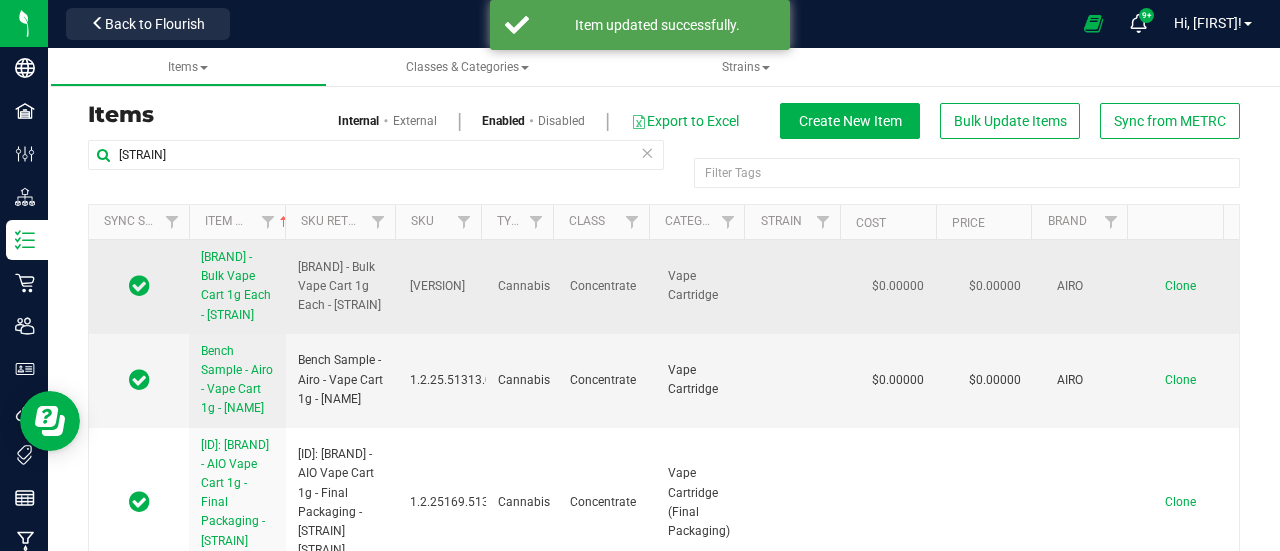 click on "[BRAND] - Bulk Vape Cart 1g Each - [STRAIN]" at bounding box center [236, 286] 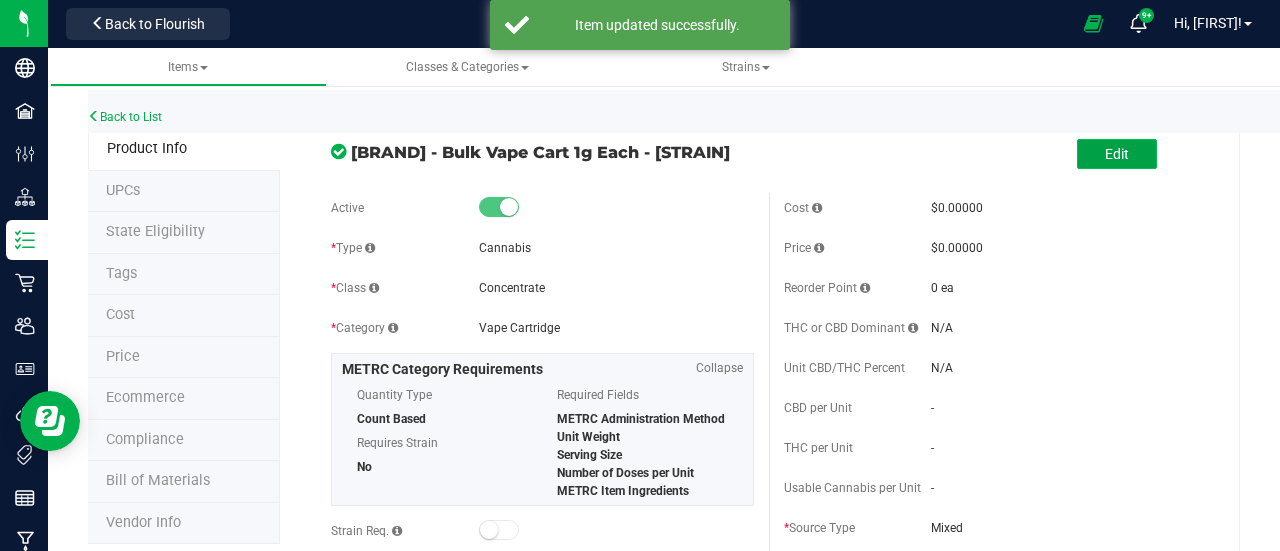 click on "Edit" at bounding box center (1117, 154) 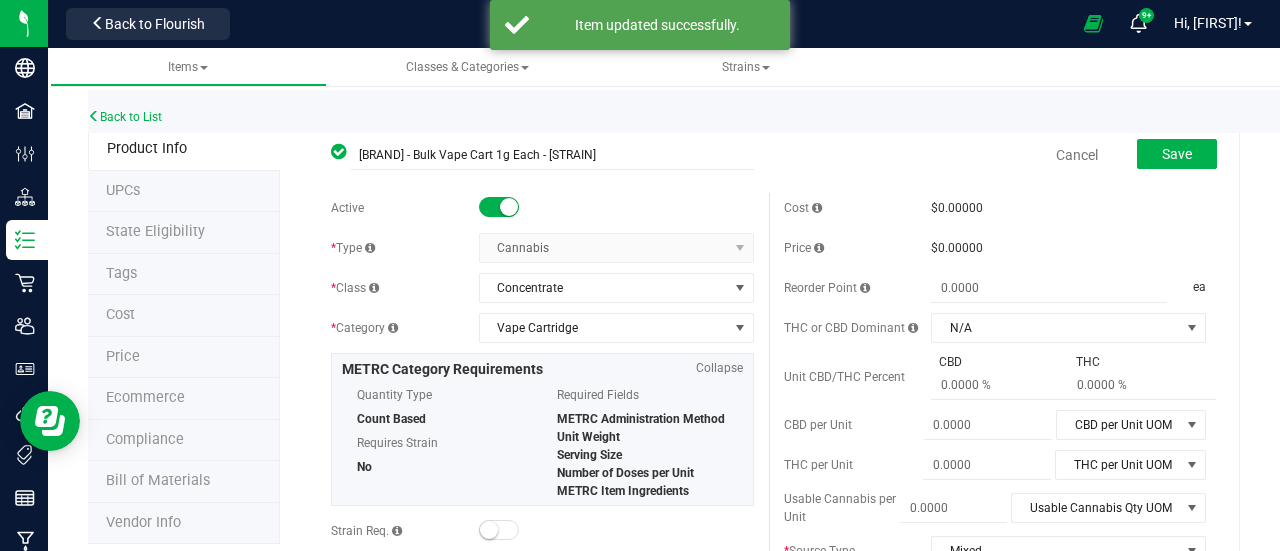 click at bounding box center (499, 207) 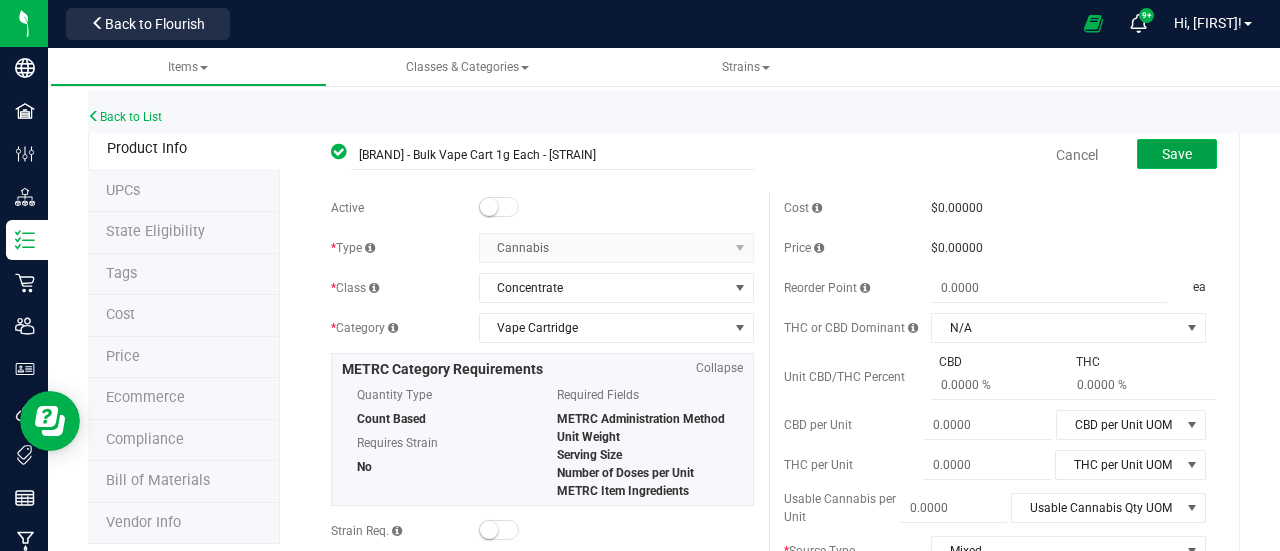 click on "Save" at bounding box center [1177, 154] 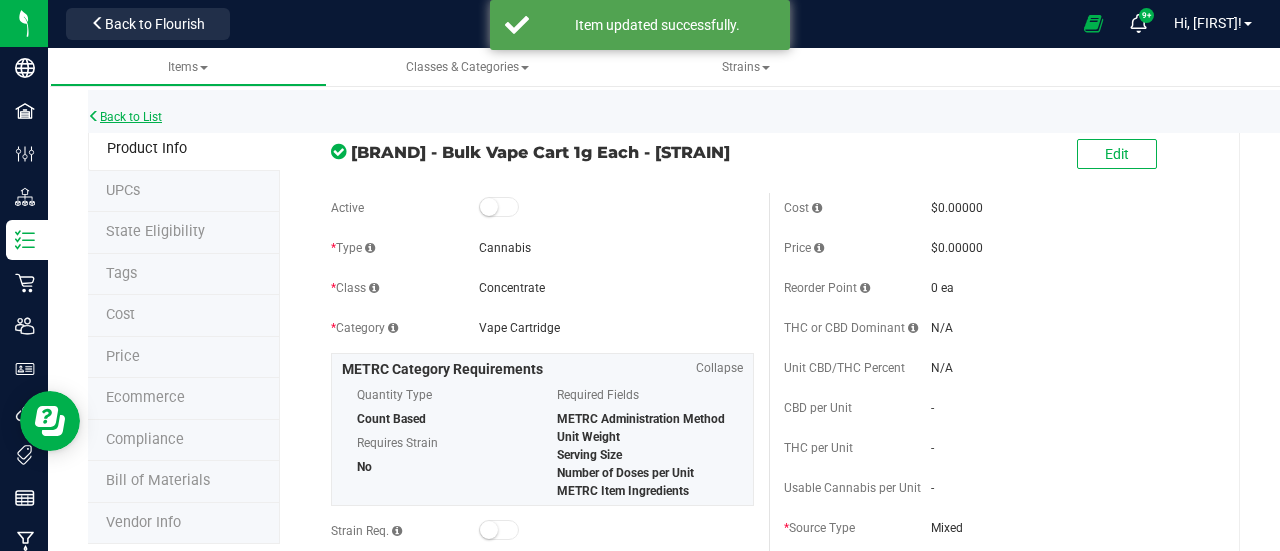 click on "Back to List" at bounding box center [125, 117] 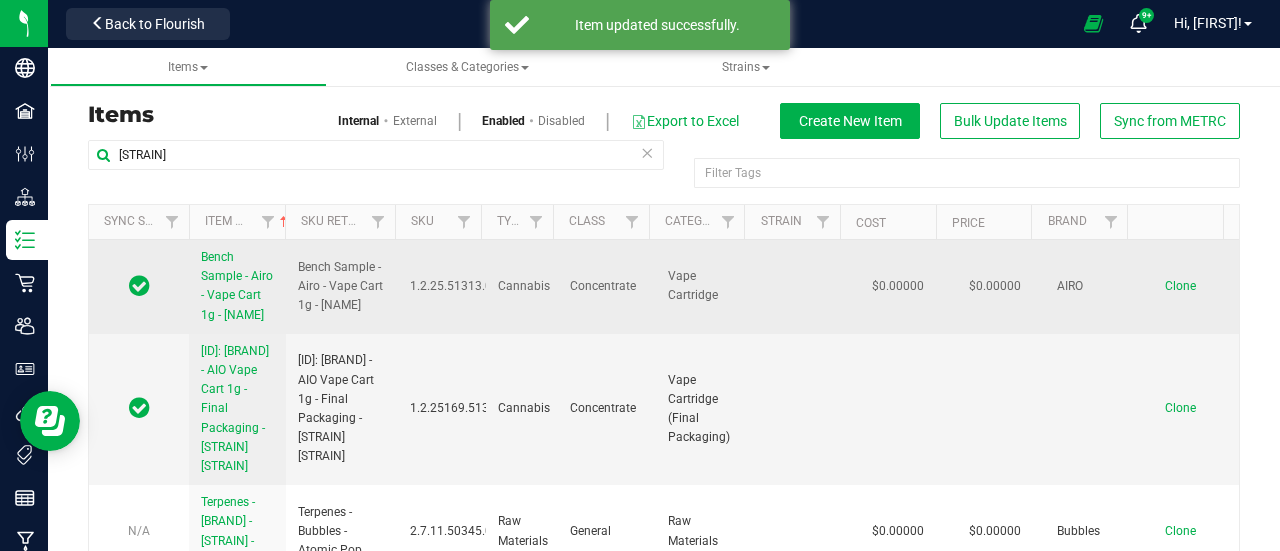 click on "Bench Sample - Airo - Vape Cart 1g - [NAME]" at bounding box center (237, 286) 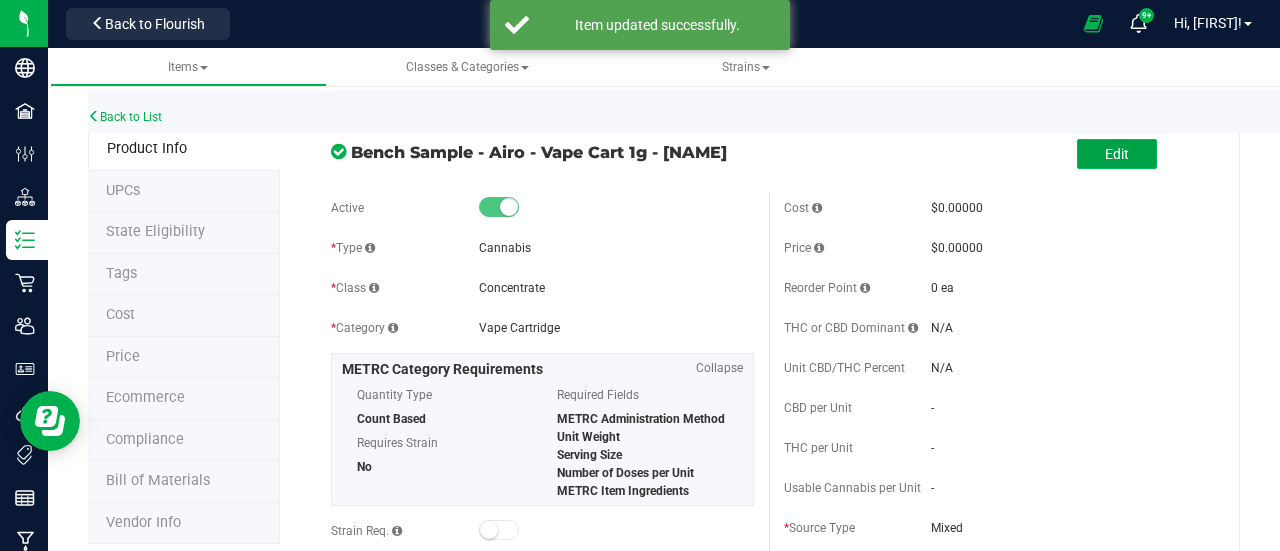 click on "Edit" at bounding box center (1117, 154) 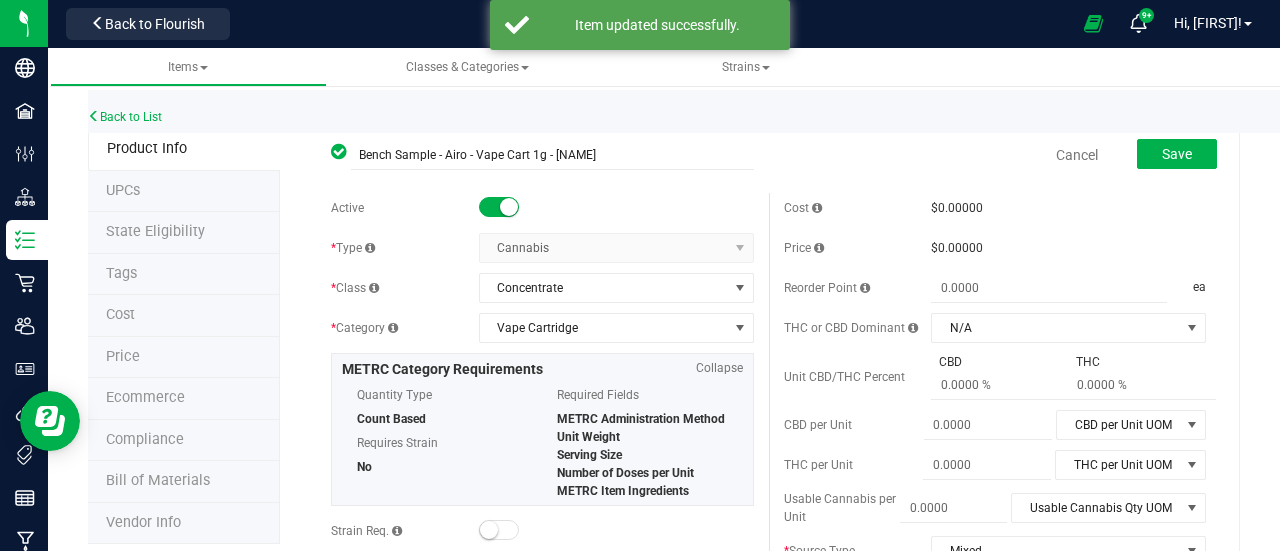 click at bounding box center [499, 207] 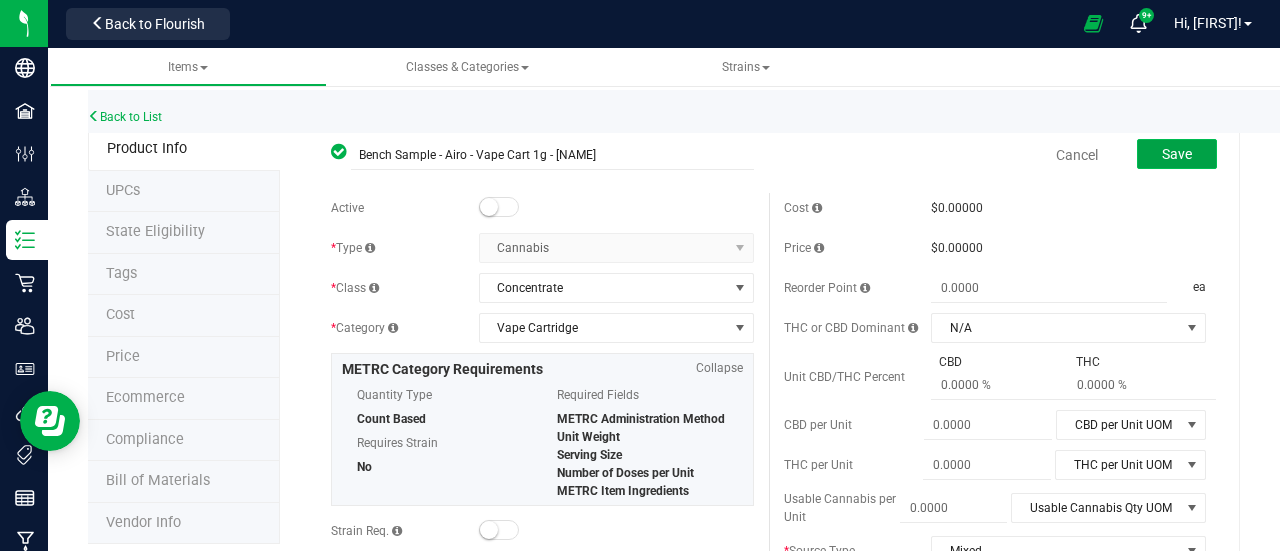 click on "Save" at bounding box center (1177, 154) 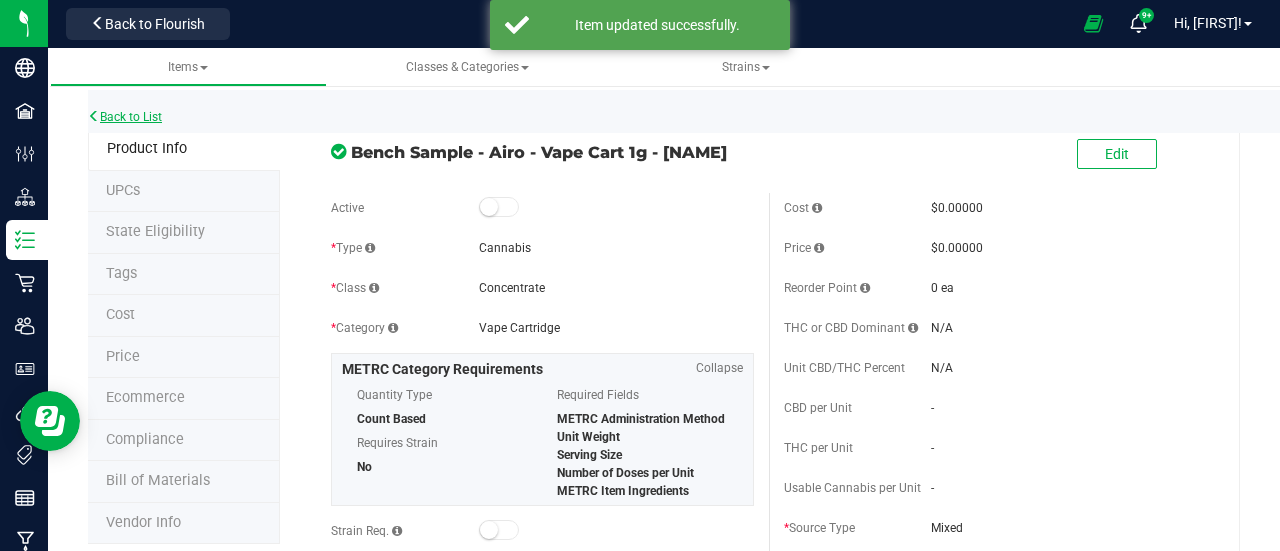click on "Back to List" at bounding box center [125, 117] 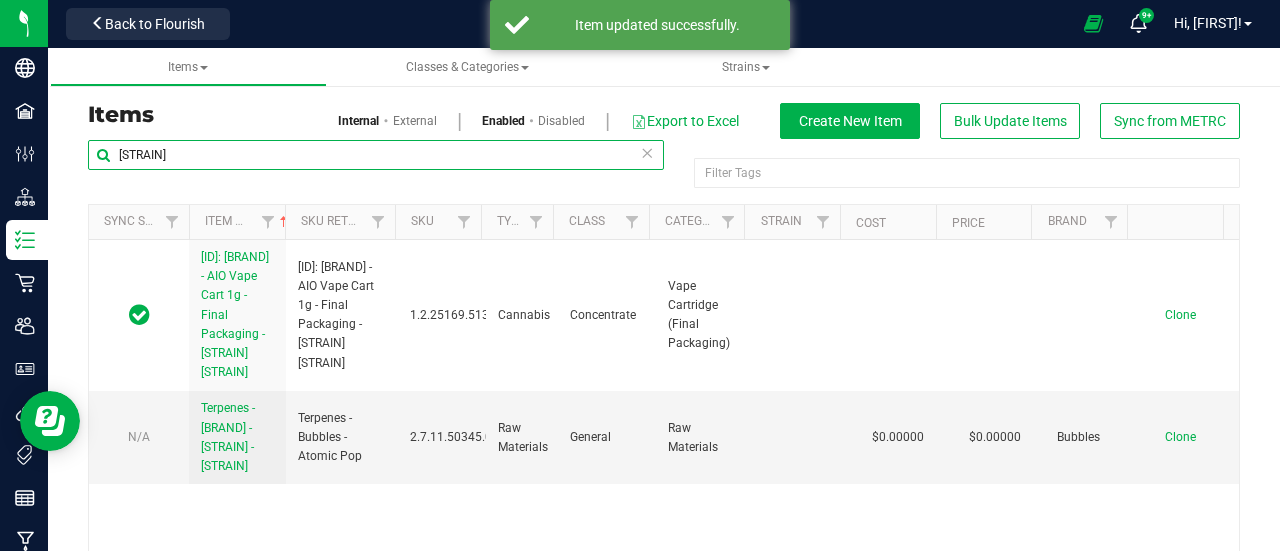 drag, startPoint x: 240, startPoint y: 158, endPoint x: 50, endPoint y: 131, distance: 191.90883 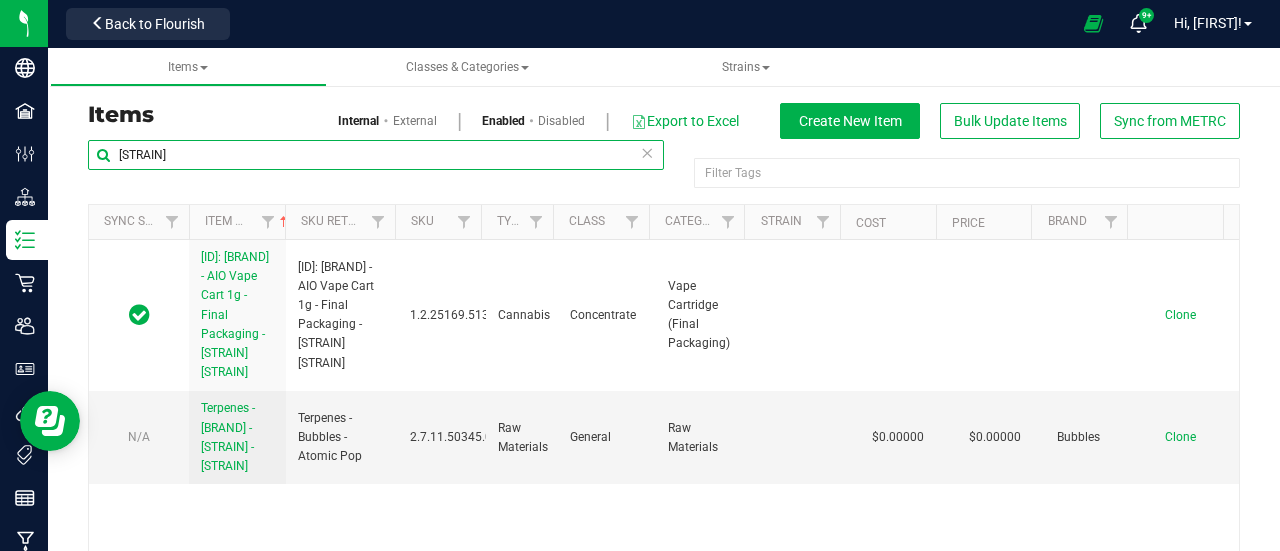 drag, startPoint x: 208, startPoint y: 145, endPoint x: 93, endPoint y: 146, distance: 115.00435 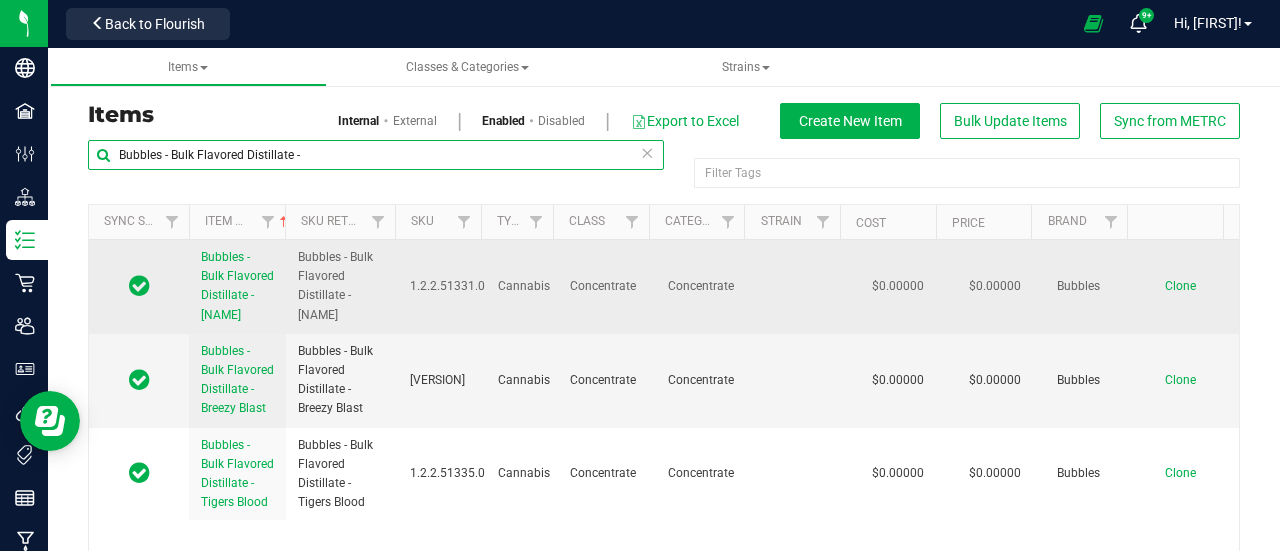 type on "Bubbles - Bulk Flavored Distillate -" 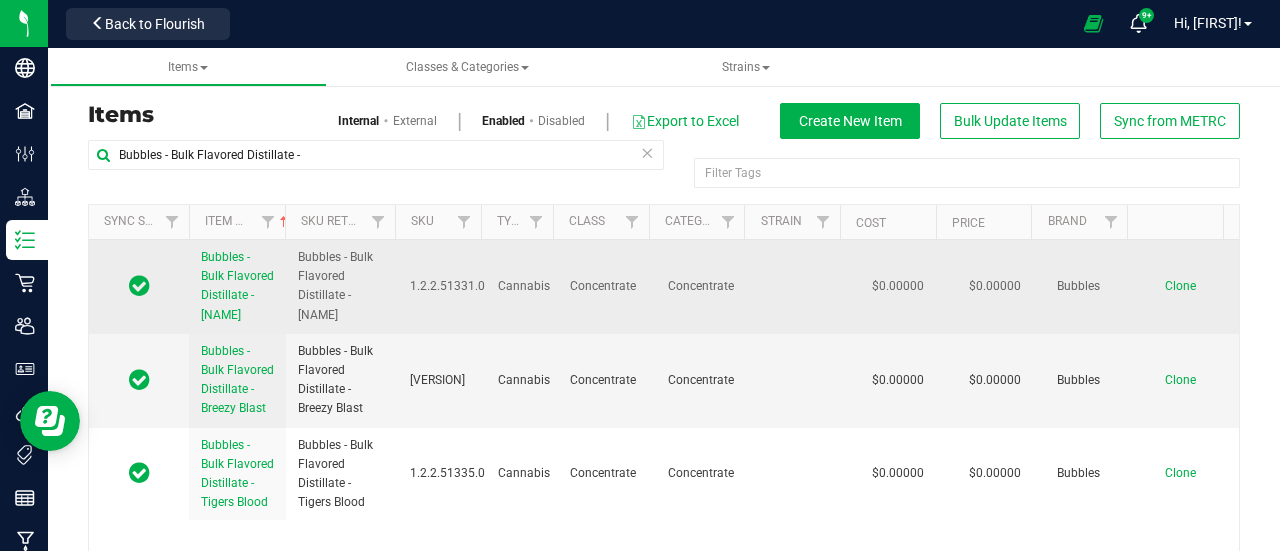 click on "Clone" at bounding box center [1180, 286] 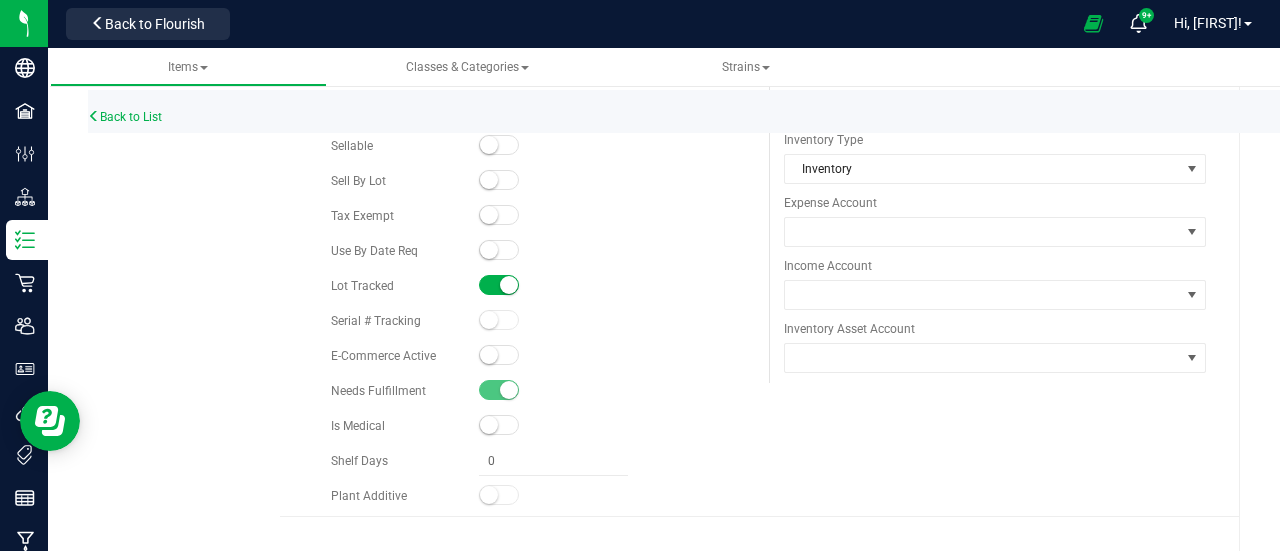 scroll, scrollTop: 0, scrollLeft: 0, axis: both 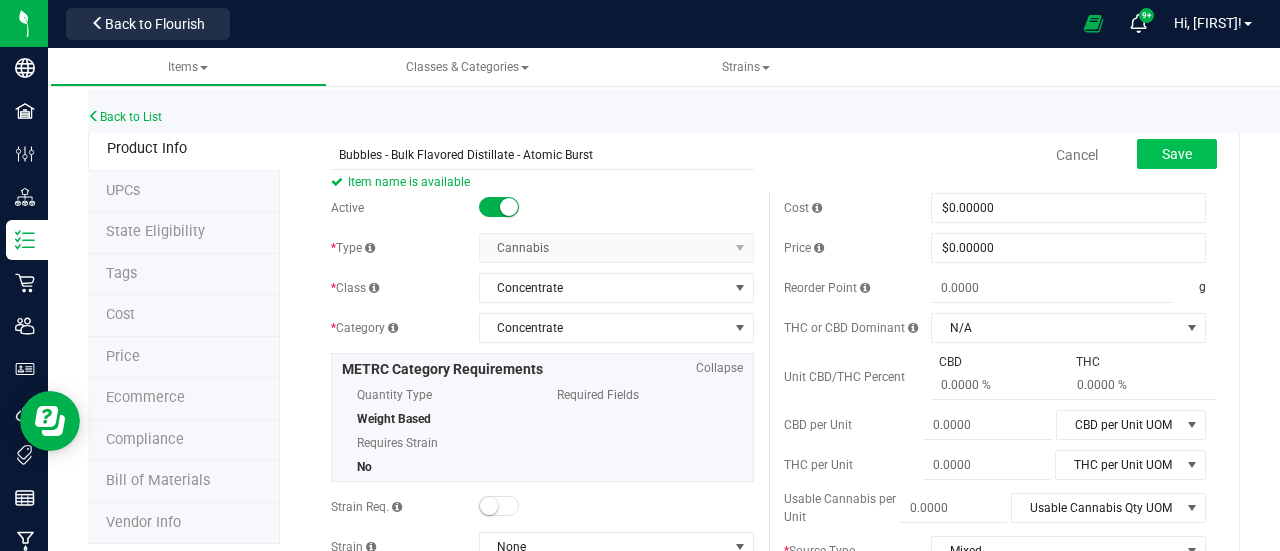 type on "Bubbles - Bulk Flavored Distillate - Atomic Burst" 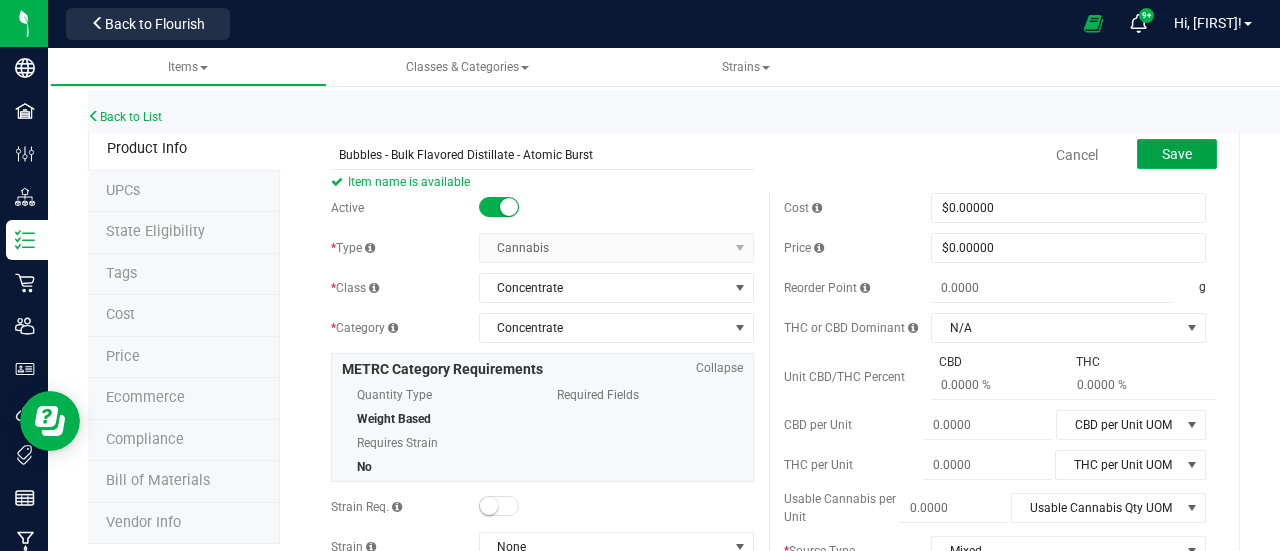 click on "Save" at bounding box center (1177, 154) 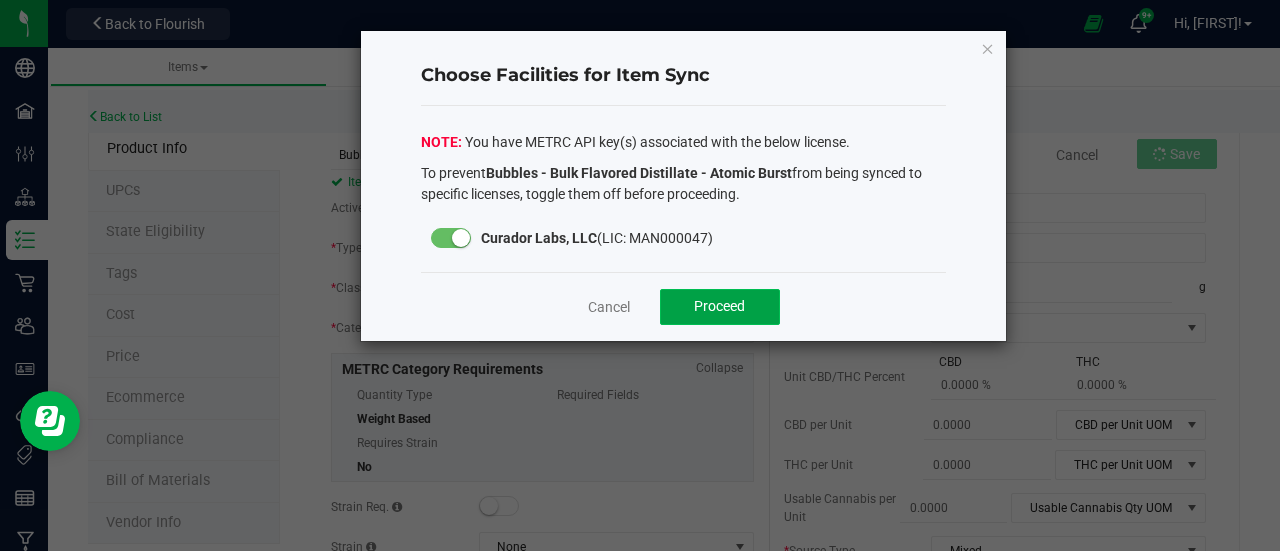 click on "Proceed" 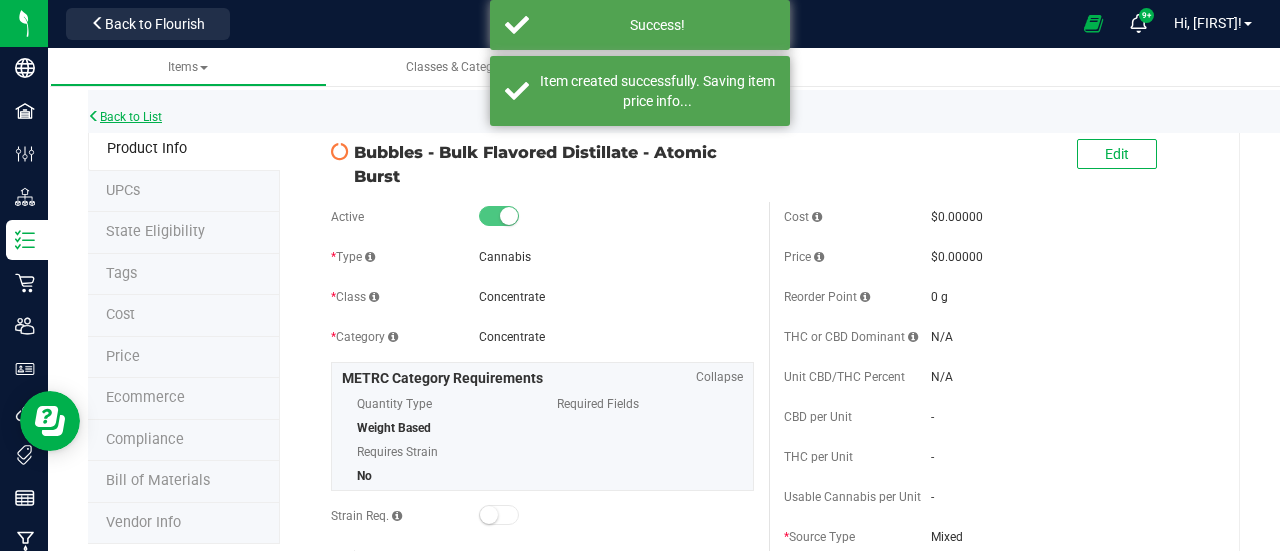 click on "Back to List" at bounding box center (125, 117) 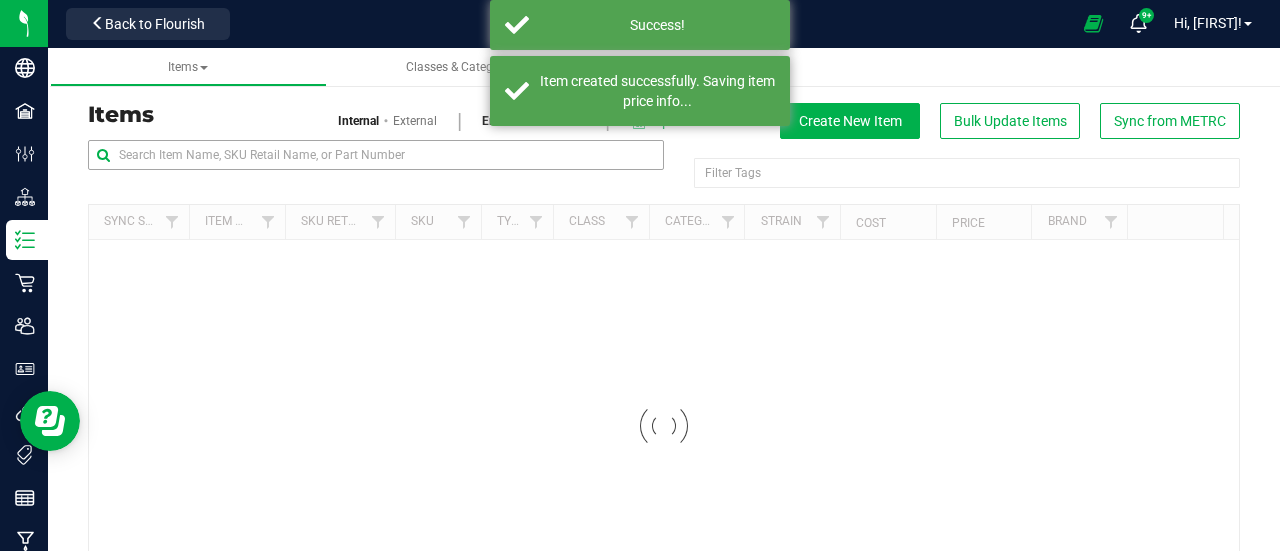 click at bounding box center (376, 163) 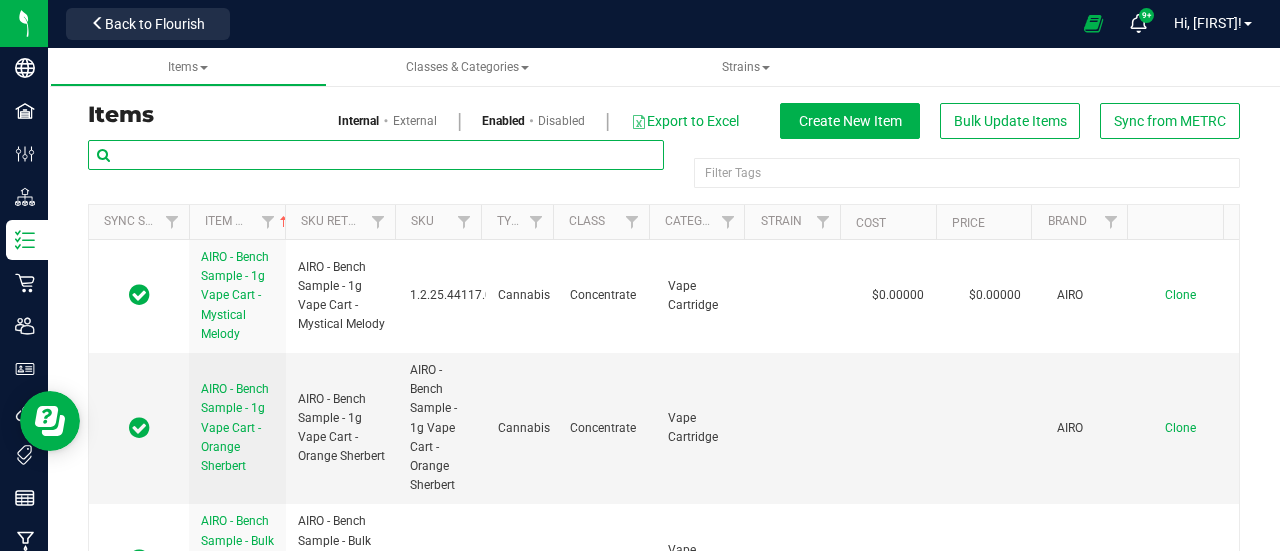 click at bounding box center (376, 155) 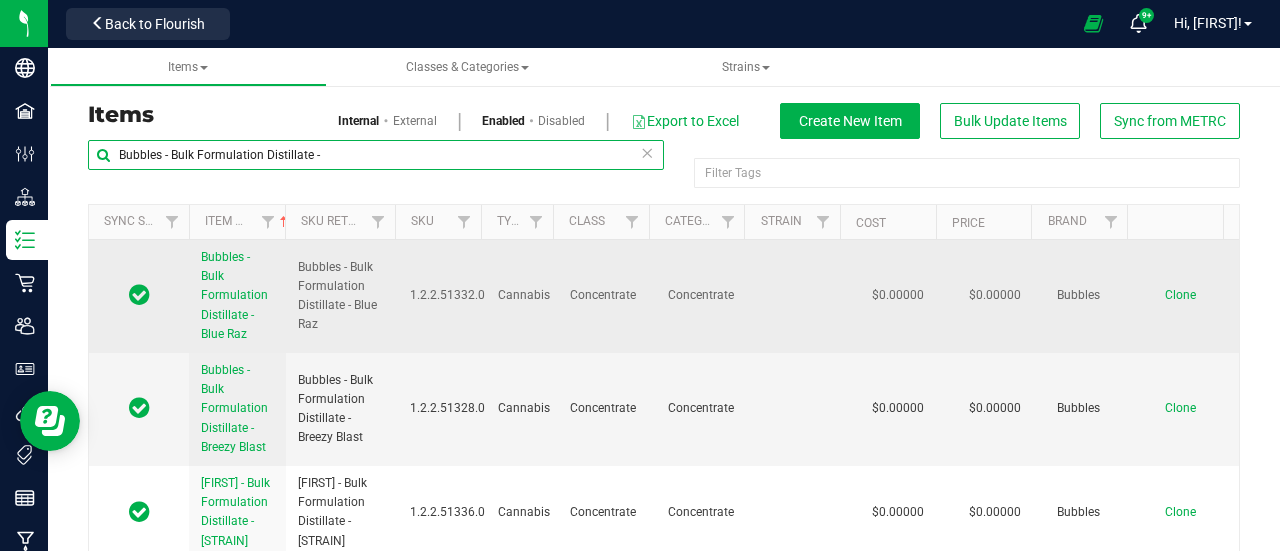 type on "Bubbles - Bulk Formulation Distillate -" 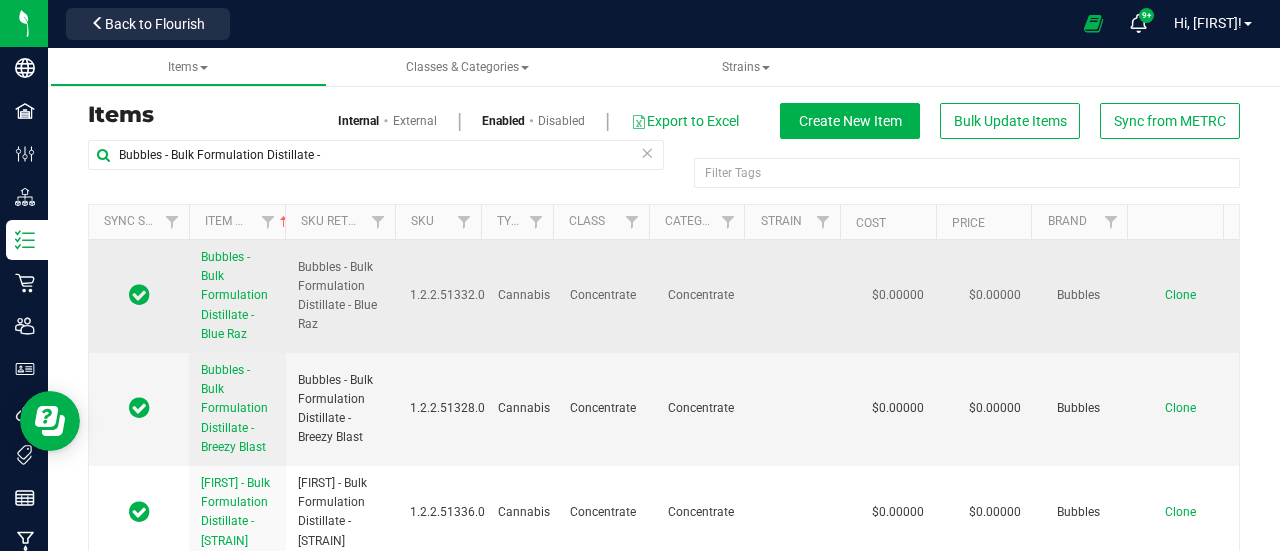click on "Clone" at bounding box center (1180, 295) 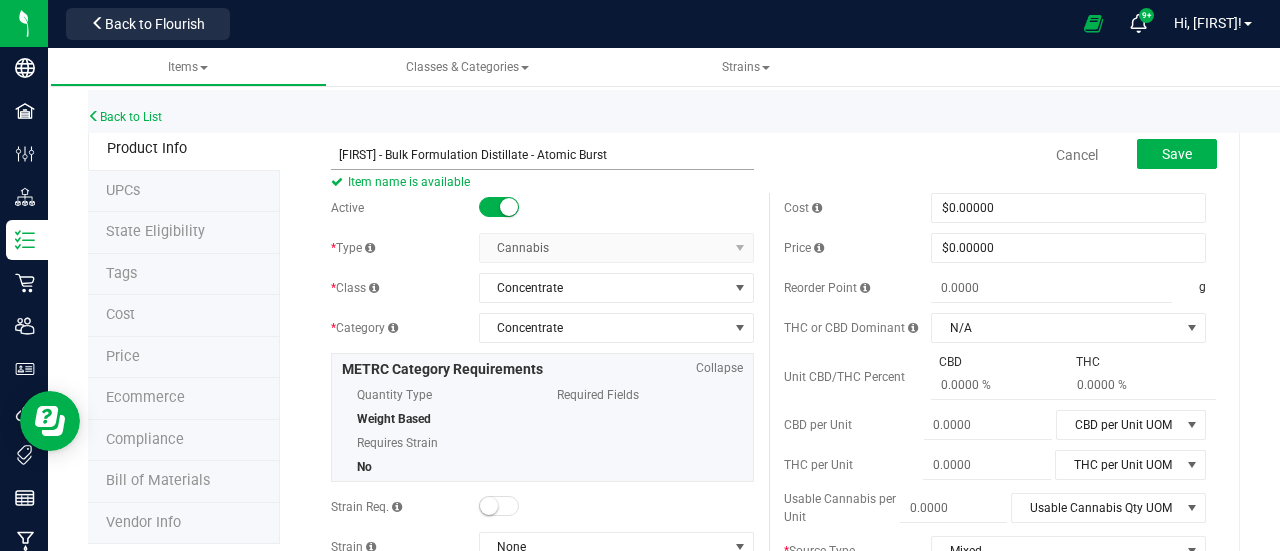click on "[FIRST] - Bulk Formulation Distillate - Atomic Burst" at bounding box center [542, 155] 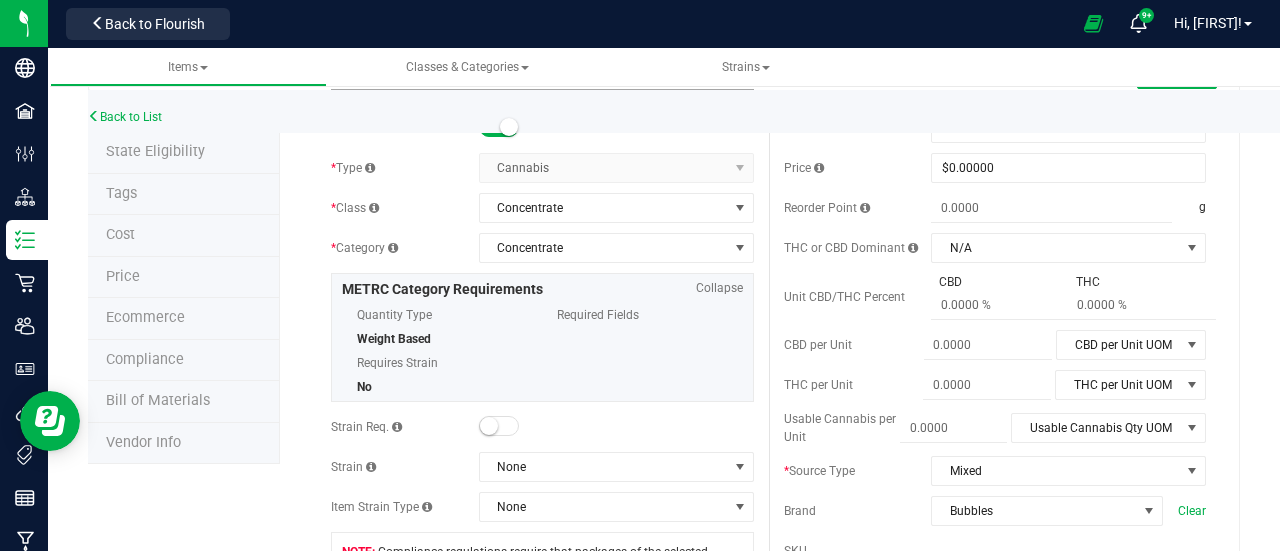 scroll, scrollTop: 0, scrollLeft: 0, axis: both 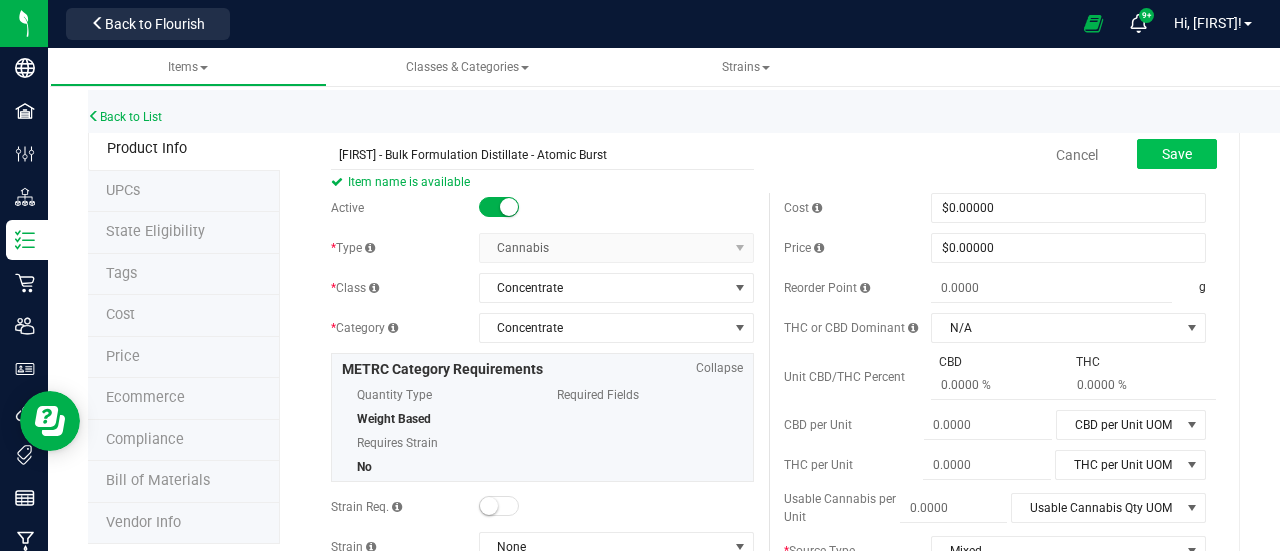 type on "[FIRST] - Bulk Formulation Distillate - Atomic Burst" 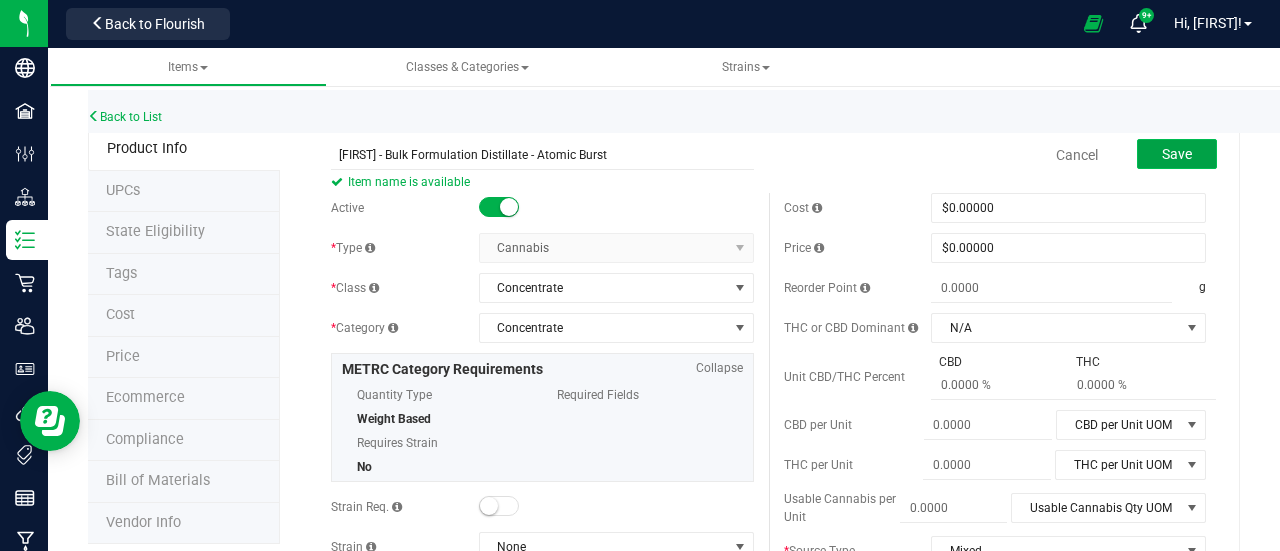 click on "Save" at bounding box center (1177, 154) 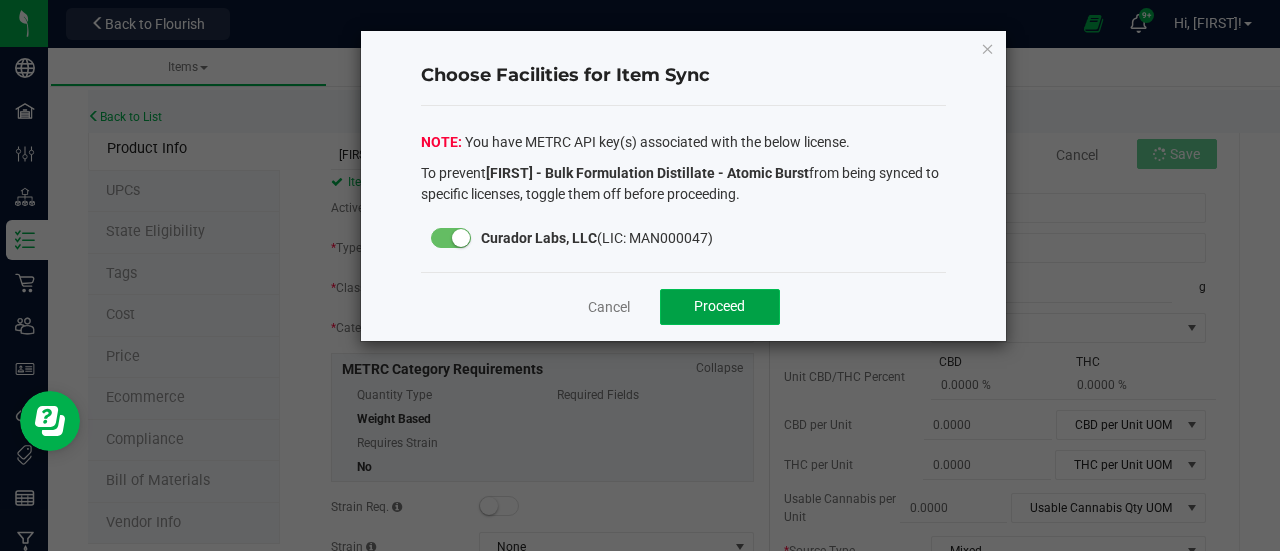 click on "Proceed" 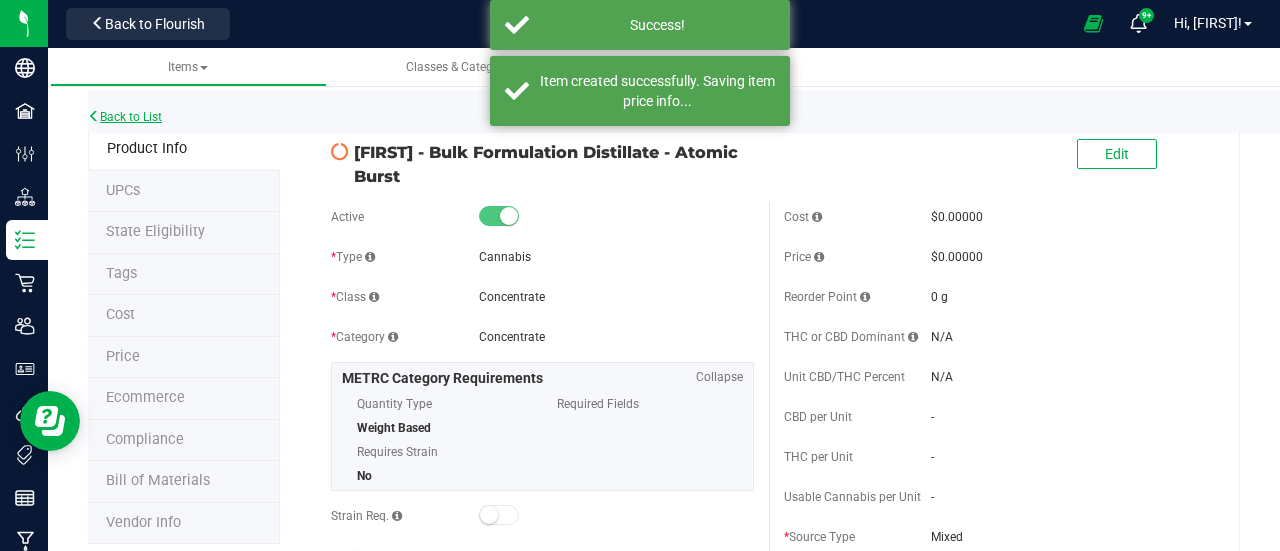 click on "Back to List" at bounding box center (125, 117) 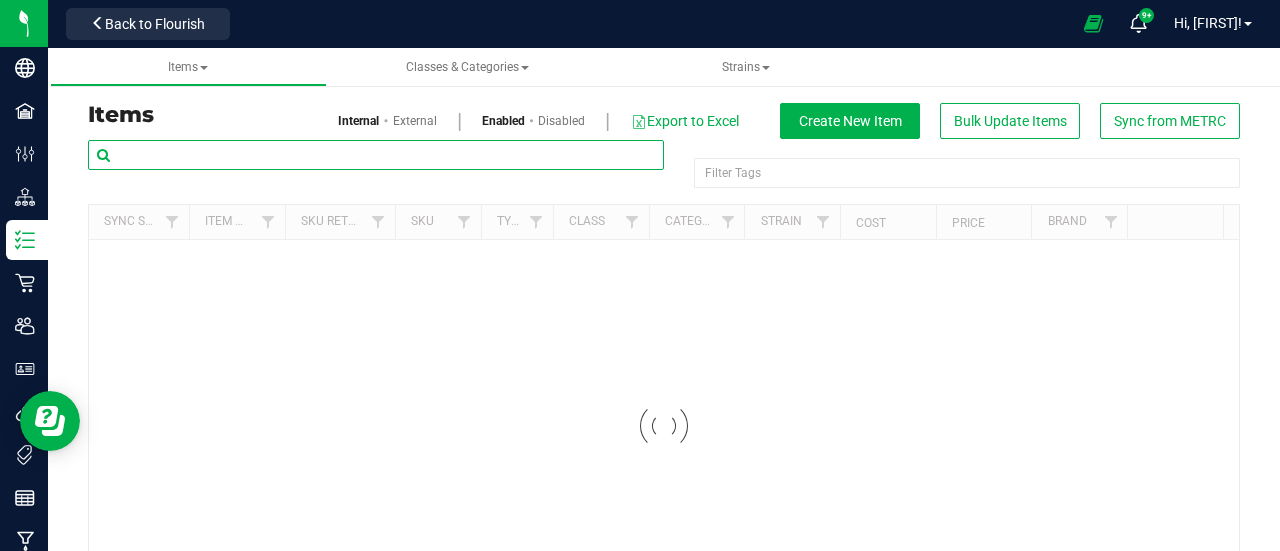 click at bounding box center (376, 155) 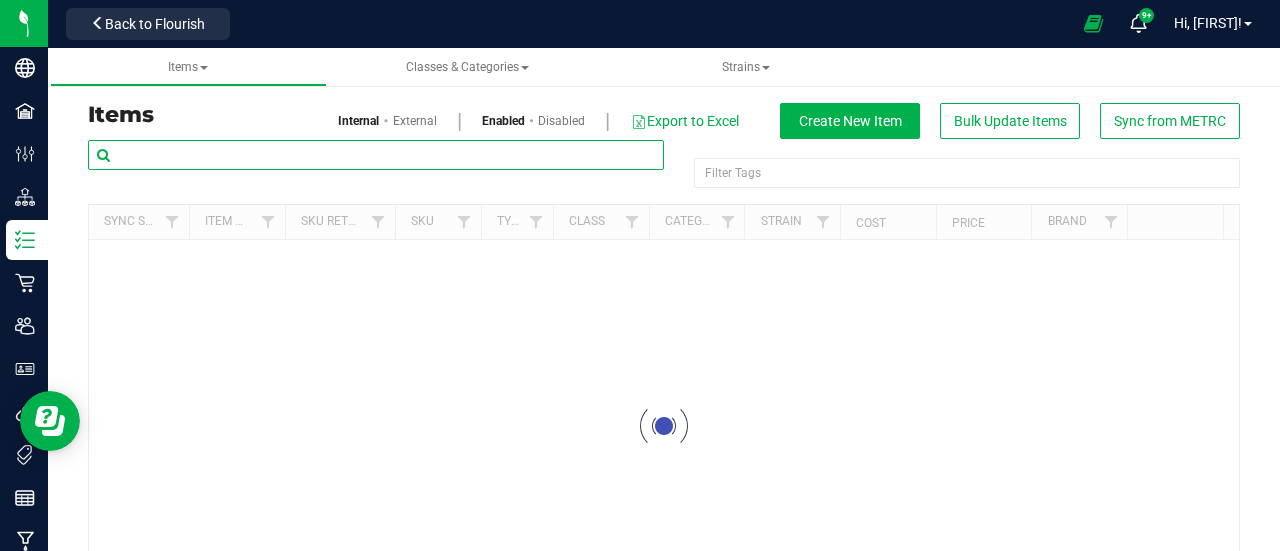 paste on "Bubbles - Bulk Vape Cart 1g Each - [NAME]" 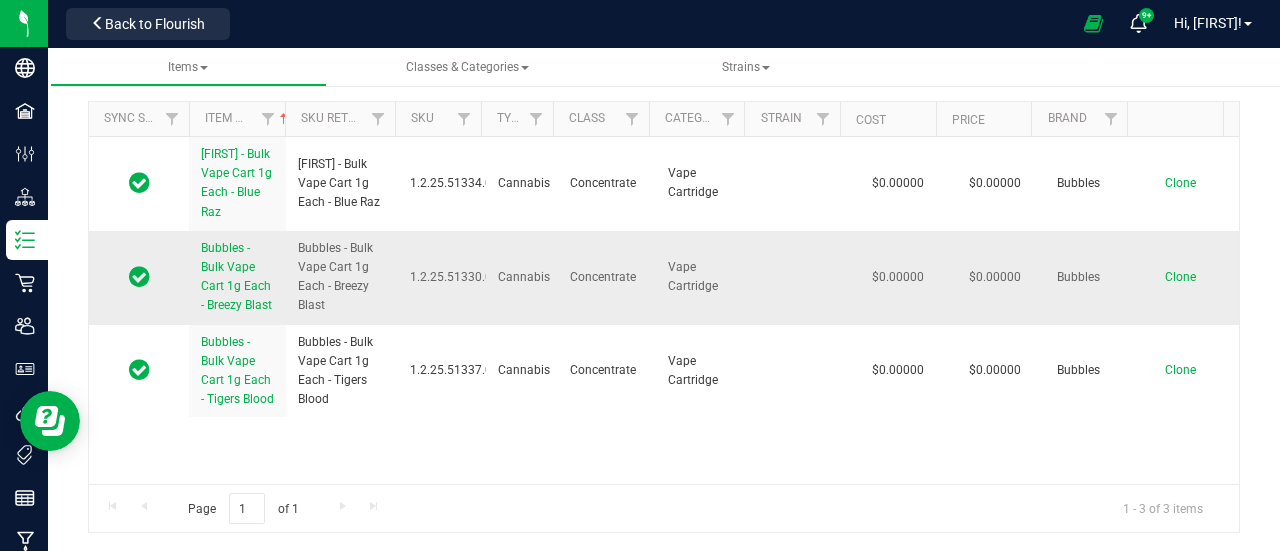 scroll, scrollTop: 0, scrollLeft: 0, axis: both 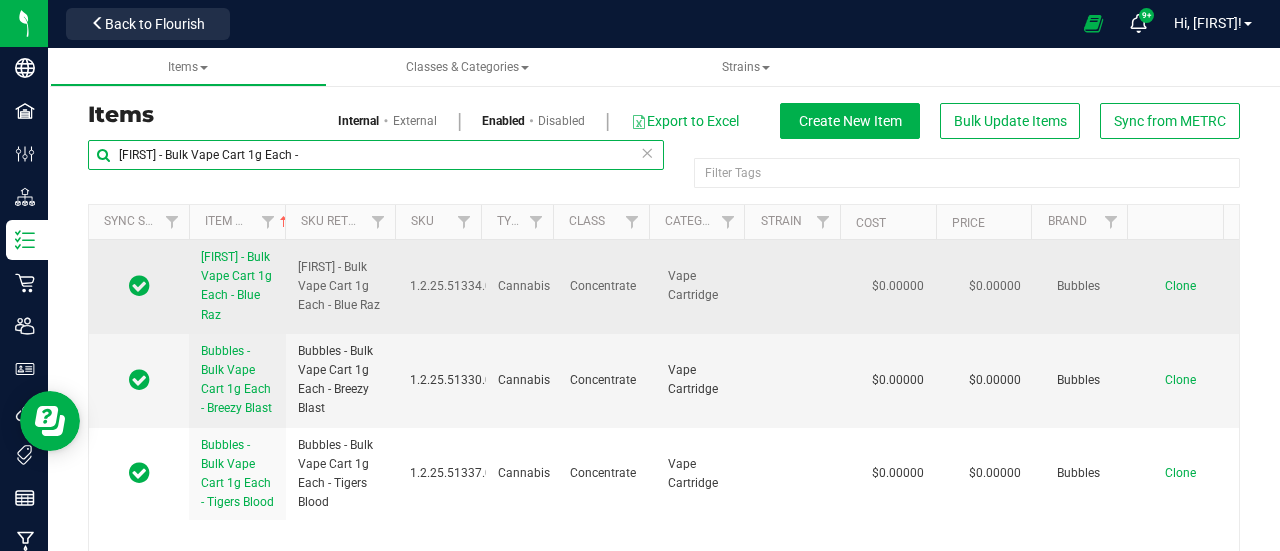 type on "[FIRST] - Bulk Vape Cart 1g Each -" 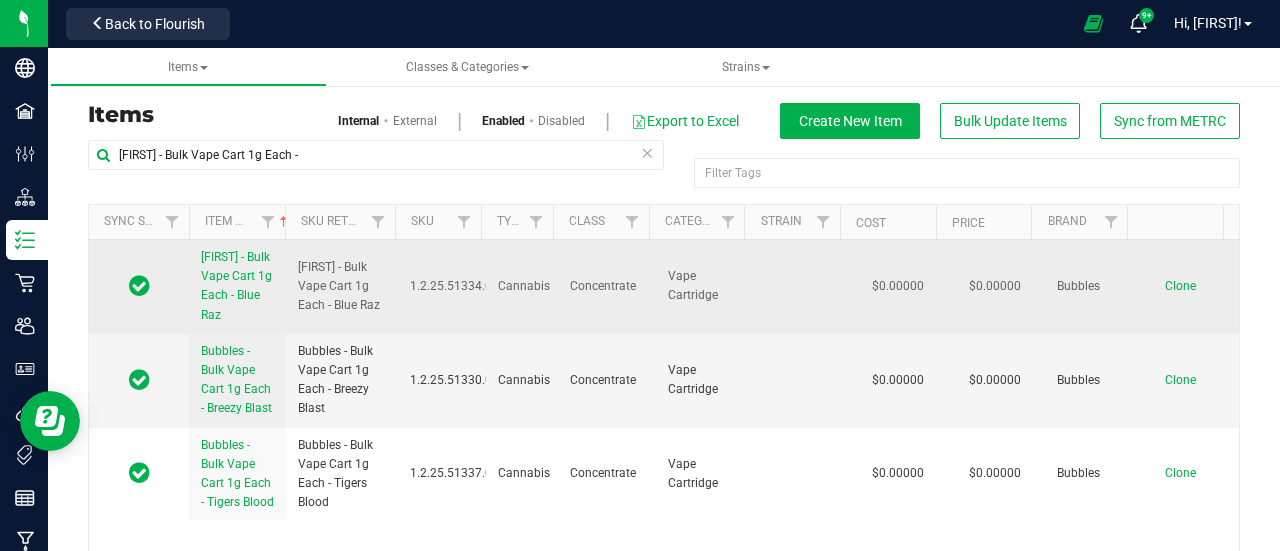 click on "Clone" at bounding box center (1180, 286) 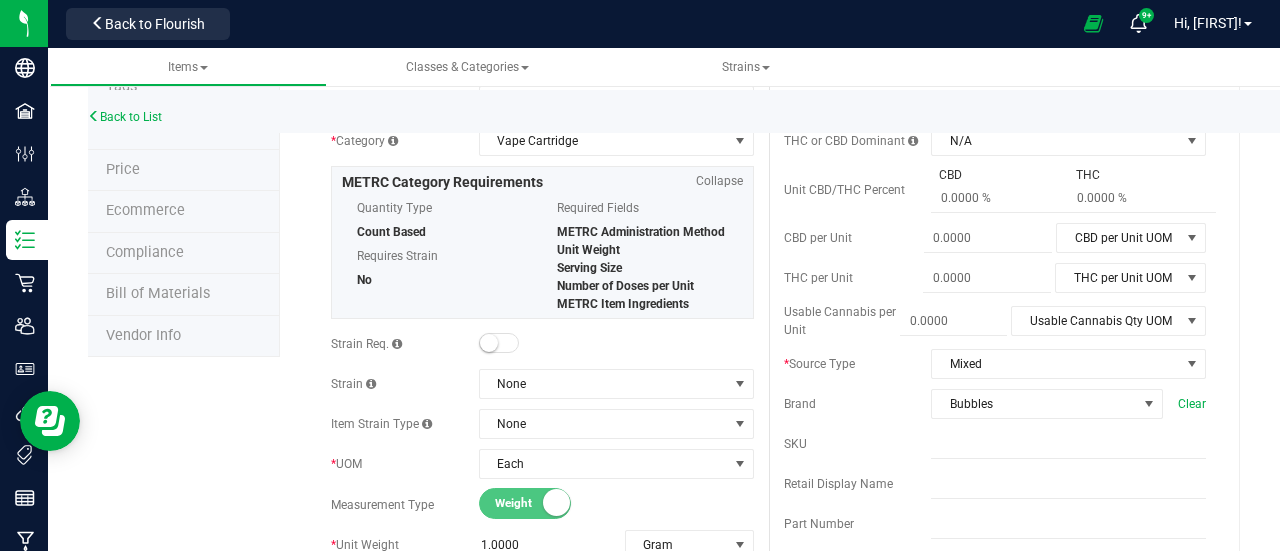 scroll, scrollTop: 0, scrollLeft: 0, axis: both 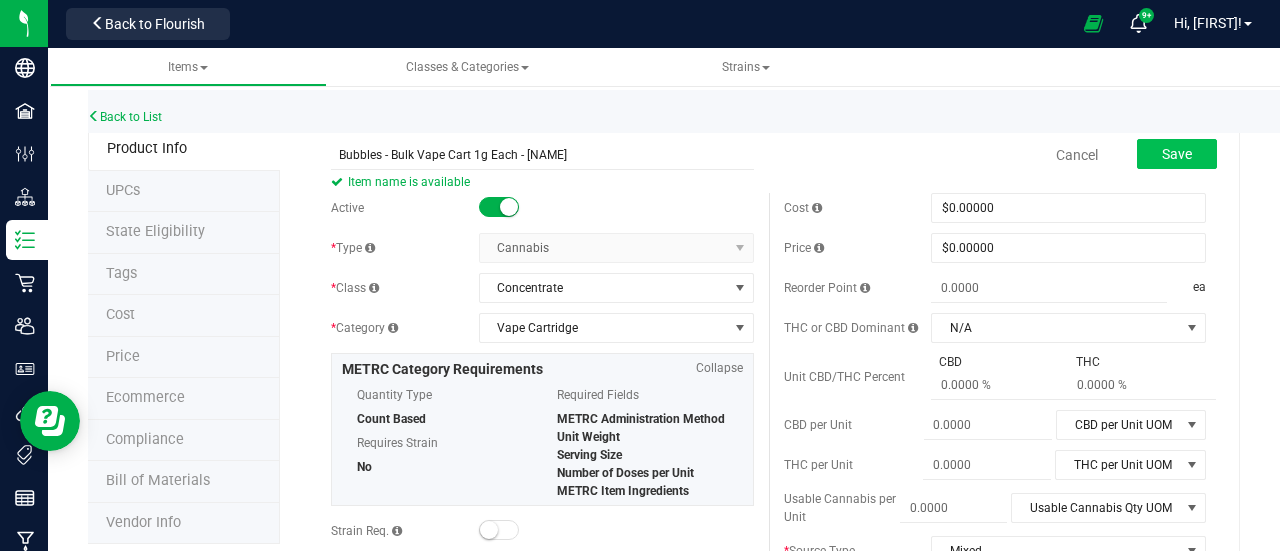 type on "Bubbles - Bulk Vape Cart 1g Each - [NAME]" 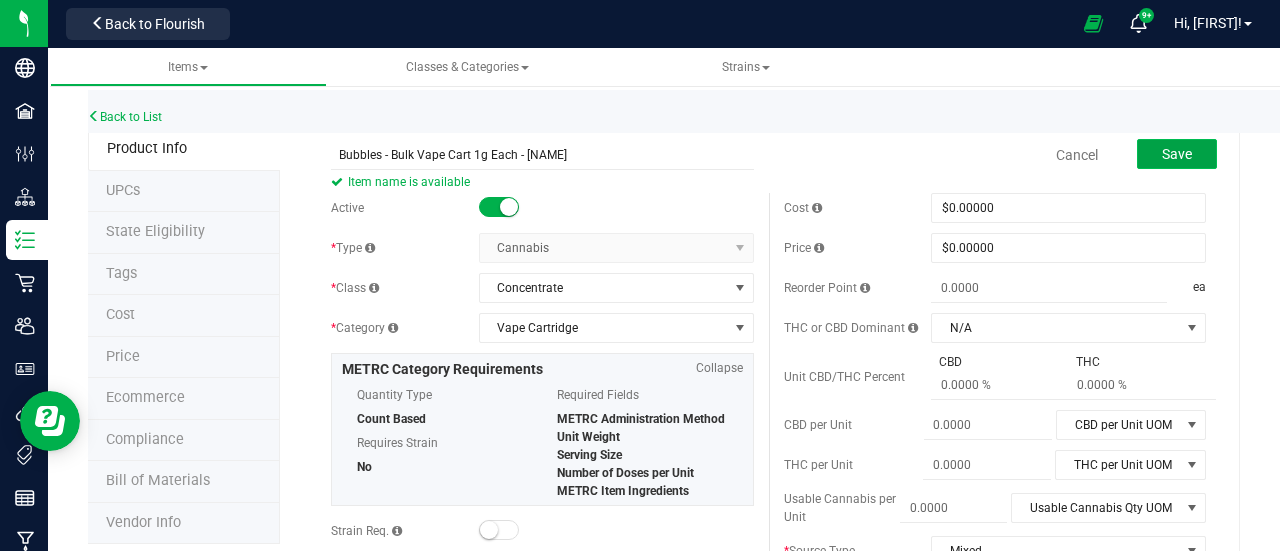 click on "Save" at bounding box center (1177, 154) 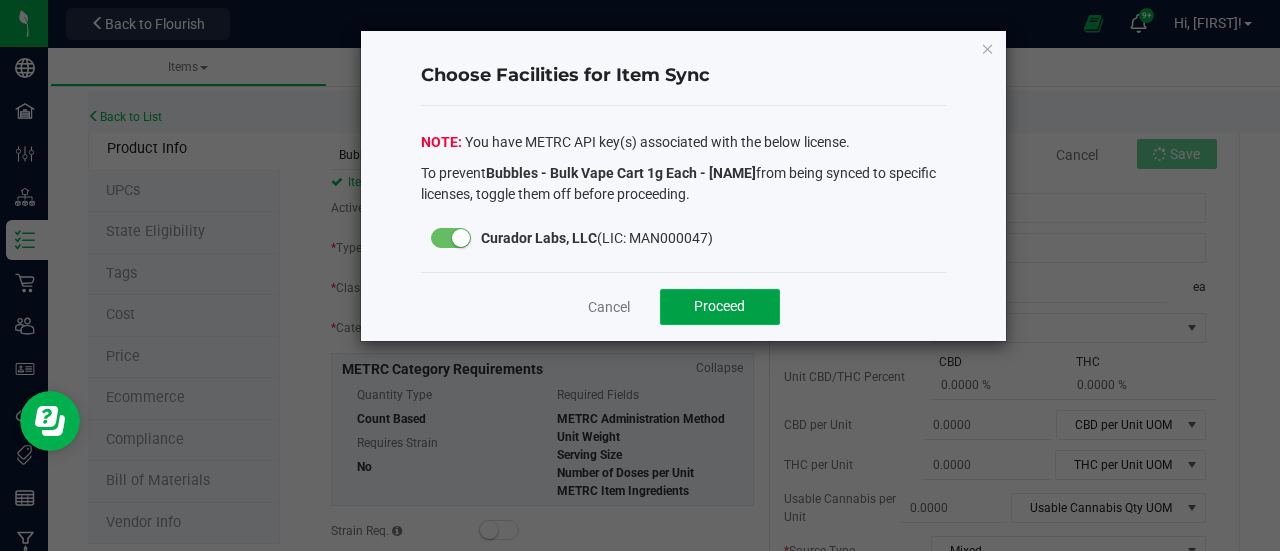 click on "Proceed" 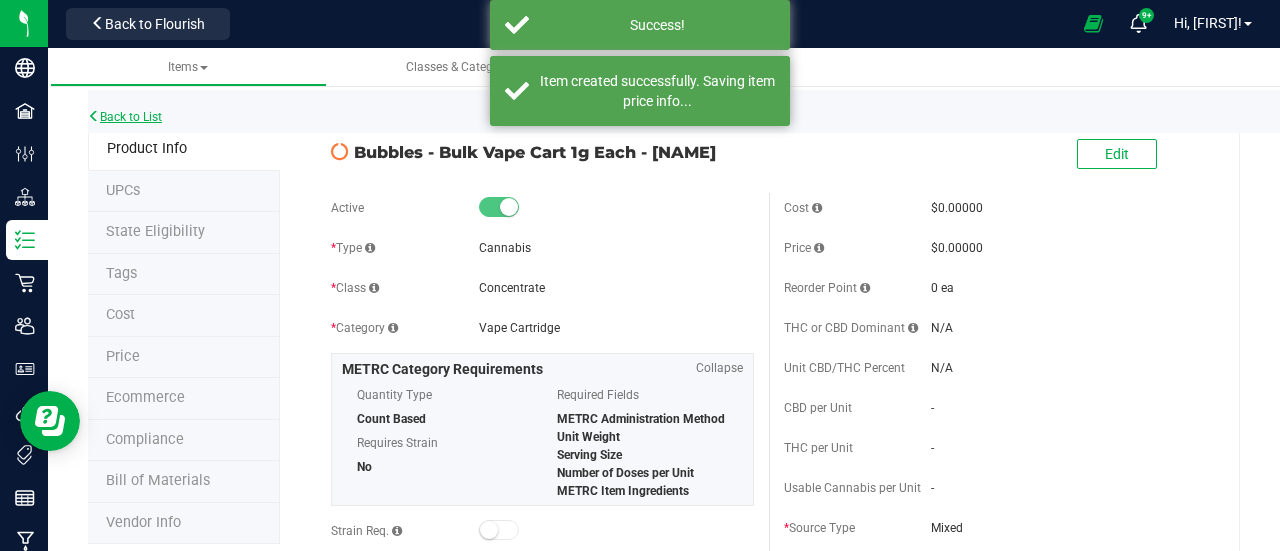 click on "Back to List" at bounding box center (125, 117) 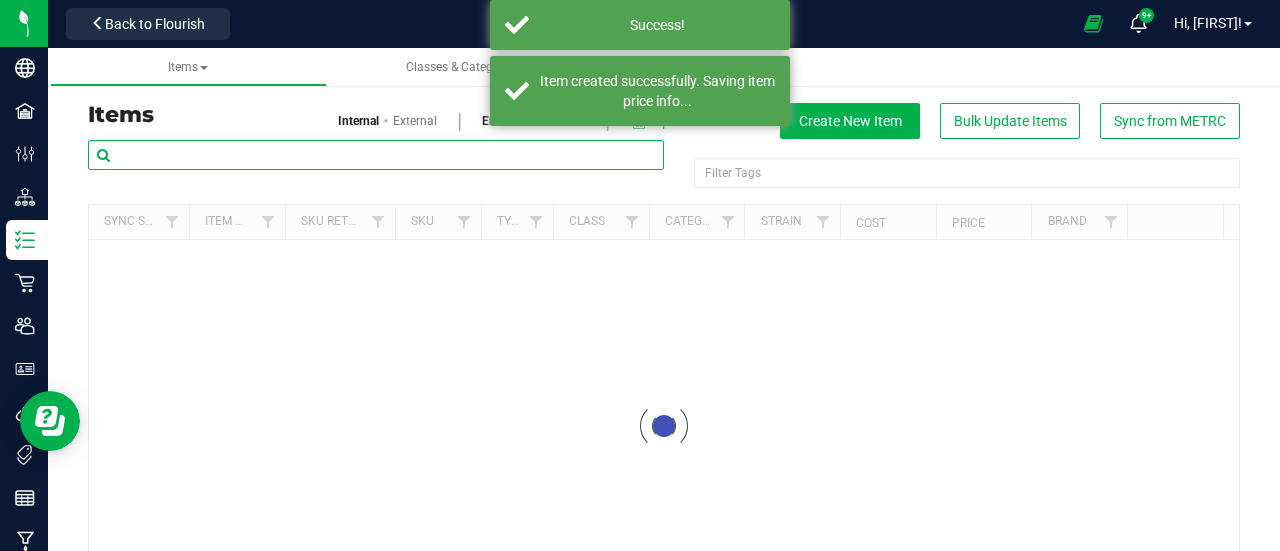 click at bounding box center [376, 155] 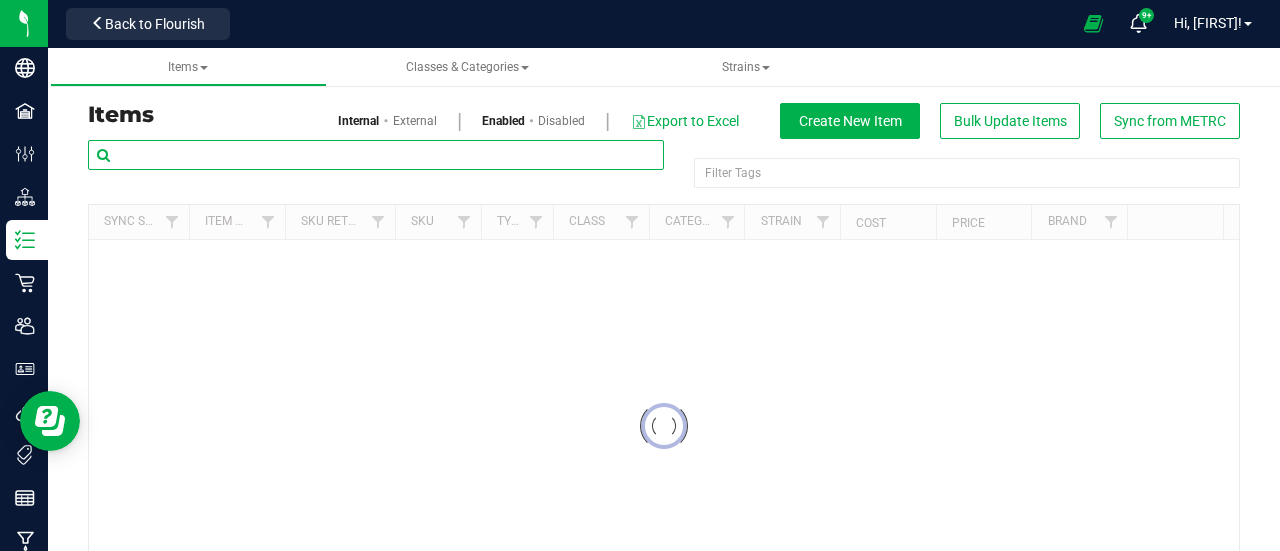 paste on "Bench Sample - Bubbles - Vape Cart 1g - Atomic Burst" 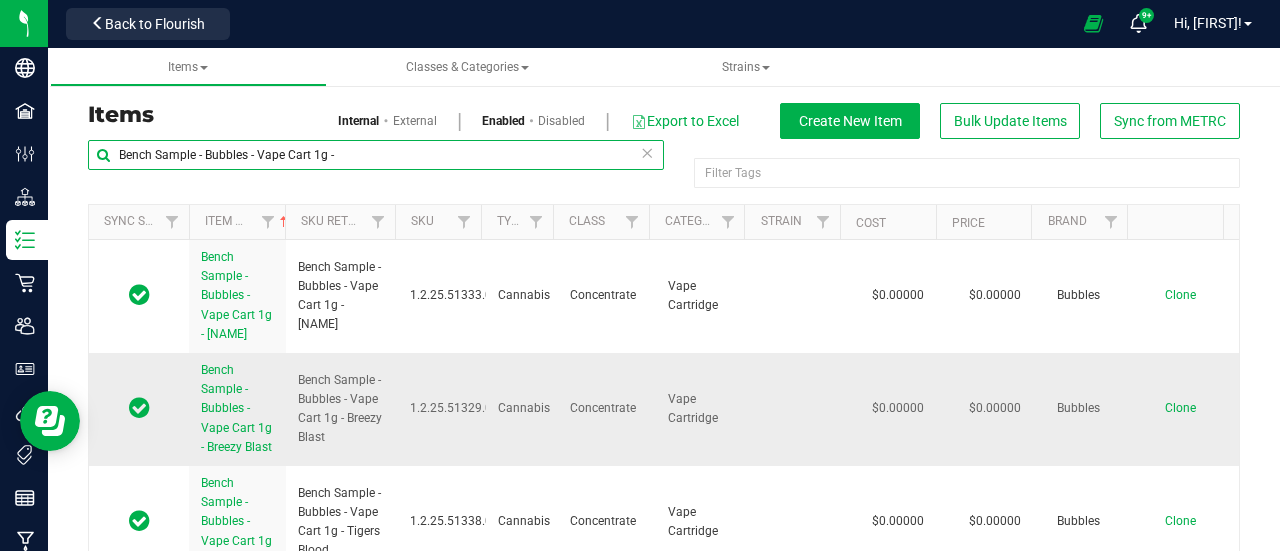 scroll, scrollTop: 0, scrollLeft: 0, axis: both 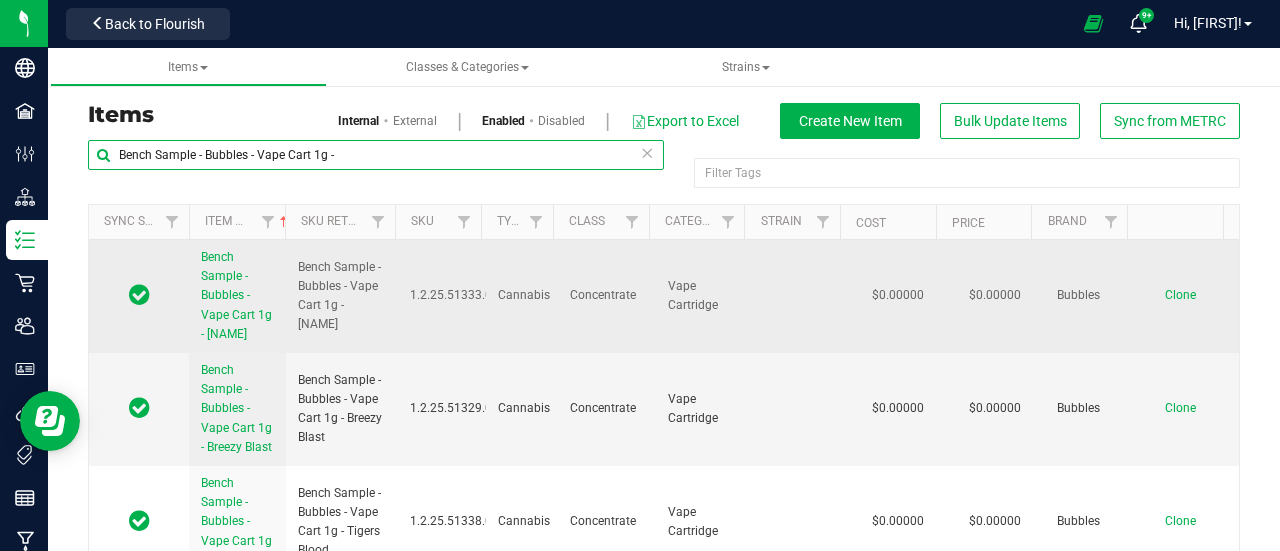 type on "Bench Sample - Bubbles - Vape Cart 1g -" 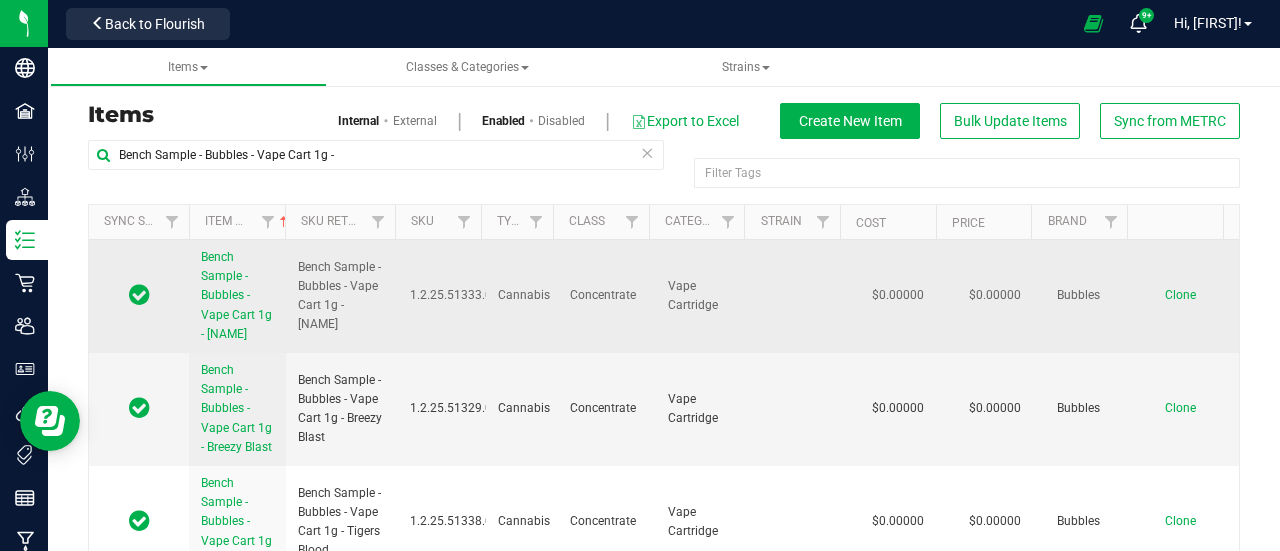 click on "Clone" at bounding box center (1180, 295) 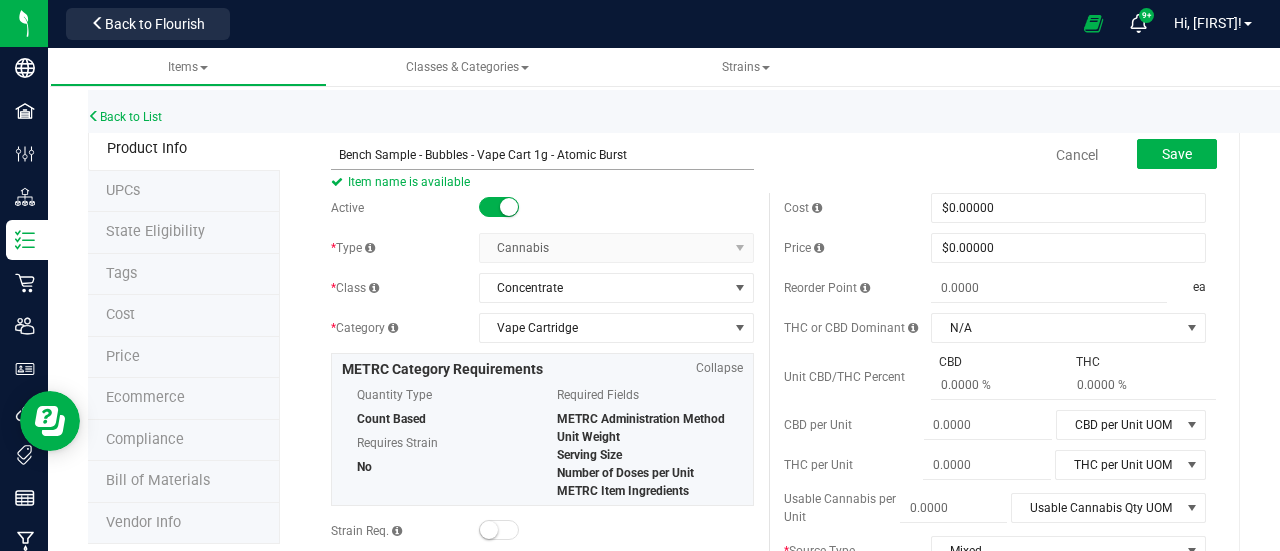 click on "Bench Sample - Bubbles - Vape Cart 1g - Atomic Burst" at bounding box center [542, 155] 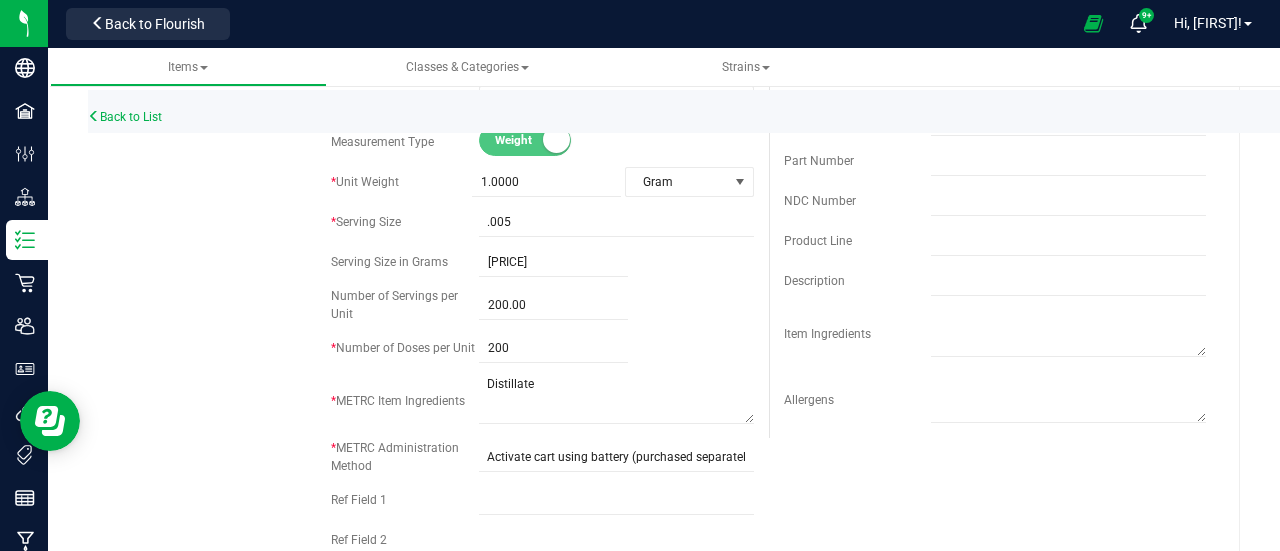 scroll, scrollTop: 0, scrollLeft: 0, axis: both 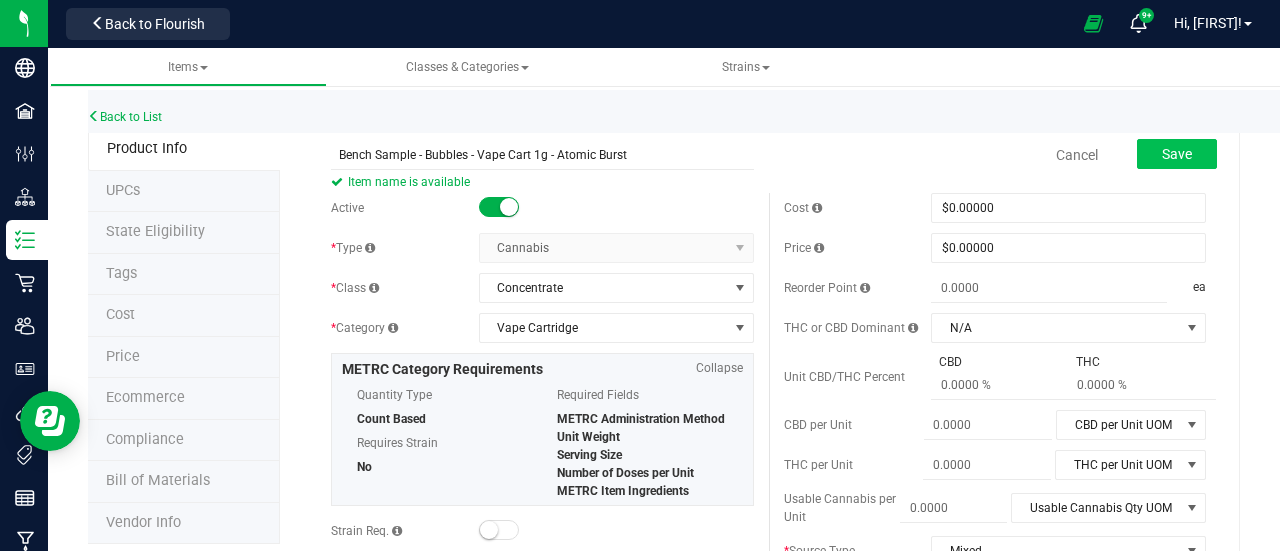 type on "Bench Sample - Bubbles - Vape Cart 1g - Atomic Burst" 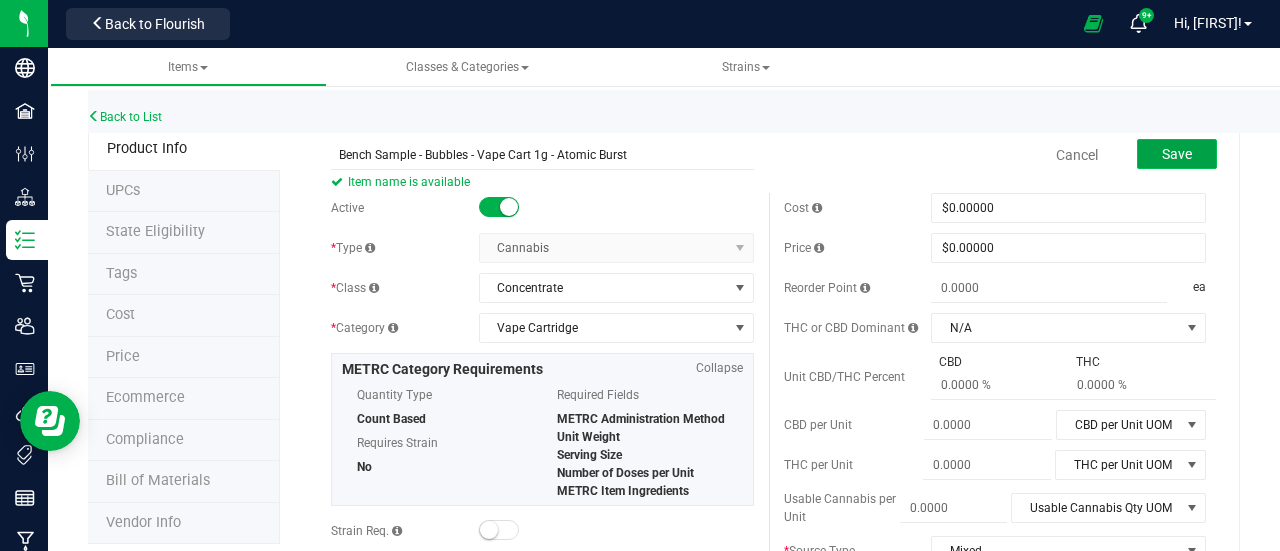 click on "Save" at bounding box center [1177, 154] 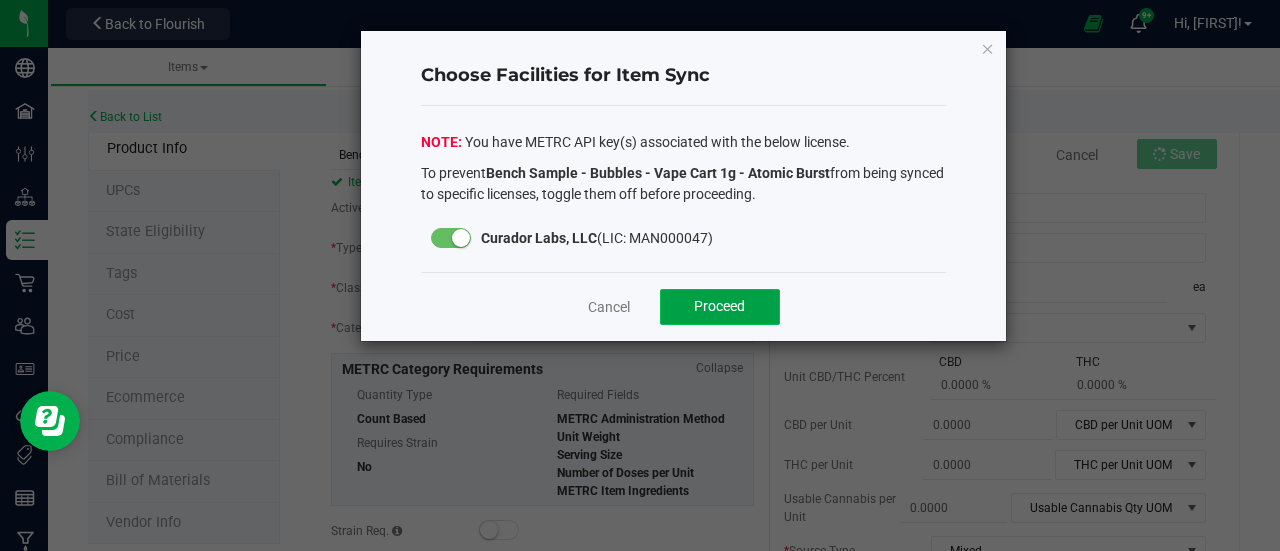 click on "Proceed" 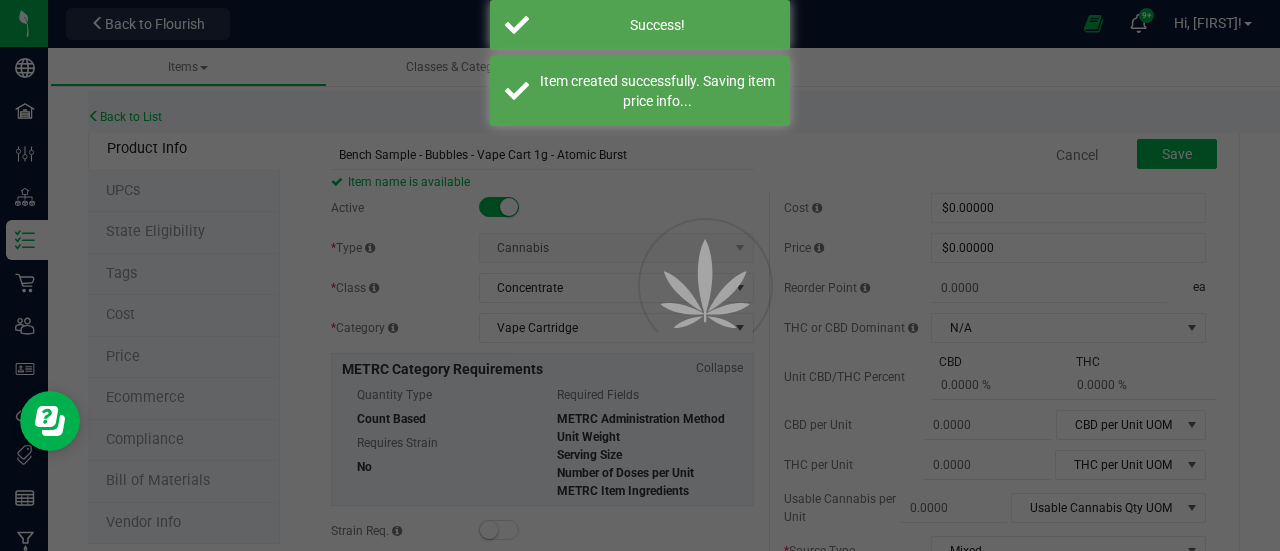 drag, startPoint x: 548, startPoint y: 155, endPoint x: 700, endPoint y: 160, distance: 152.08221 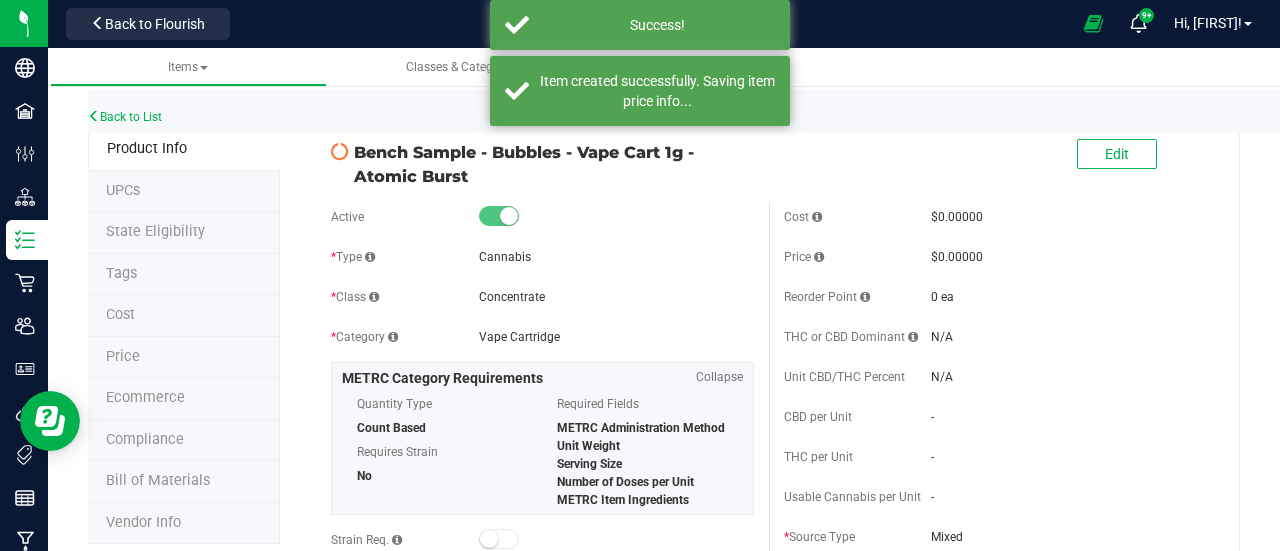 drag, startPoint x: 692, startPoint y: 153, endPoint x: 697, endPoint y: 179, distance: 26.476404 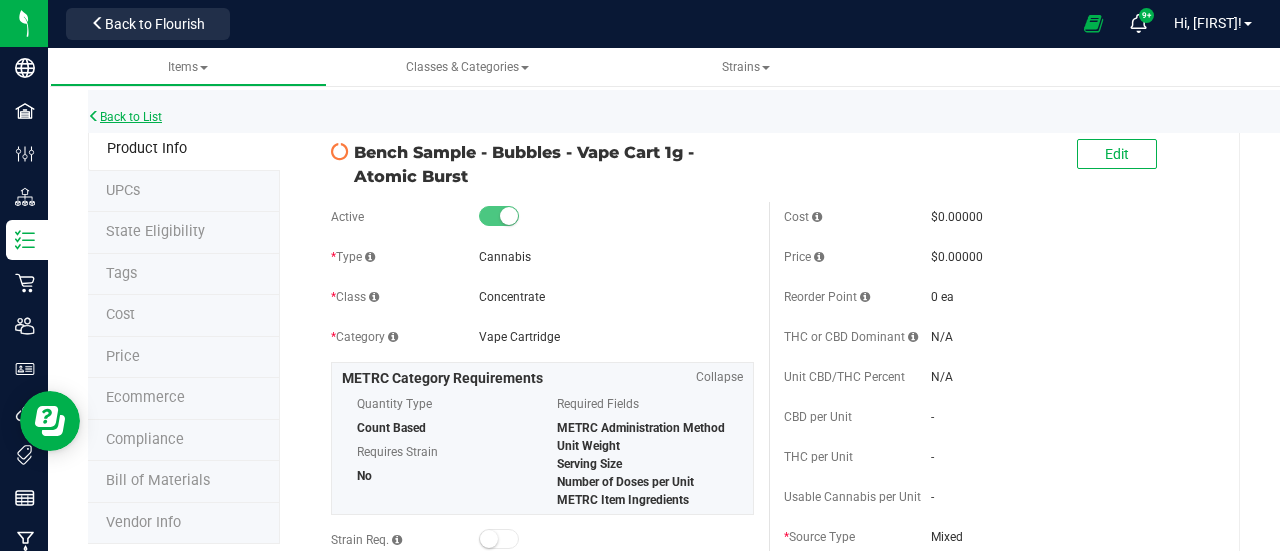 click on "Back to List" at bounding box center [125, 117] 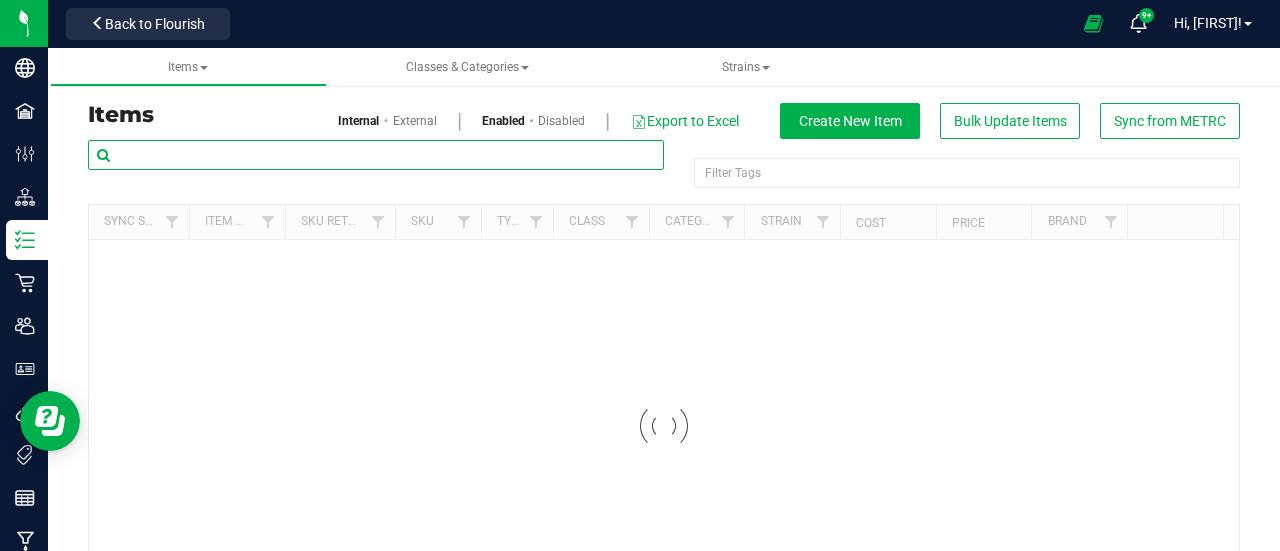 click at bounding box center (376, 155) 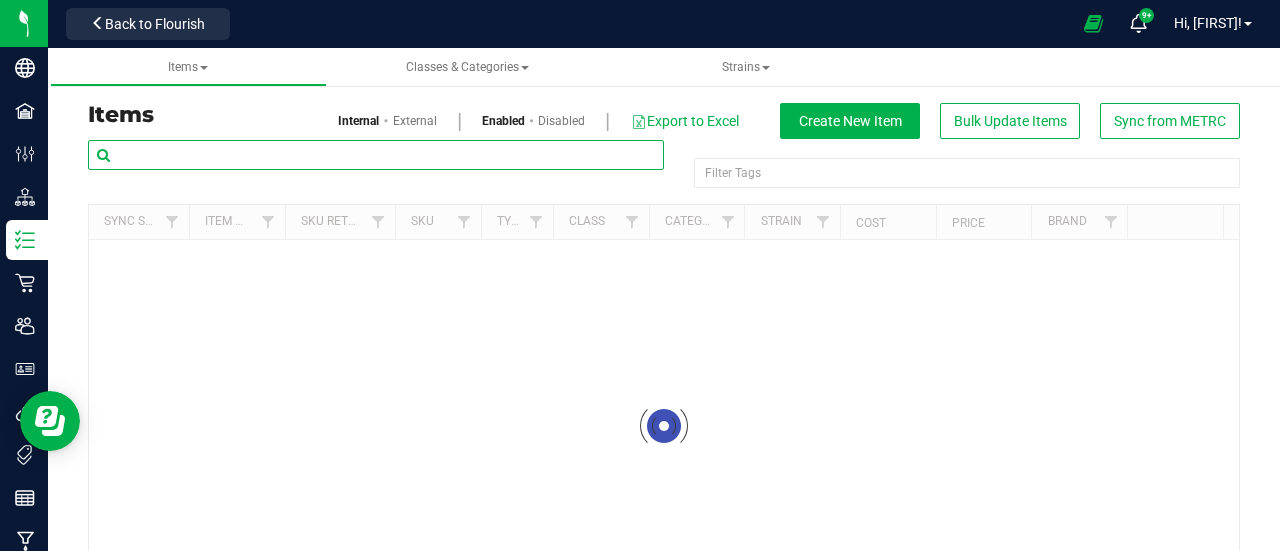 paste on "- Atomic Burst" 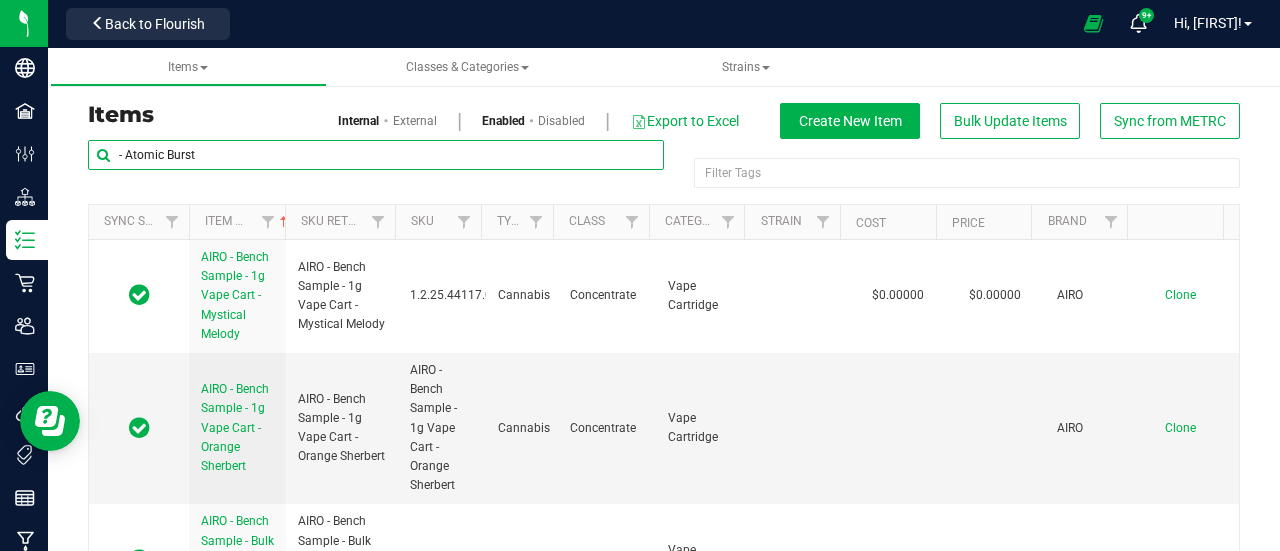 type on "- Atomic Burst" 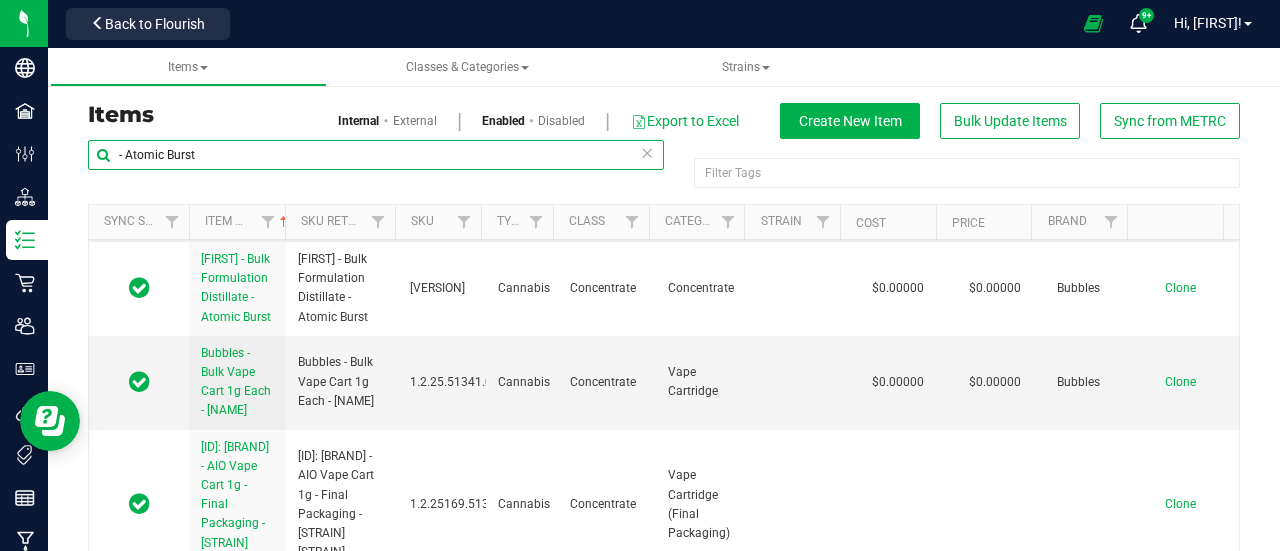 scroll, scrollTop: 346, scrollLeft: 0, axis: vertical 